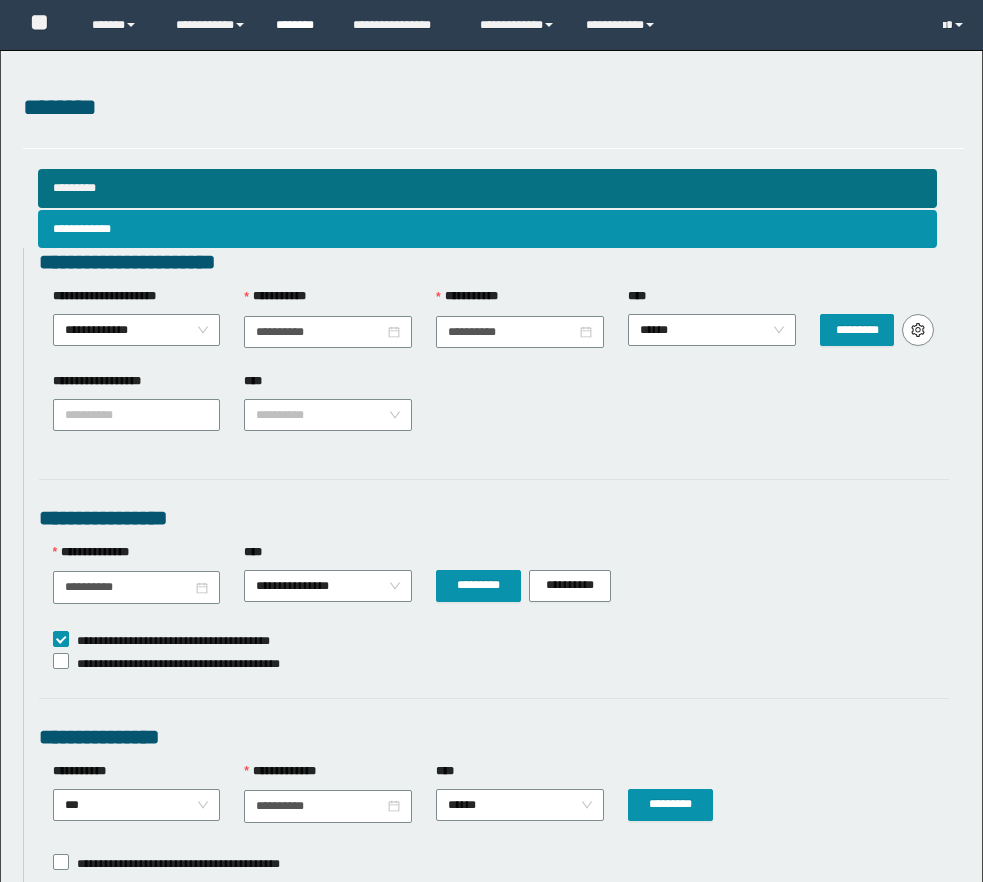 scroll, scrollTop: 0, scrollLeft: 0, axis: both 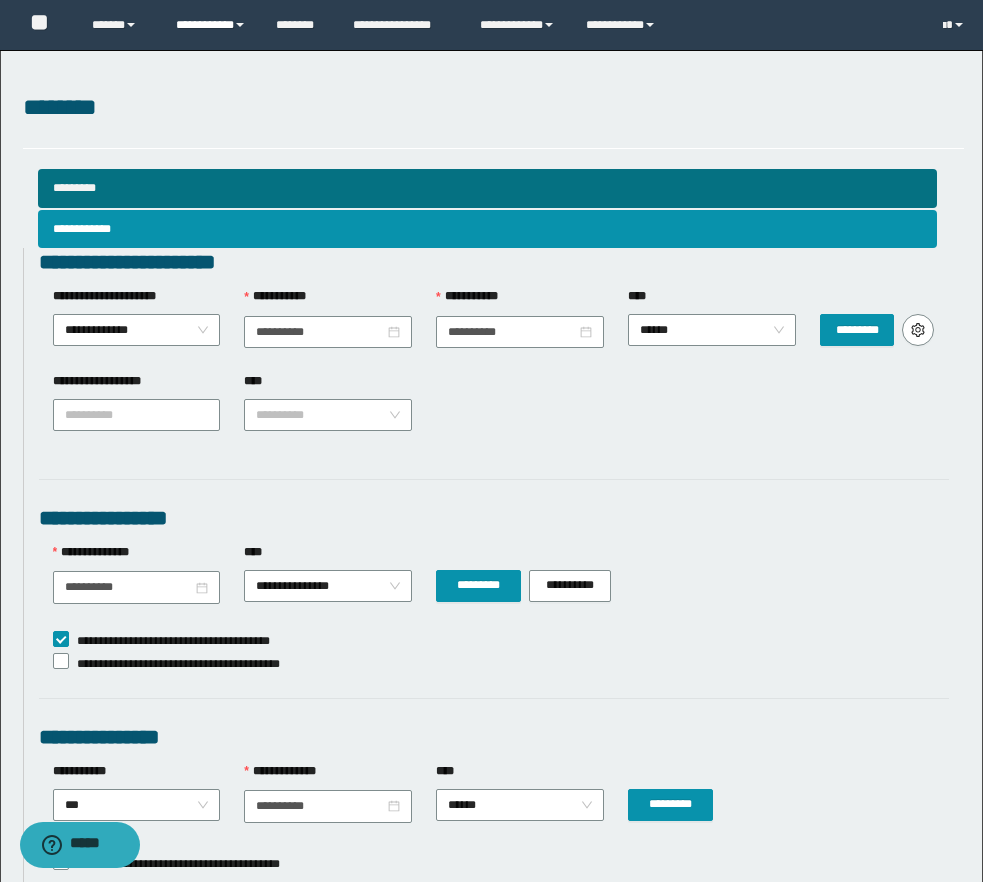 click on "**********" at bounding box center (211, 25) 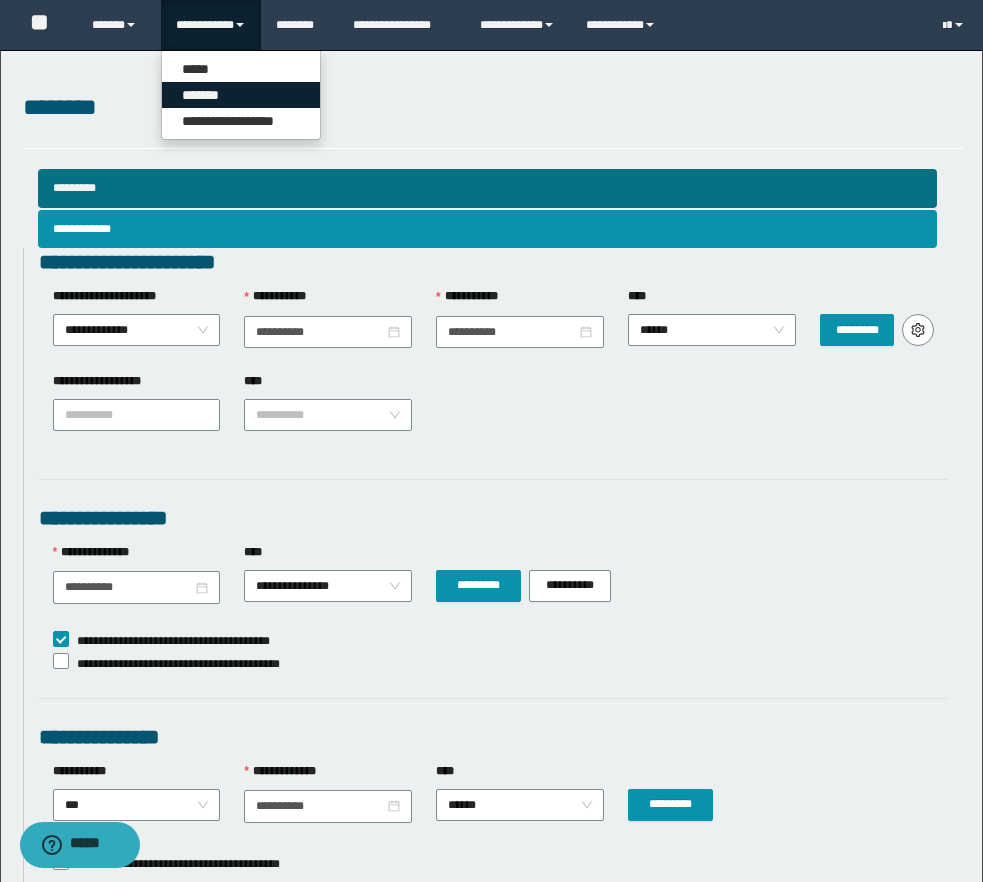 click on "*******" at bounding box center [241, 95] 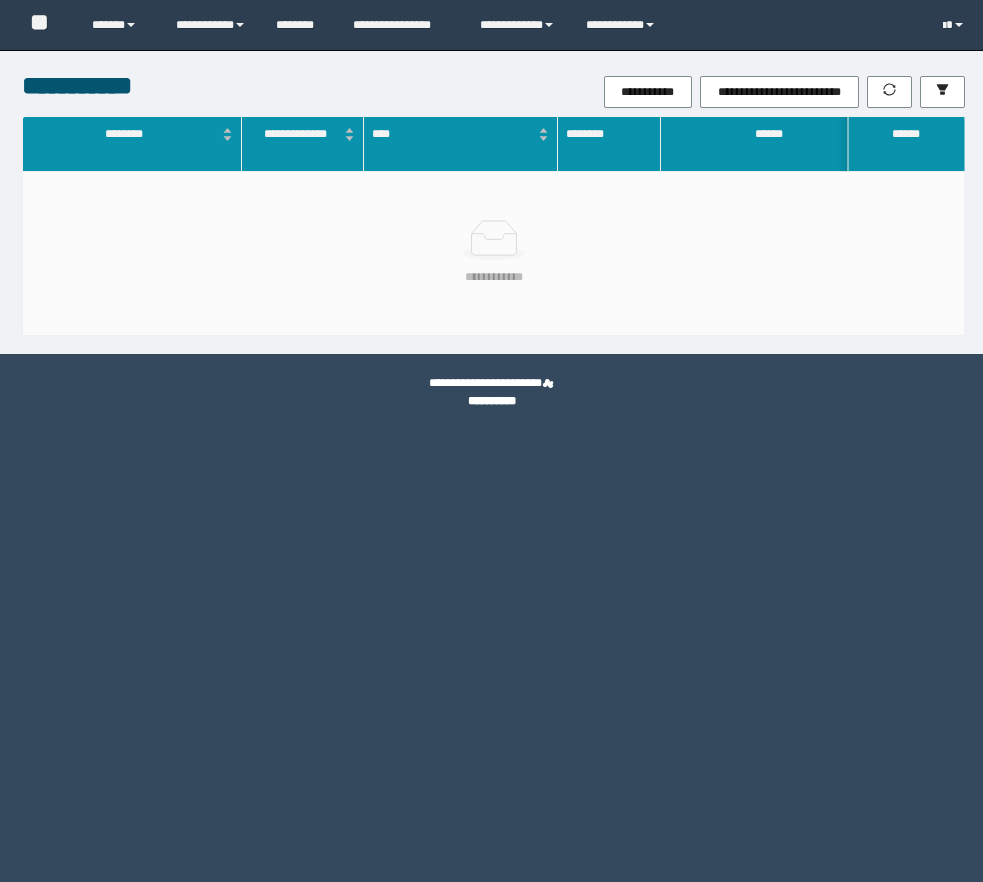 scroll, scrollTop: 0, scrollLeft: 0, axis: both 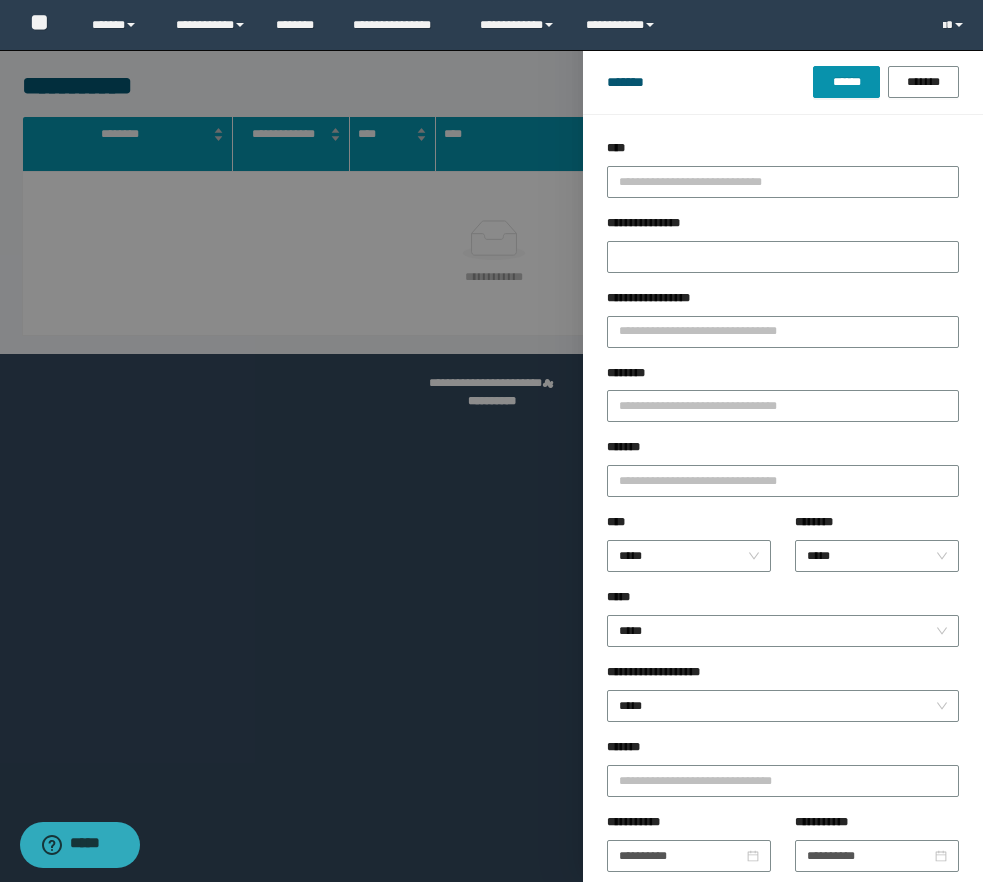 click on "**********" at bounding box center [783, 227] 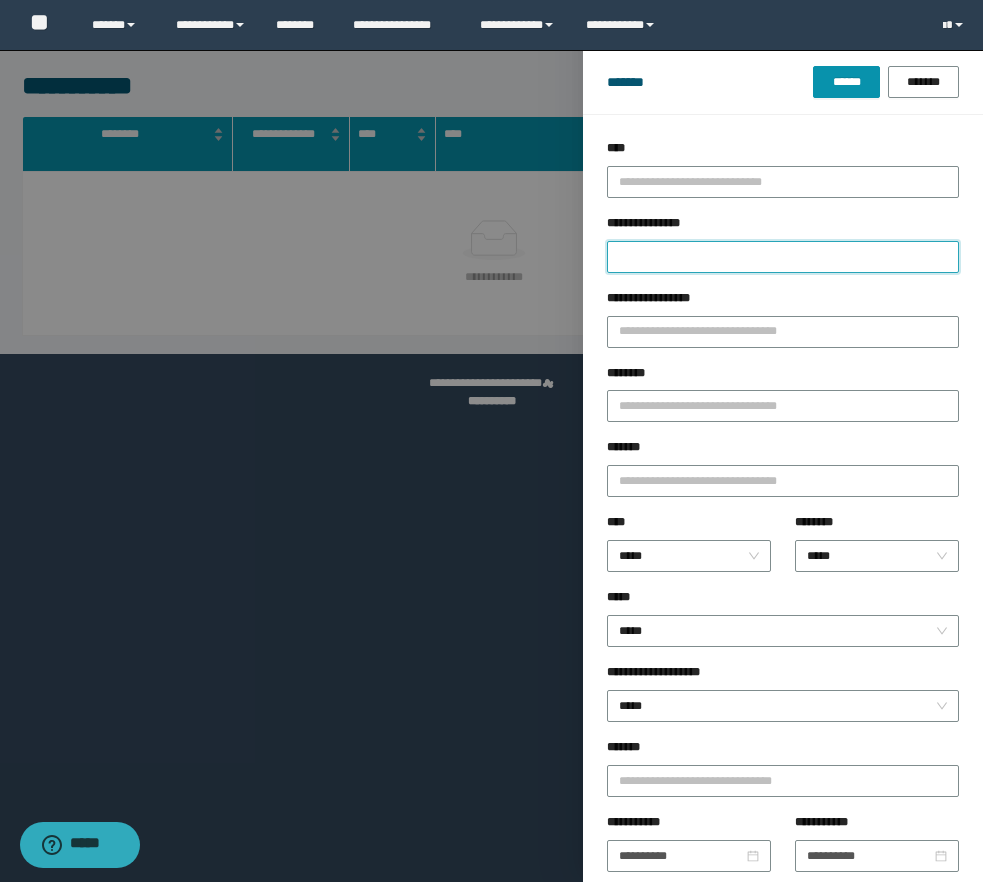 click on "**********" at bounding box center (783, 257) 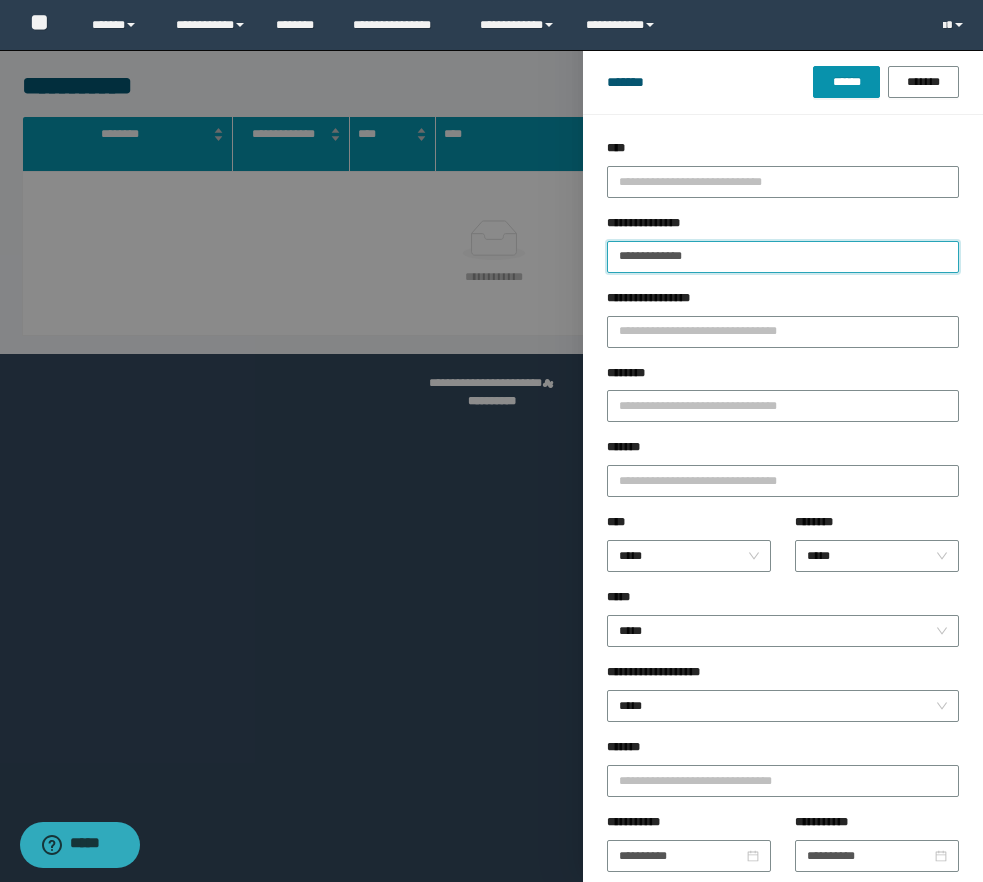type 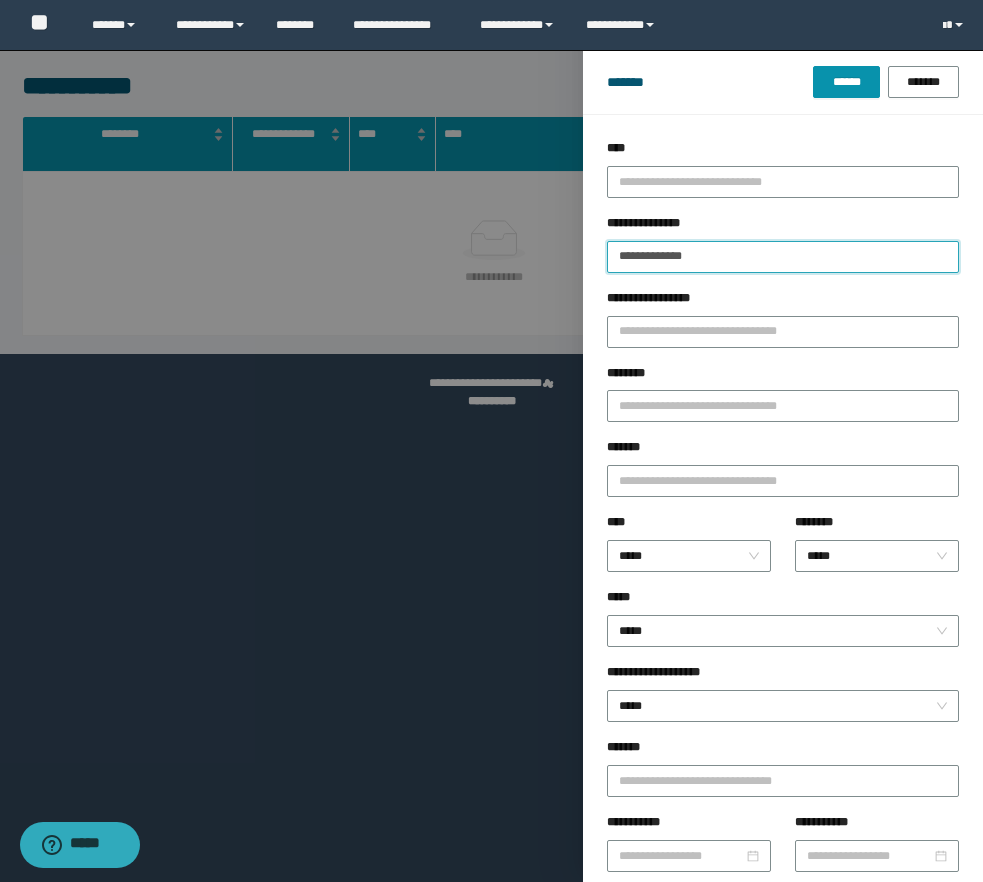 type on "**********" 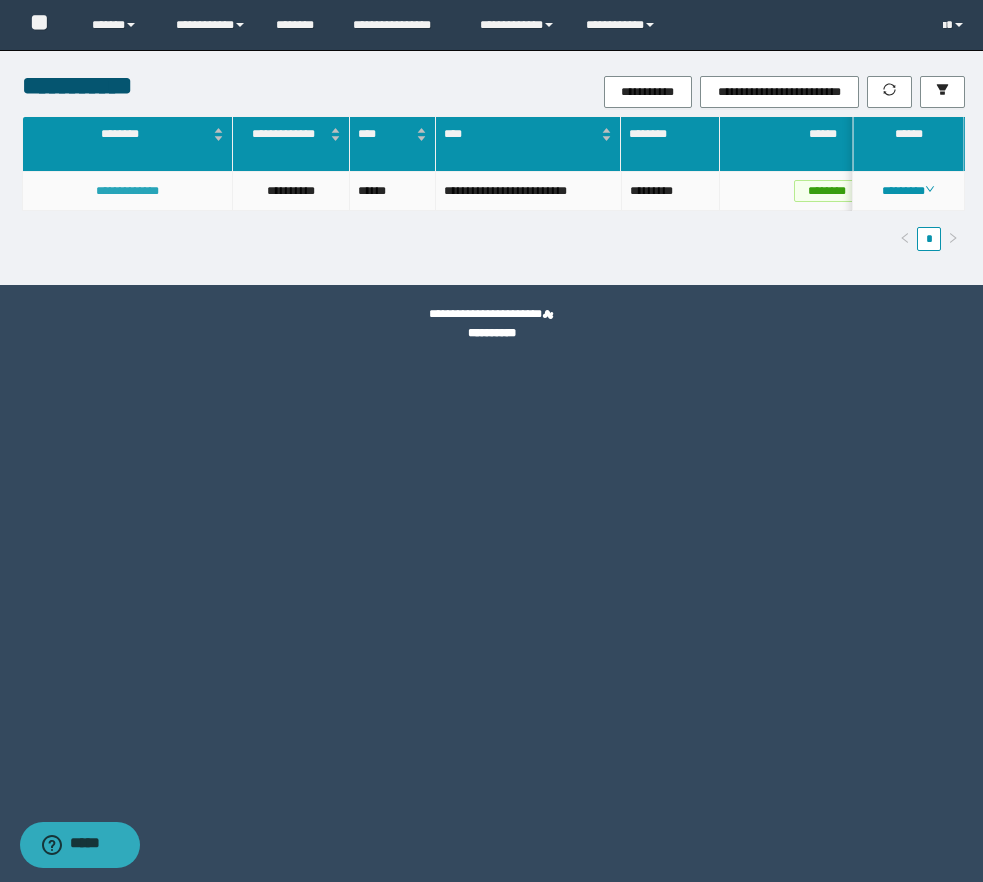 click on "**********" at bounding box center [127, 191] 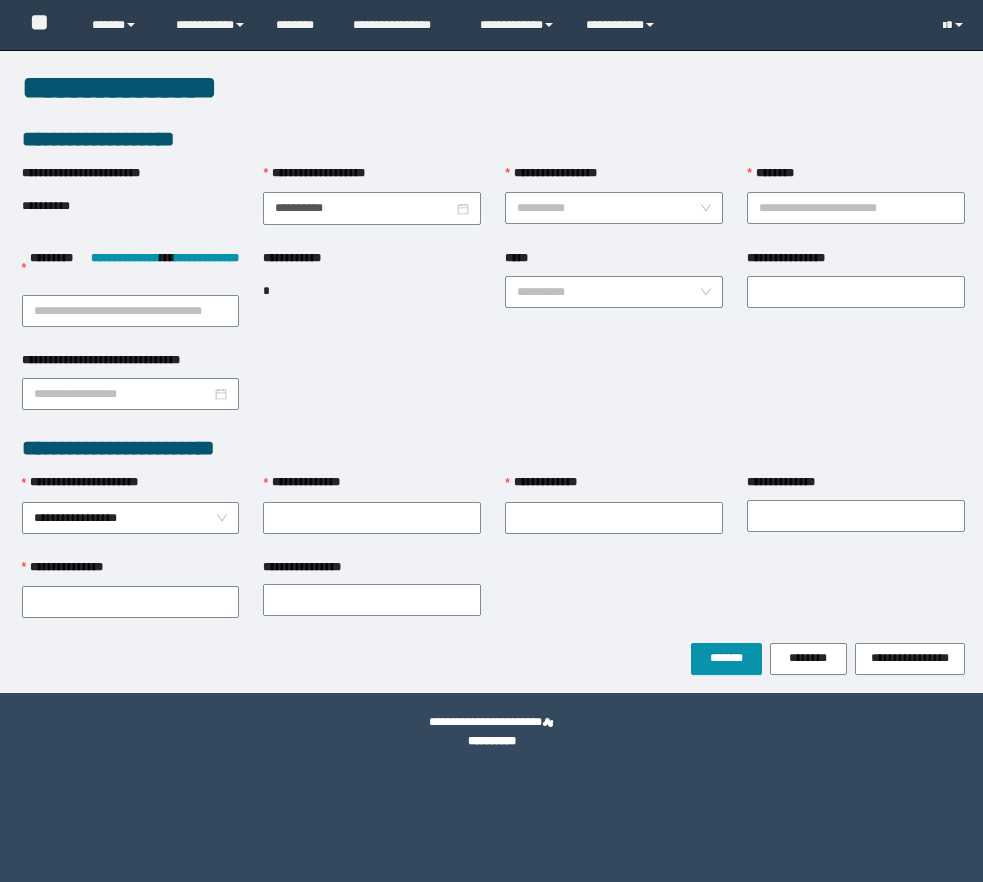 scroll, scrollTop: 0, scrollLeft: 0, axis: both 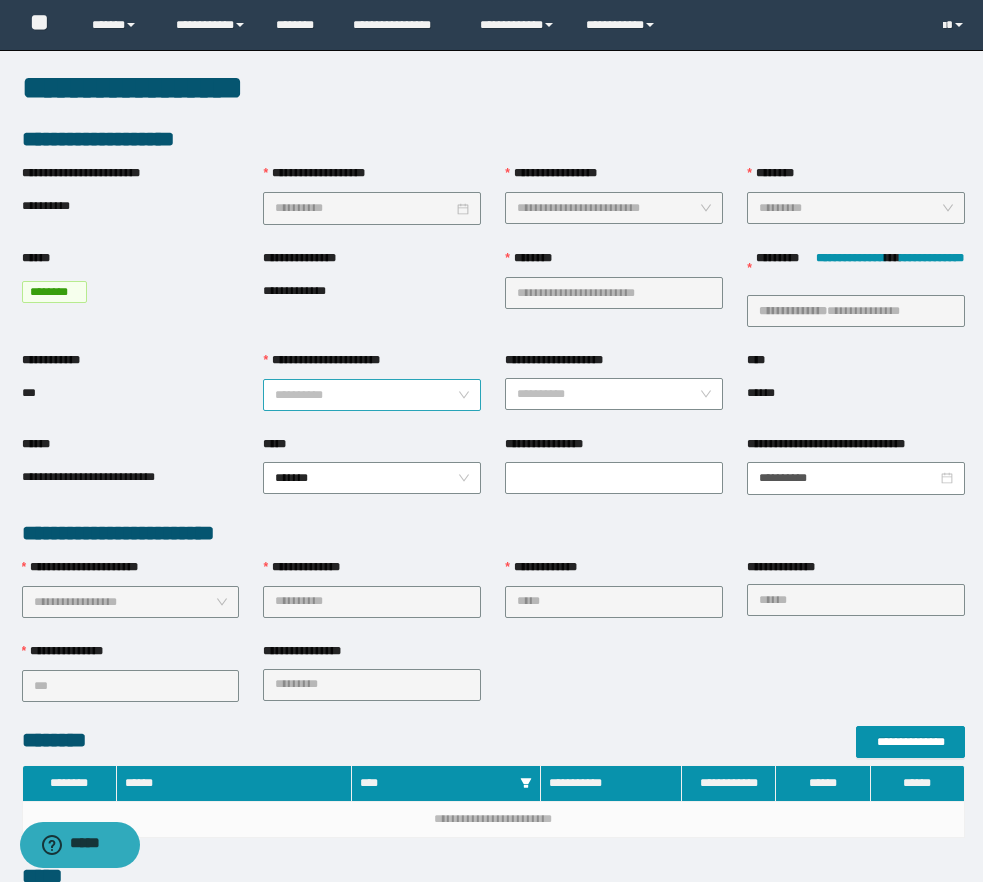 click on "**********" at bounding box center (366, 395) 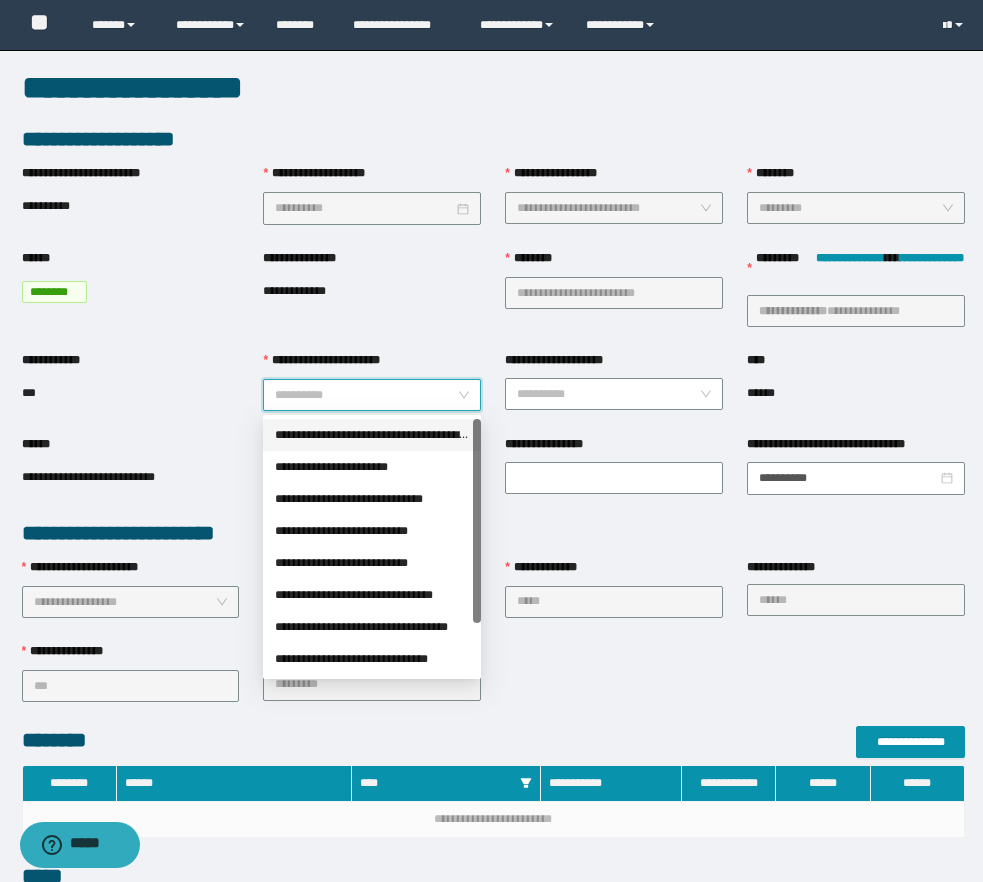 click on "**********" at bounding box center [372, 435] 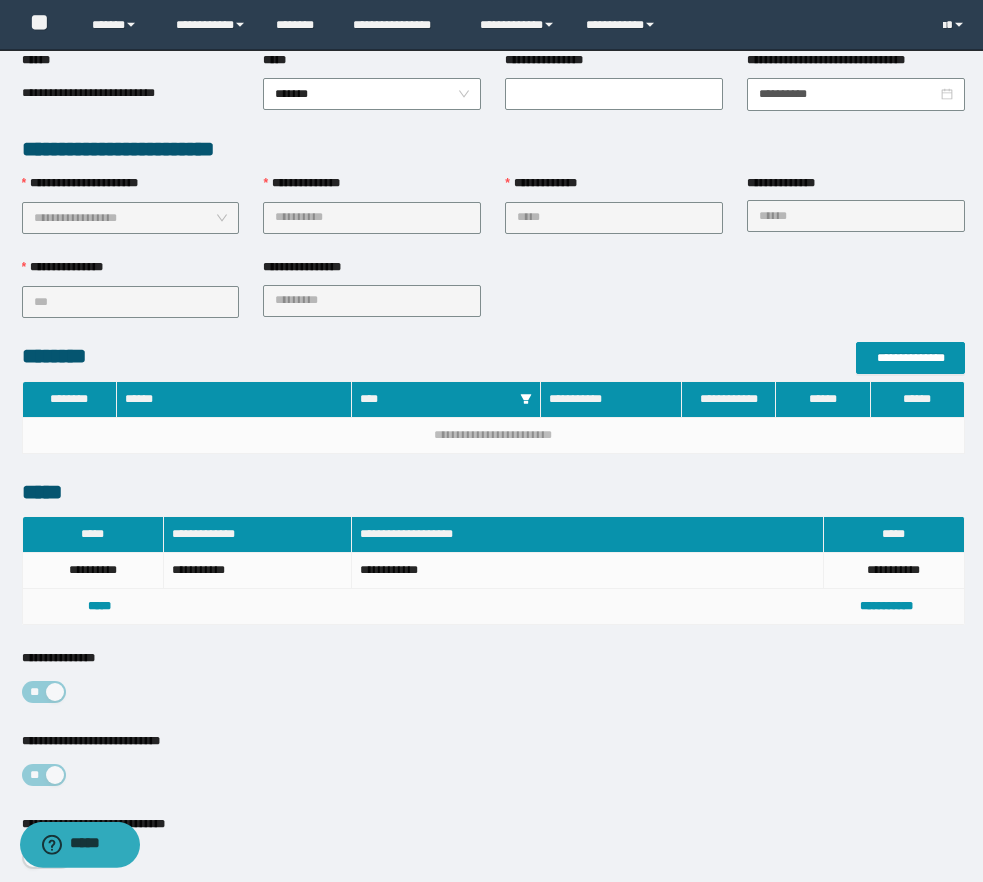 scroll, scrollTop: 560, scrollLeft: 0, axis: vertical 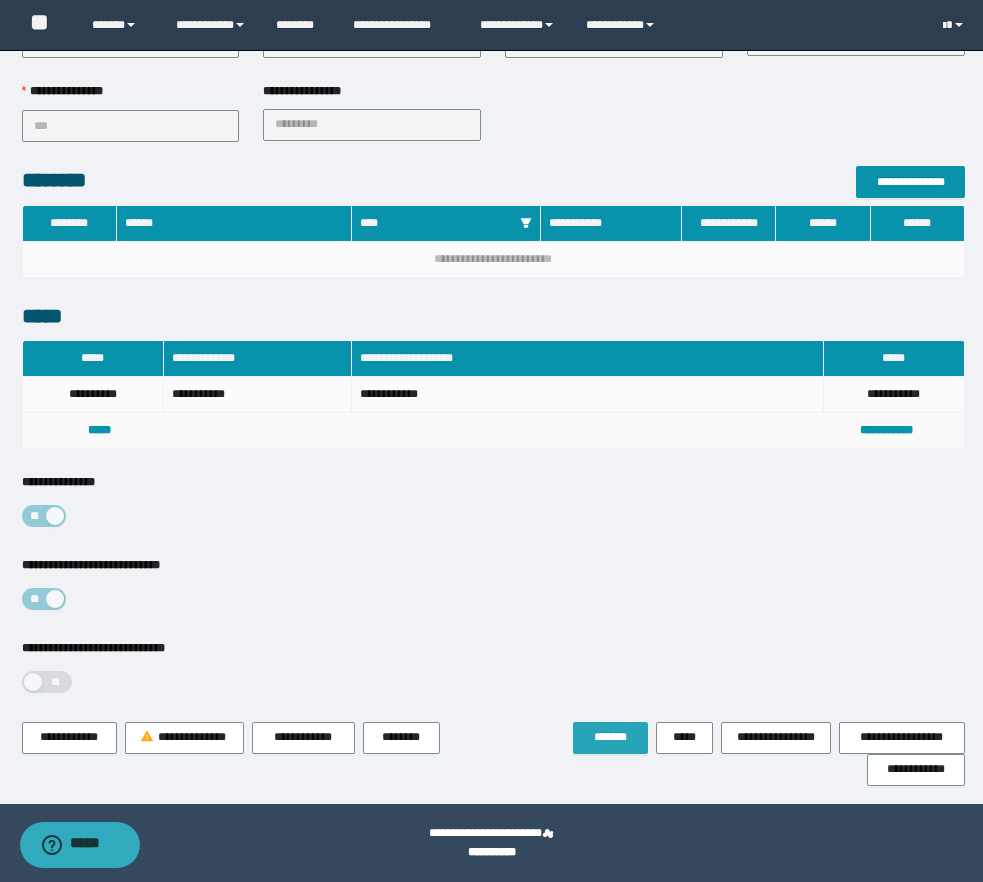click on "*******" at bounding box center (610, 738) 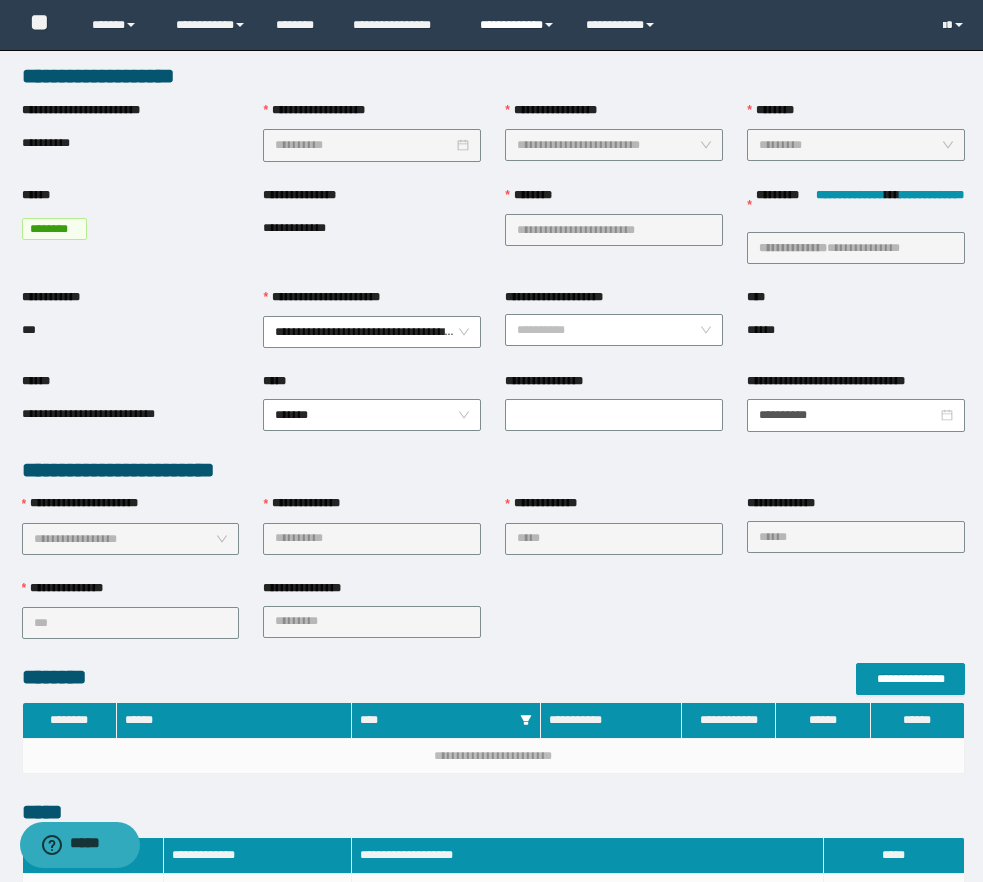 scroll, scrollTop: 0, scrollLeft: 0, axis: both 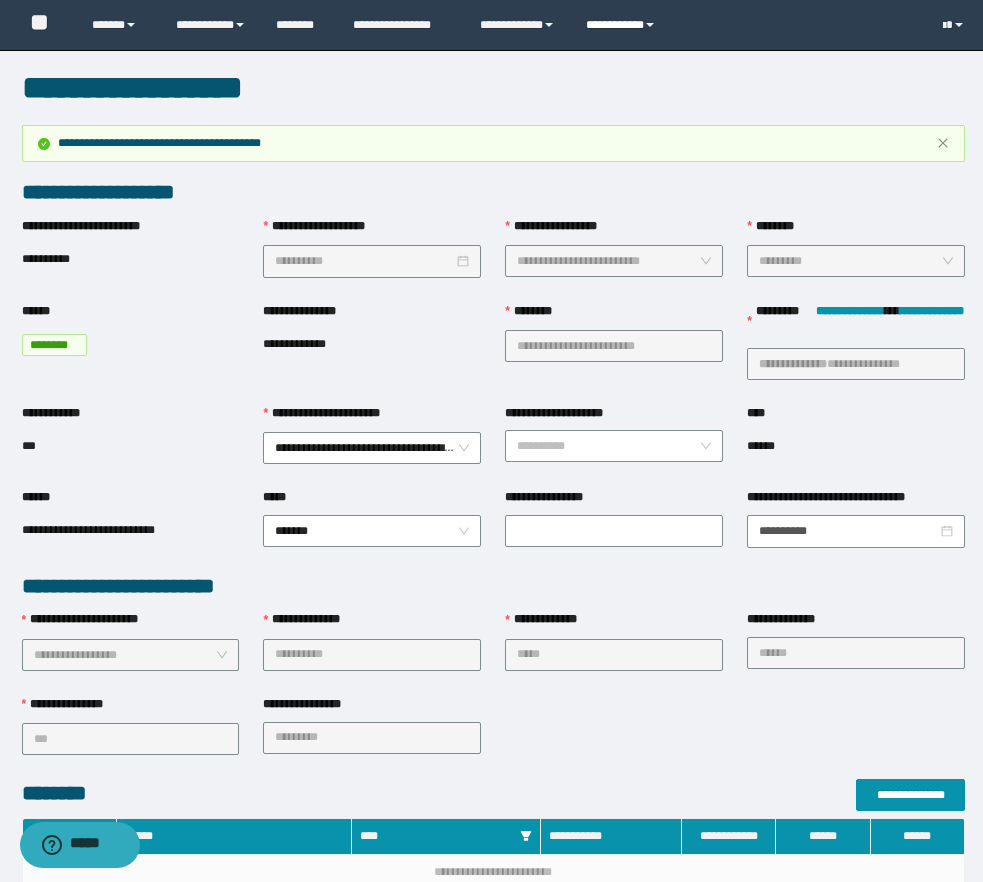 click on "**********" at bounding box center (623, 25) 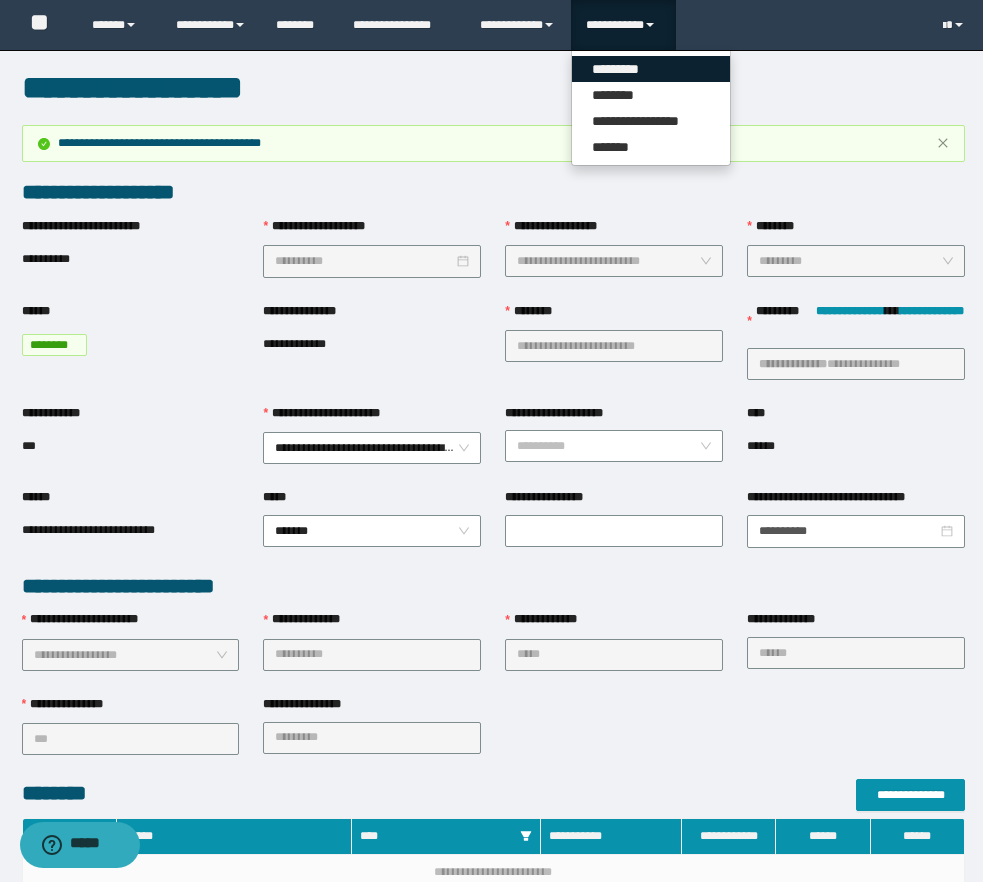 click on "*********" at bounding box center (651, 69) 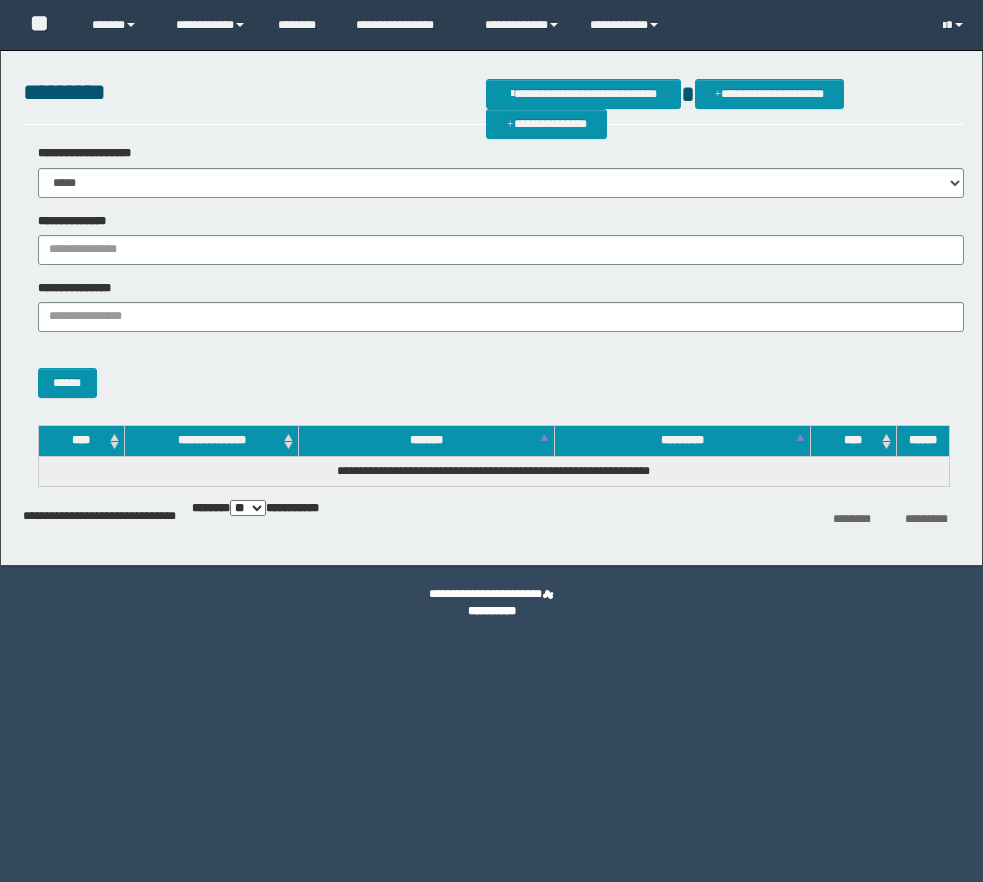scroll, scrollTop: 0, scrollLeft: 0, axis: both 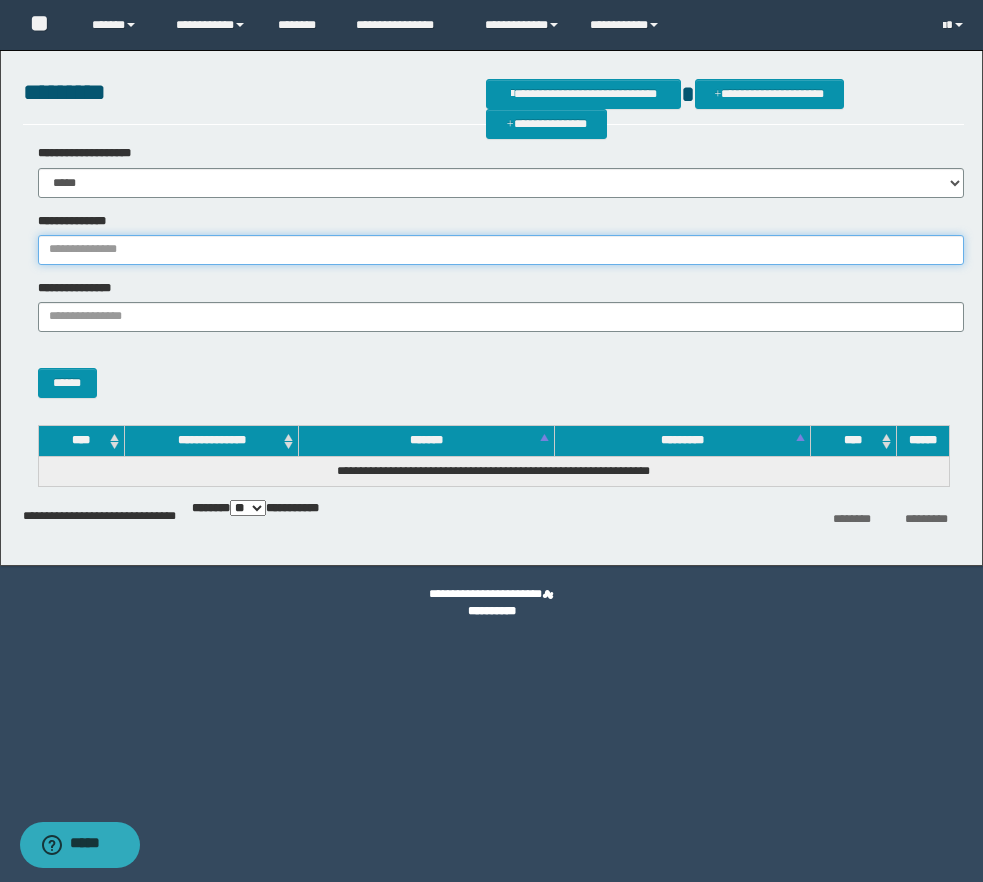 click on "**********" at bounding box center (501, 250) 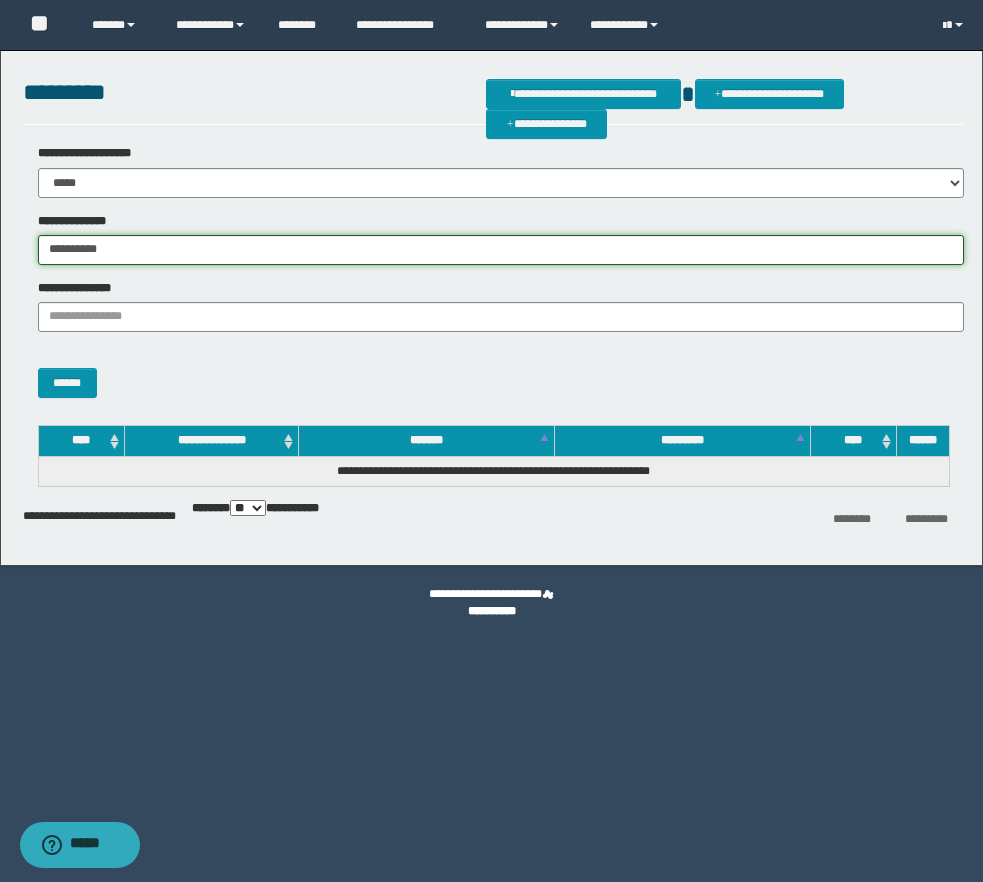 type on "**********" 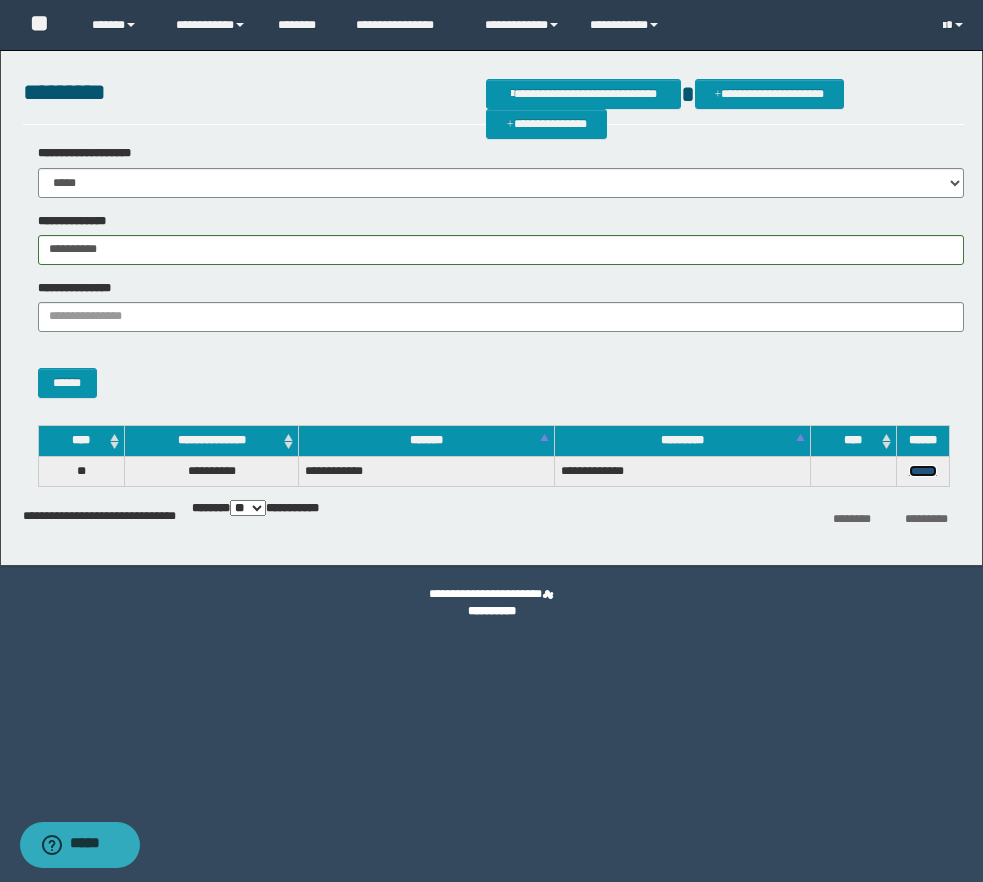 click on "******" at bounding box center (923, 471) 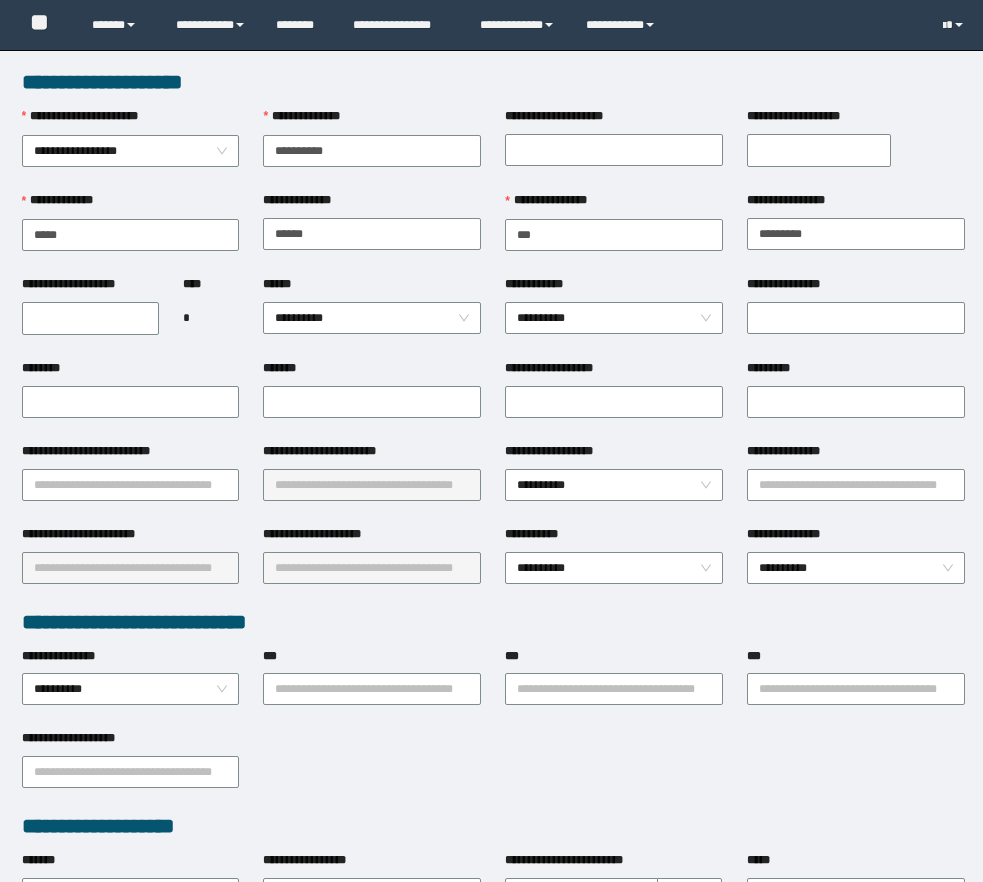scroll, scrollTop: 0, scrollLeft: 0, axis: both 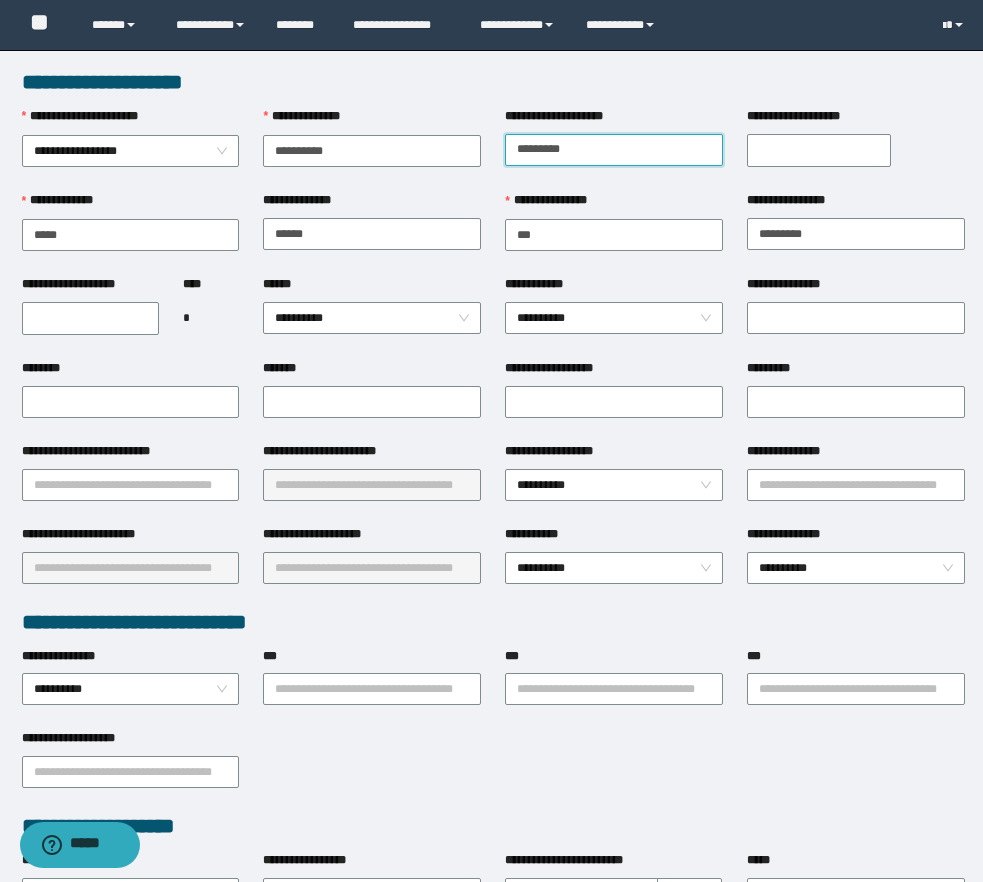 type on "*********" 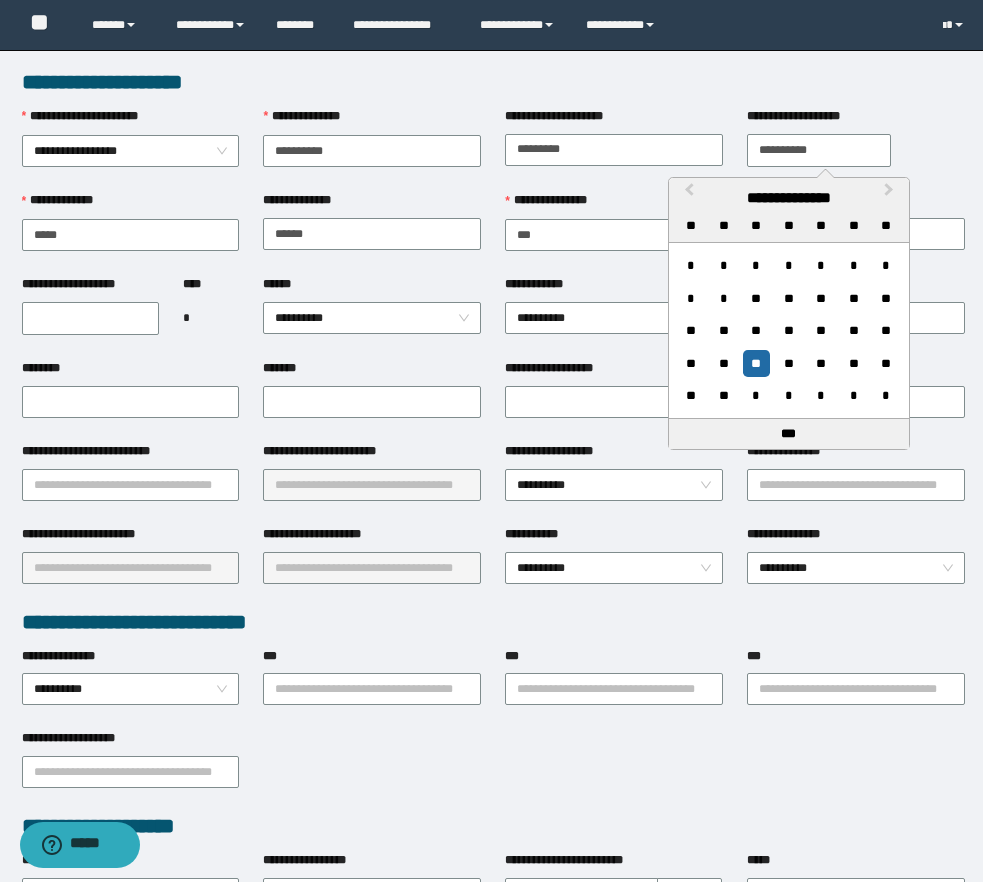 type on "**********" 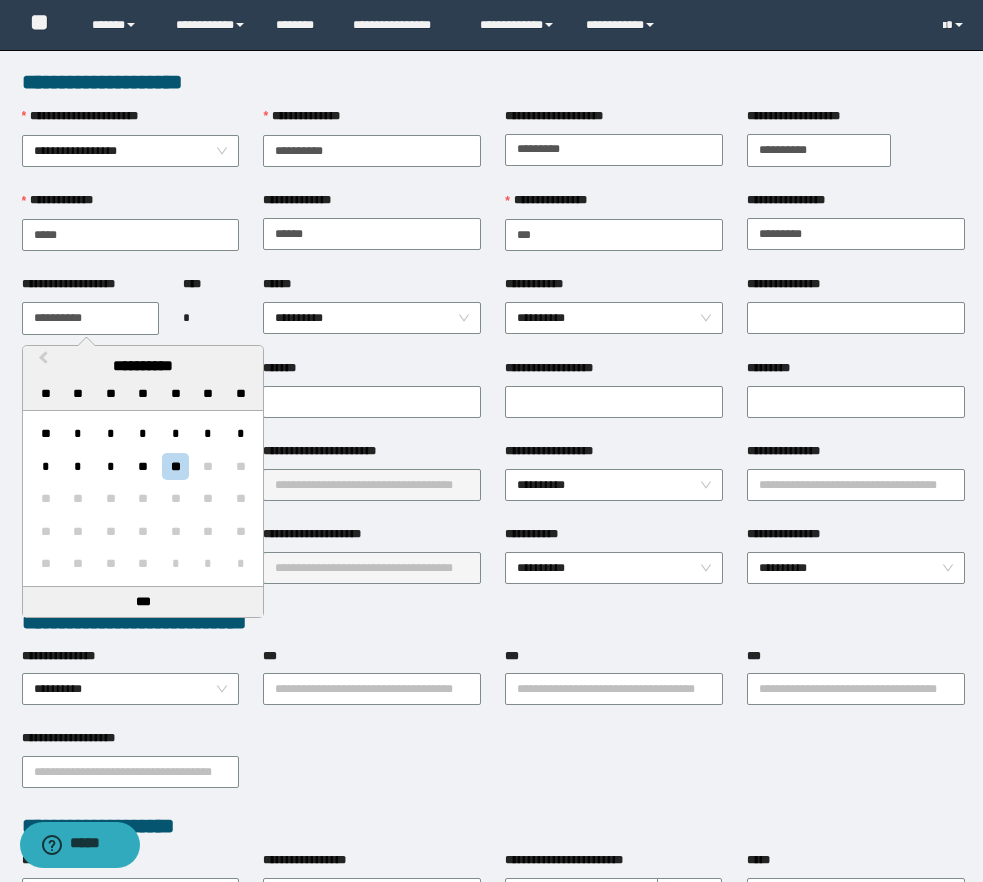 click on "**********" at bounding box center [90, 318] 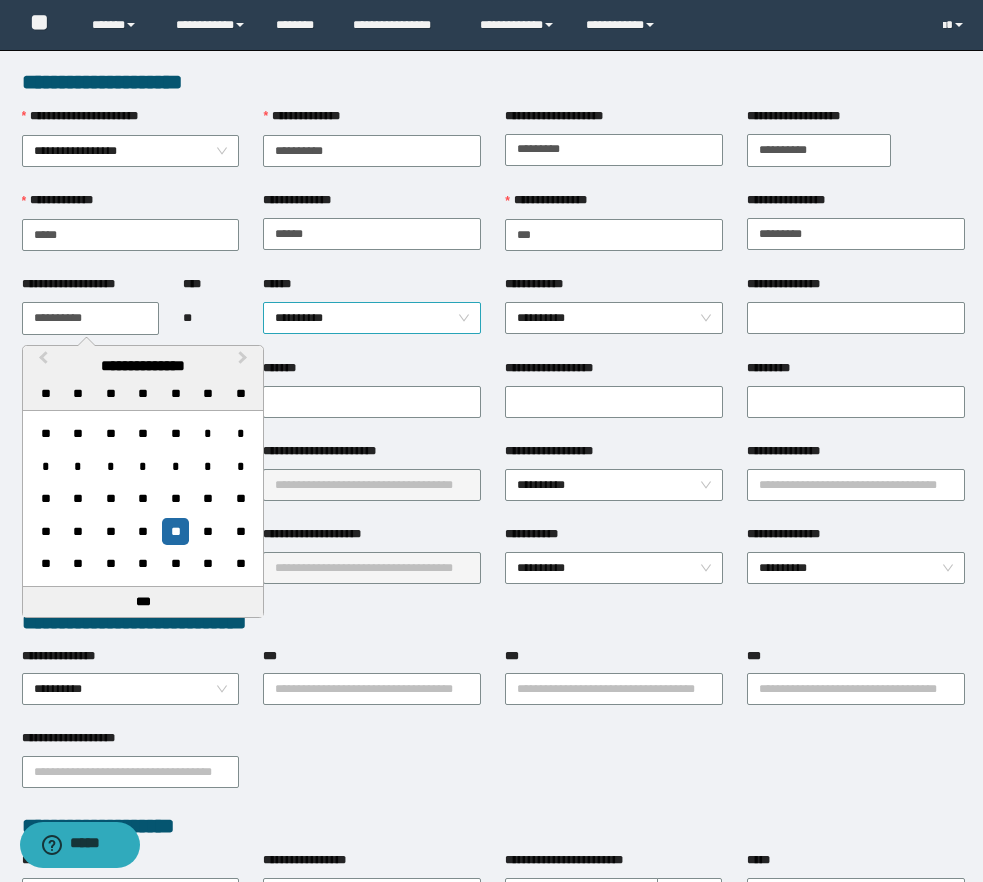 type on "**********" 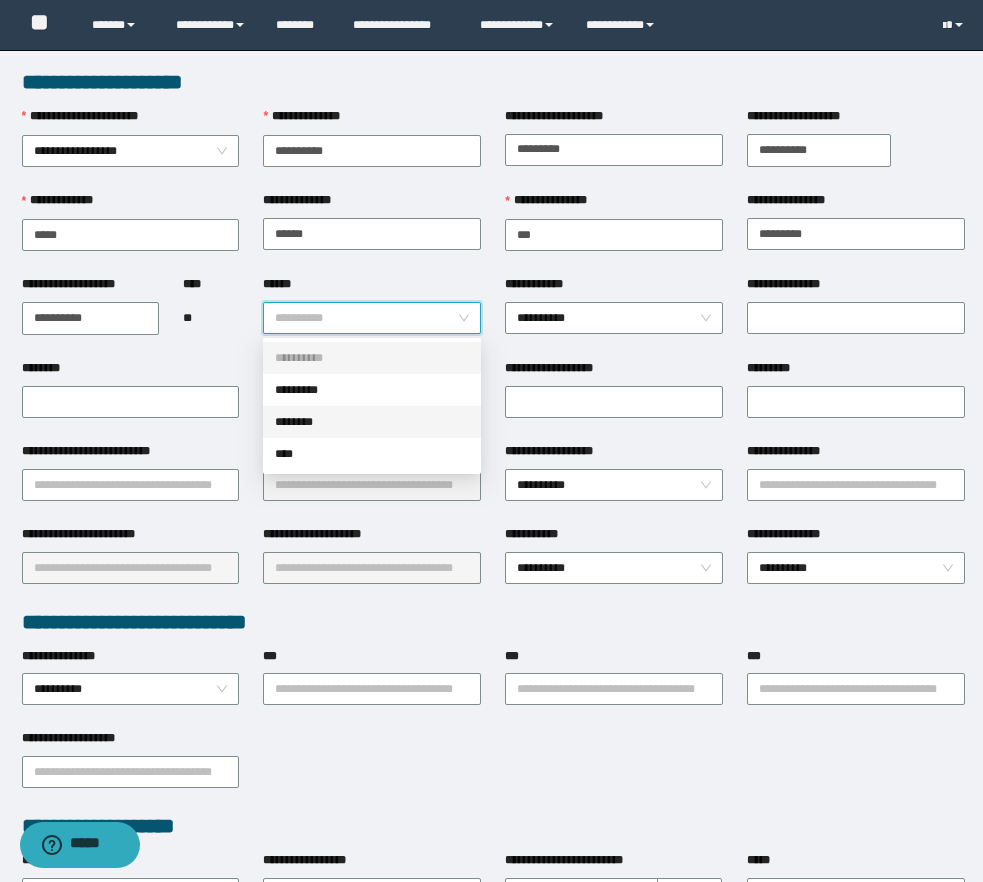 click on "********" at bounding box center (372, 422) 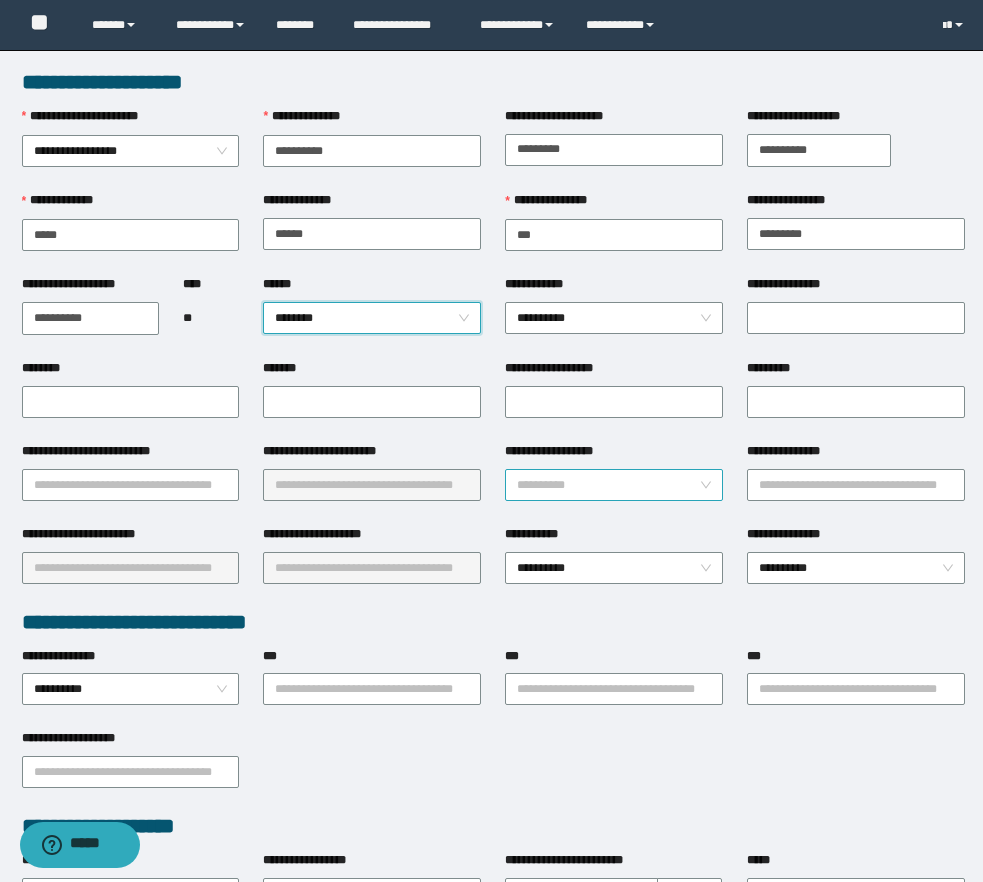 click on "**********" at bounding box center (614, 485) 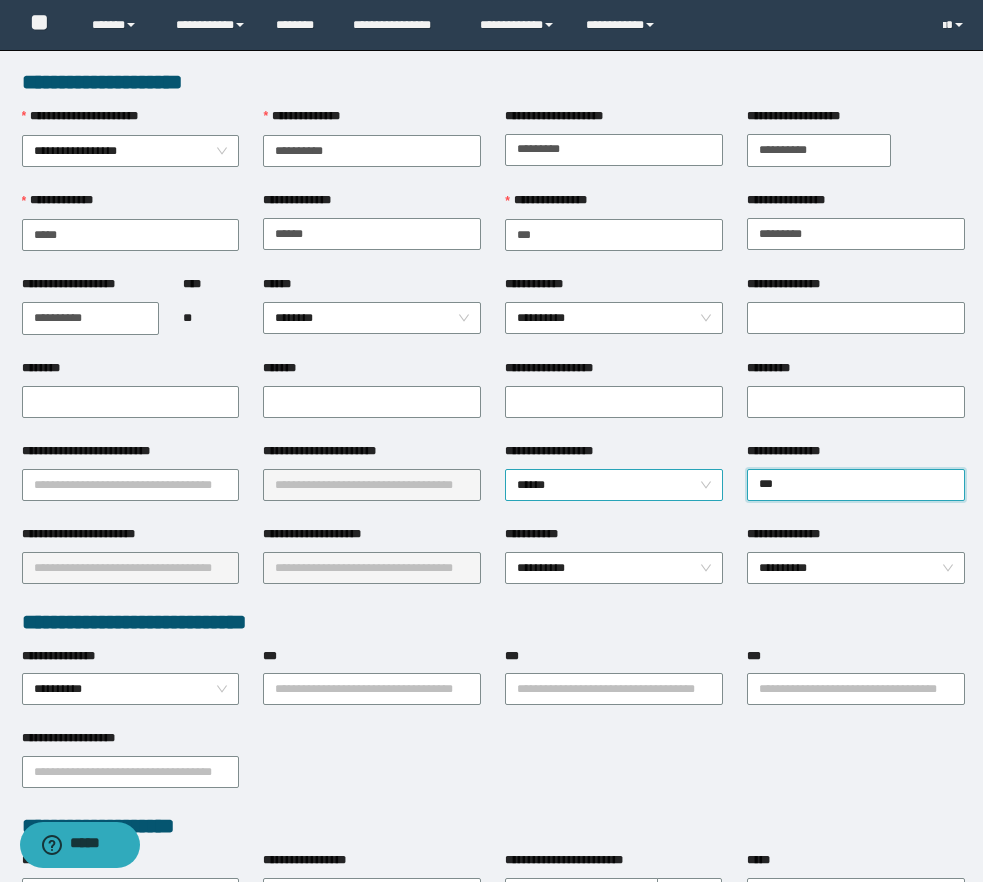 type on "****" 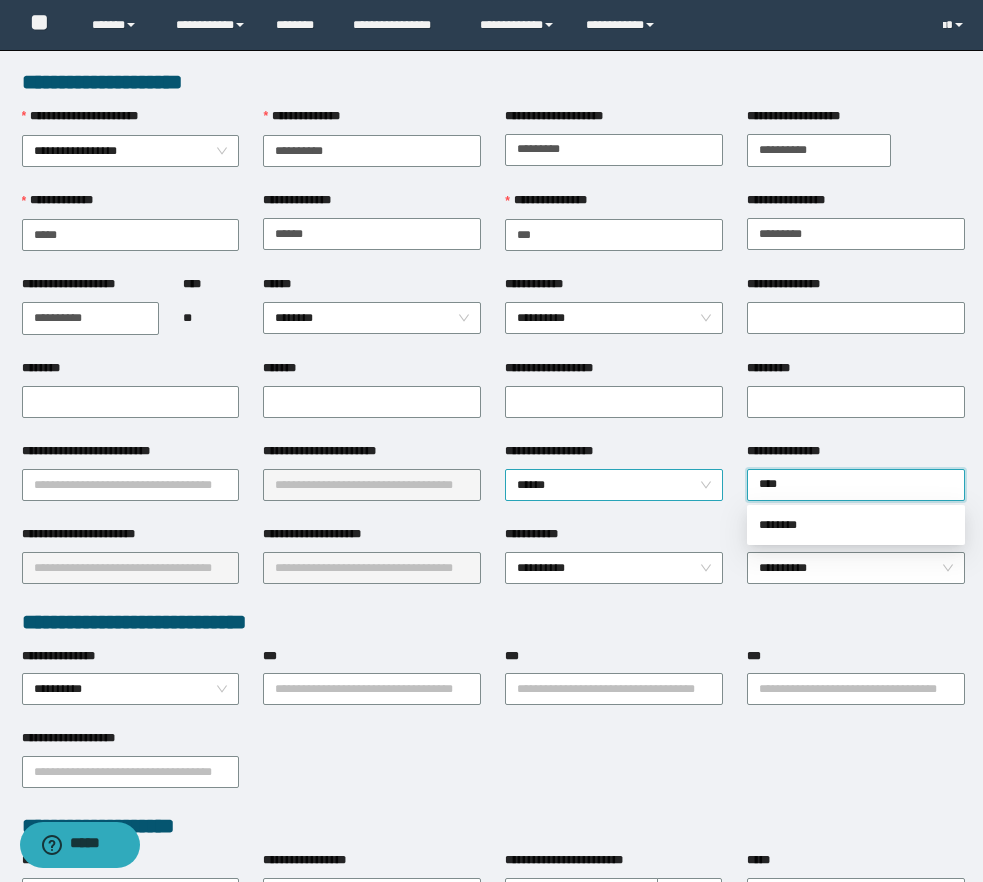 type 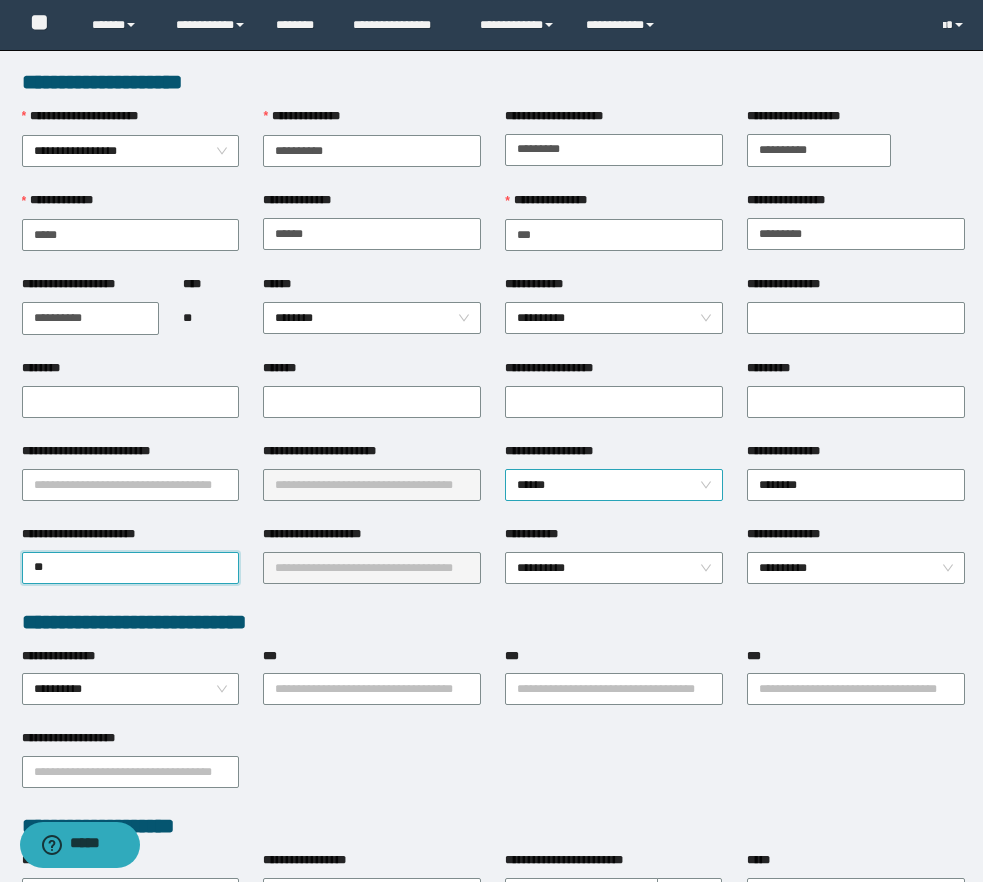 type on "*" 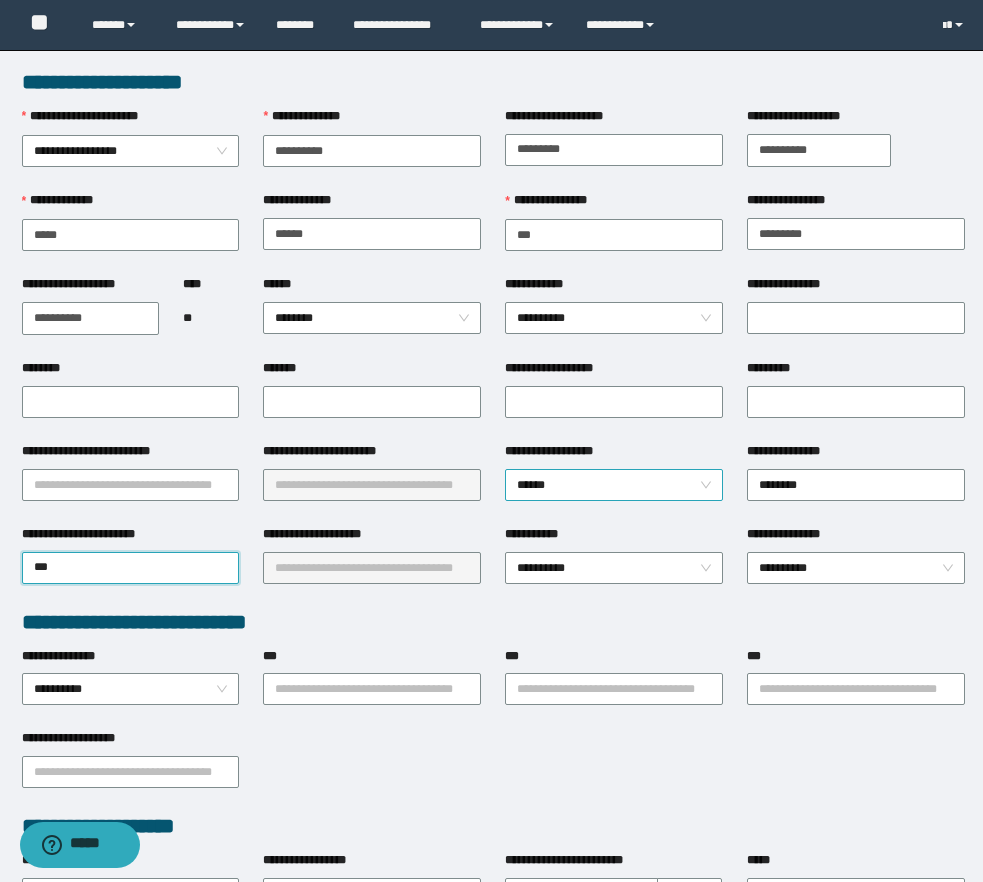type on "****" 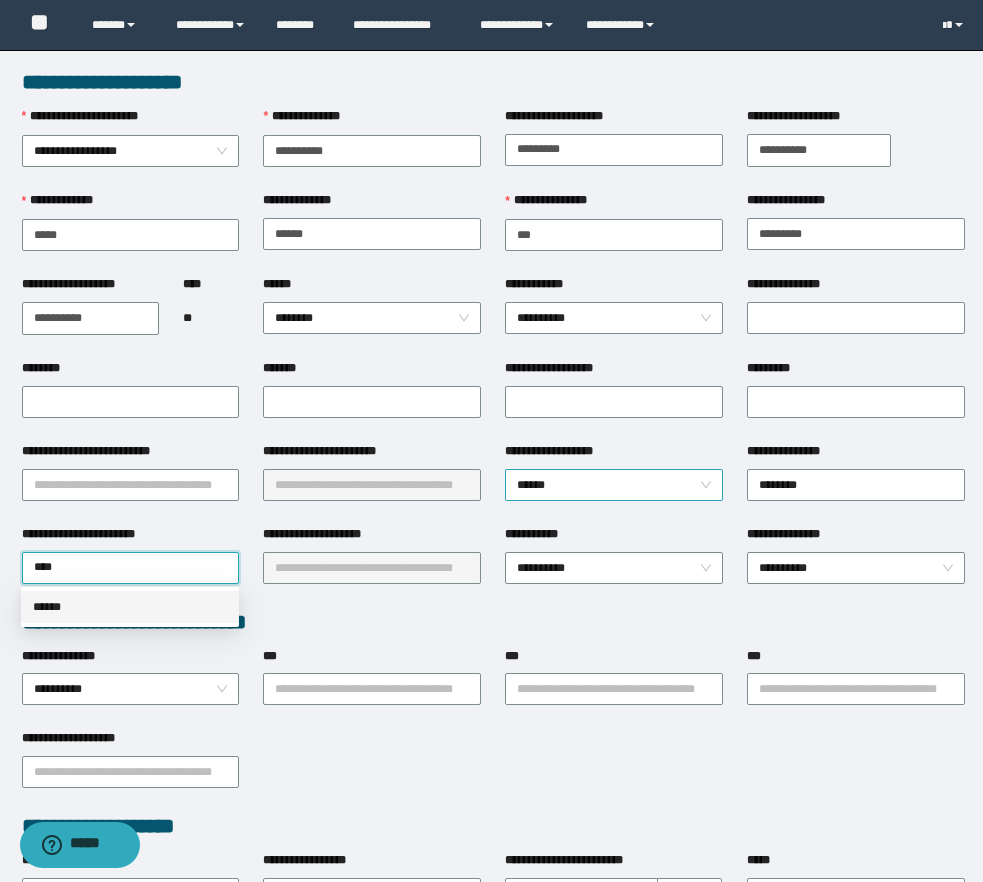 type 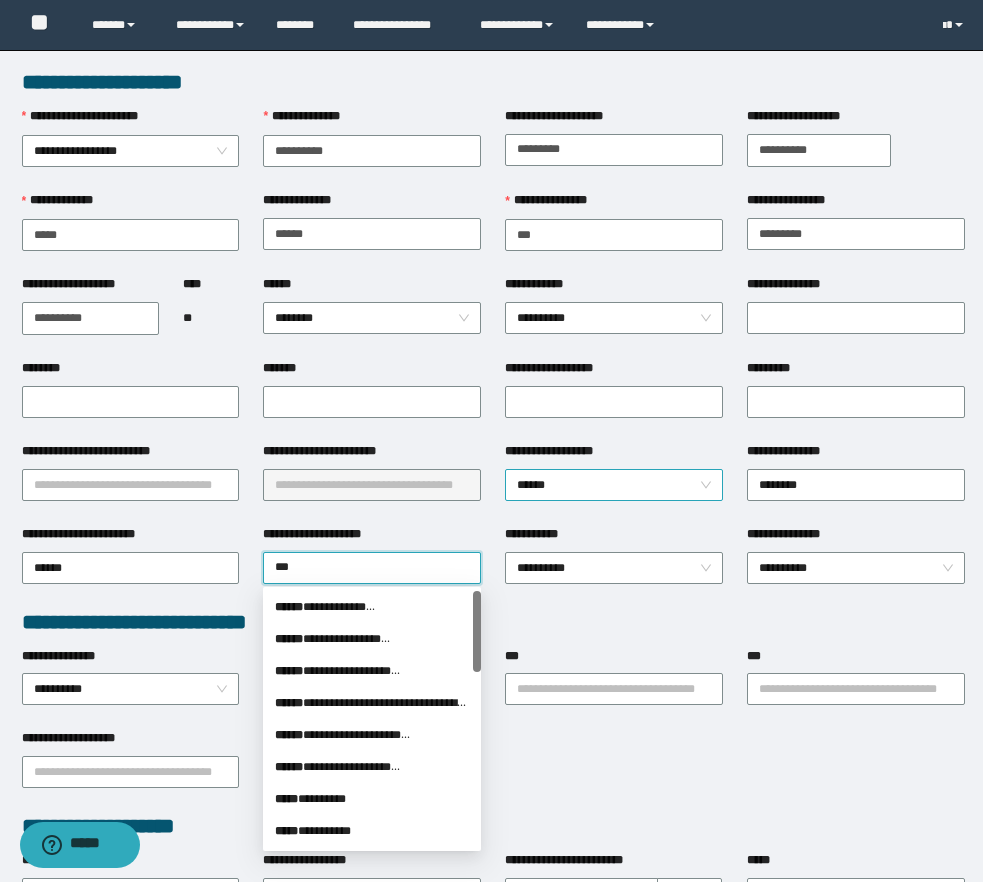 type on "****" 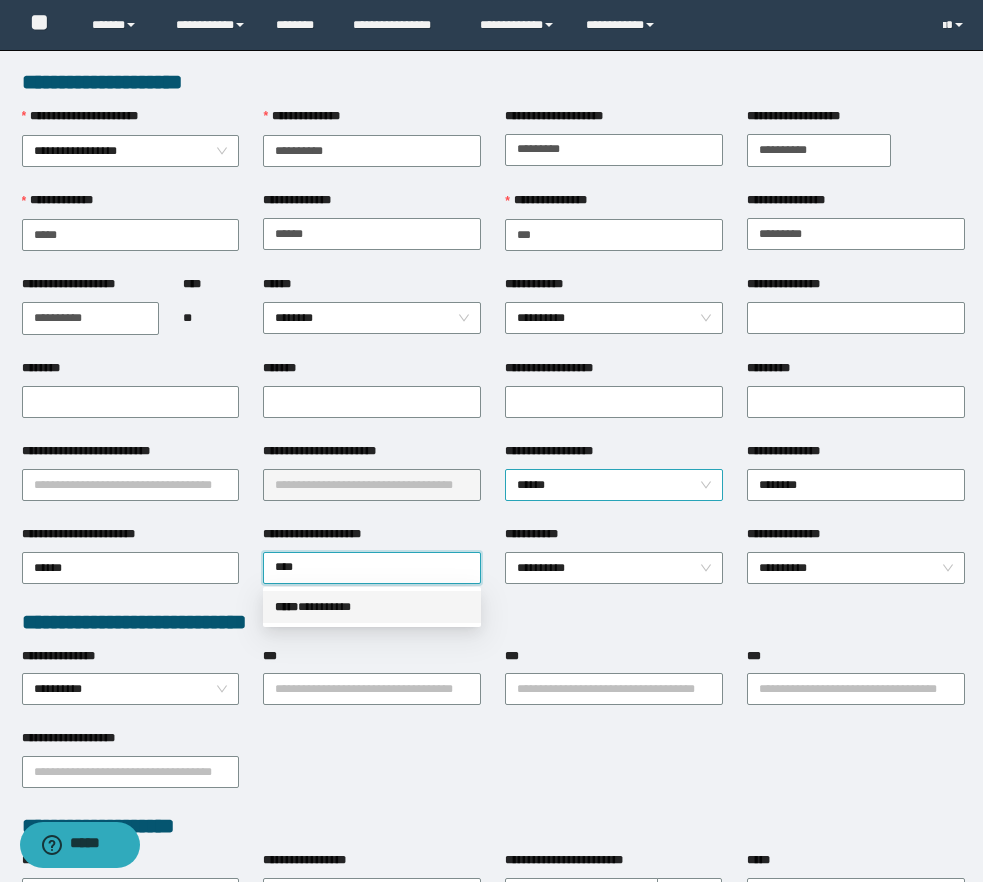 type 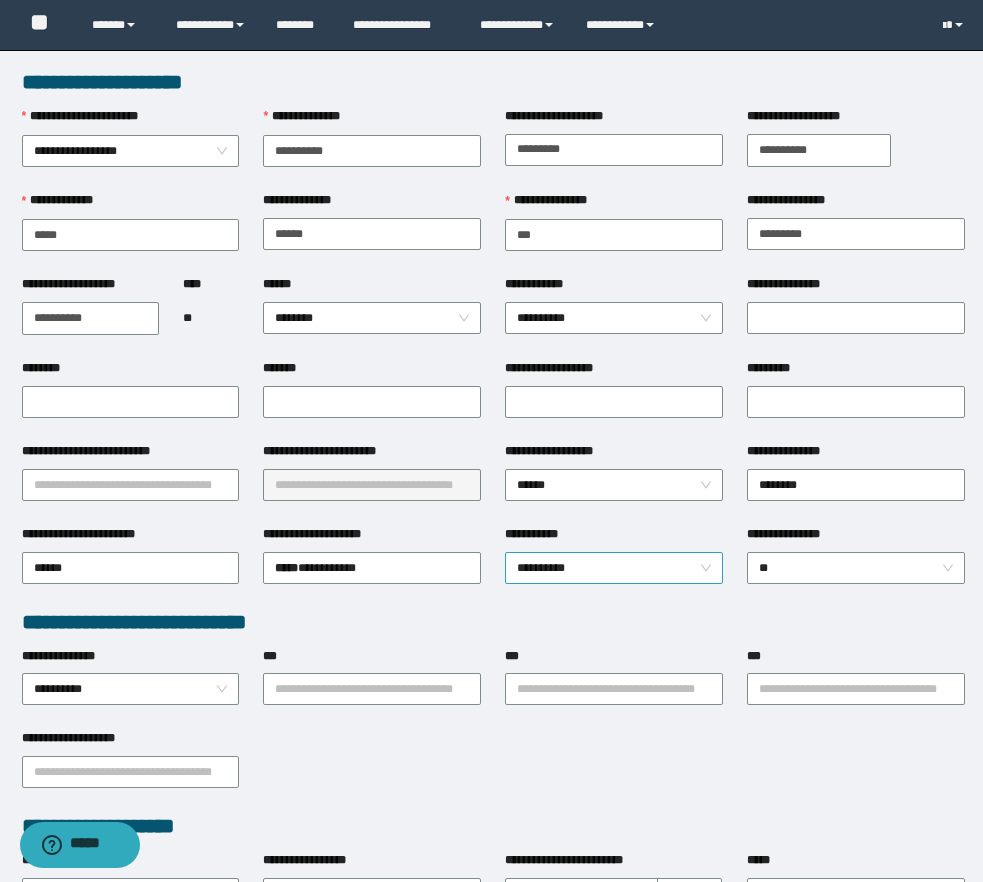 click on "**********" at bounding box center [614, 568] 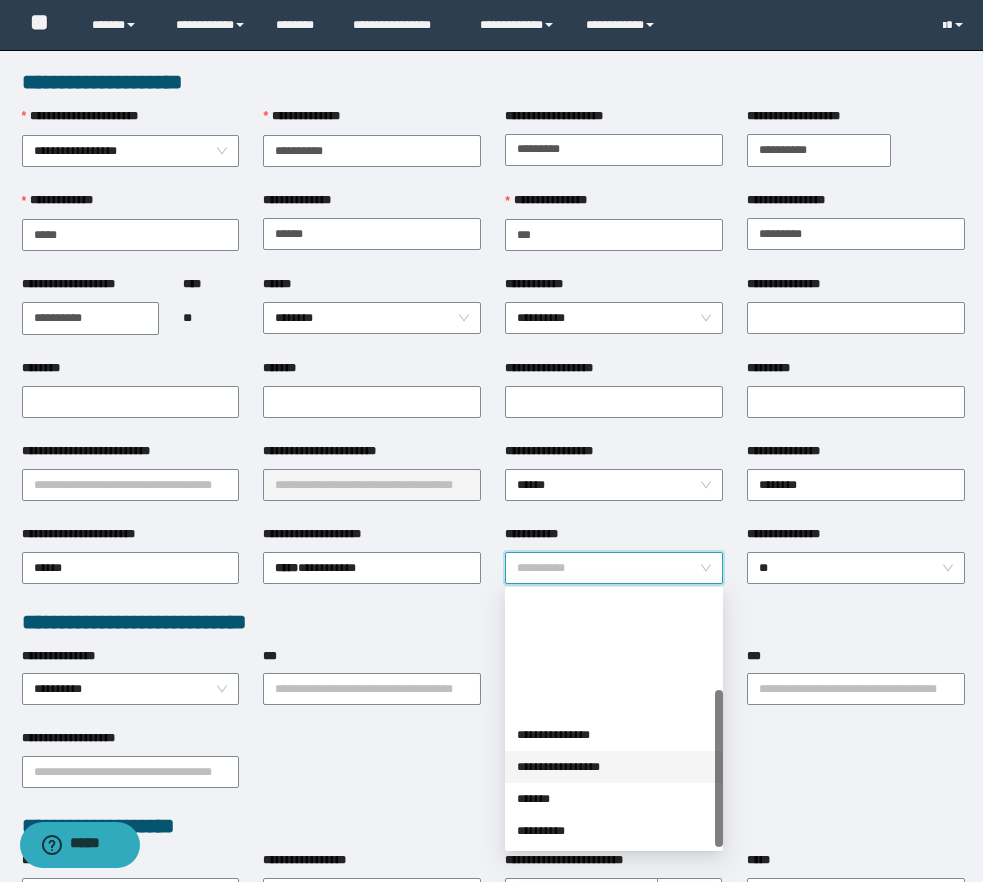 scroll, scrollTop: 160, scrollLeft: 0, axis: vertical 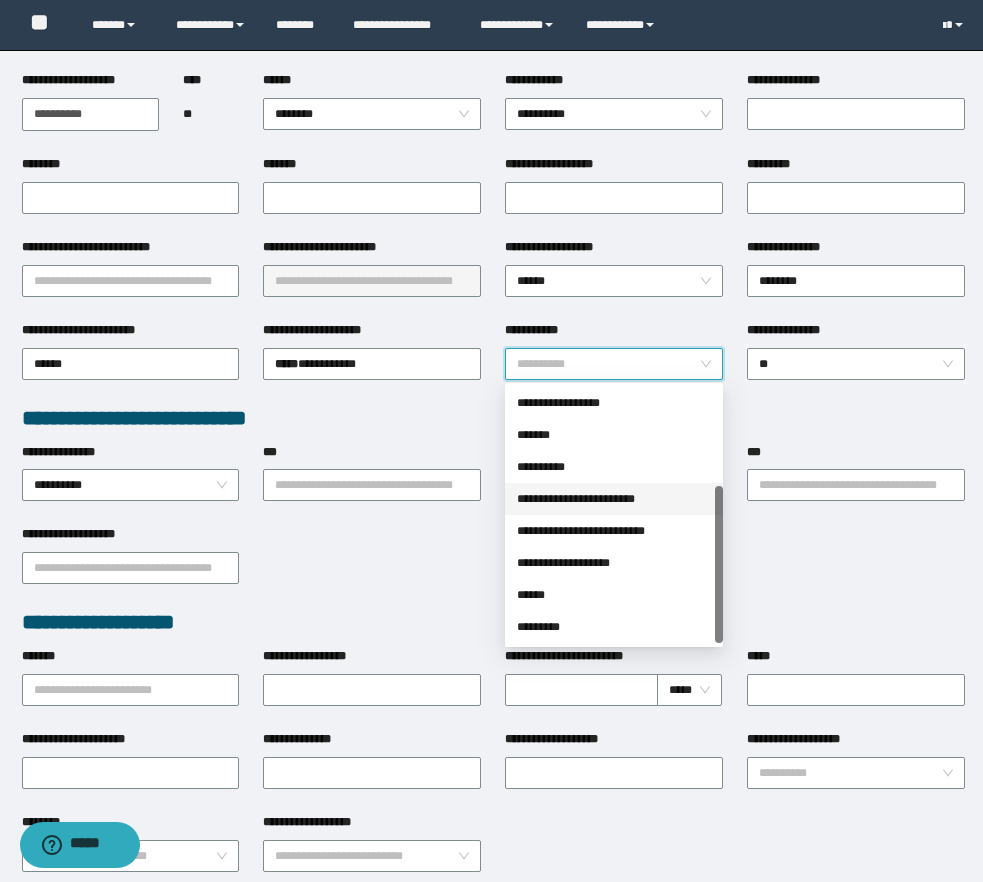 click on "**********" at bounding box center [614, 499] 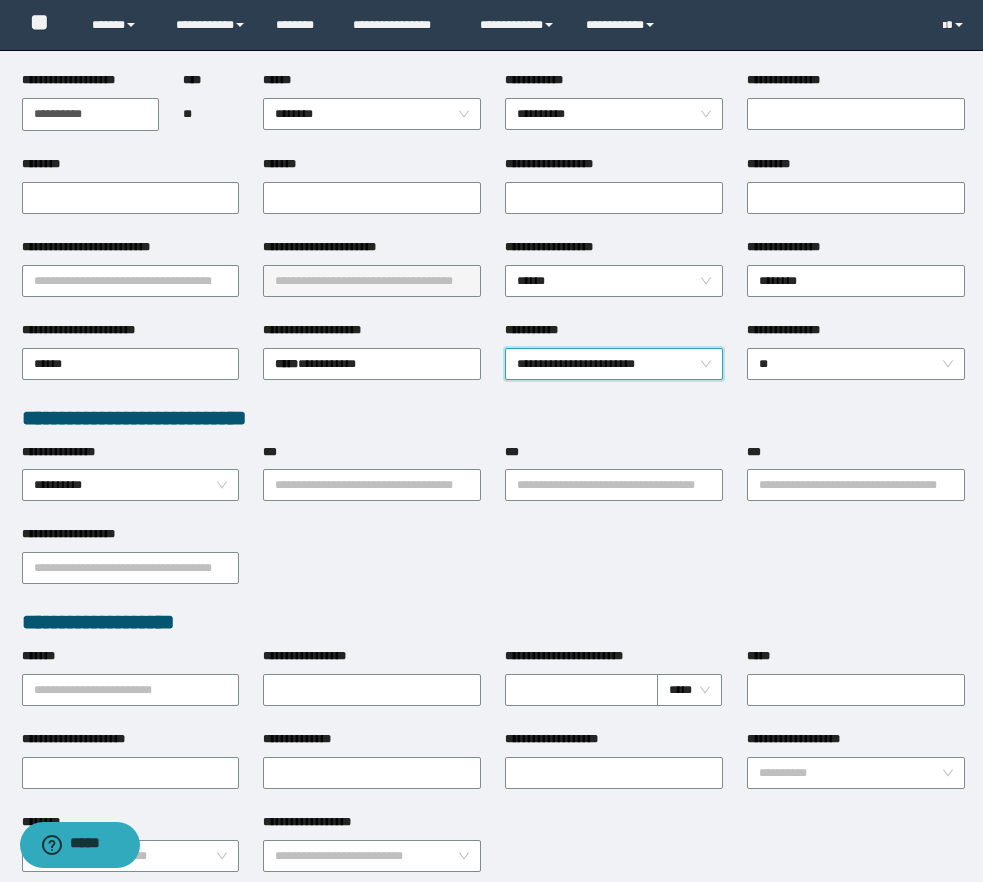 scroll, scrollTop: 0, scrollLeft: 0, axis: both 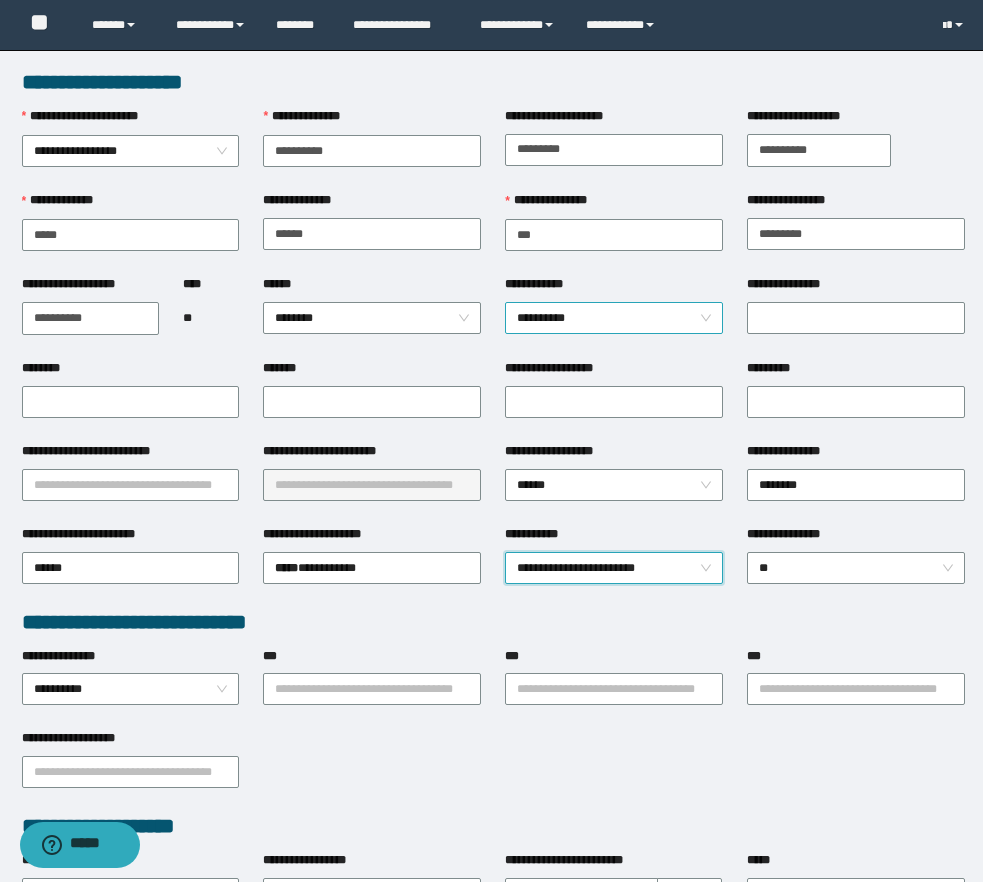 click on "**********" at bounding box center (614, 318) 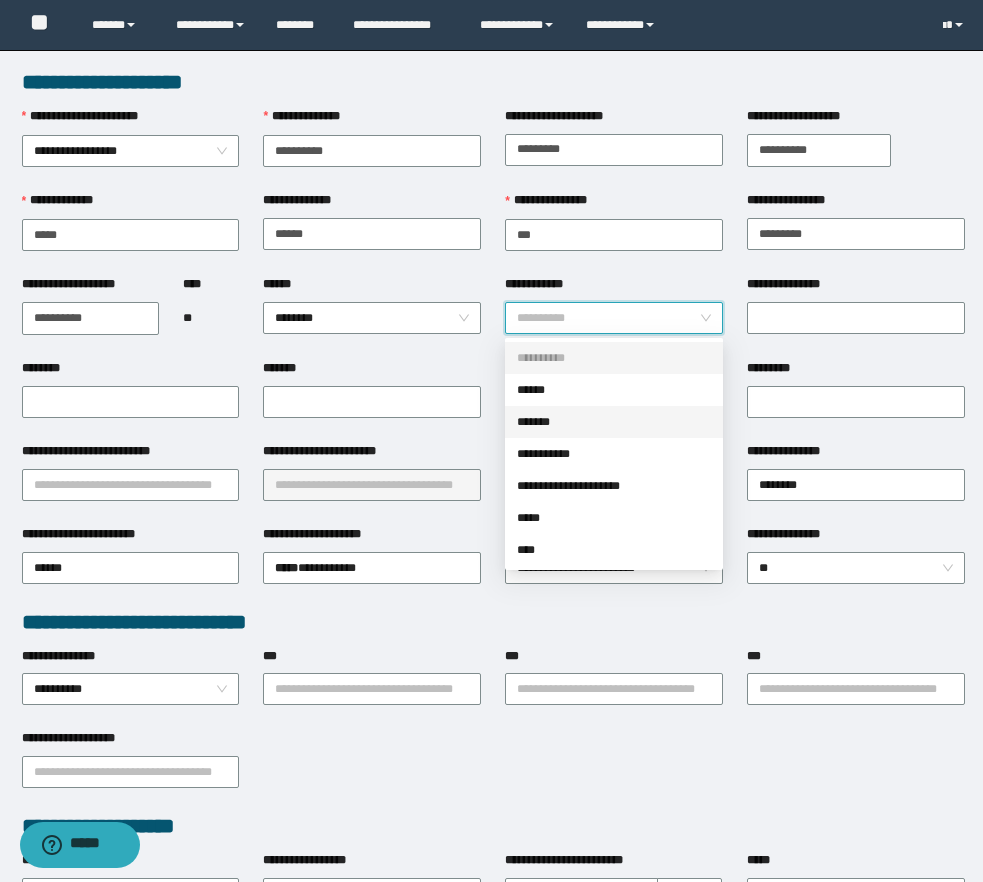 click on "*******" at bounding box center (614, 422) 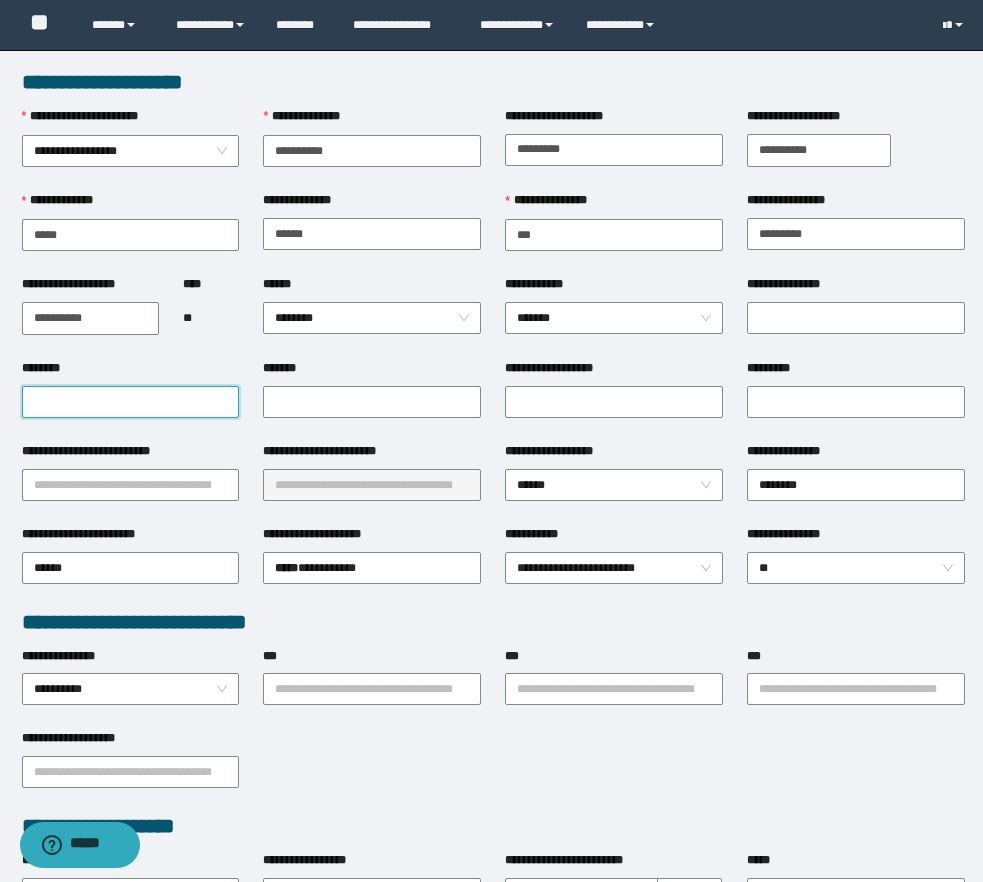 click on "********" at bounding box center (131, 402) 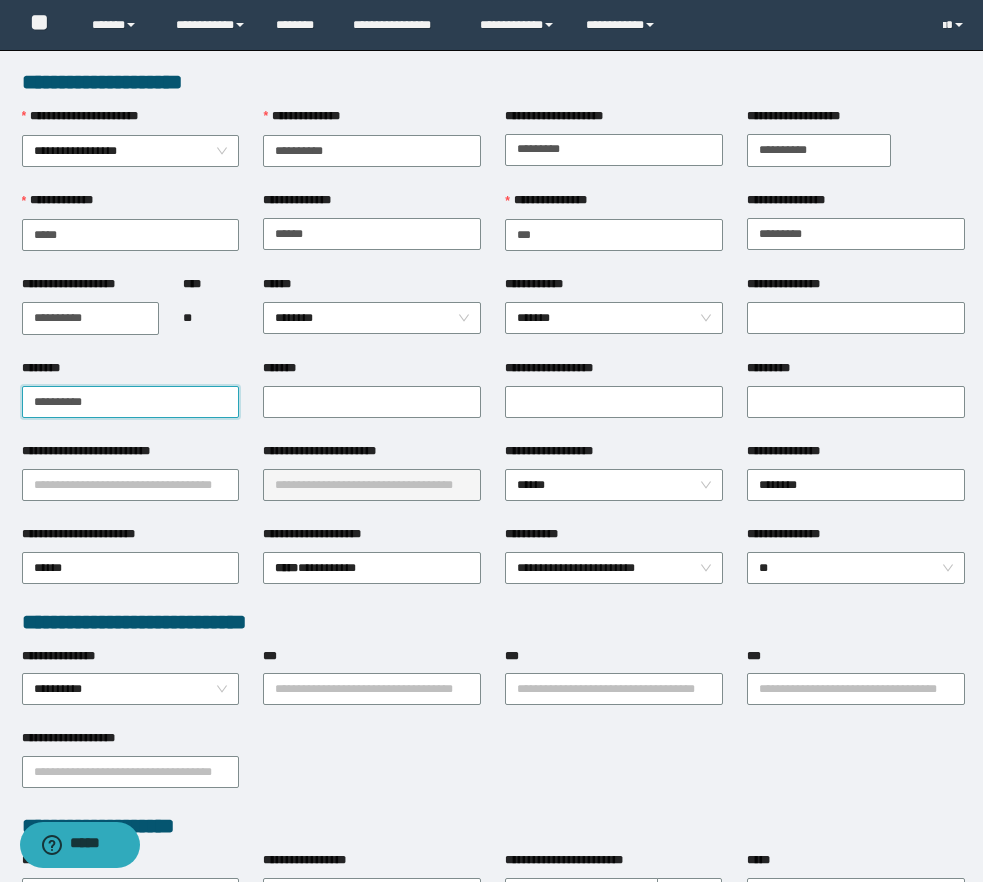 type on "**********" 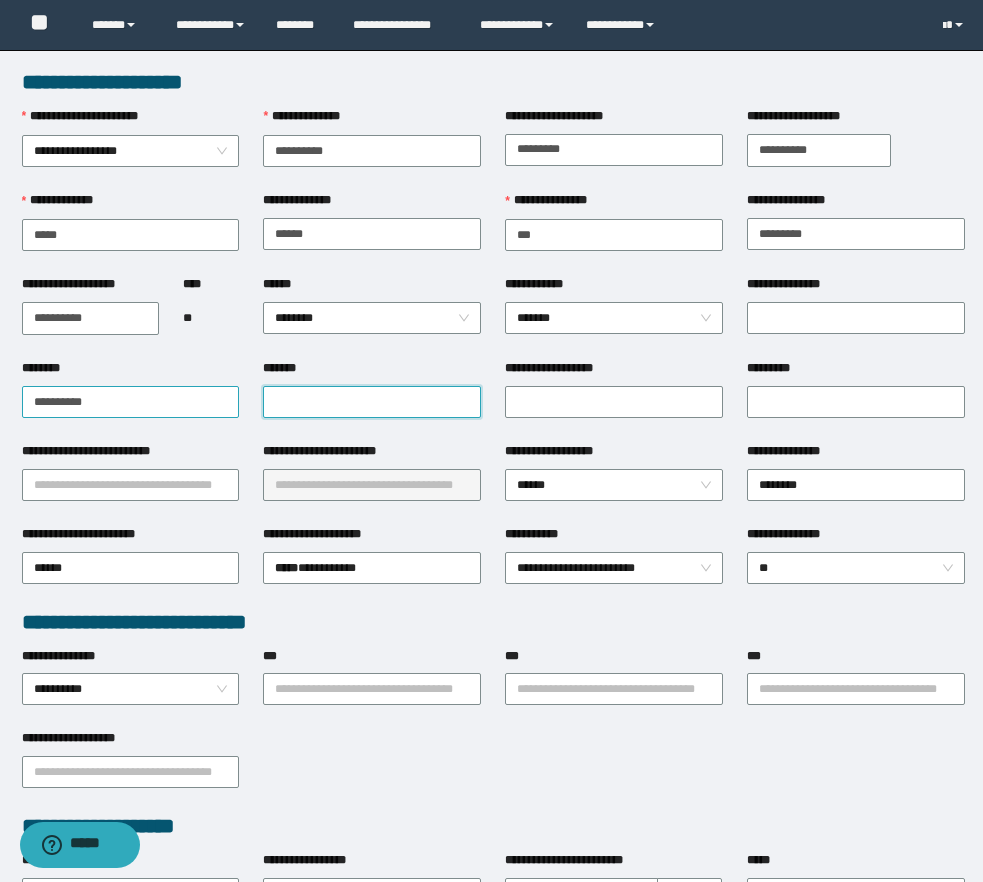 paste on "**********" 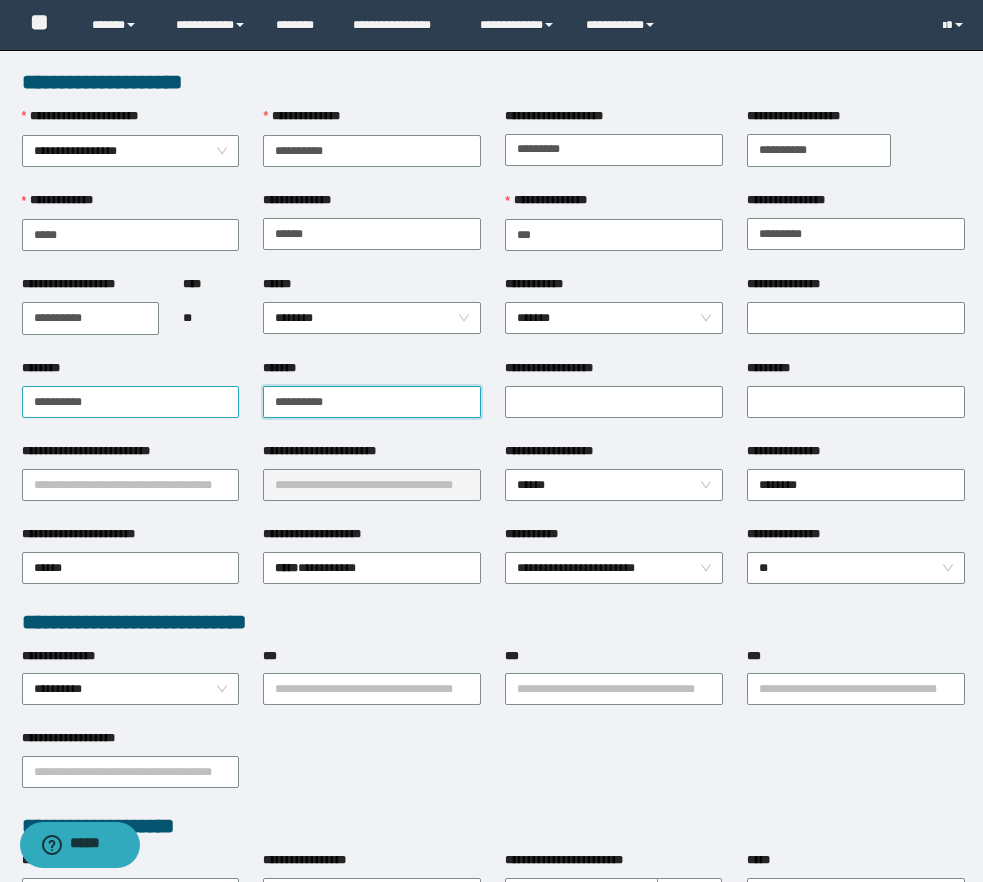 type on "**********" 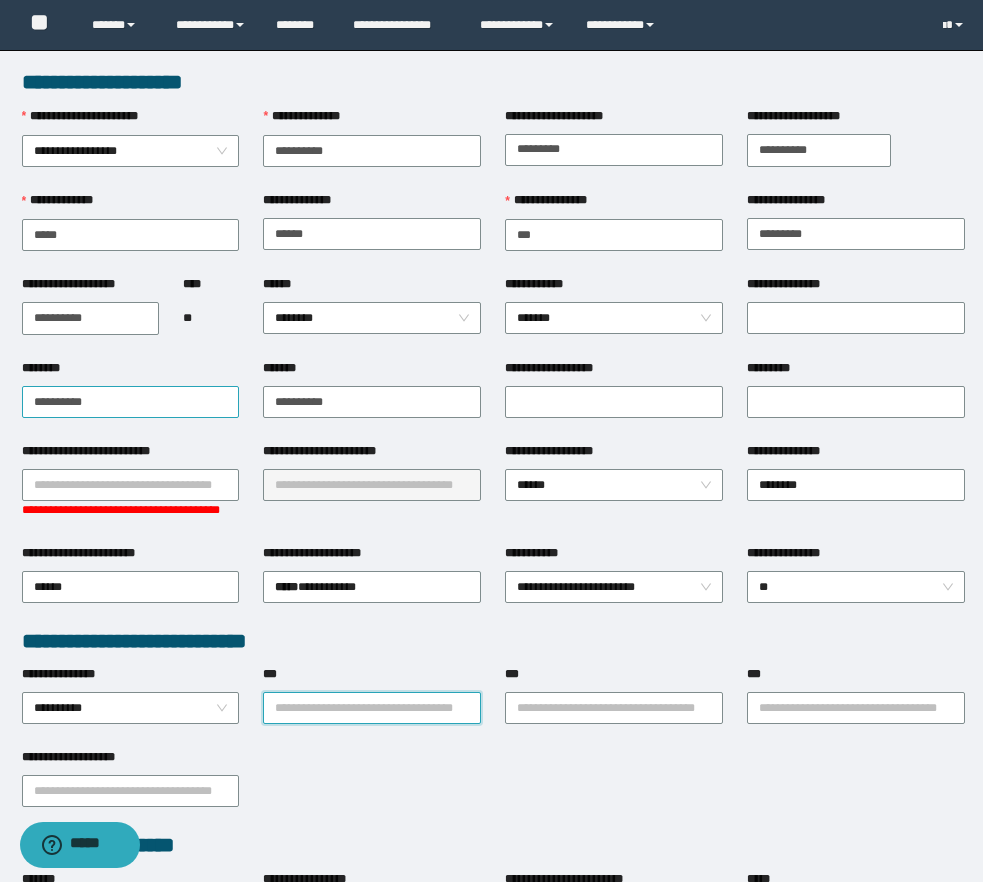 type on "*" 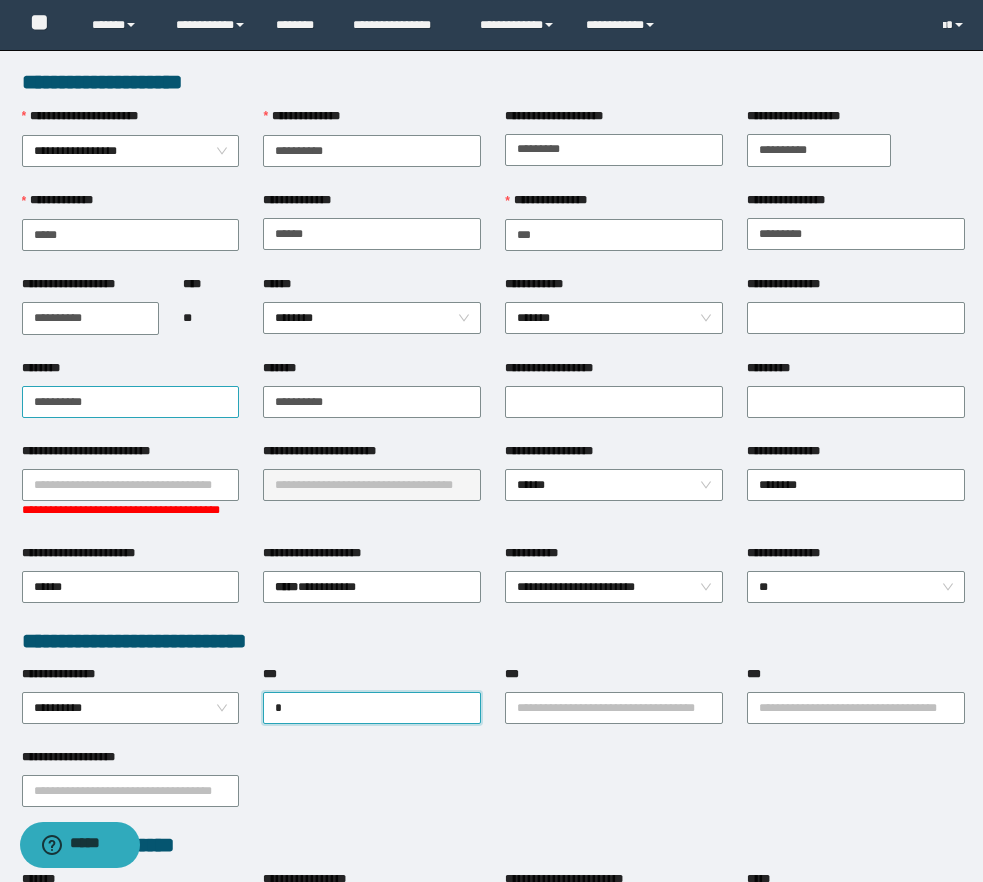 type 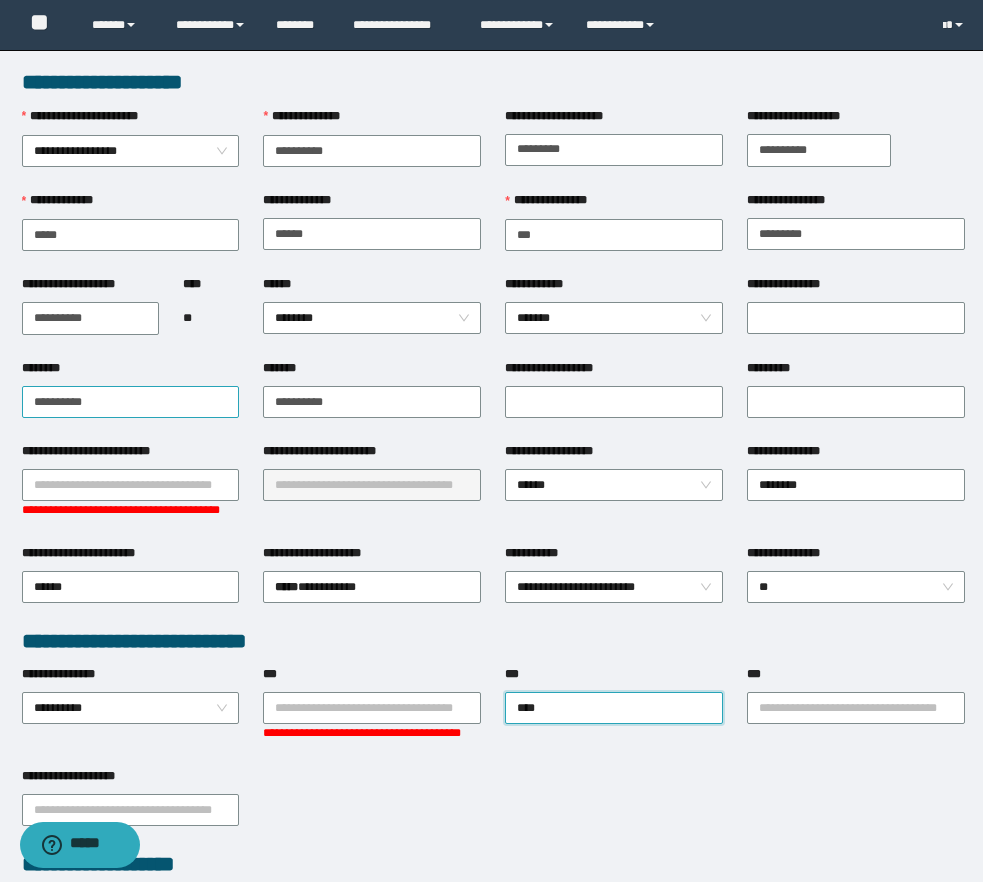 type on "*****" 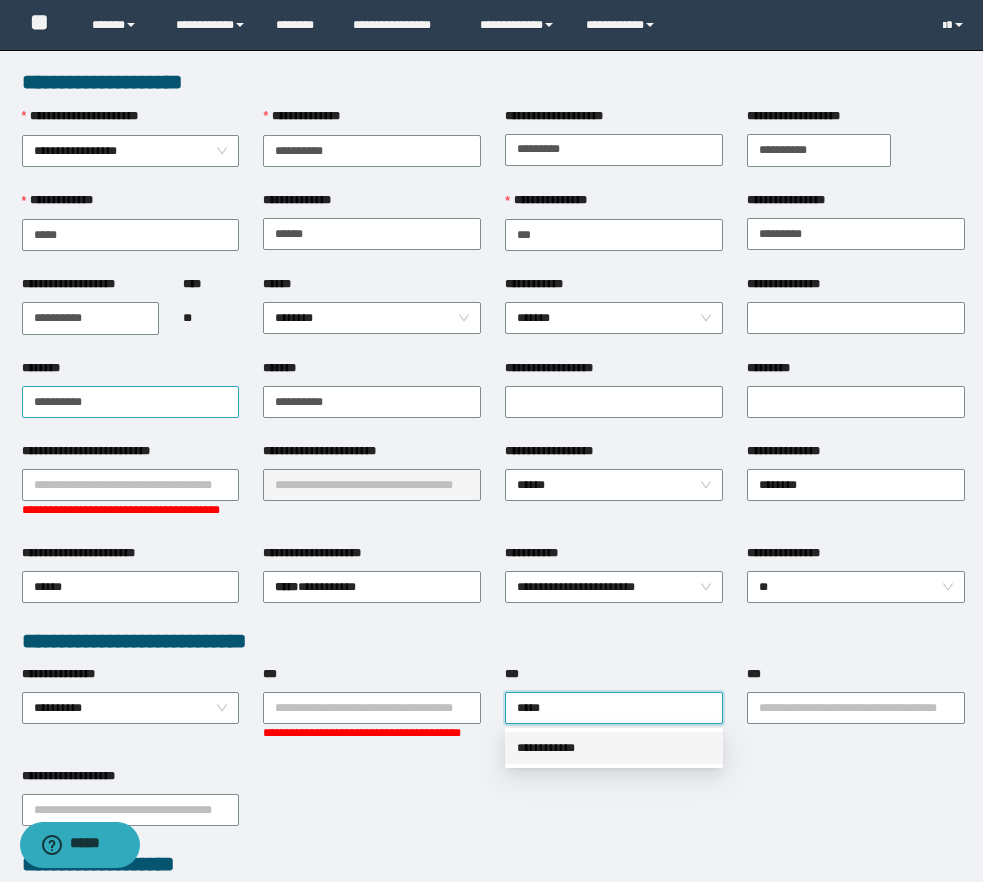 type 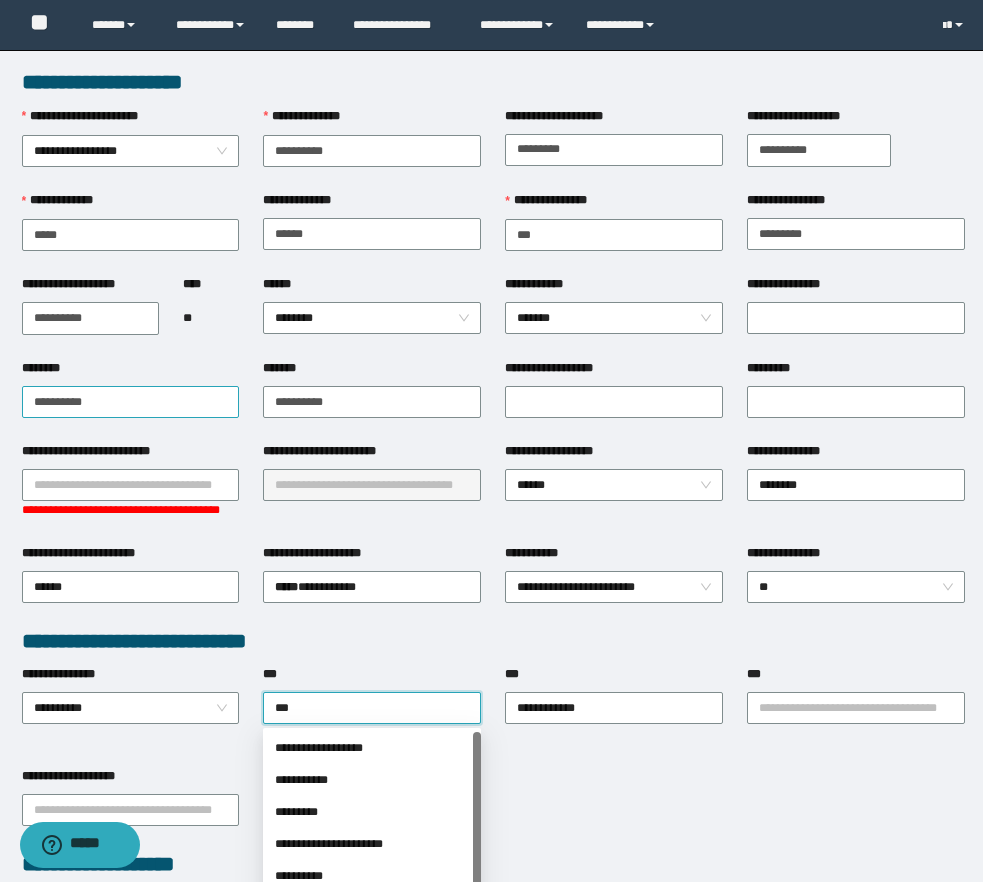 type on "****" 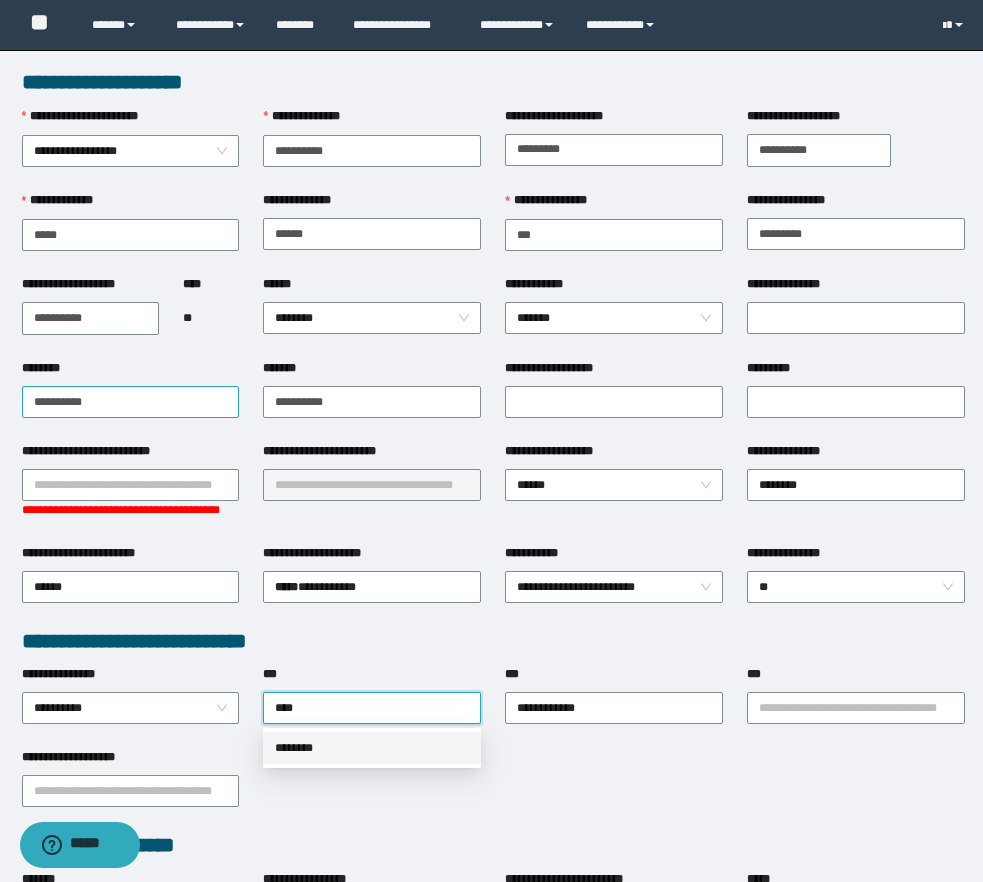 type 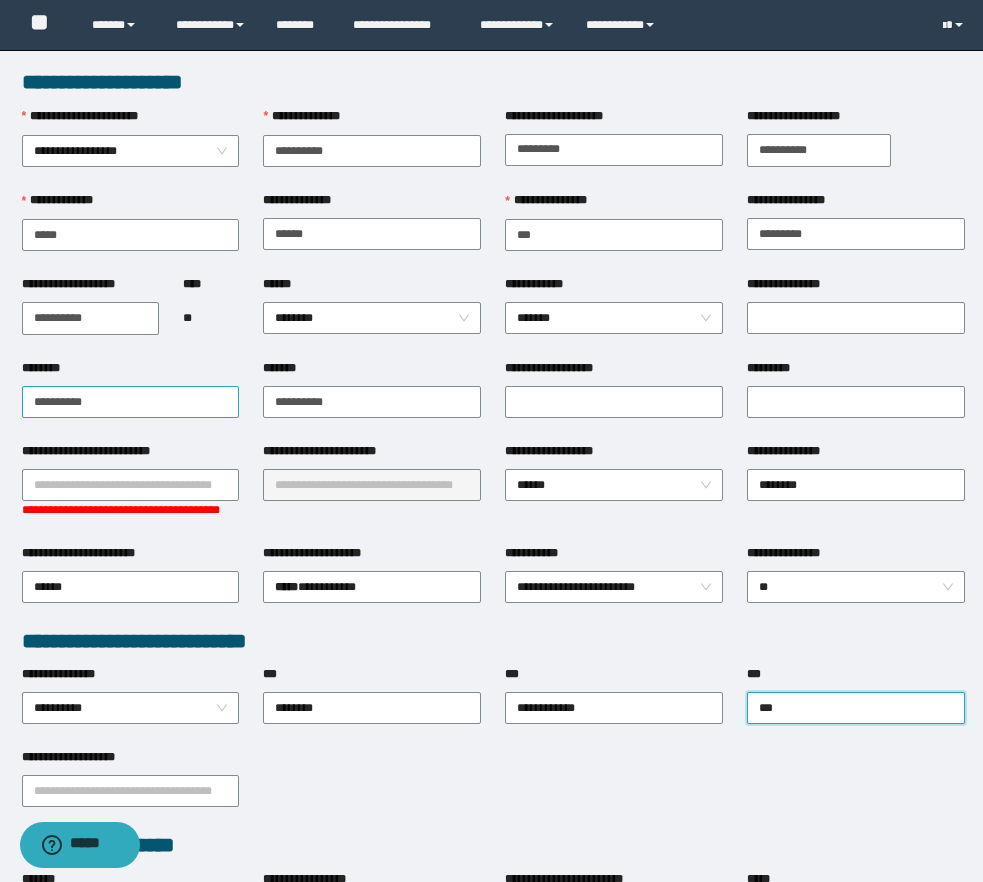 type on "****" 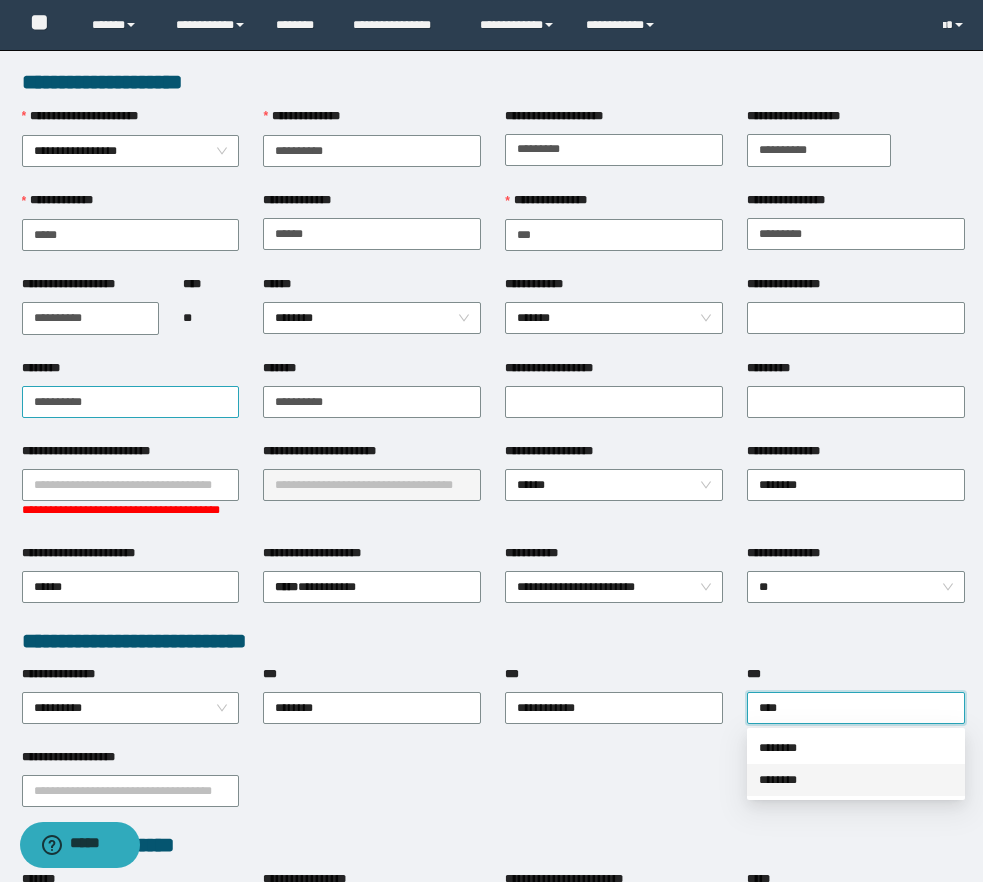 type 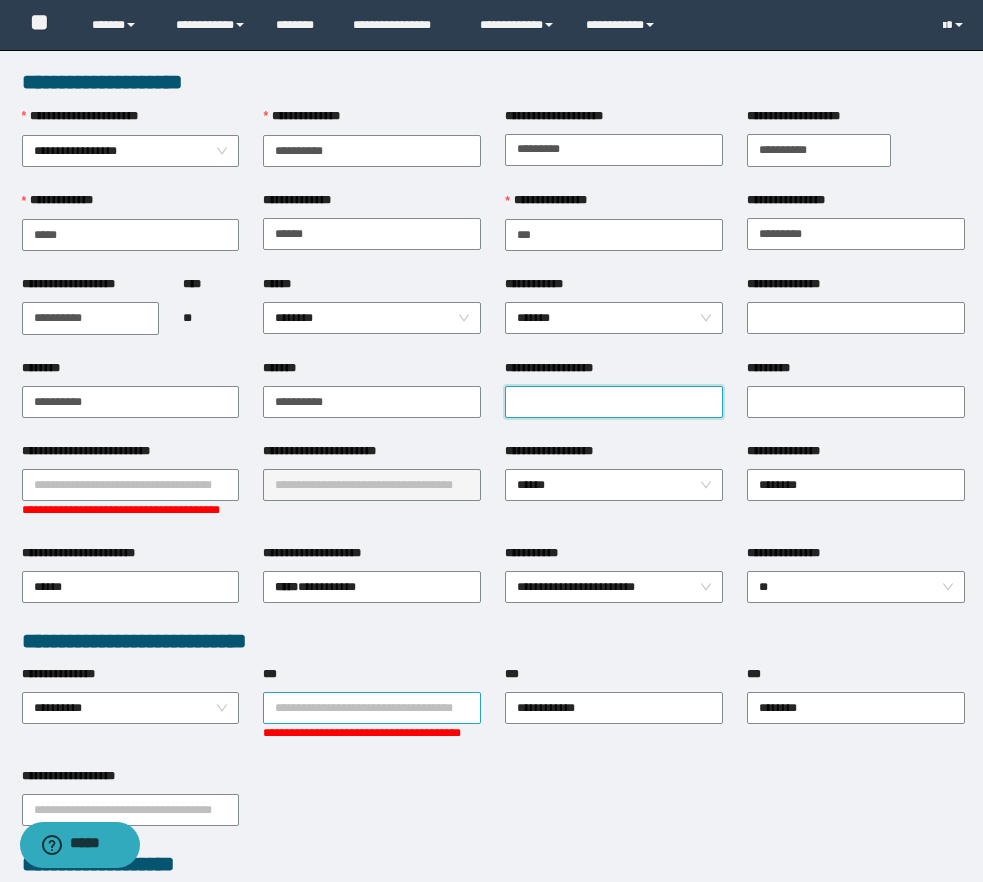 click on "**********" at bounding box center [614, 402] 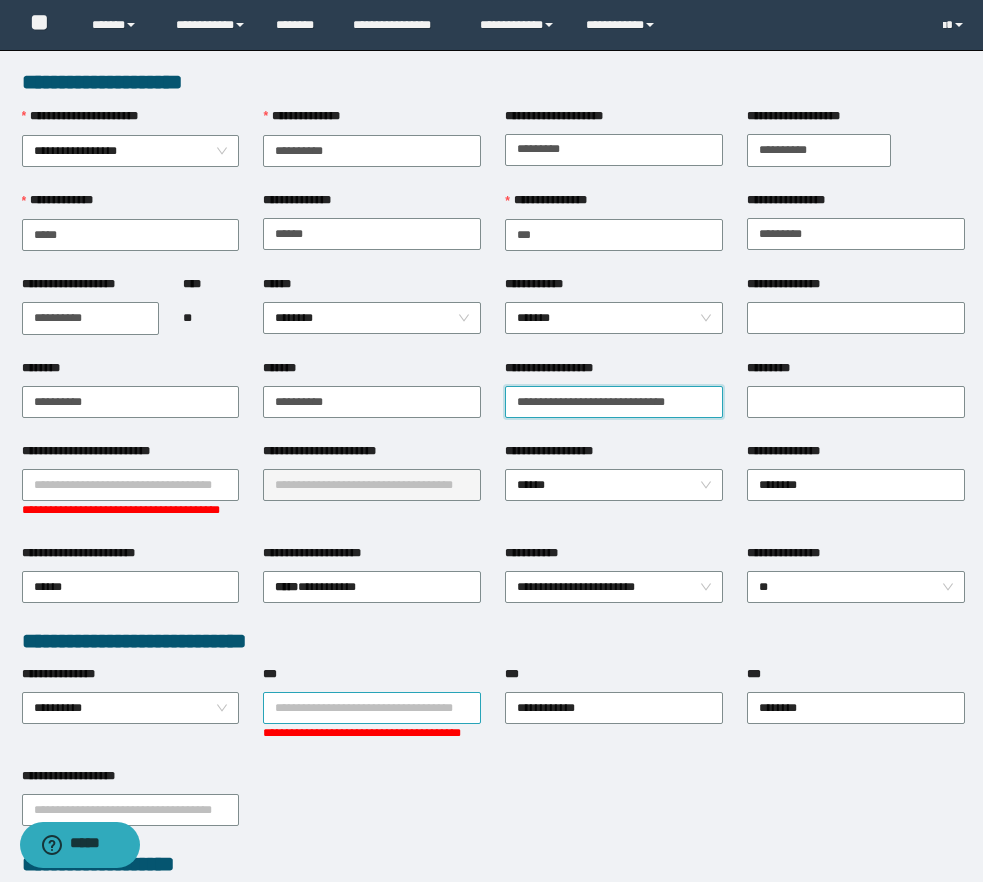 type on "**********" 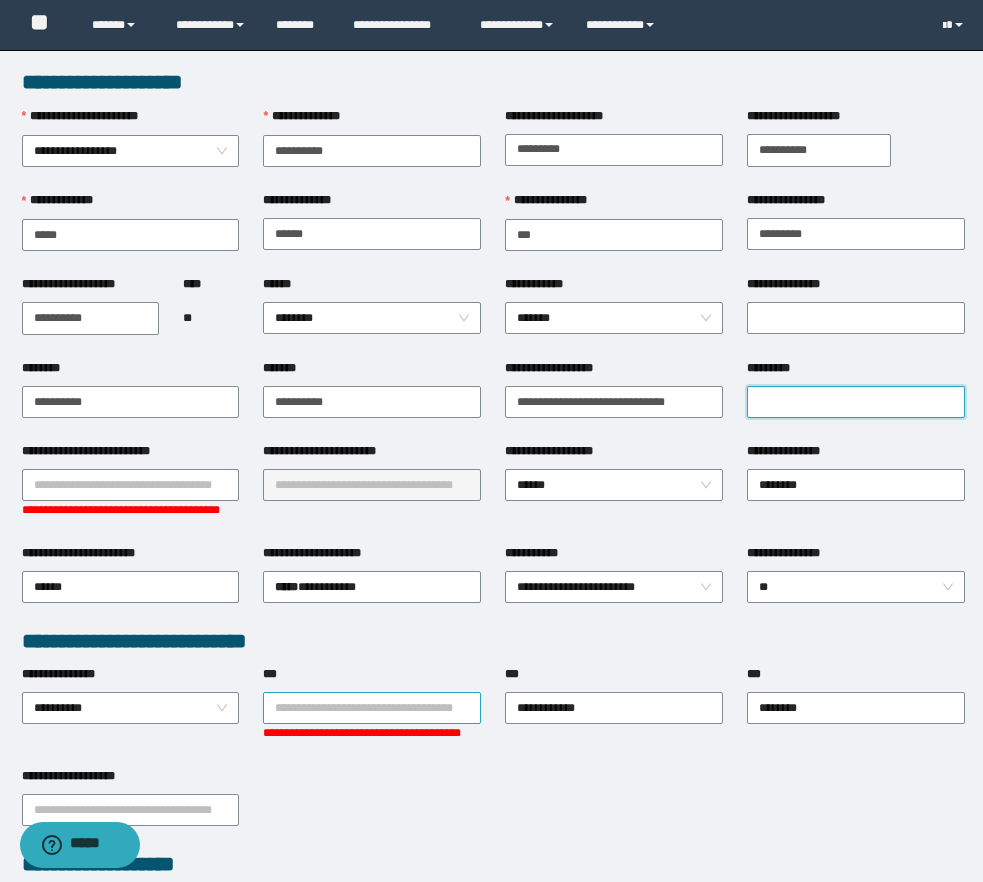 click on "*********" at bounding box center (856, 402) 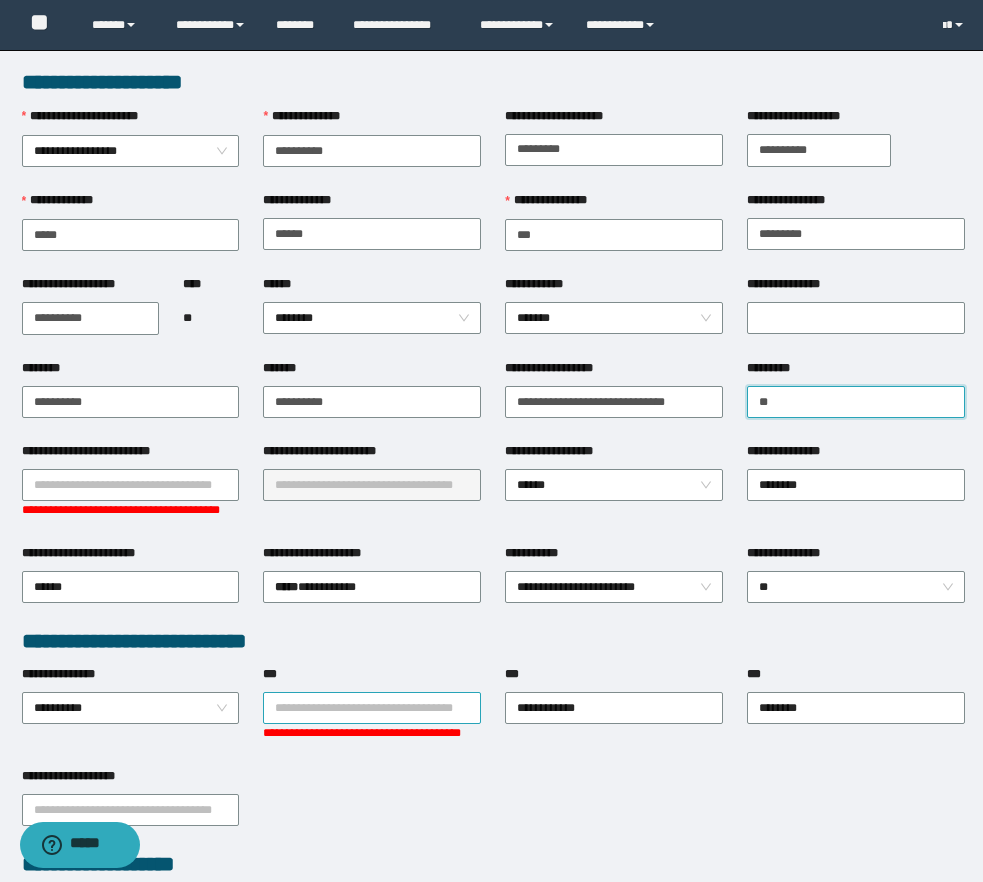 type on "*" 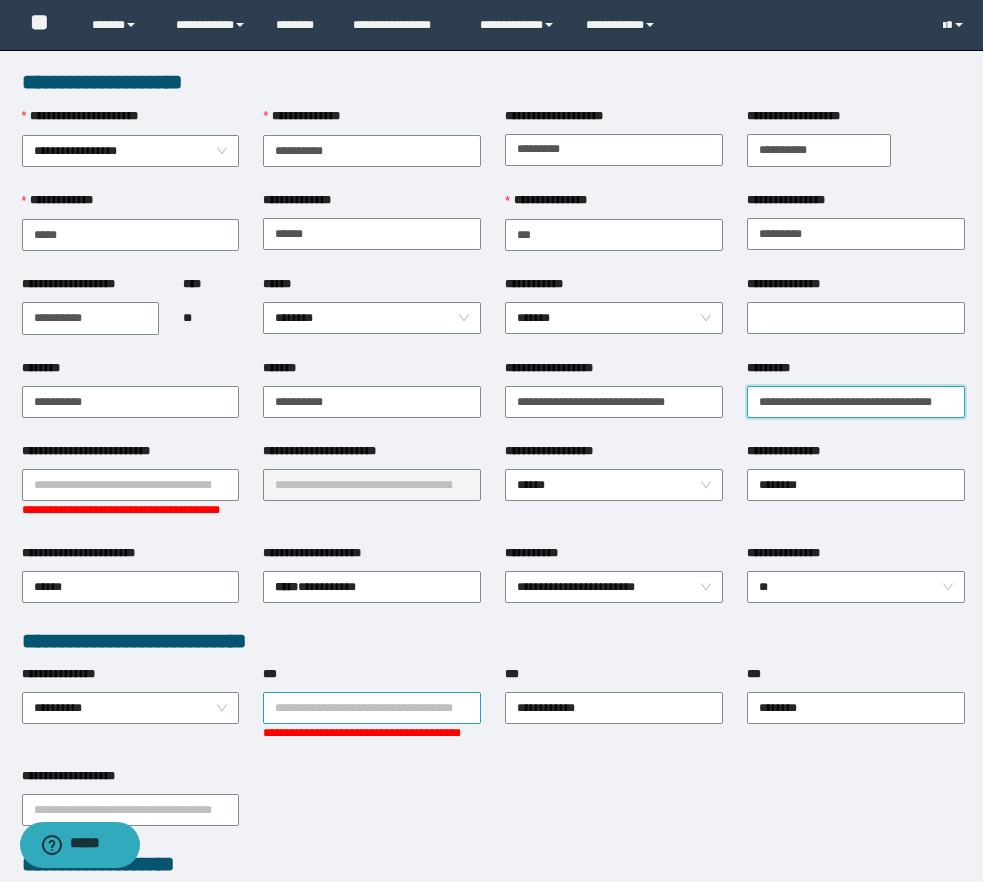 scroll, scrollTop: 0, scrollLeft: 22, axis: horizontal 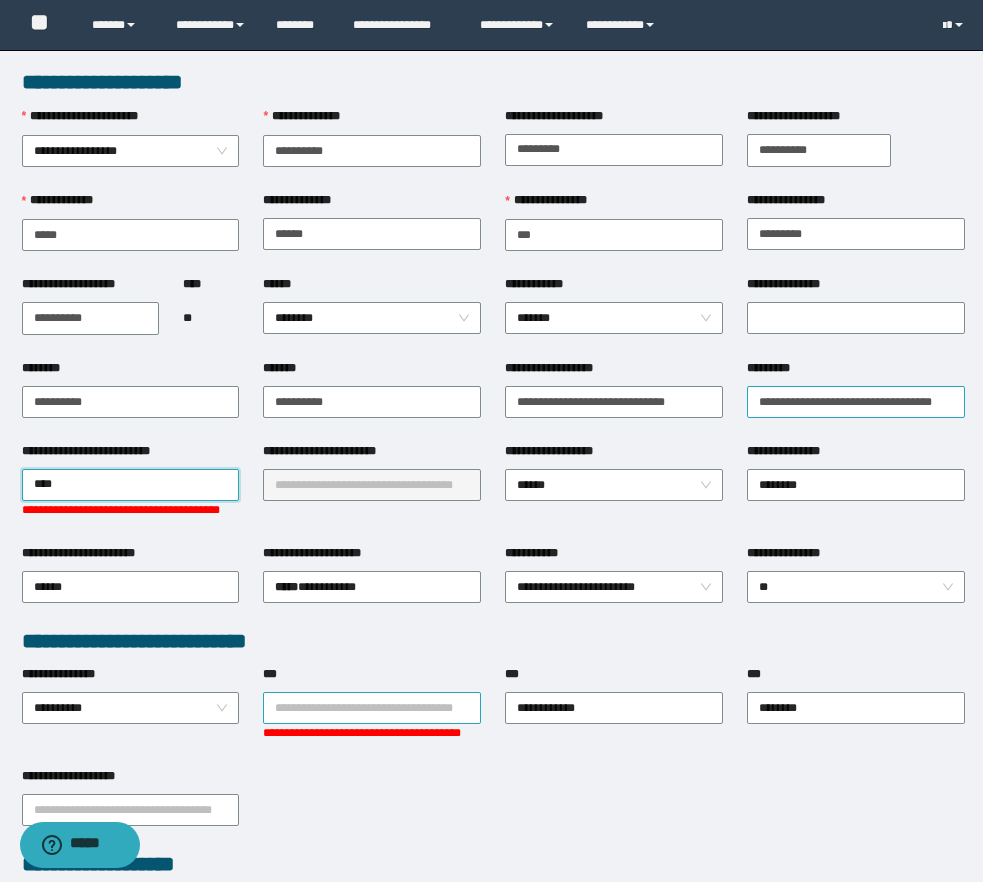 type on "*****" 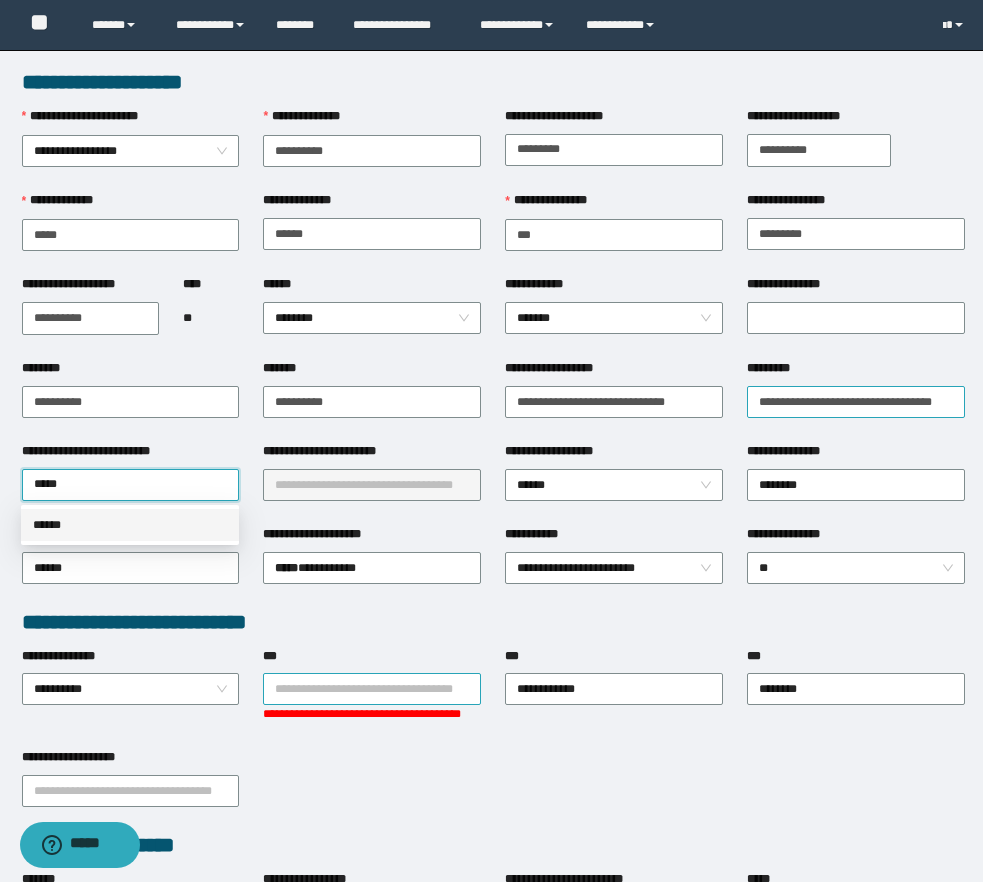 type 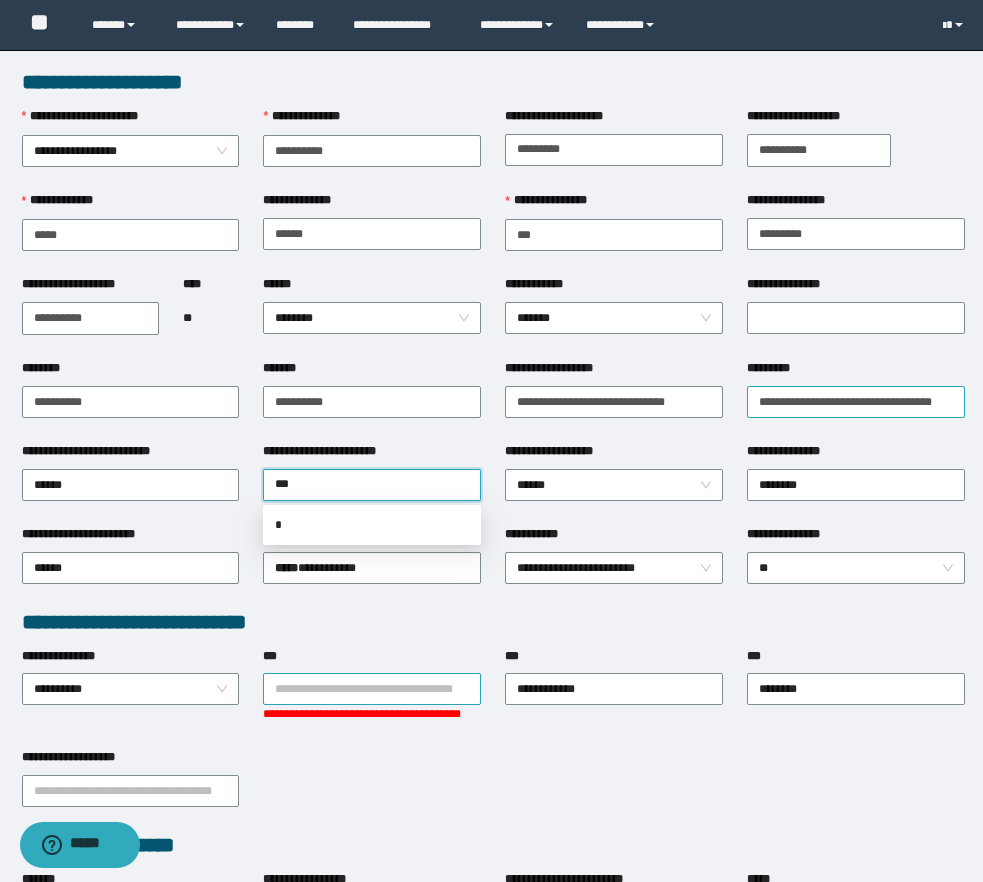 type on "****" 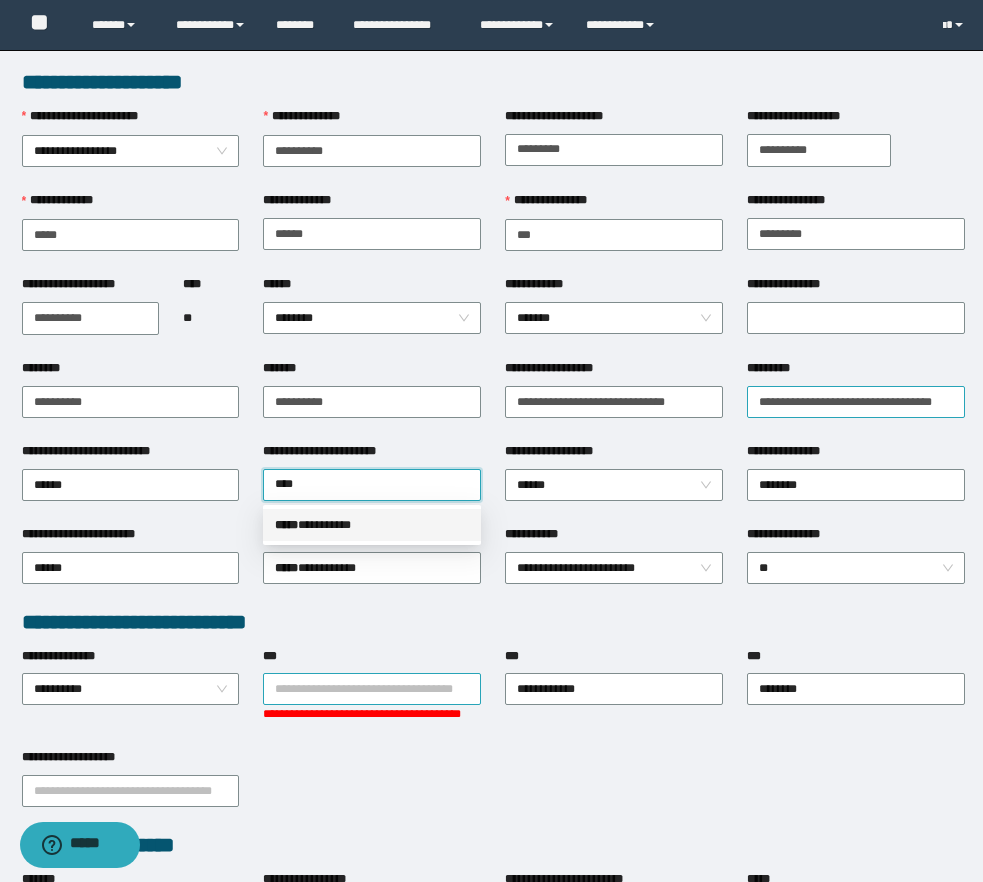 type 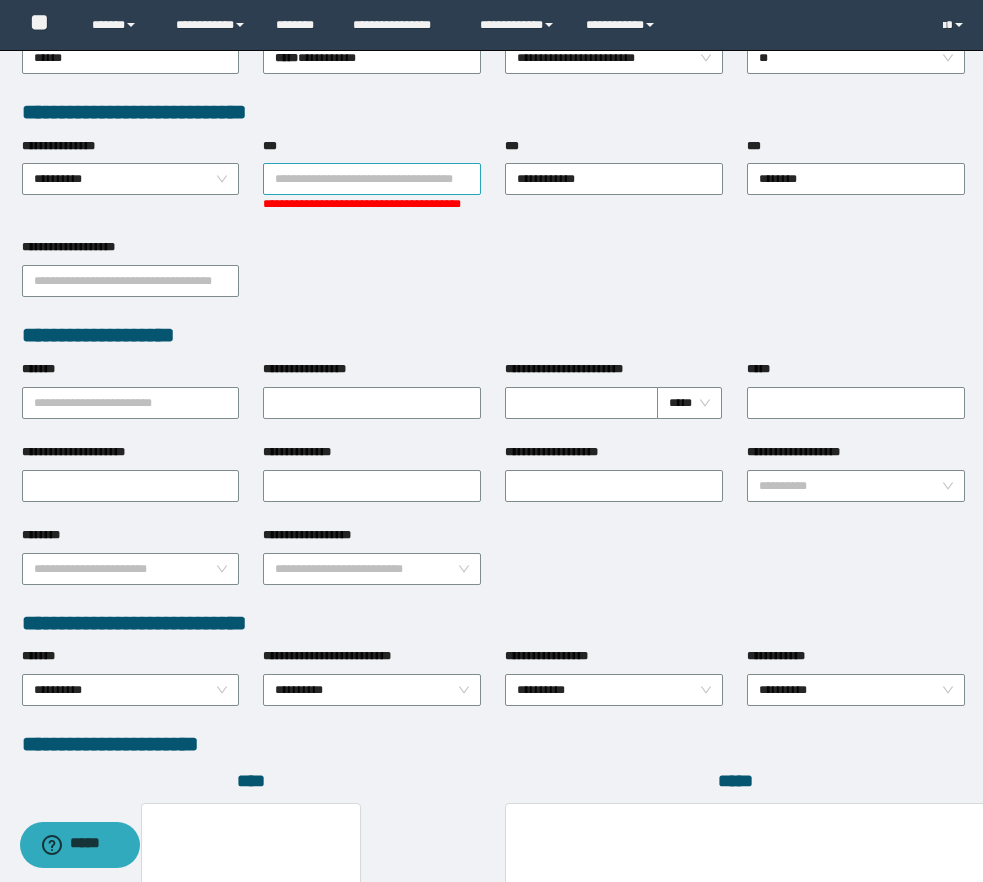 scroll, scrollTop: 841, scrollLeft: 0, axis: vertical 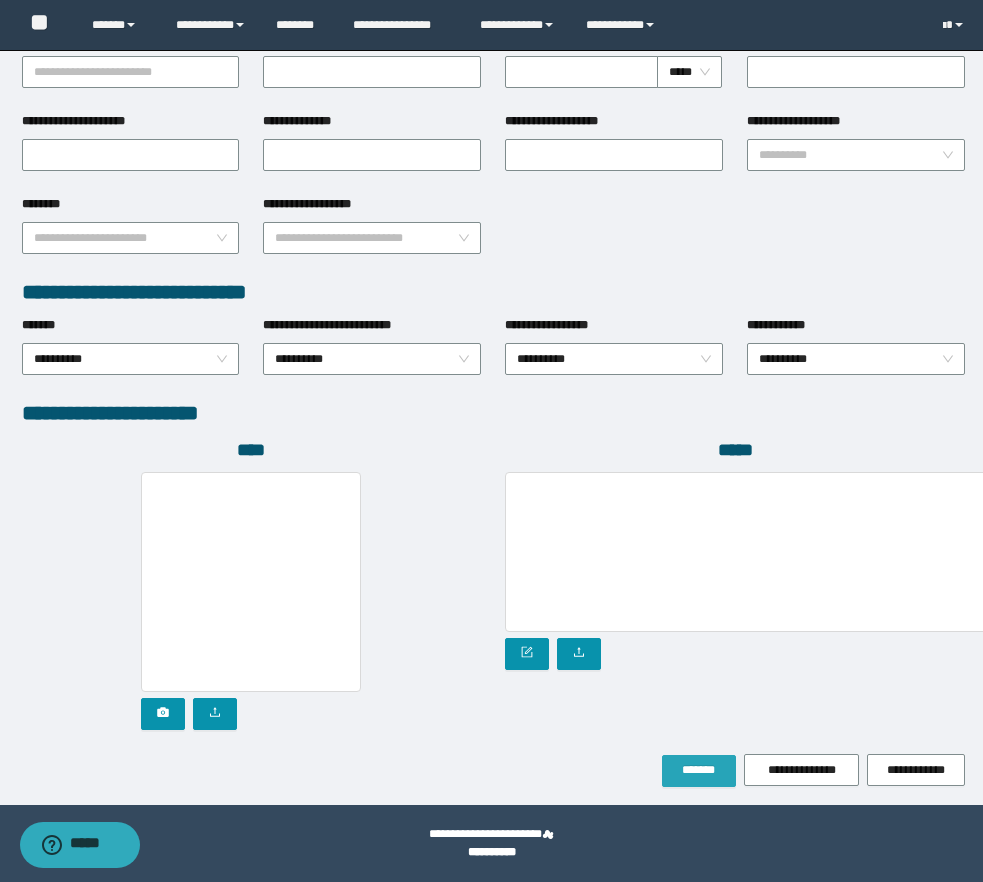 click on "*******" at bounding box center (699, 770) 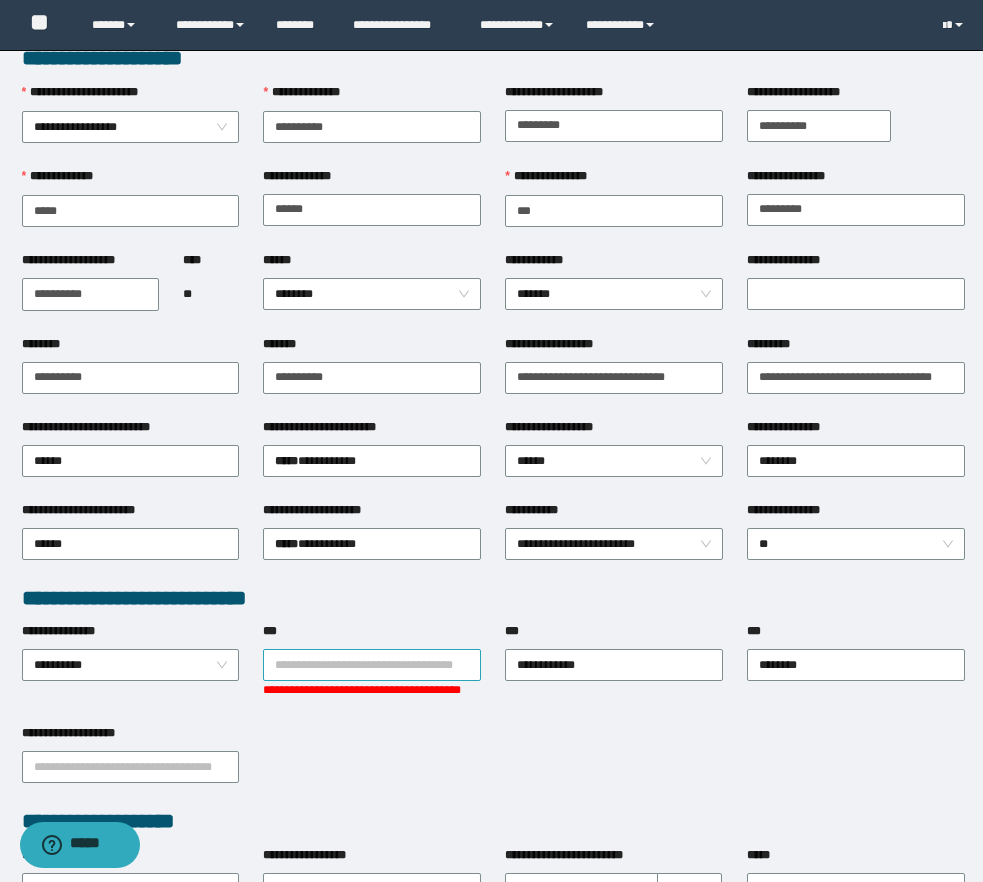 scroll, scrollTop: 0, scrollLeft: 0, axis: both 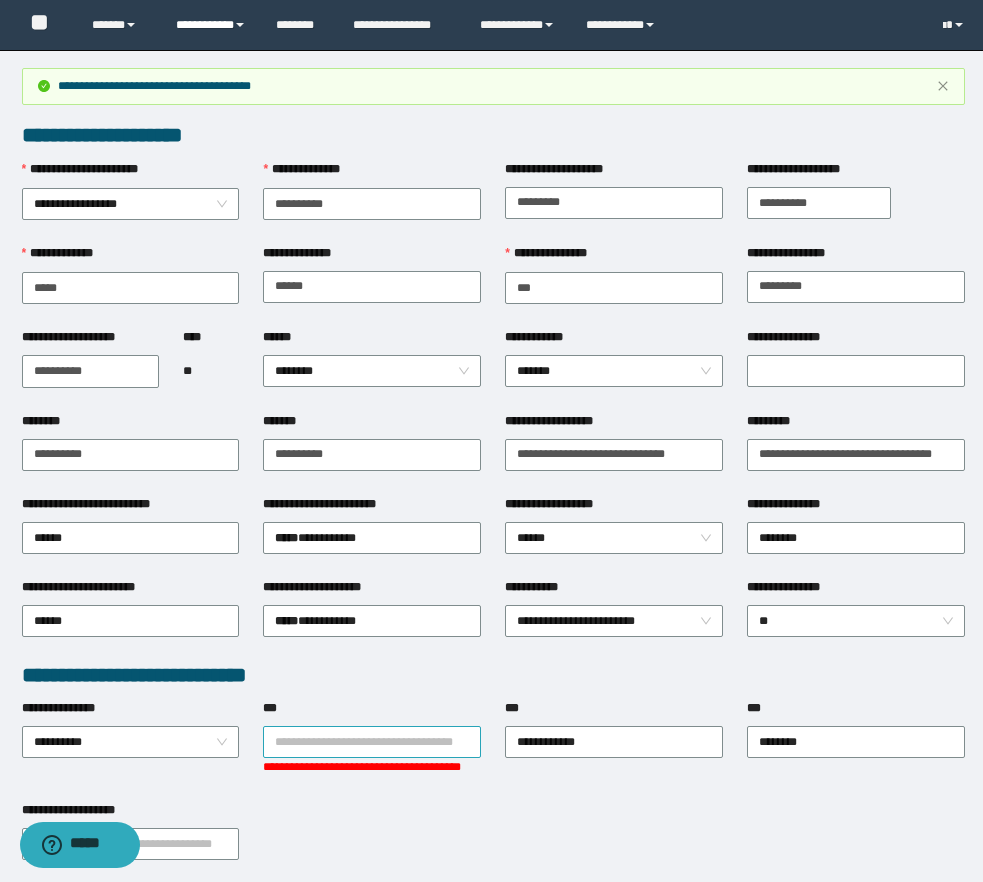 click on "**********" at bounding box center [211, 25] 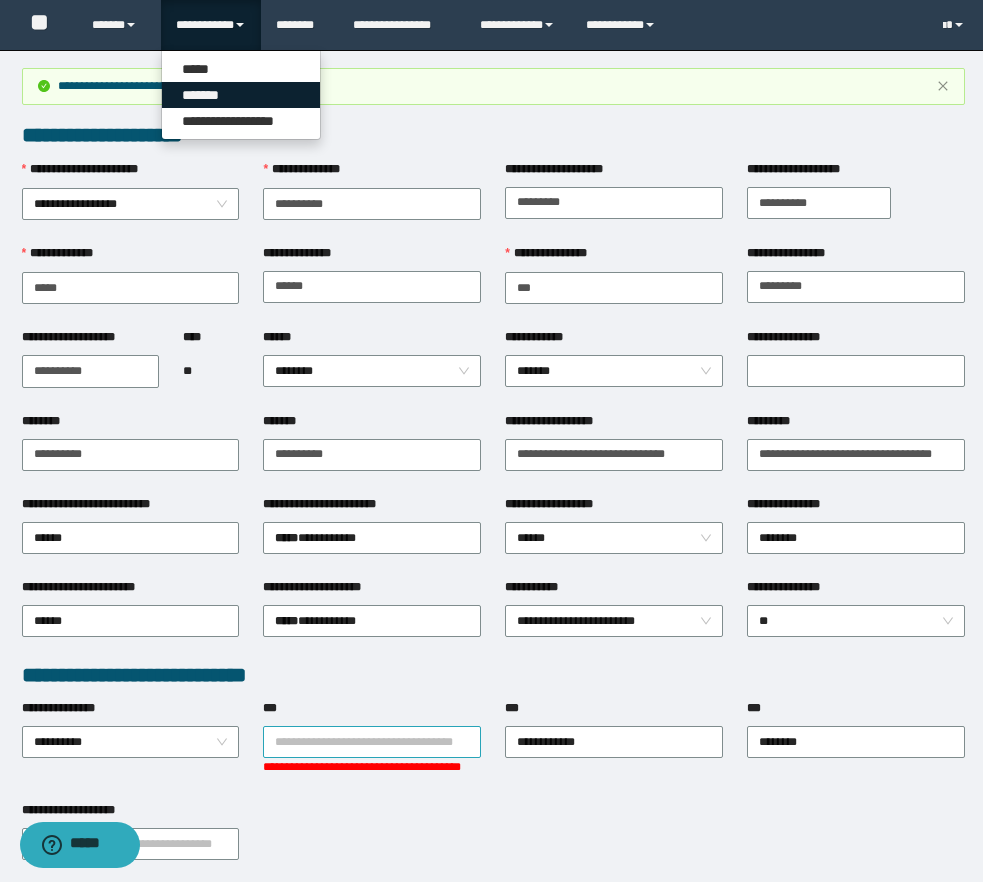 click on "*******" at bounding box center (241, 95) 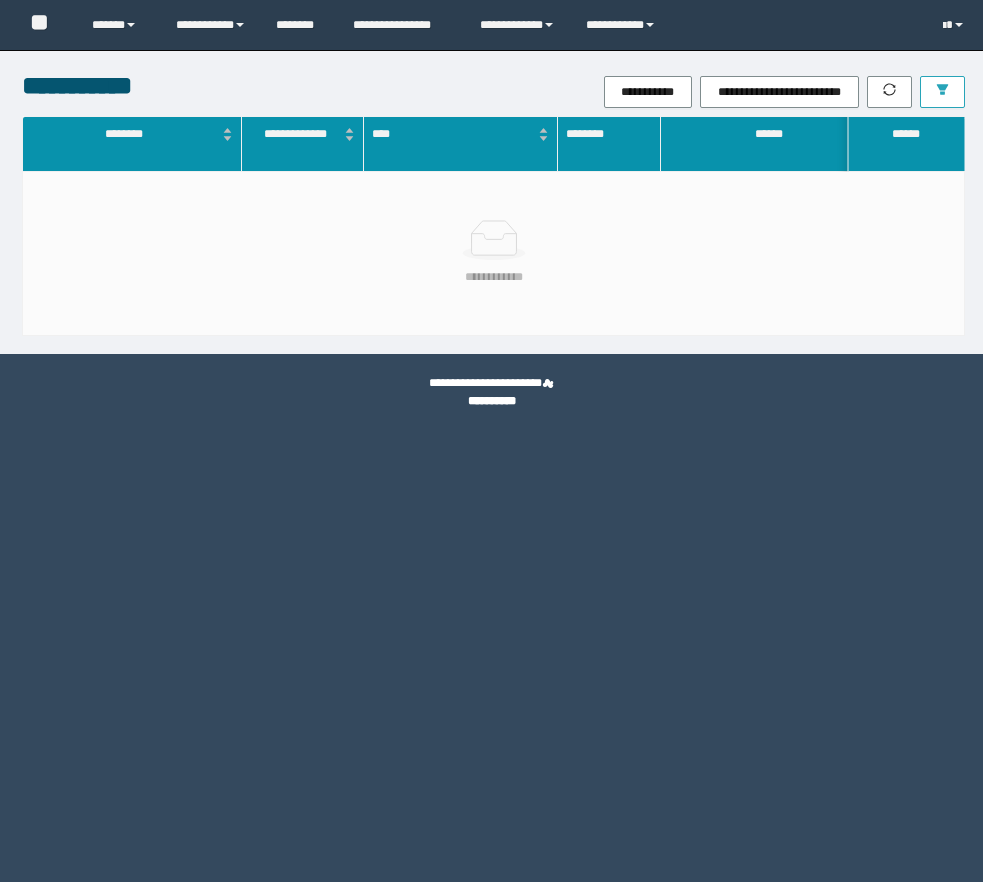 click at bounding box center [942, 92] 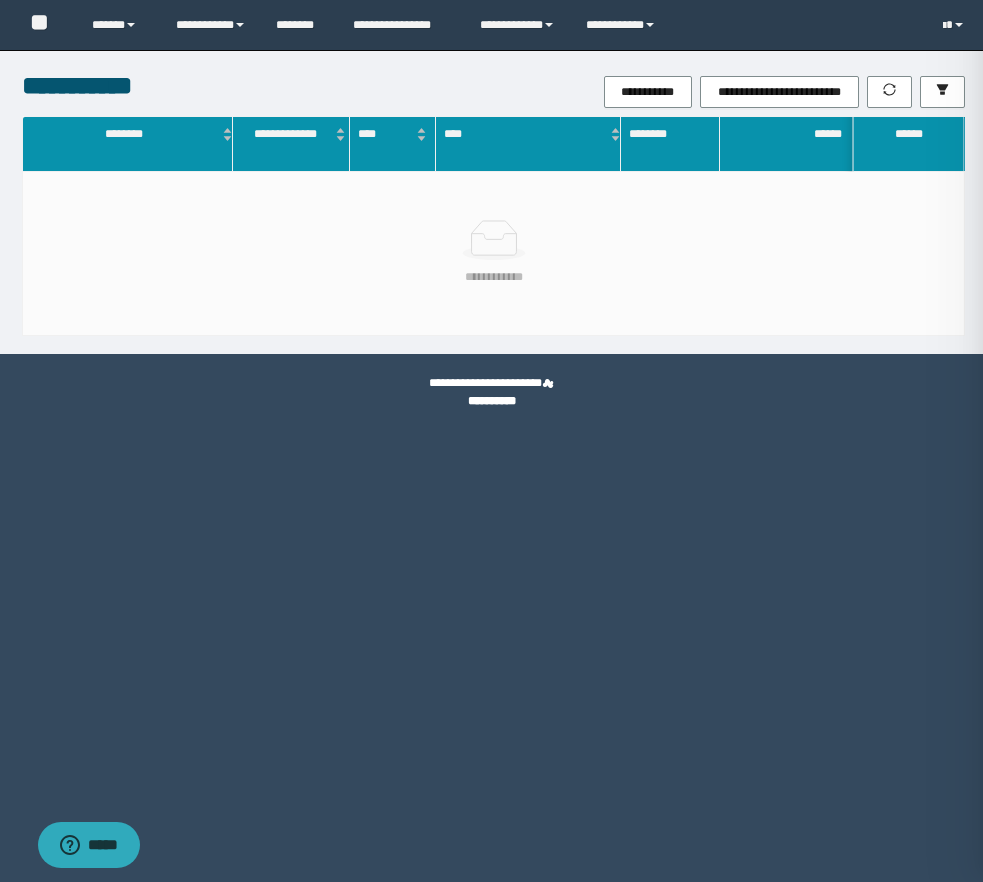 scroll, scrollTop: 0, scrollLeft: 0, axis: both 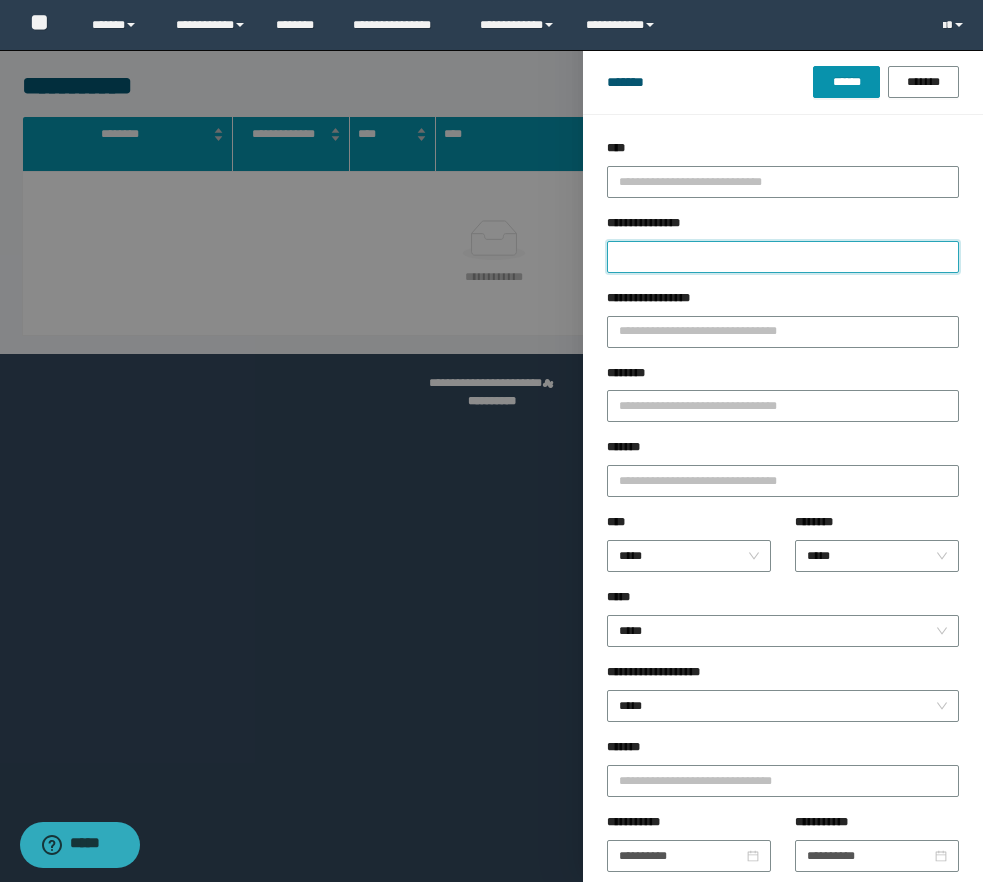 click on "**********" at bounding box center (783, 257) 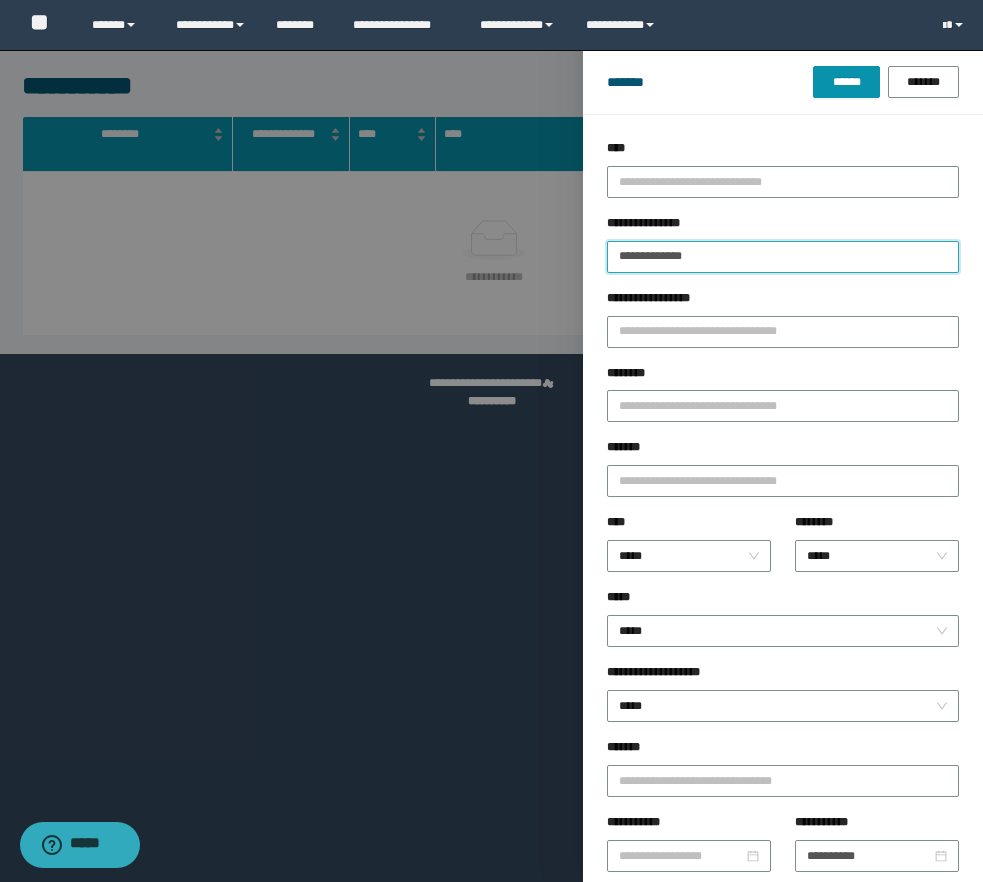 type 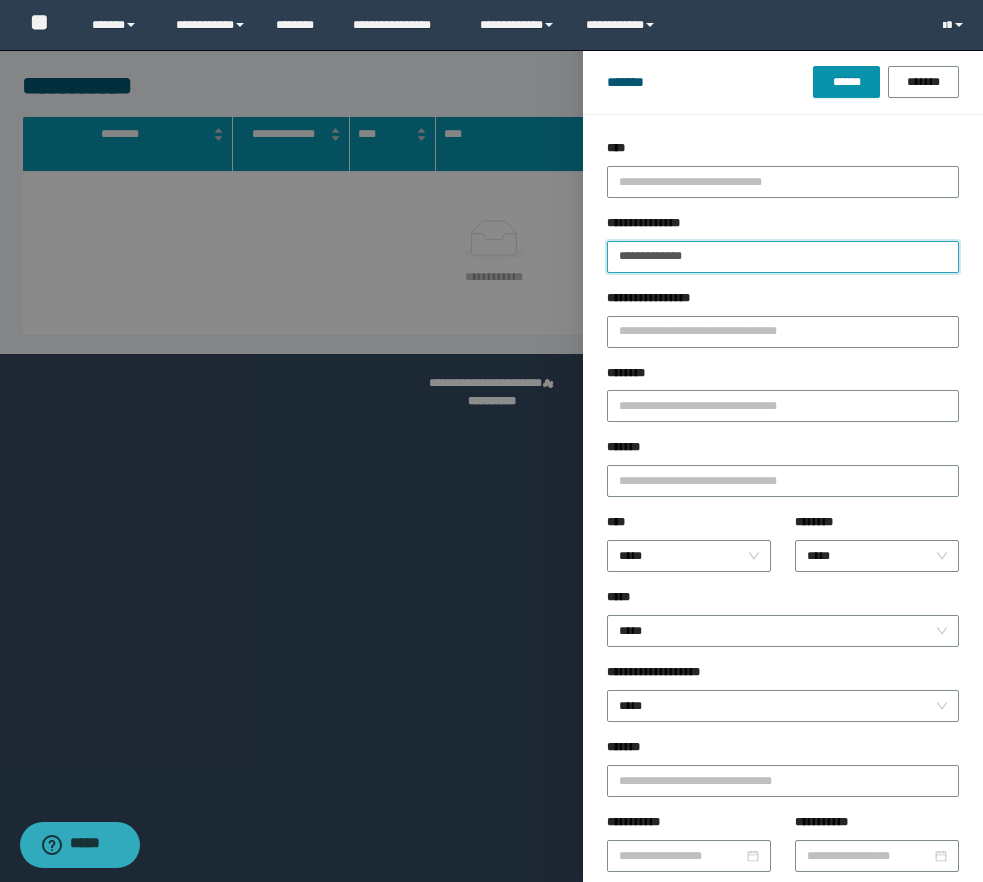 type on "**********" 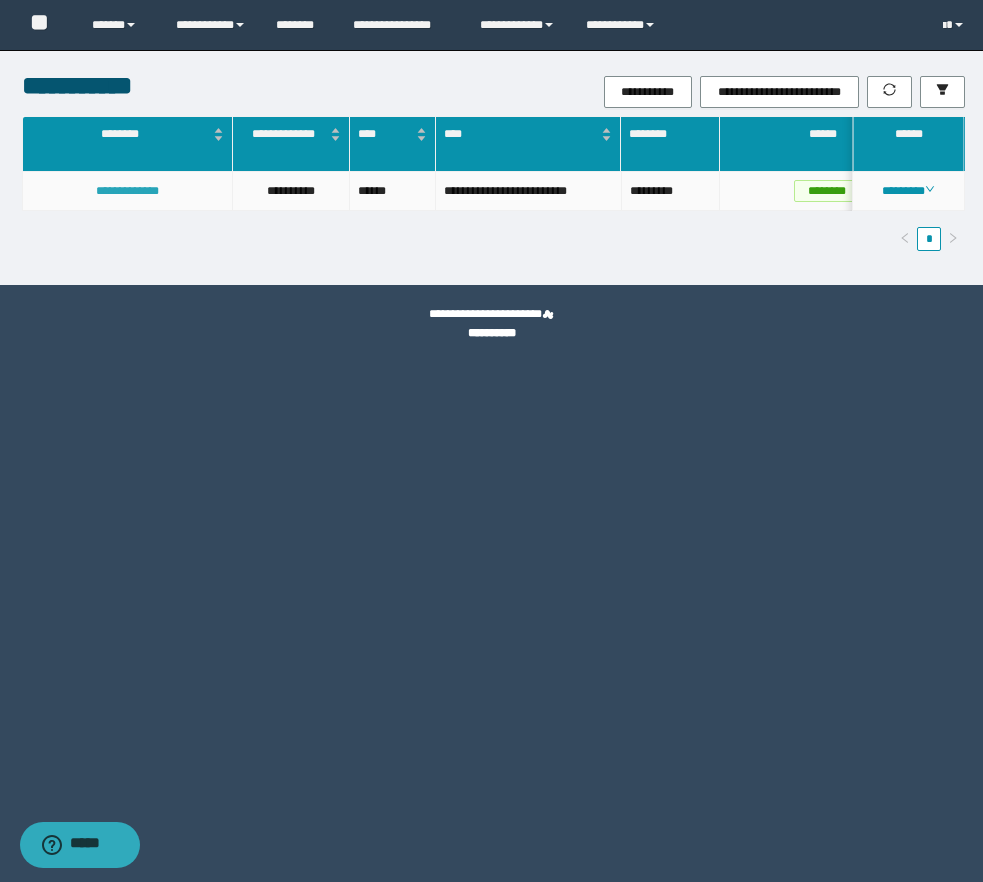 click on "**********" at bounding box center [127, 191] 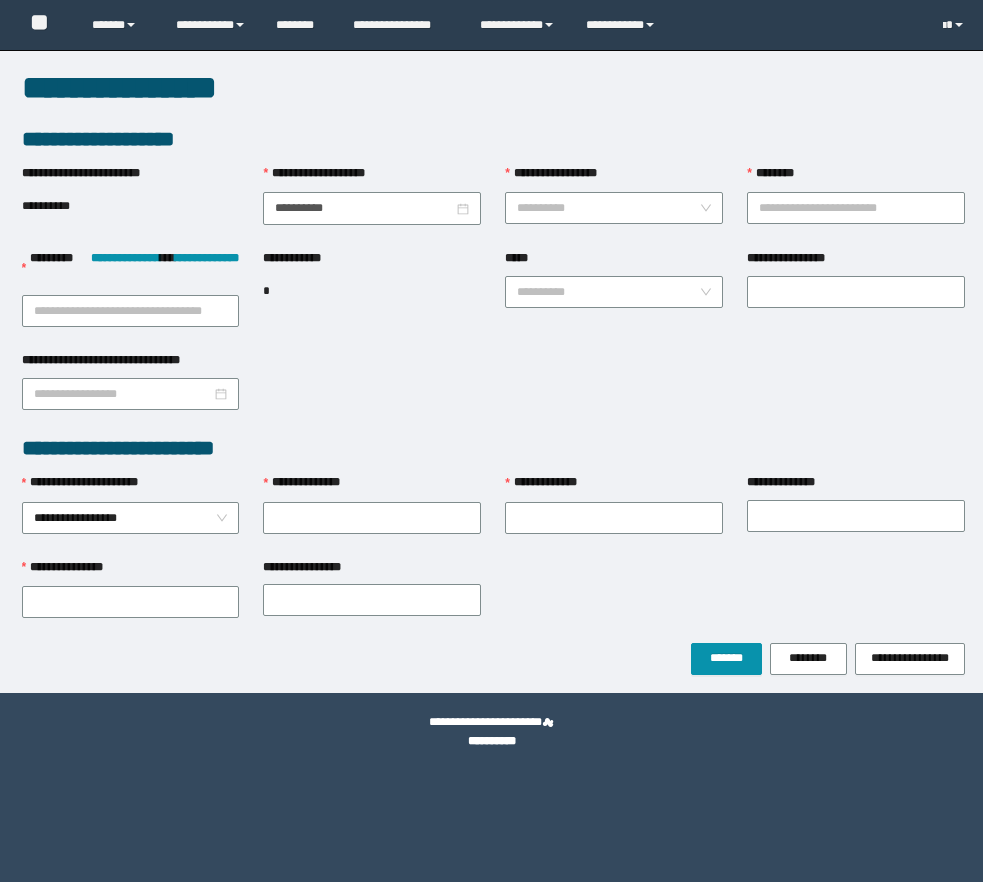 scroll, scrollTop: 0, scrollLeft: 0, axis: both 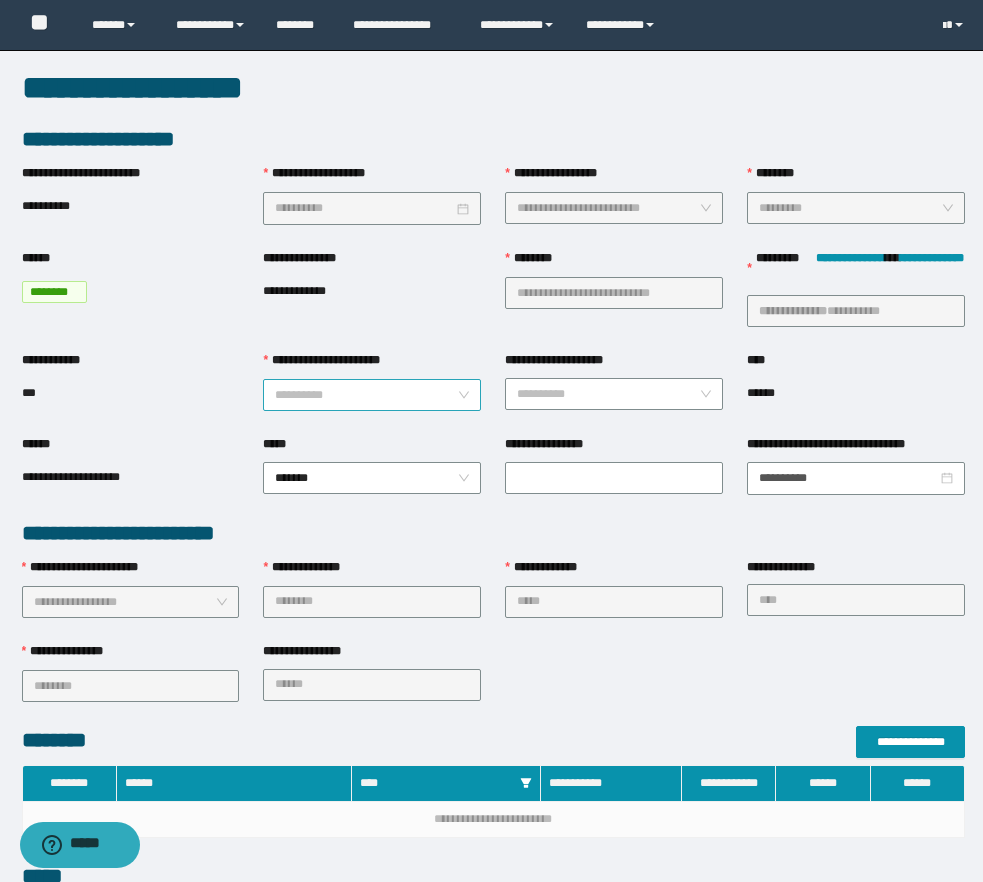 click on "**********" at bounding box center (366, 395) 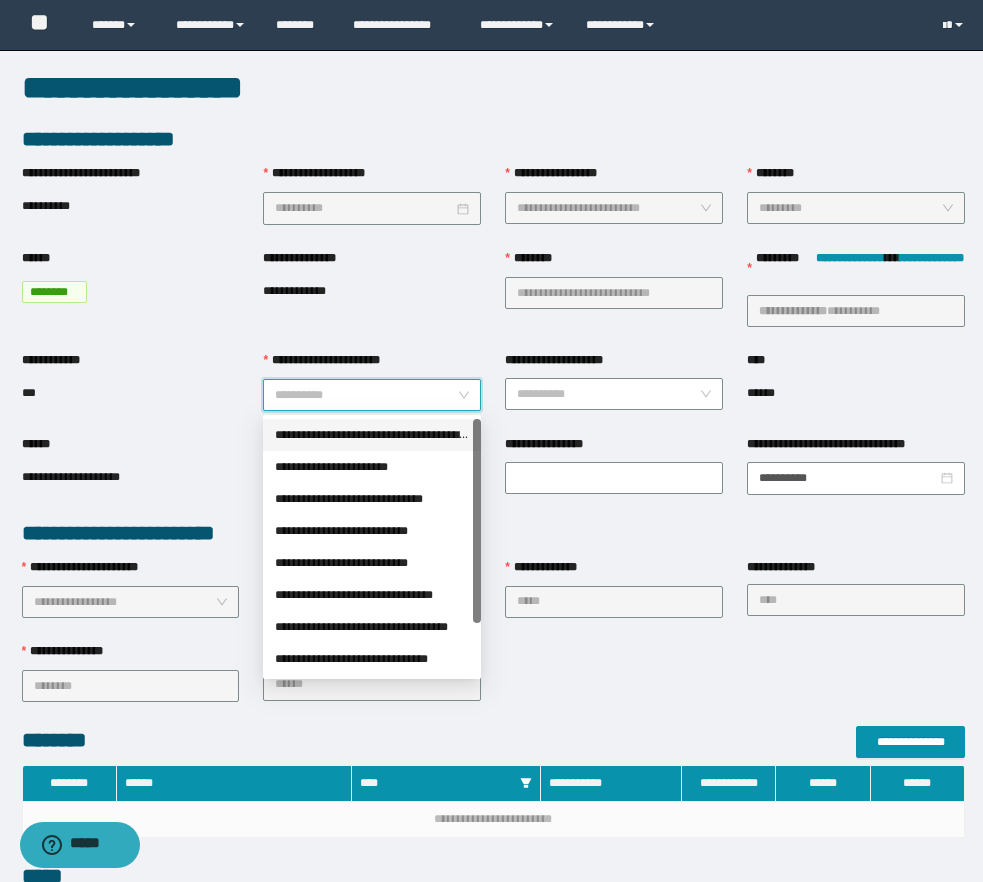 click on "**********" at bounding box center [372, 435] 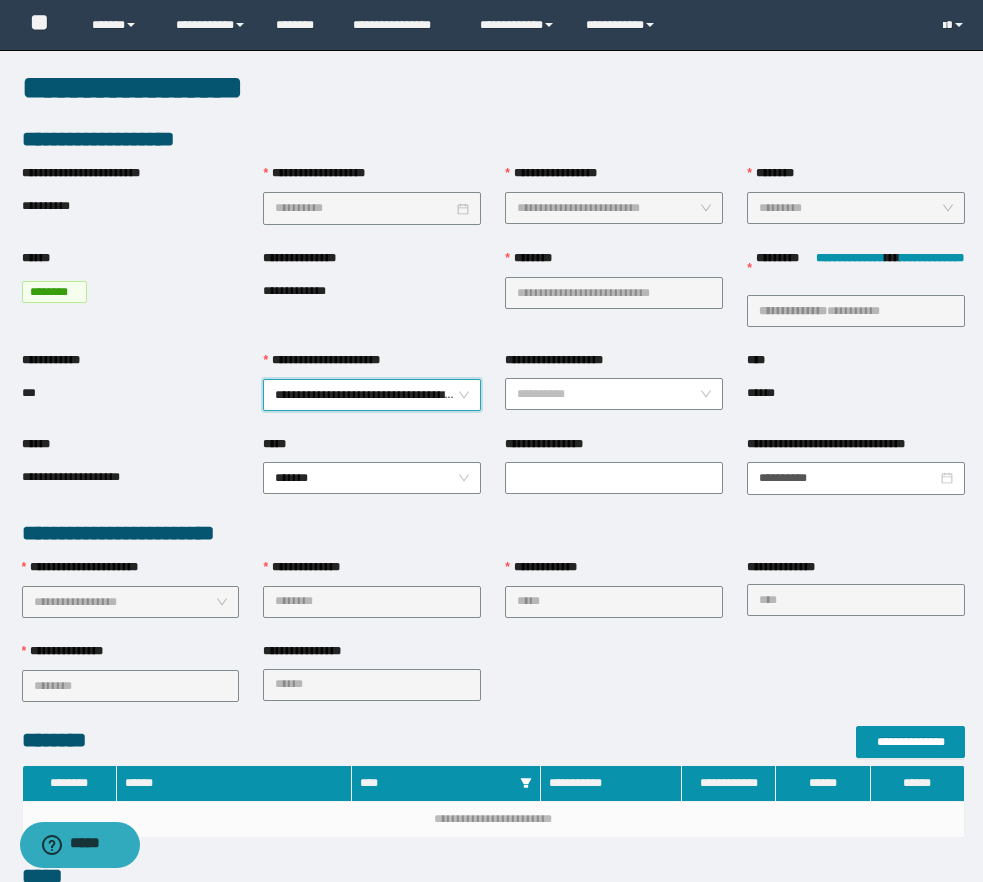 scroll, scrollTop: 560, scrollLeft: 0, axis: vertical 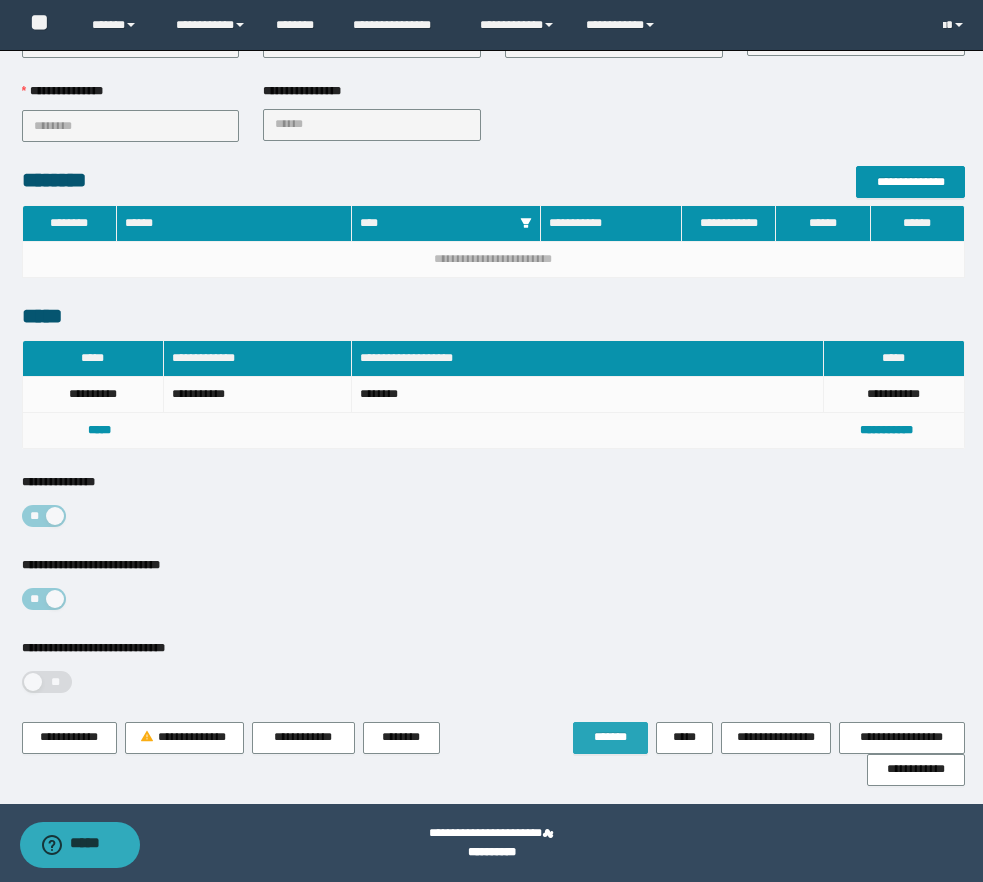 click on "*******" at bounding box center [610, 737] 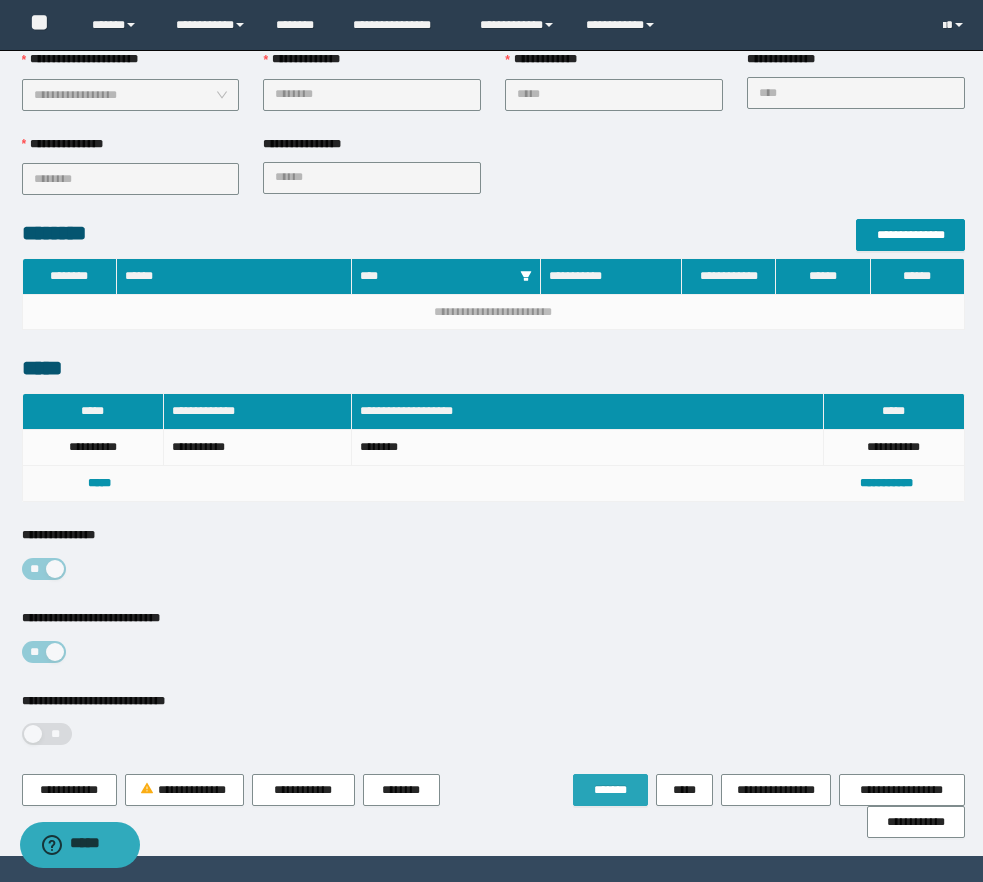 scroll, scrollTop: 0, scrollLeft: 0, axis: both 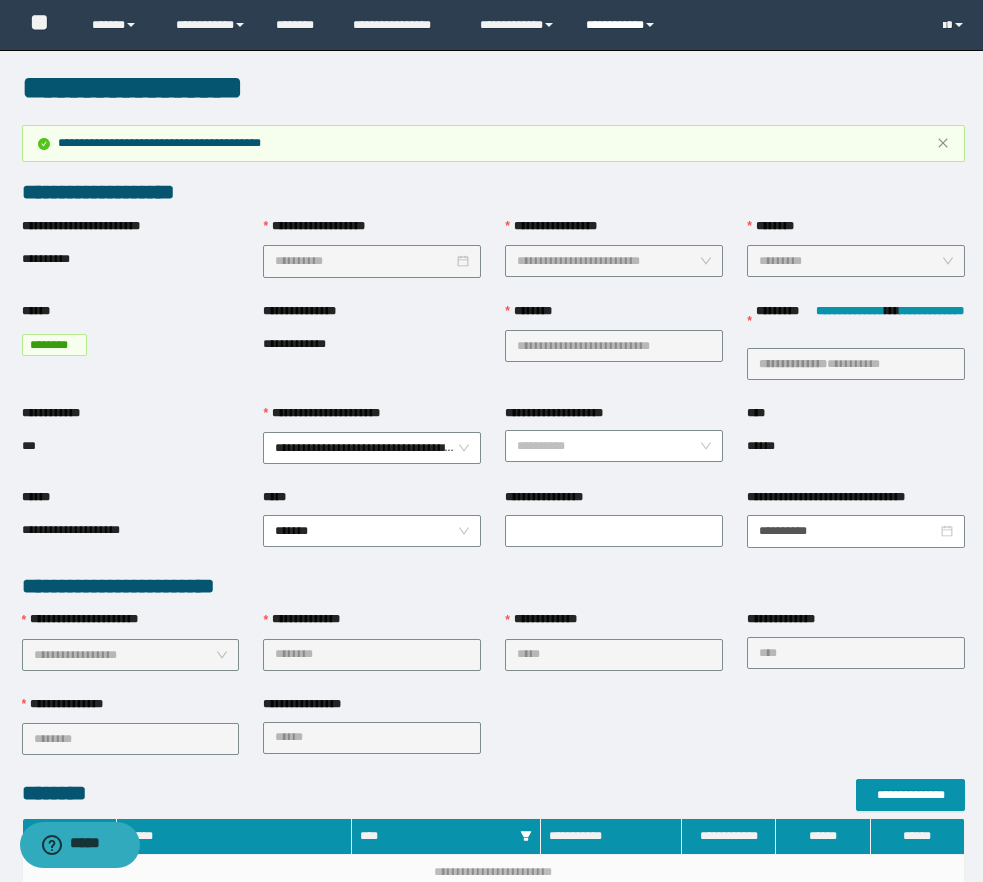 click on "**********" at bounding box center [623, 25] 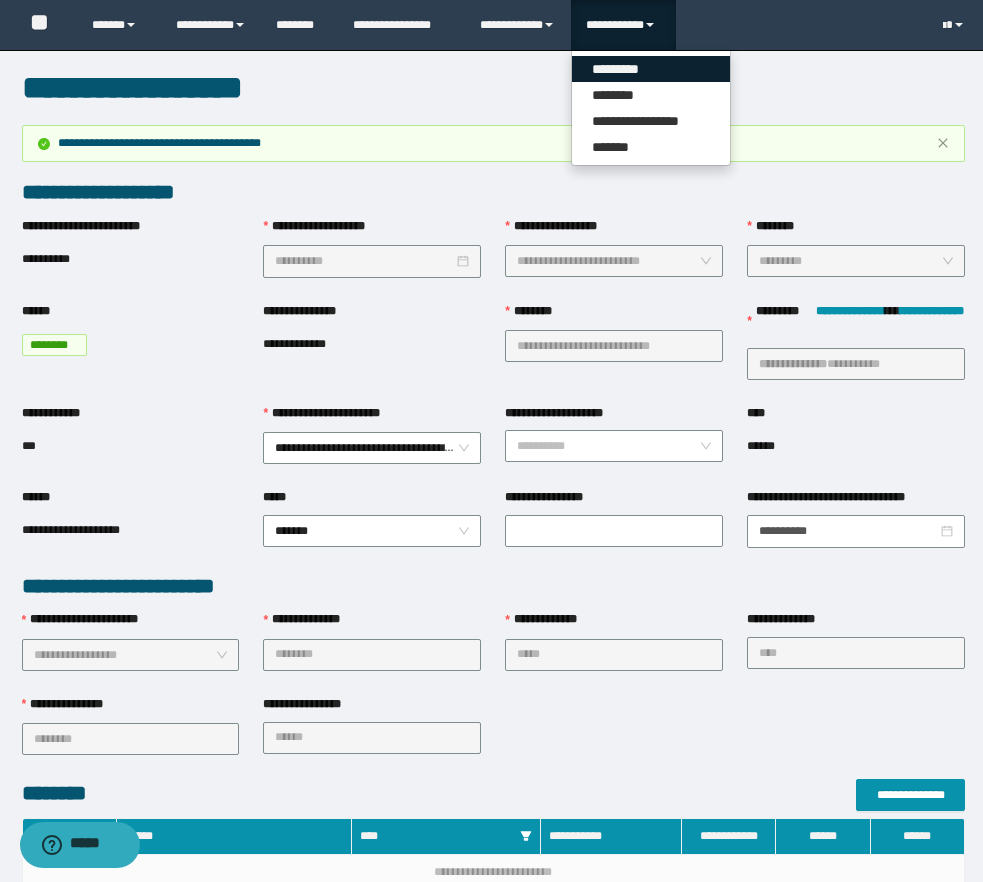 click on "*********" at bounding box center (651, 69) 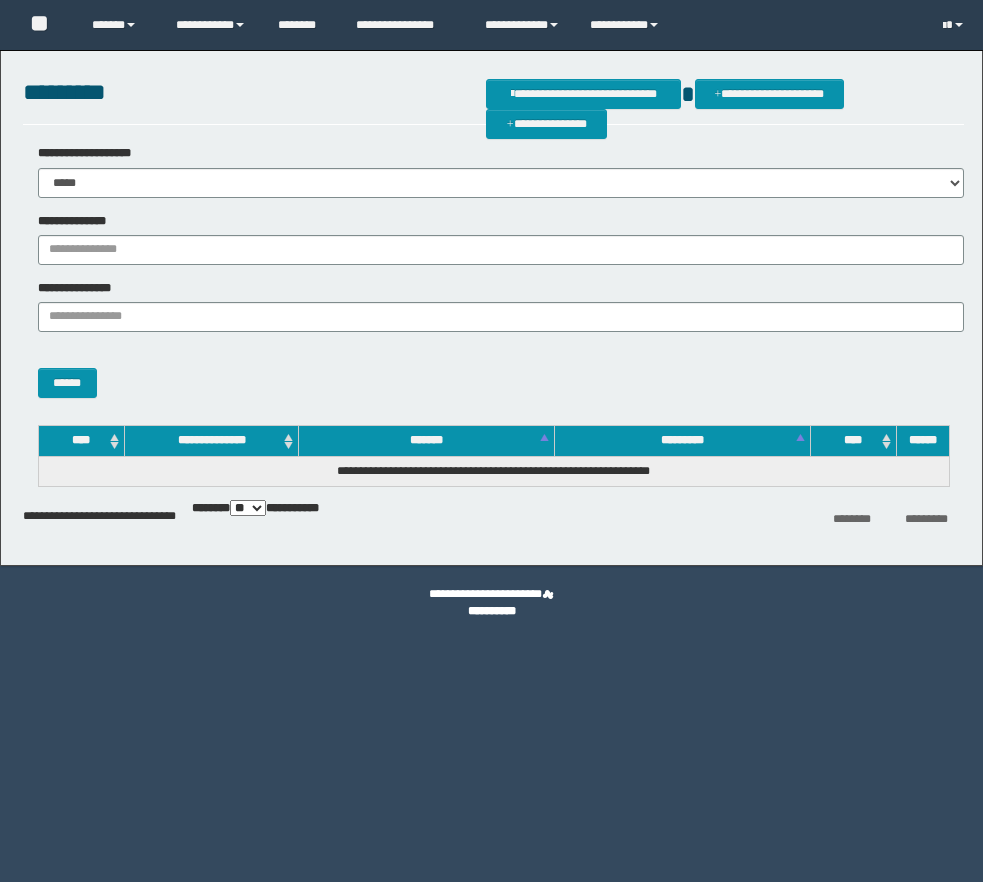 scroll, scrollTop: 0, scrollLeft: 0, axis: both 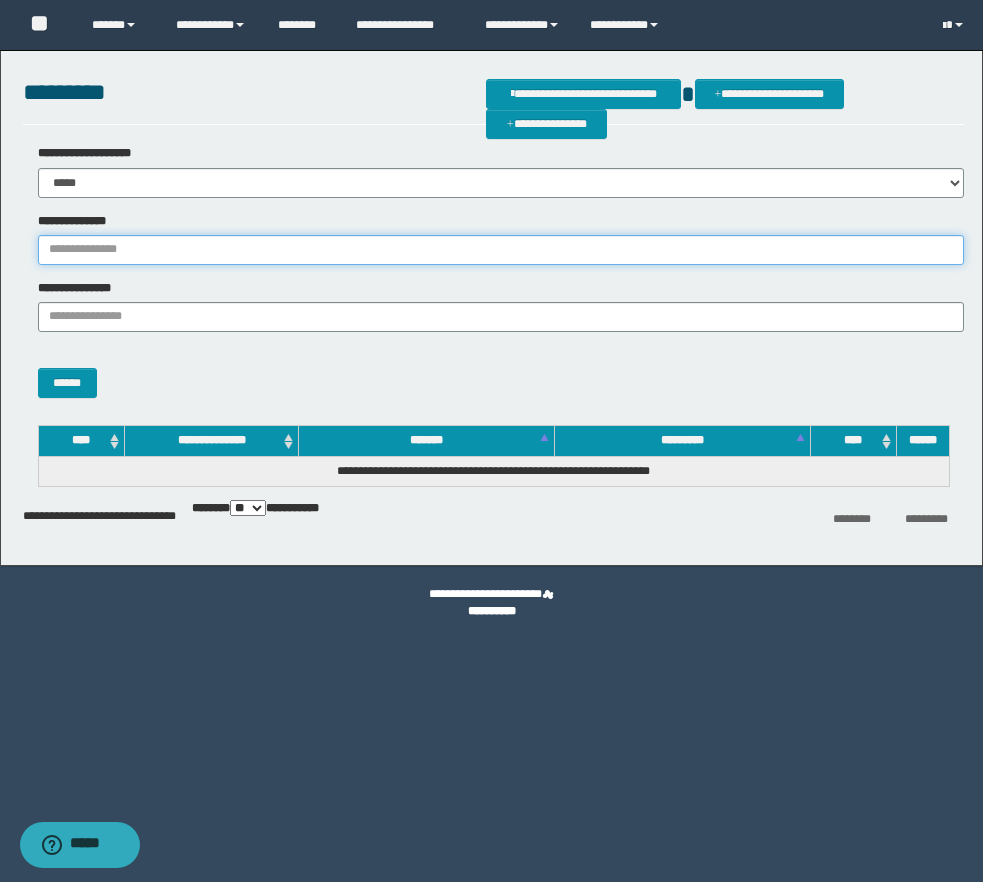 click on "**********" at bounding box center [501, 250] 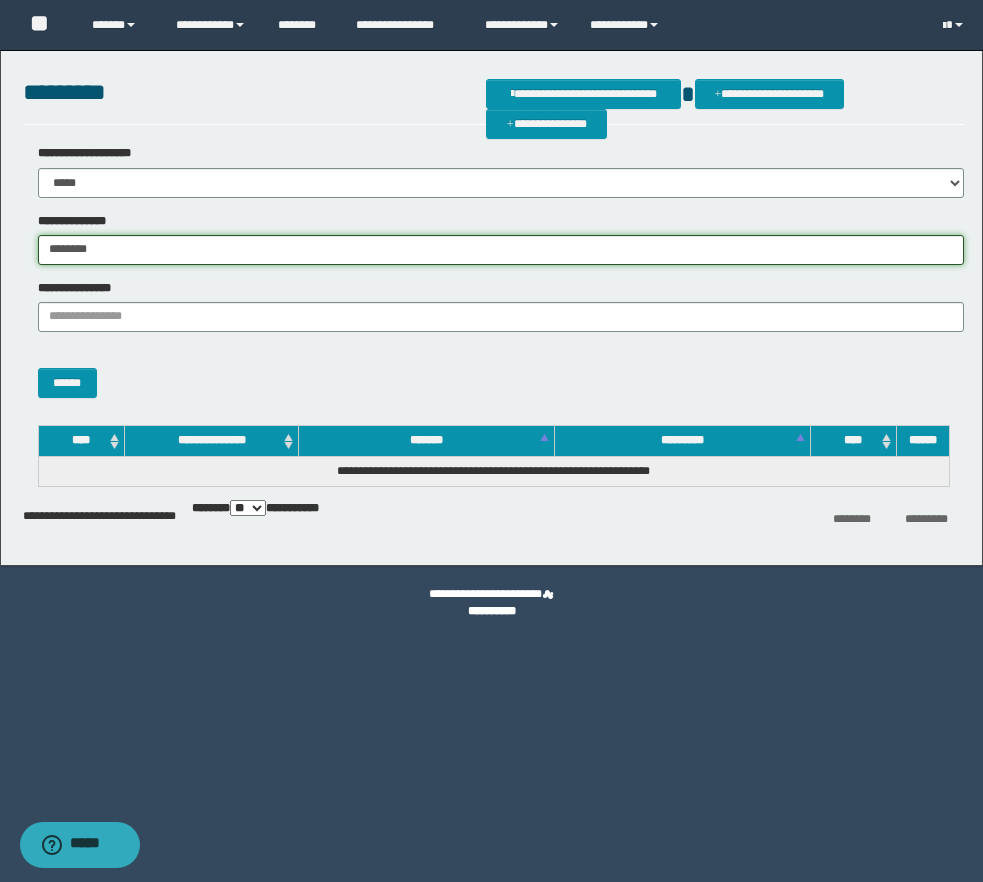 type on "********" 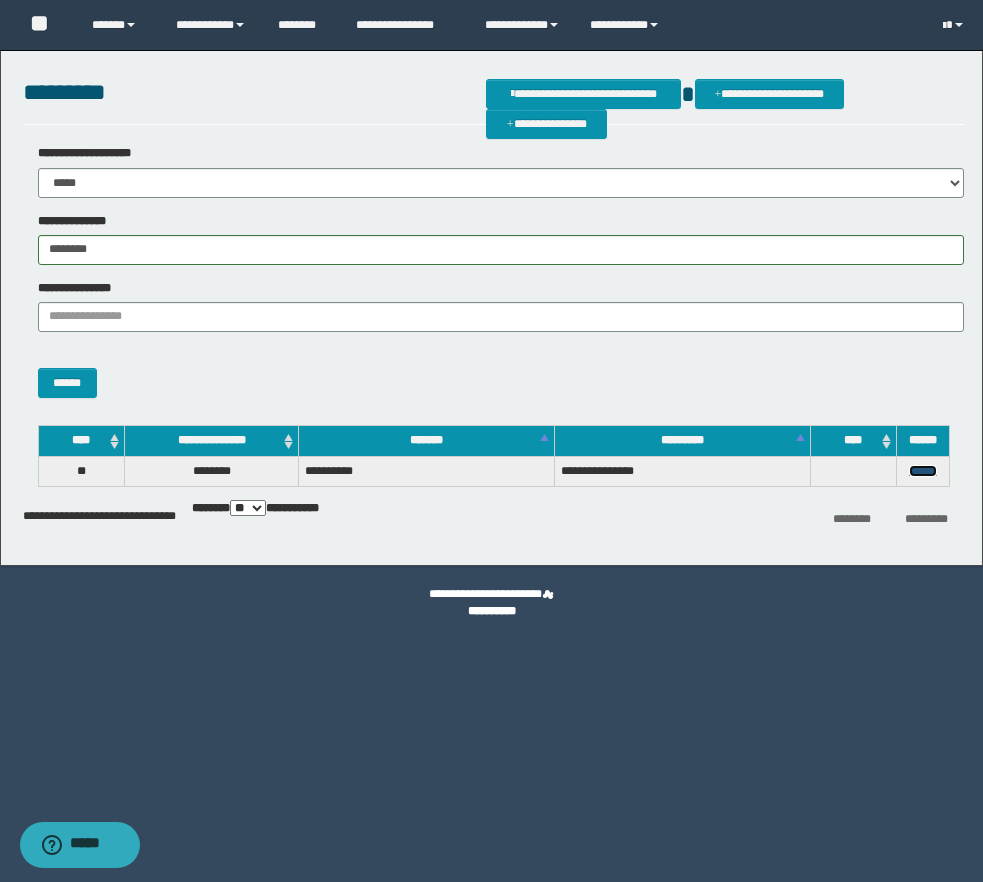 click on "******" at bounding box center [923, 471] 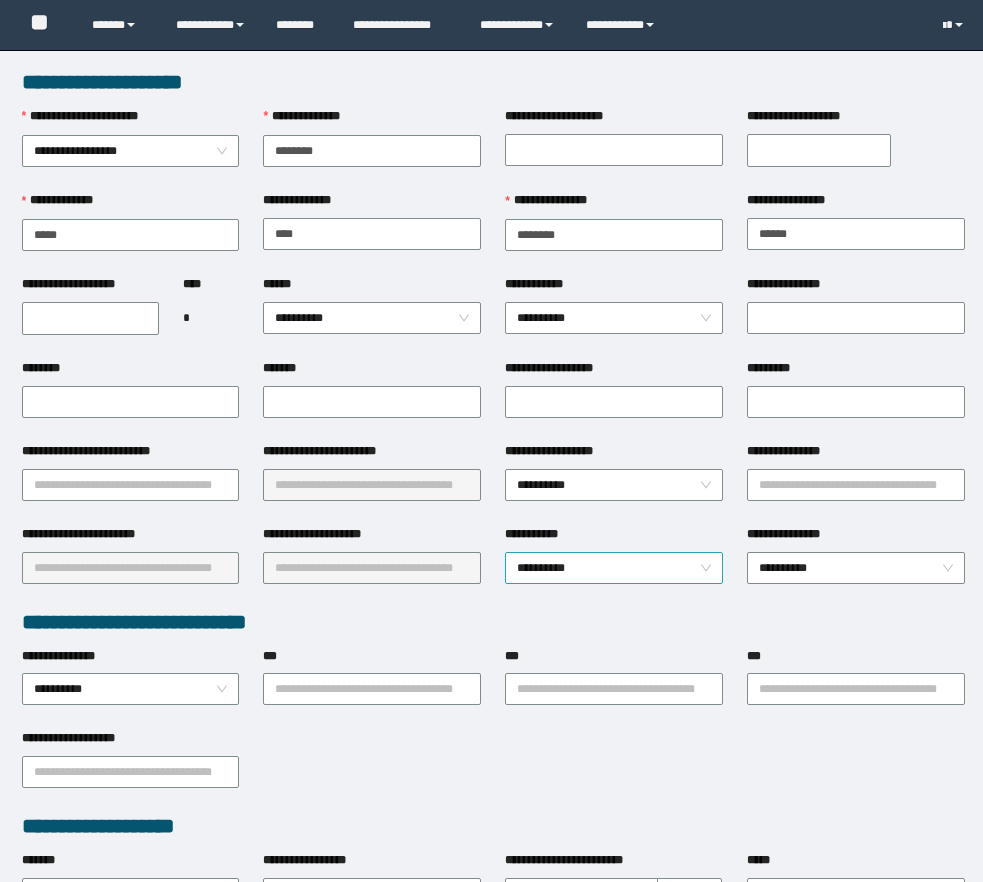 scroll, scrollTop: 0, scrollLeft: 0, axis: both 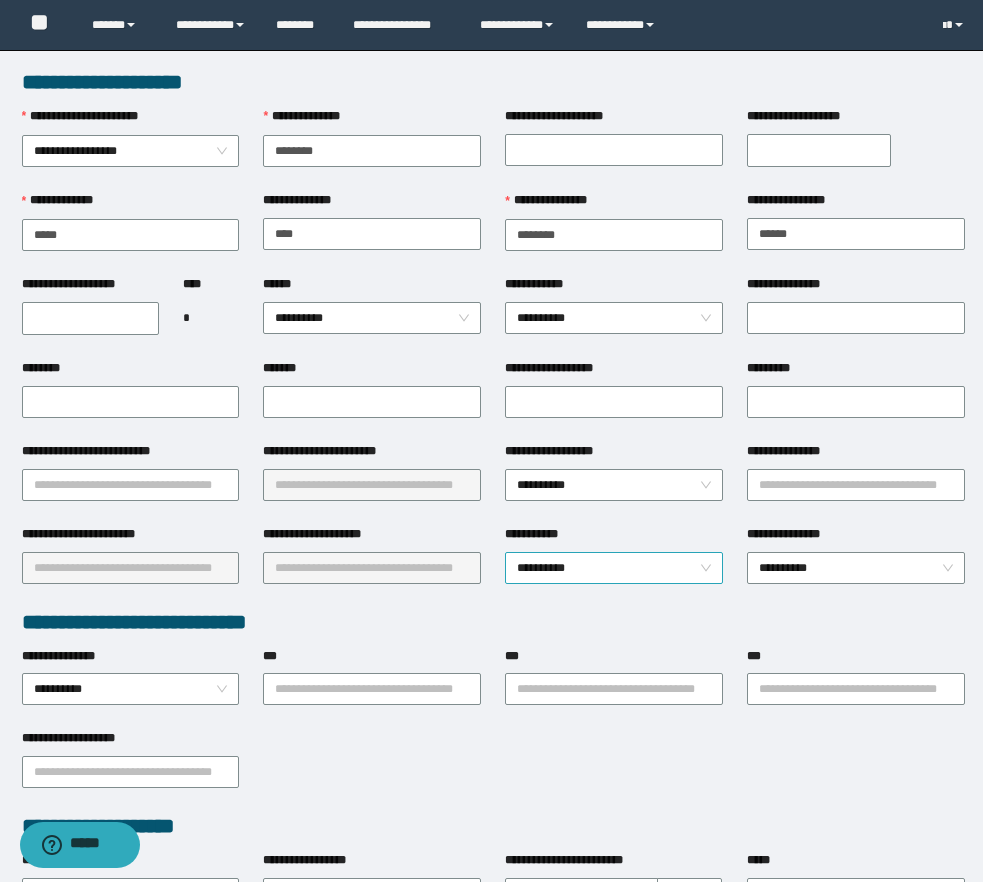 click on "**********" at bounding box center (614, 568) 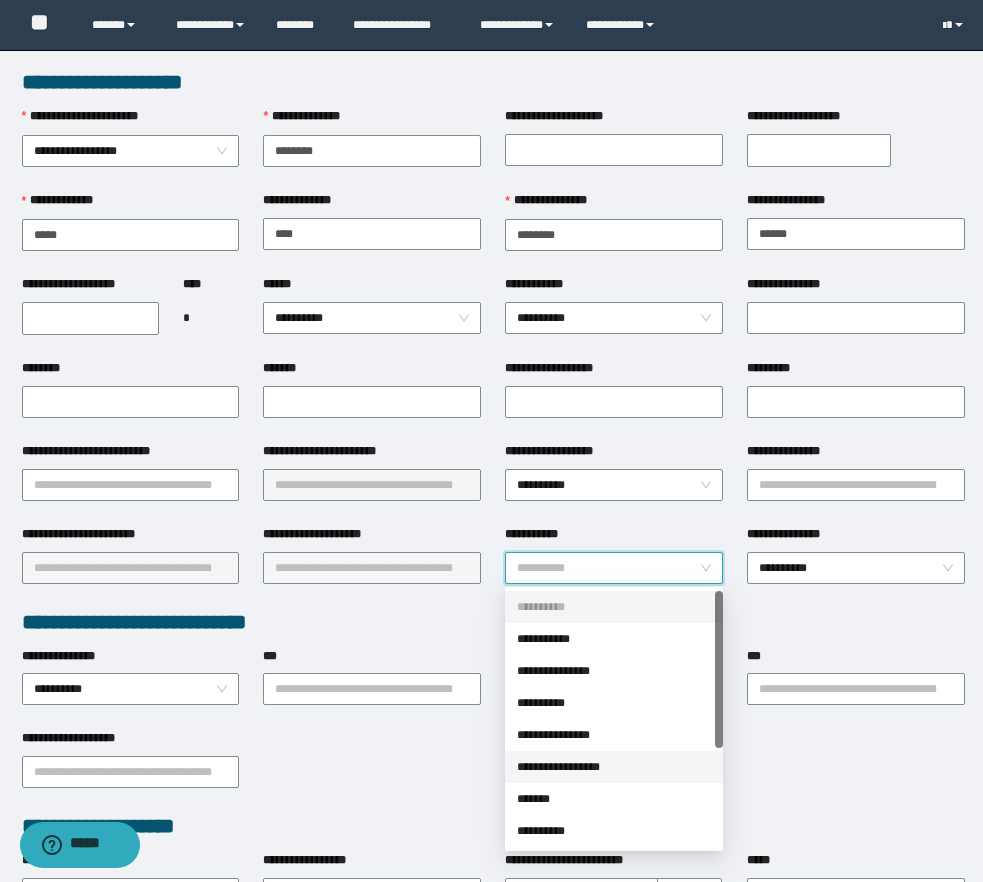 click on "**********" at bounding box center (614, 767) 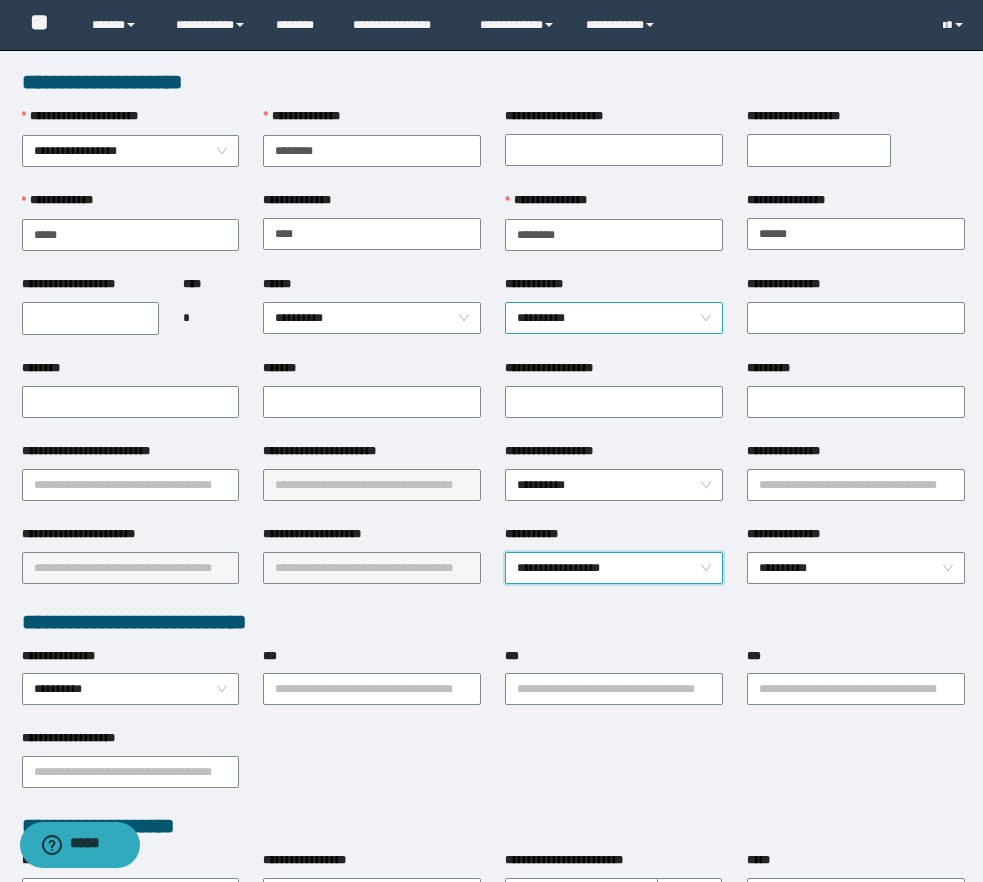 click on "**********" at bounding box center (614, 318) 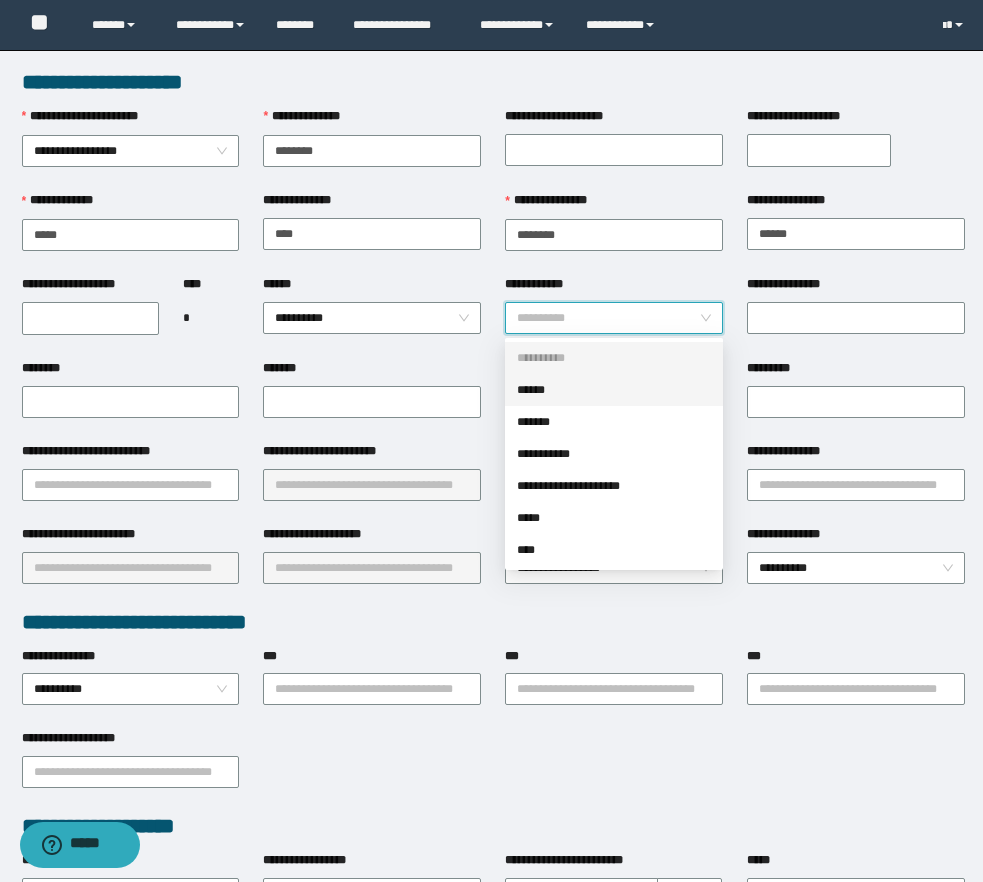 click on "******" at bounding box center (614, 390) 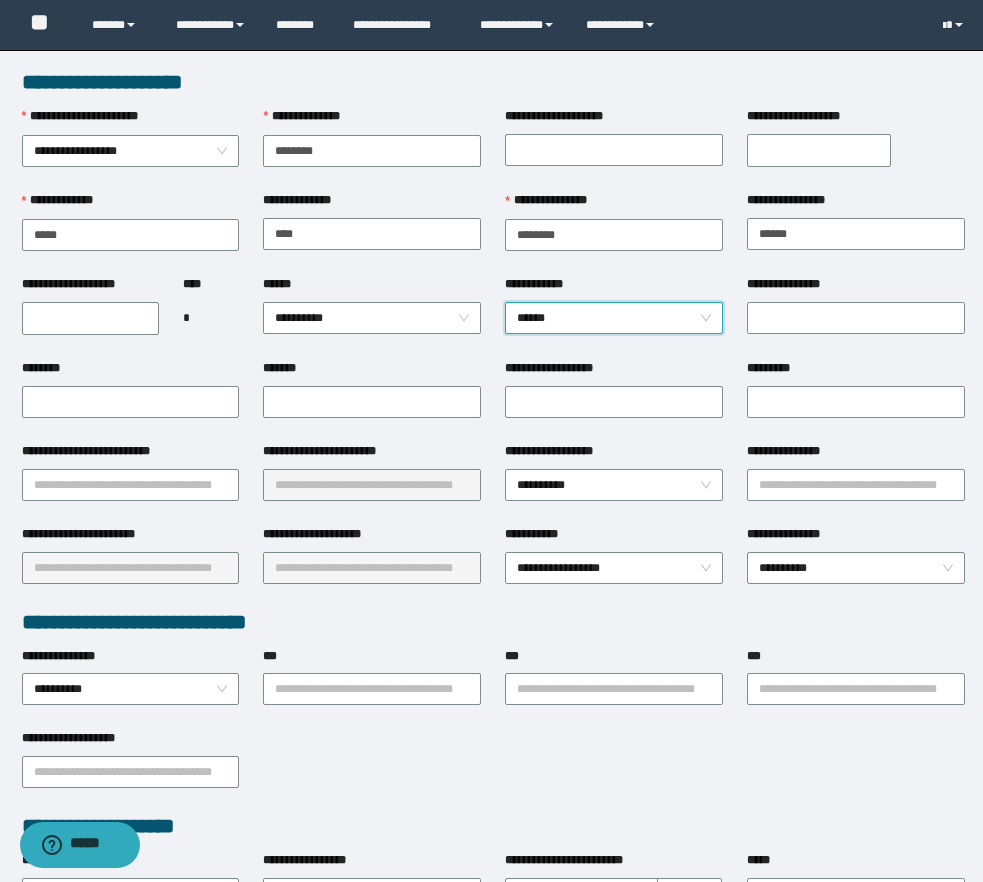 click on "**********" at bounding box center [90, 318] 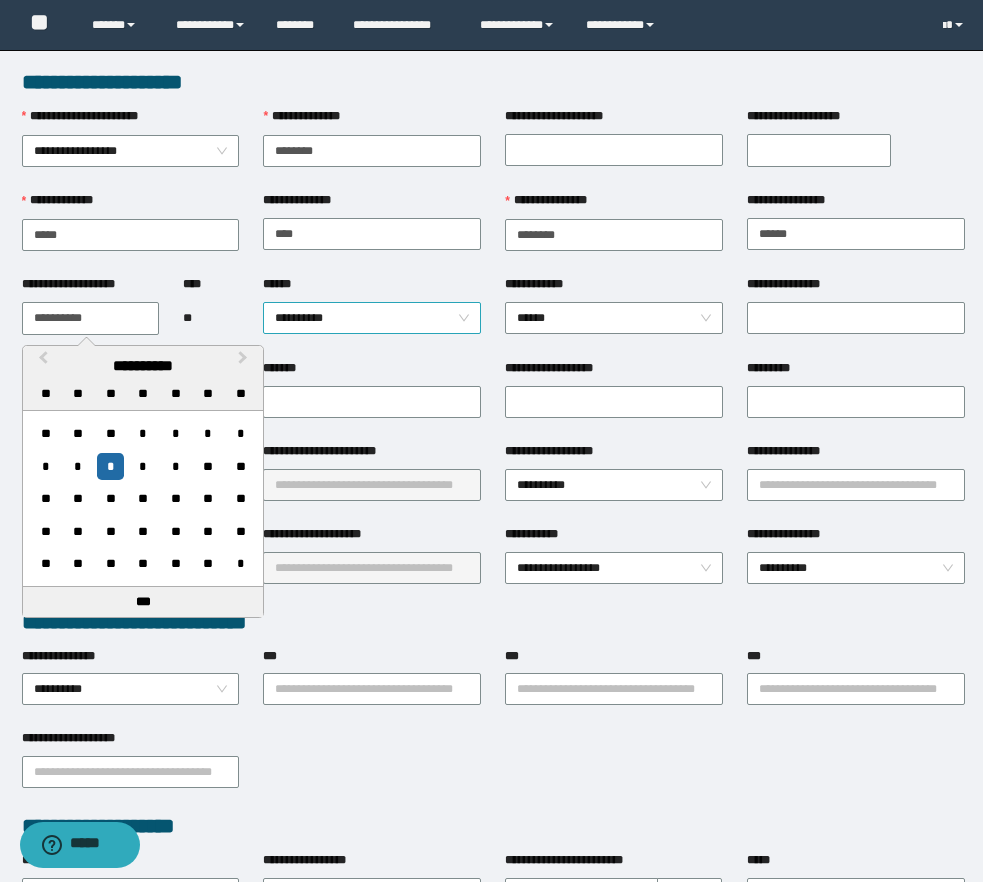 type on "**********" 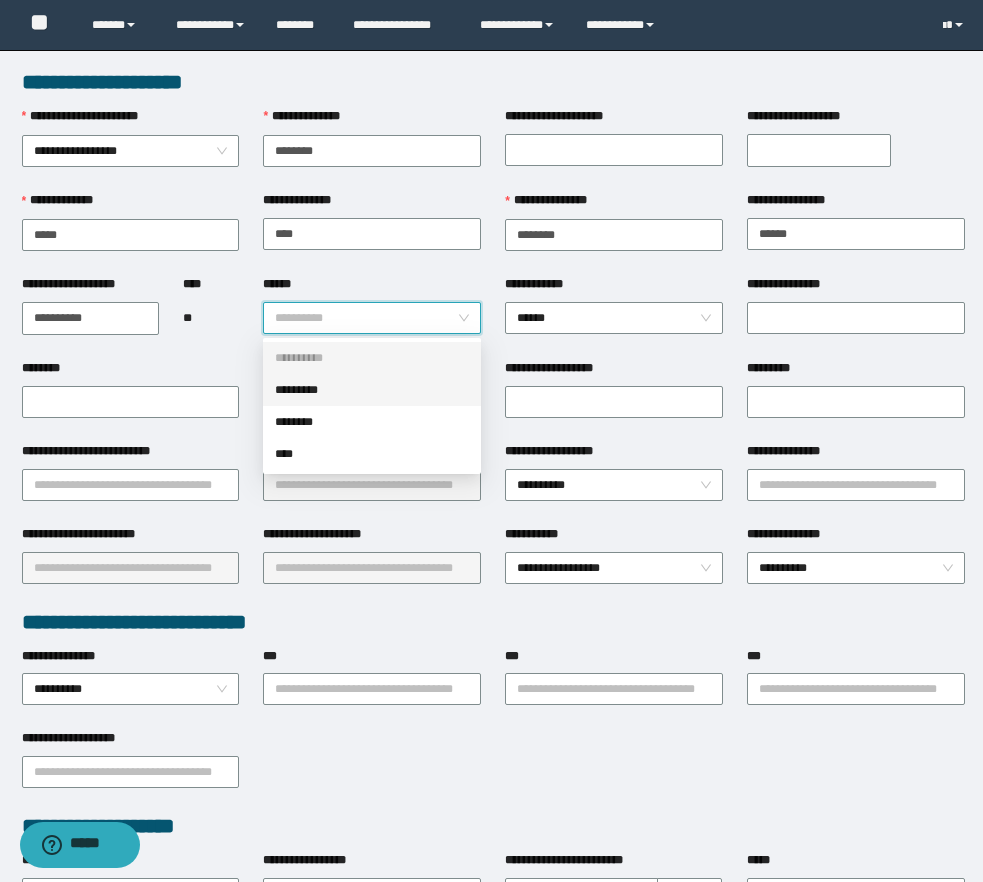 click on "*********" at bounding box center (372, 390) 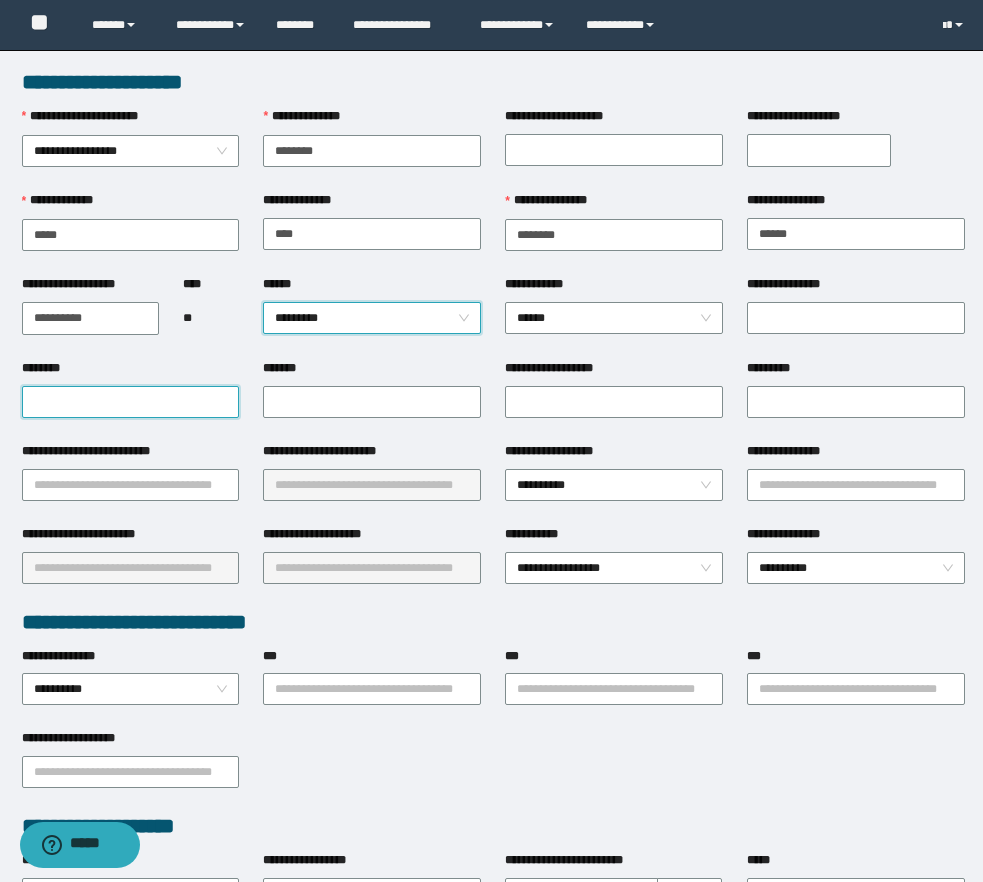 click on "********" at bounding box center [131, 402] 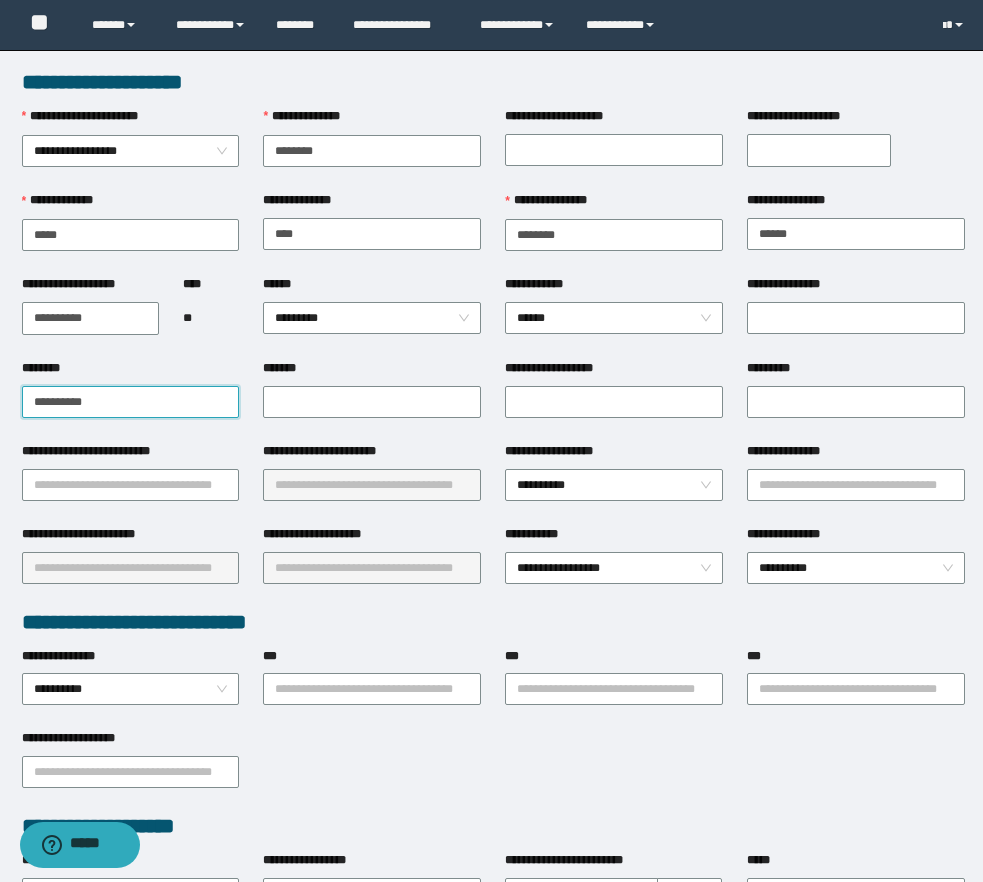 type on "**********" 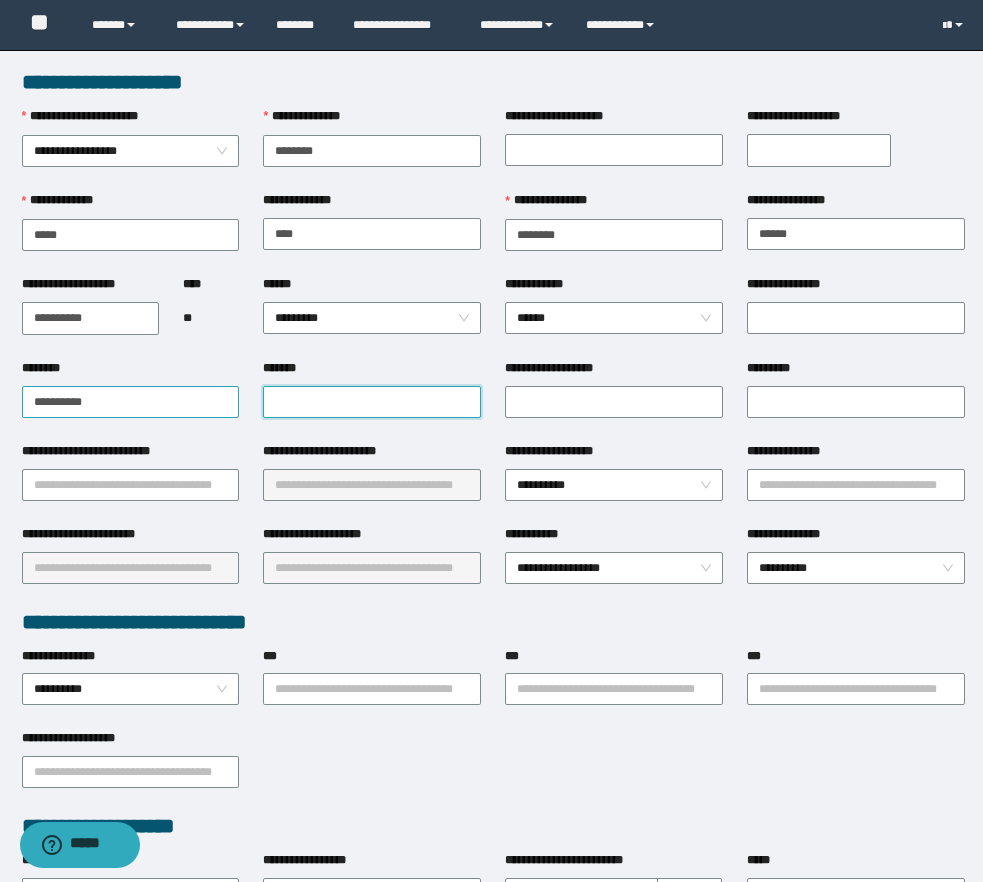 paste on "**********" 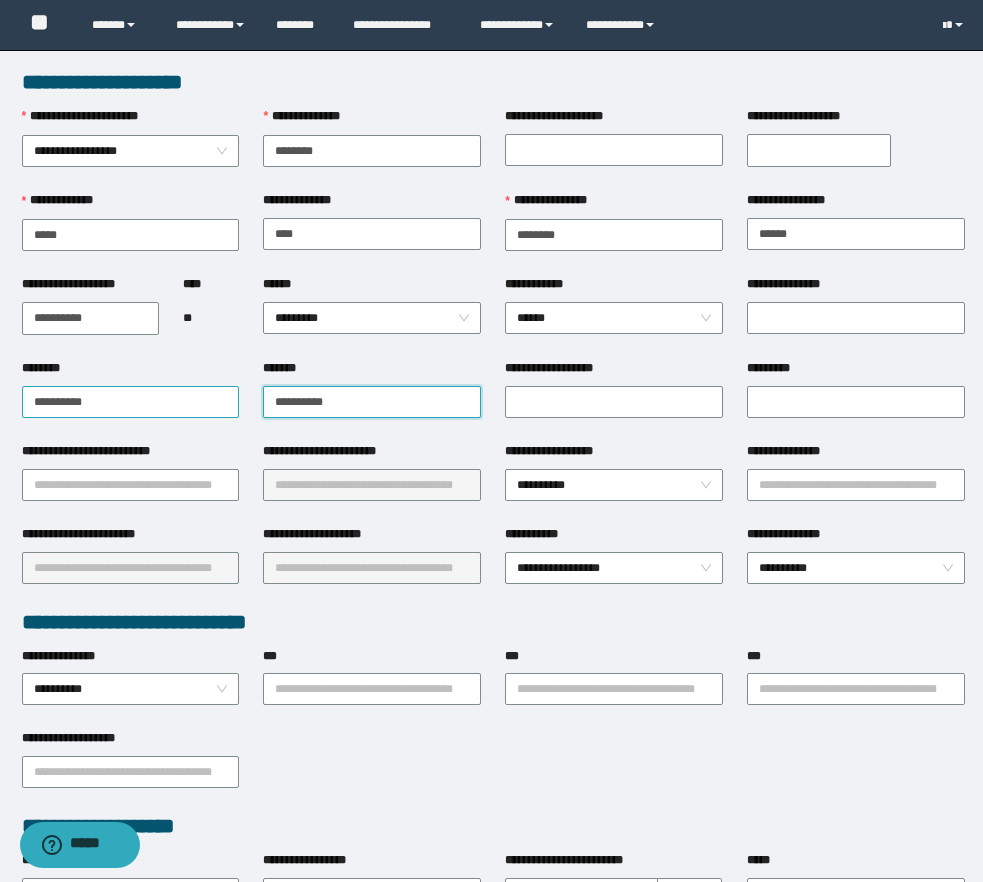 type on "**********" 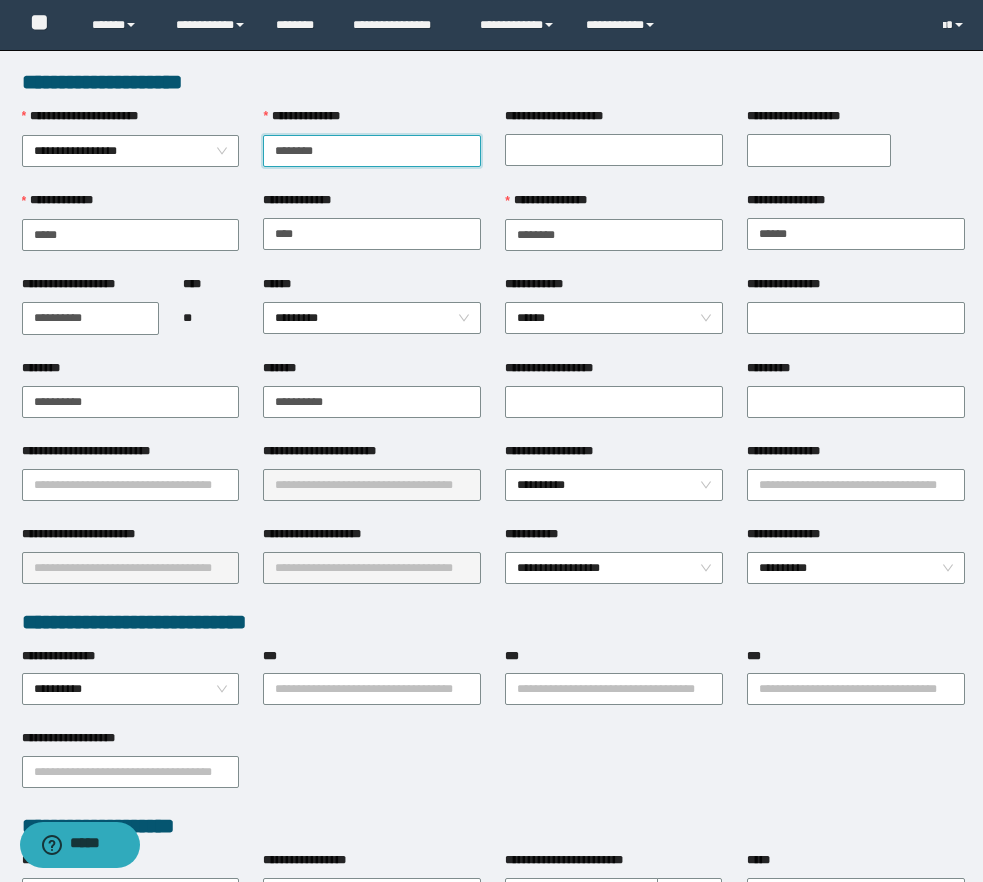 click on "********" at bounding box center [372, 151] 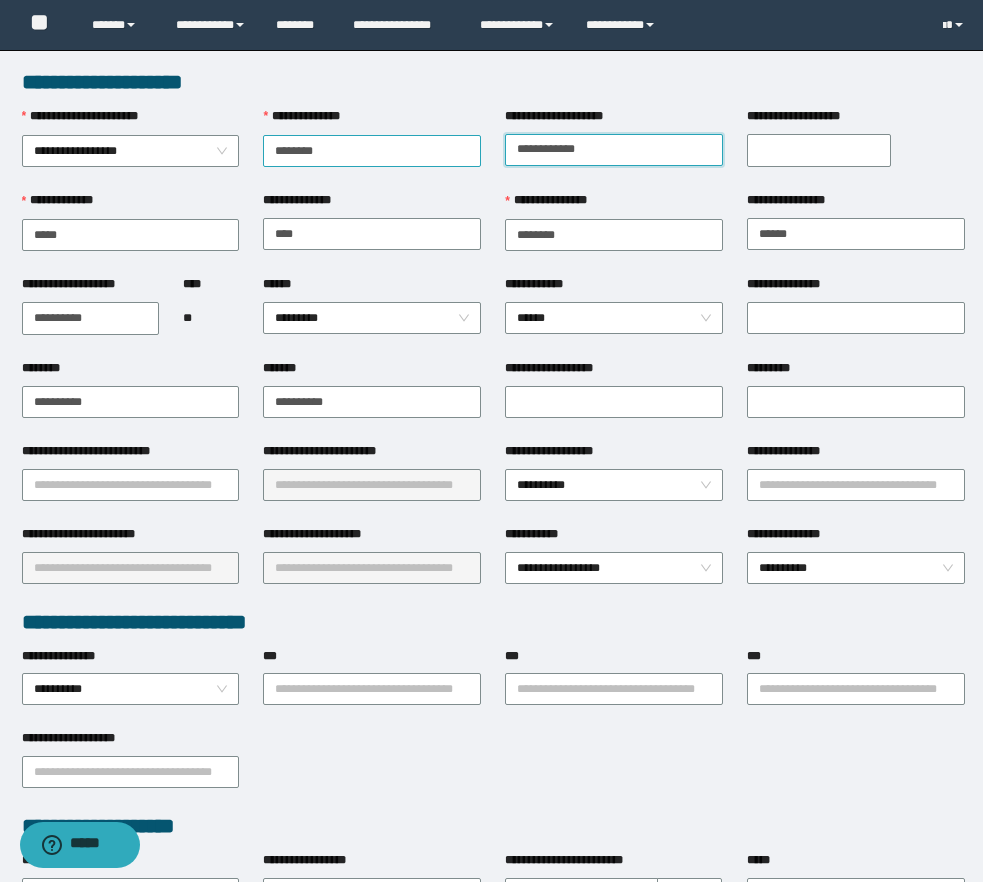 type on "**********" 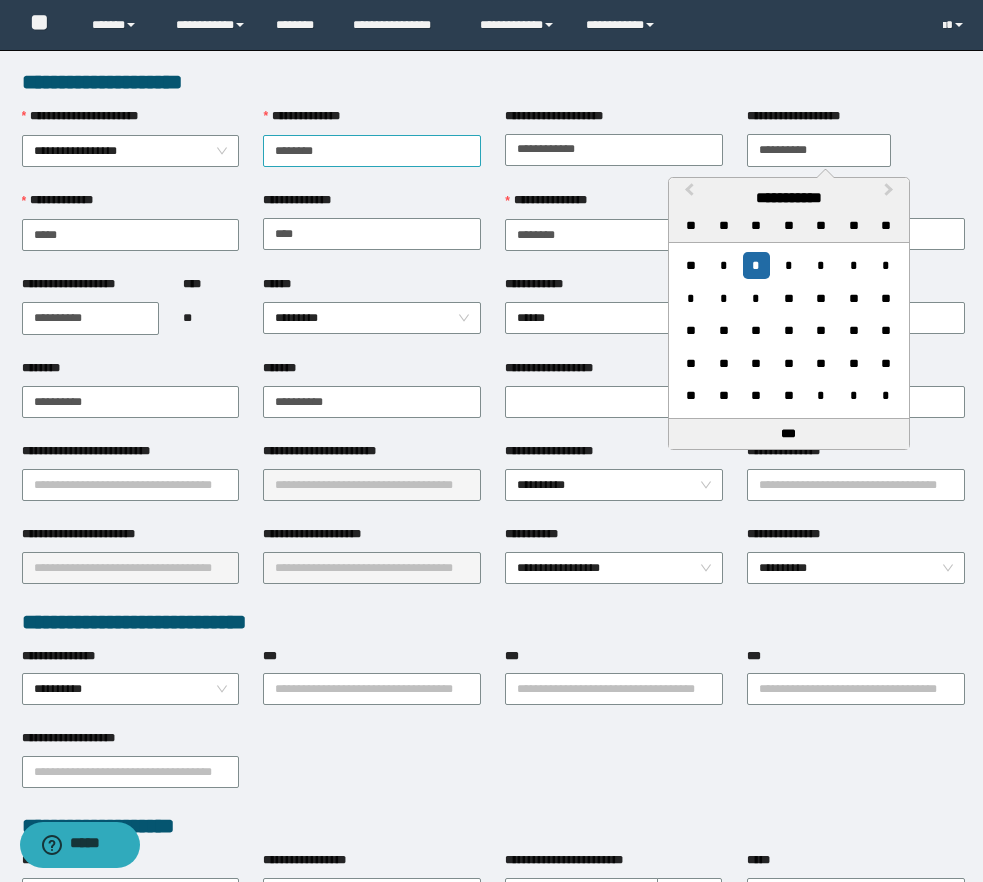 type on "**********" 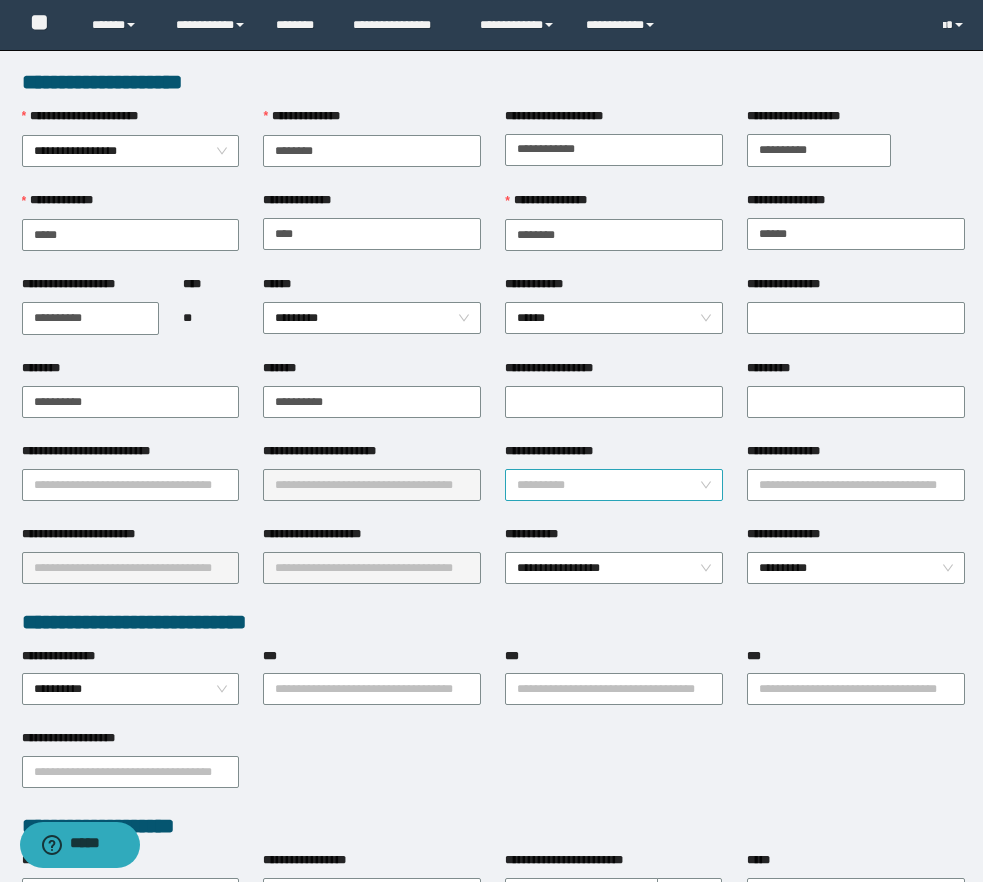 click on "**********" at bounding box center [614, 485] 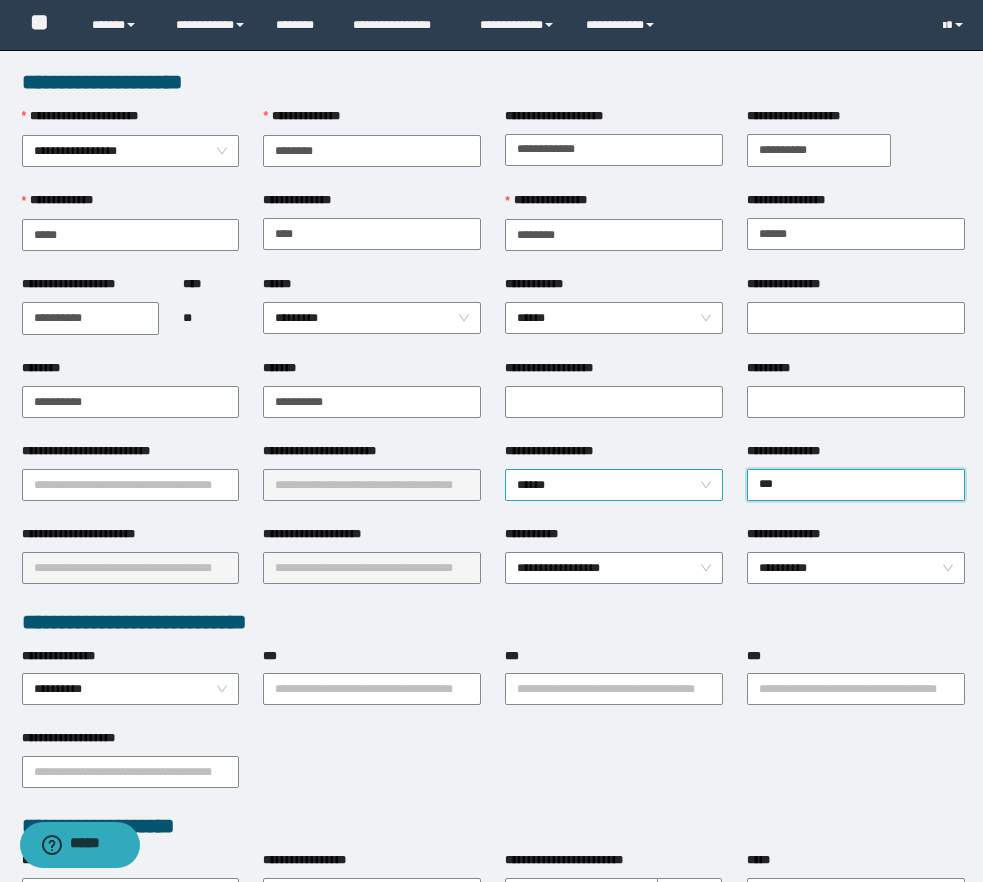 type on "****" 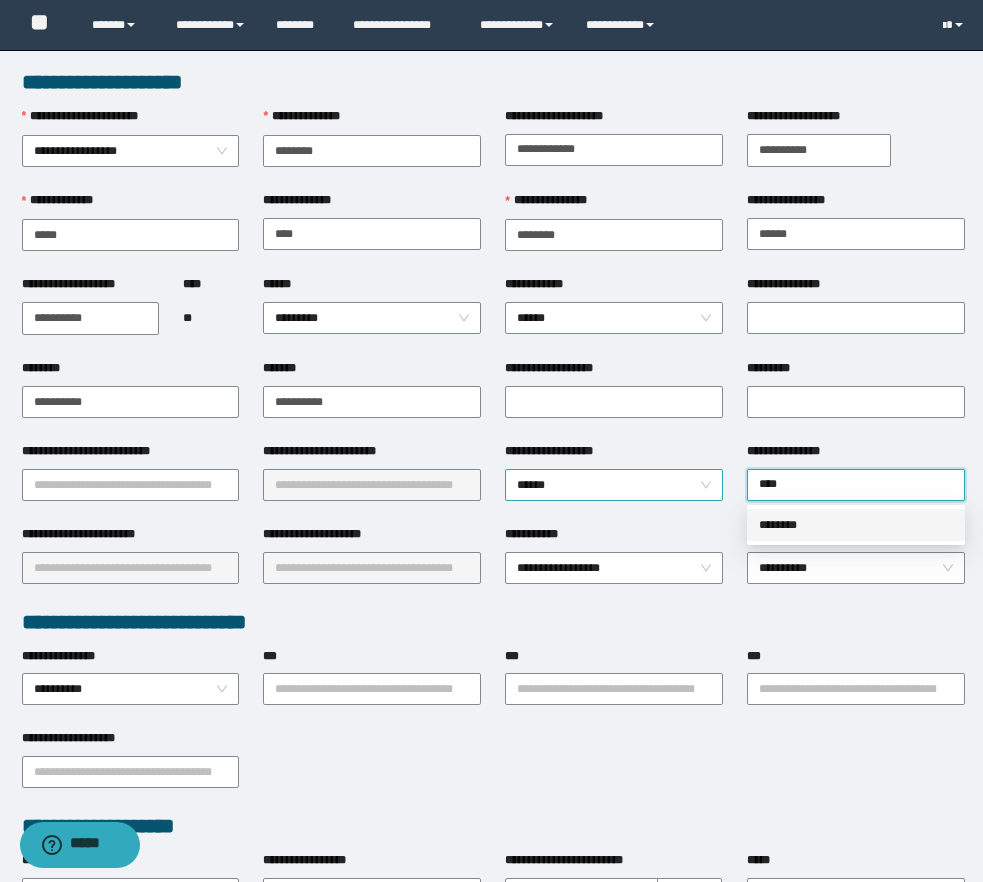 type 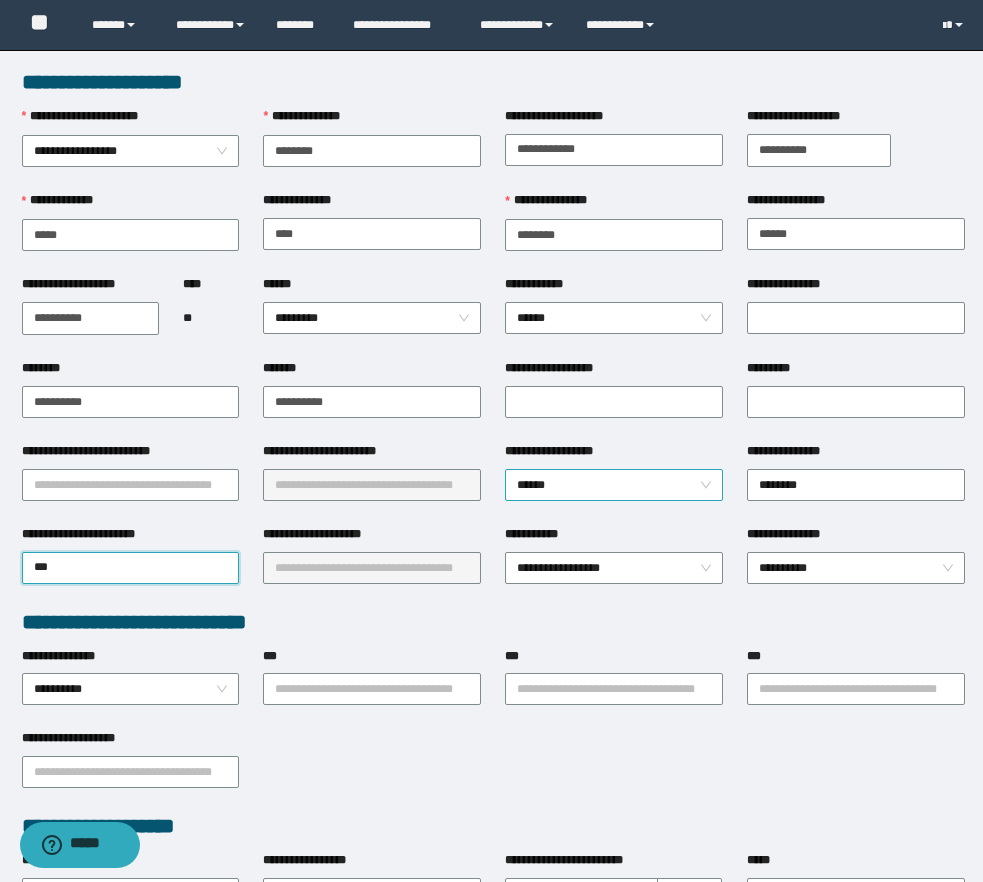 type on "****" 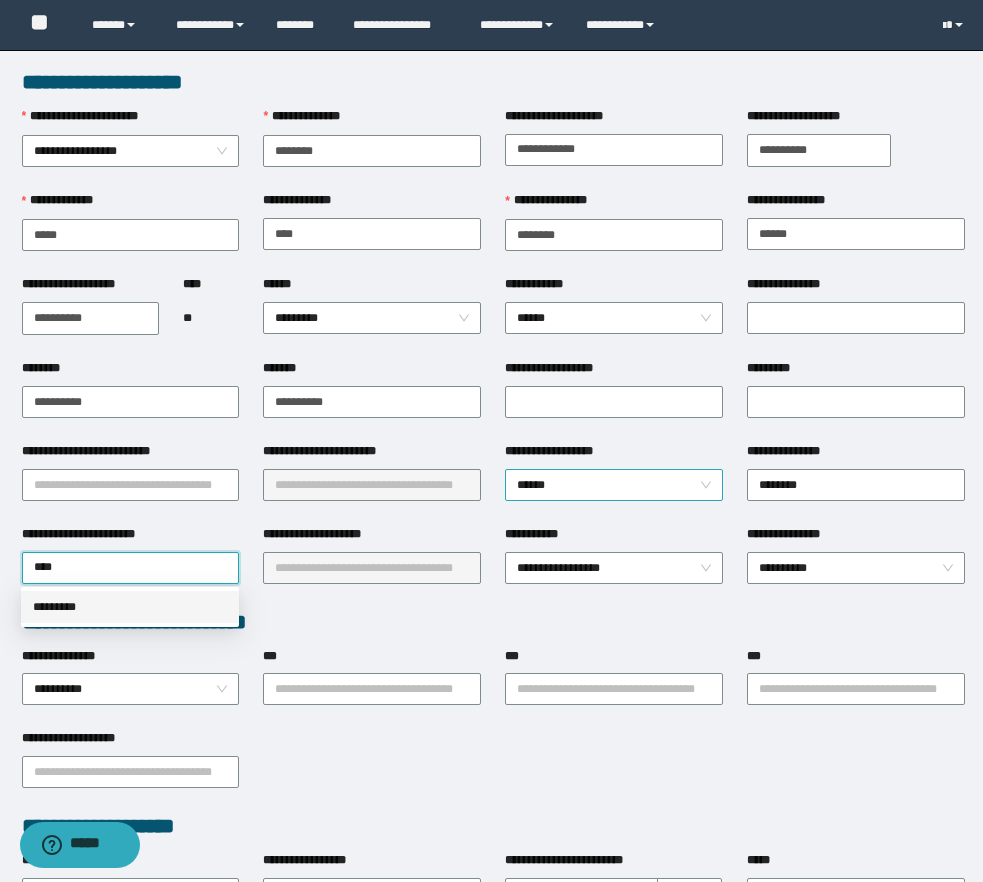 type 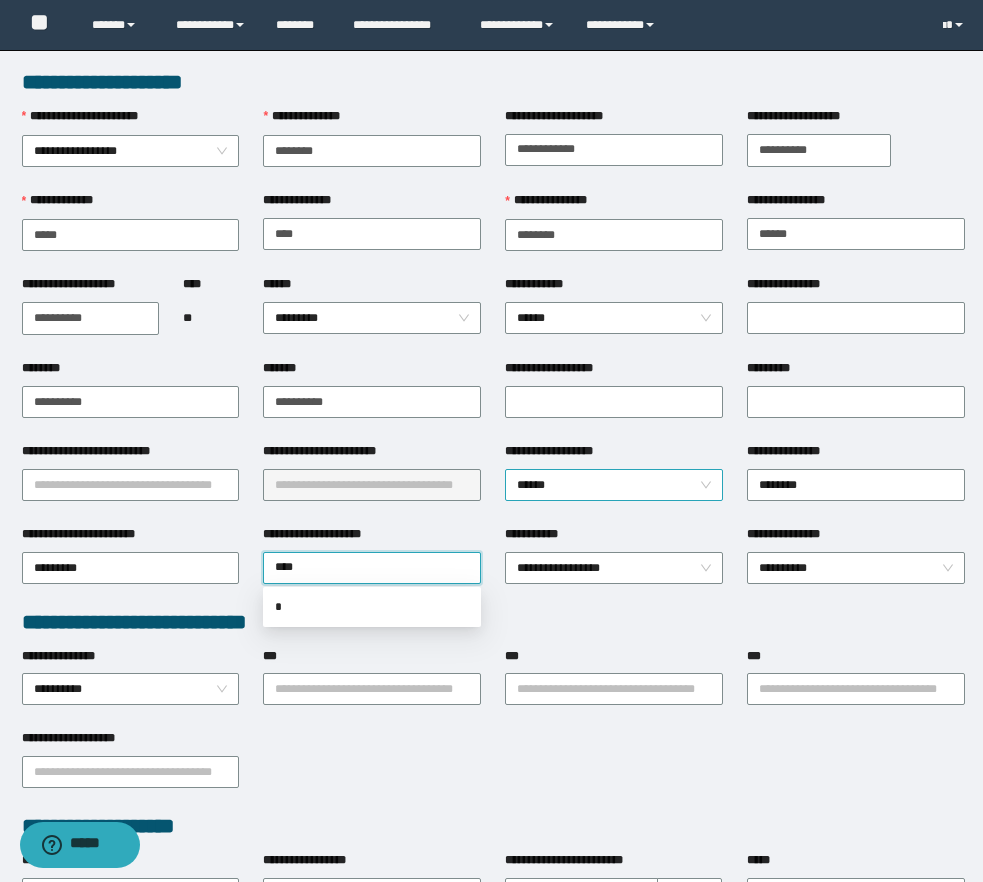 type on "*****" 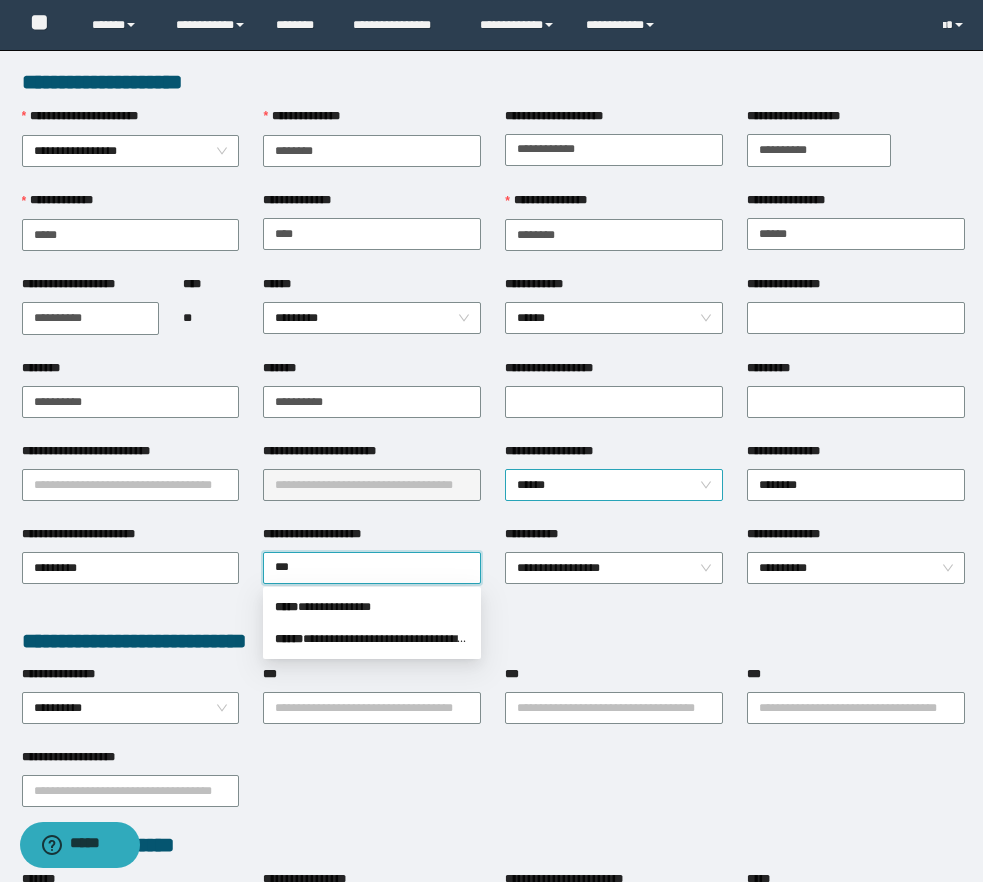type on "****" 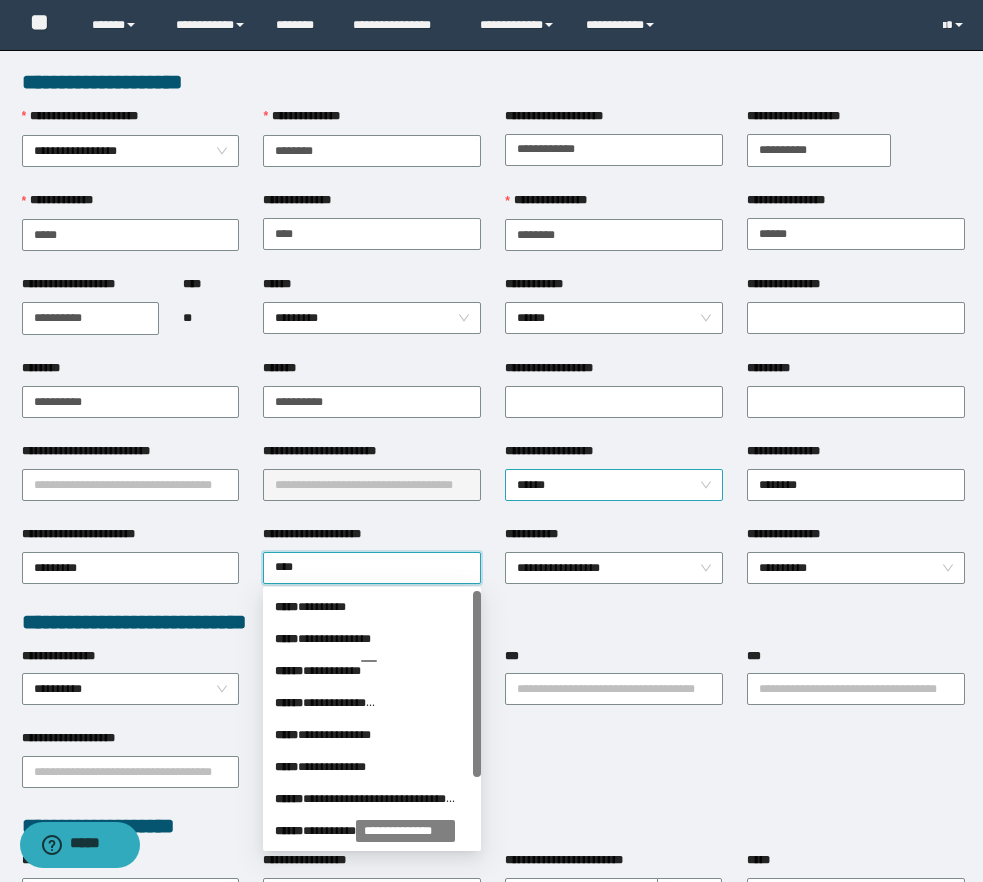 type on "*****" 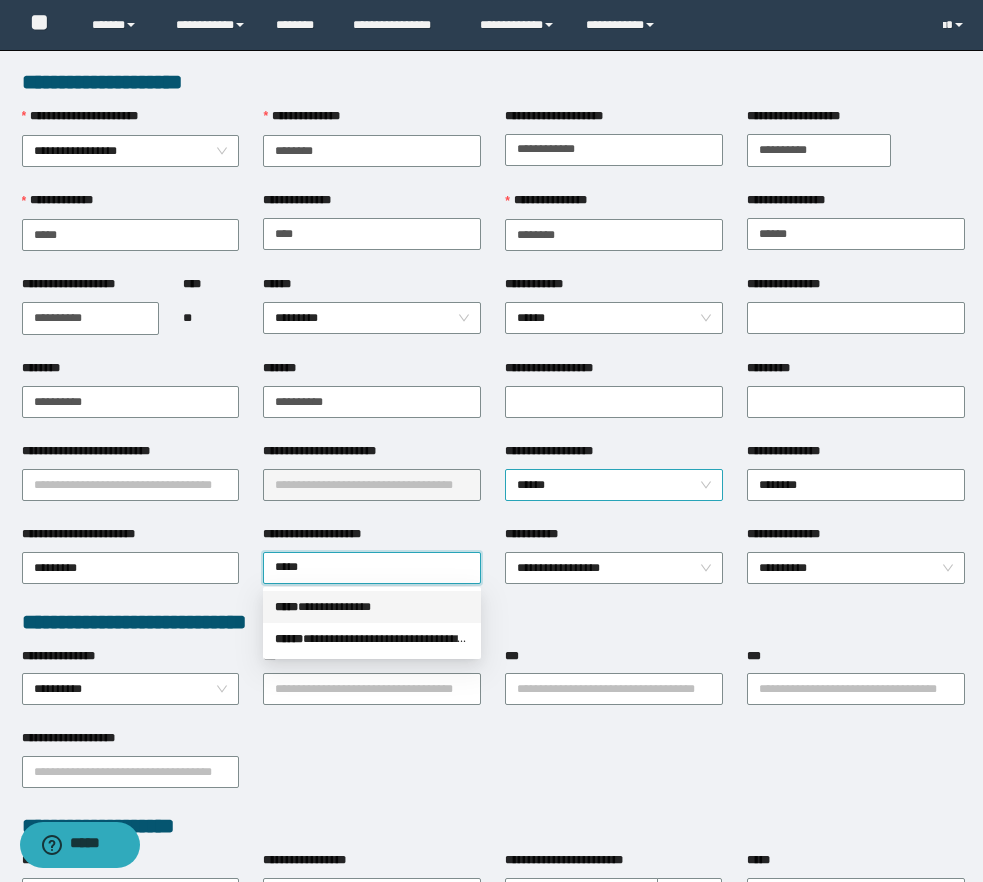 type 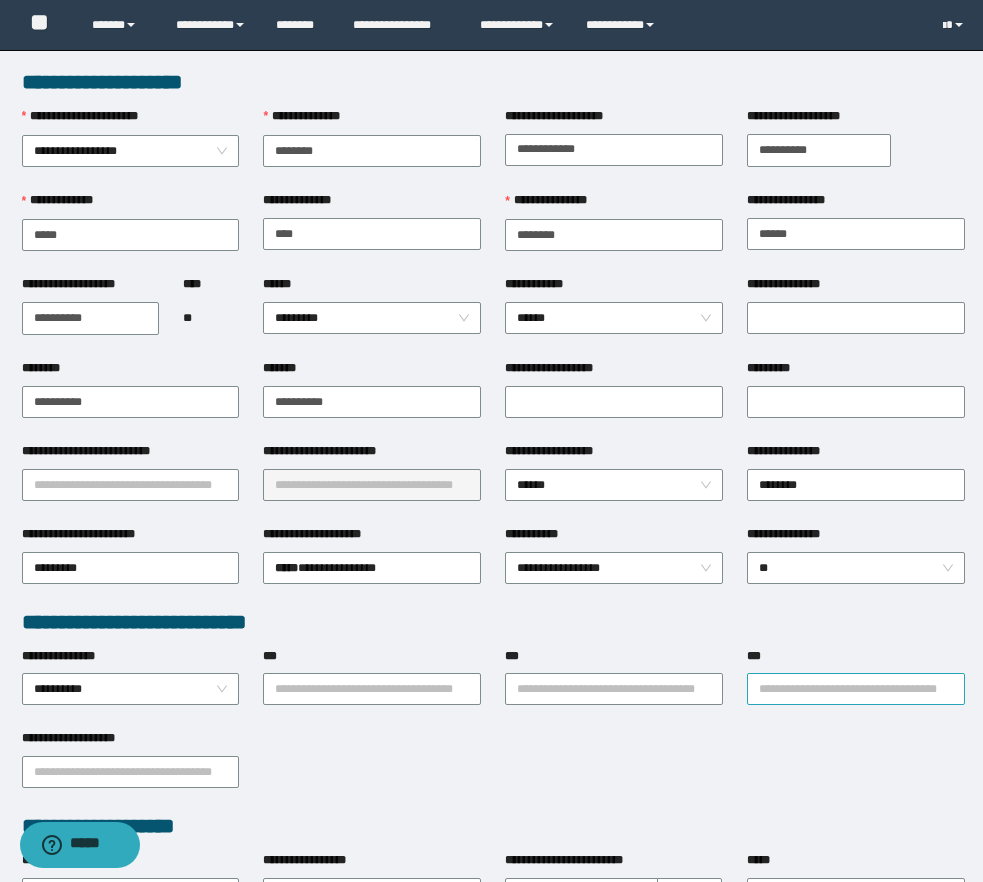 click on "***" at bounding box center [856, 689] 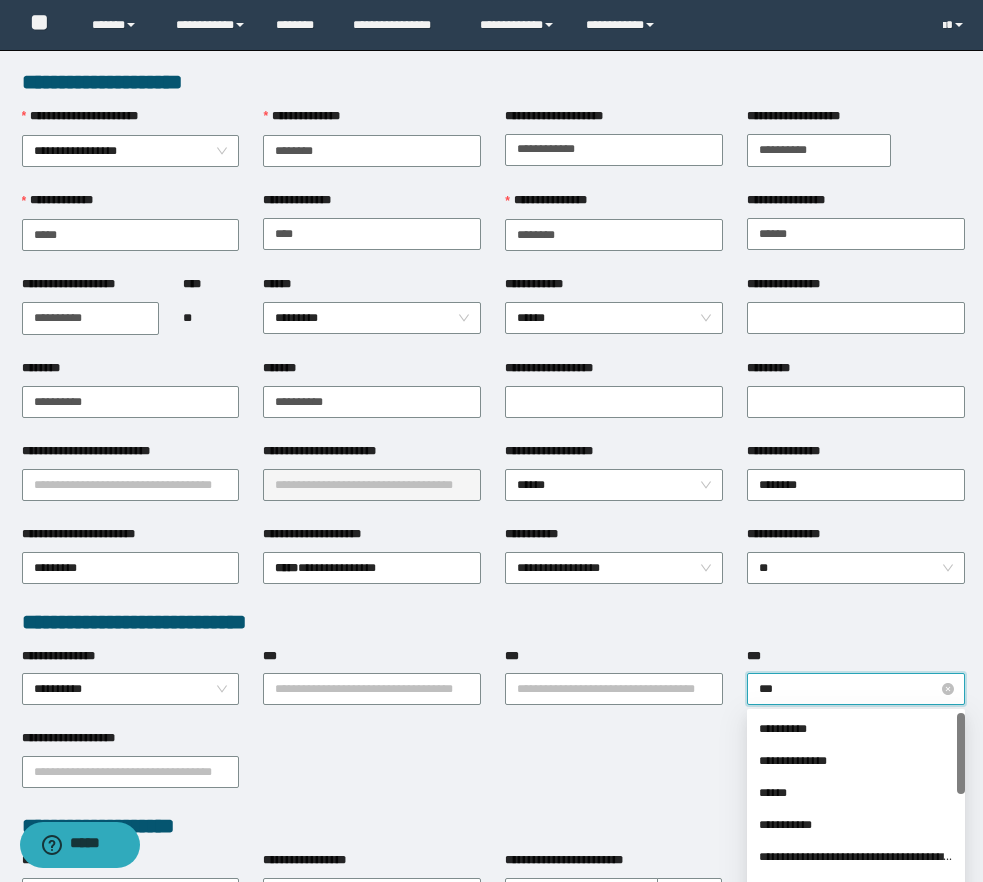 type on "****" 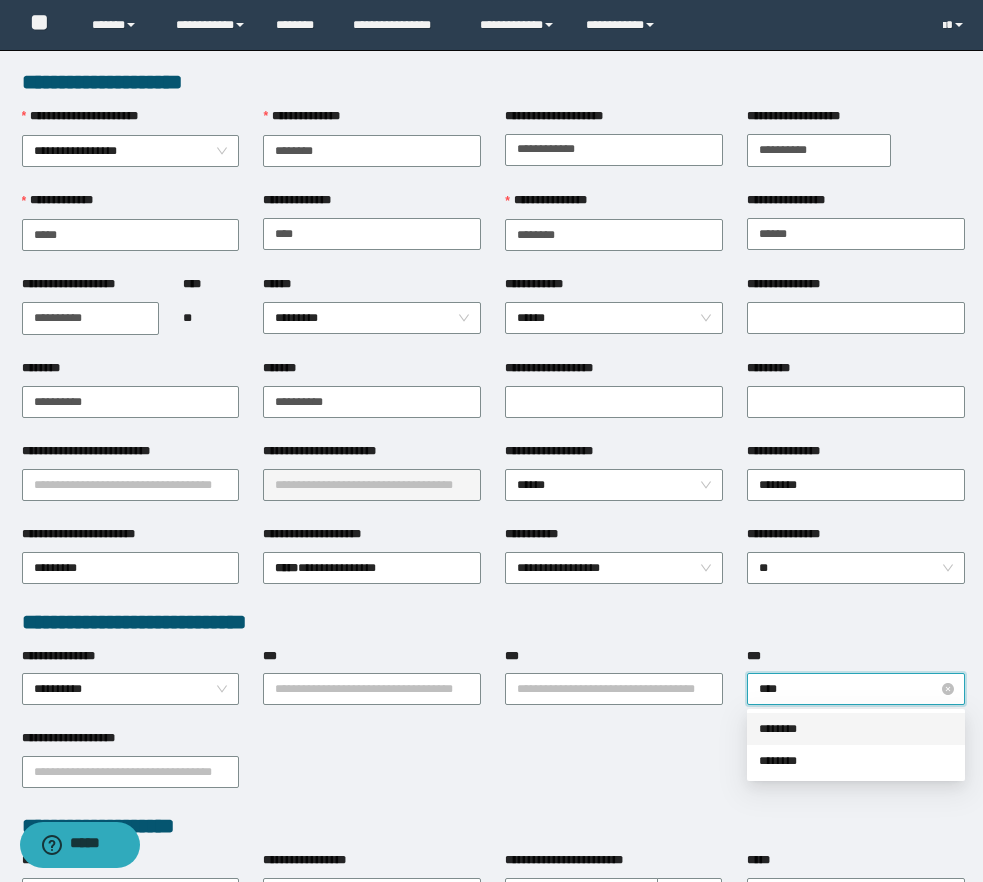 type 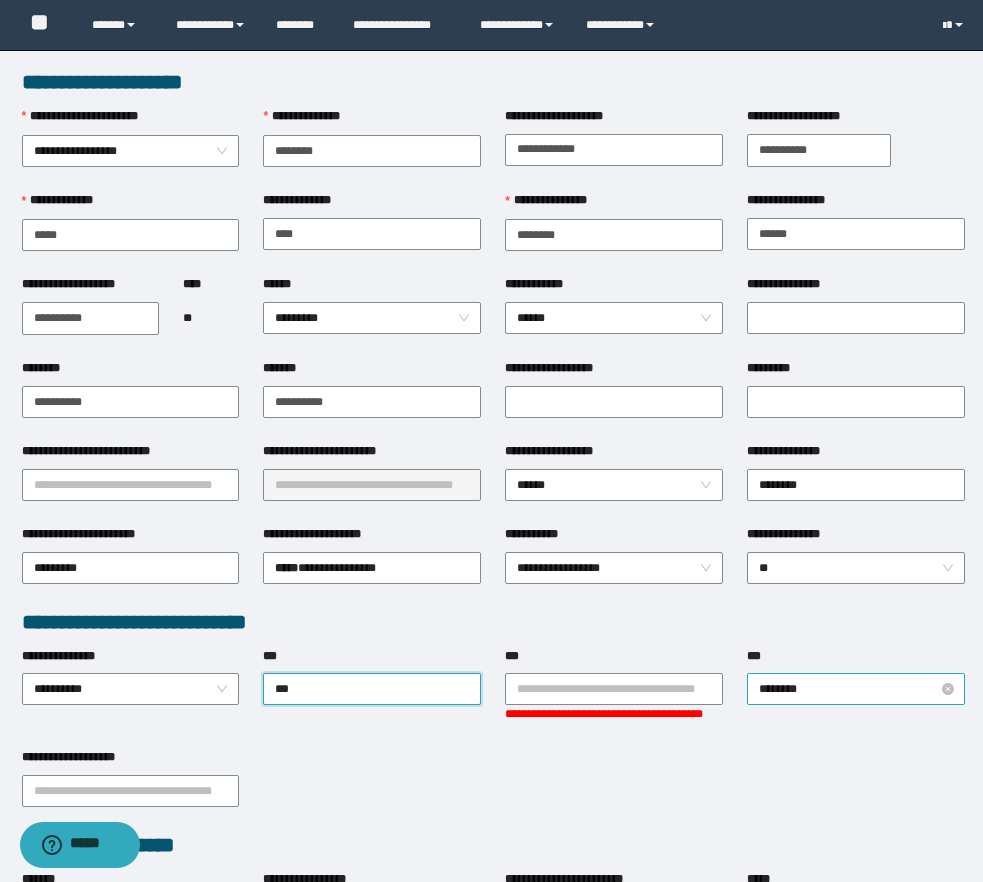 type on "****" 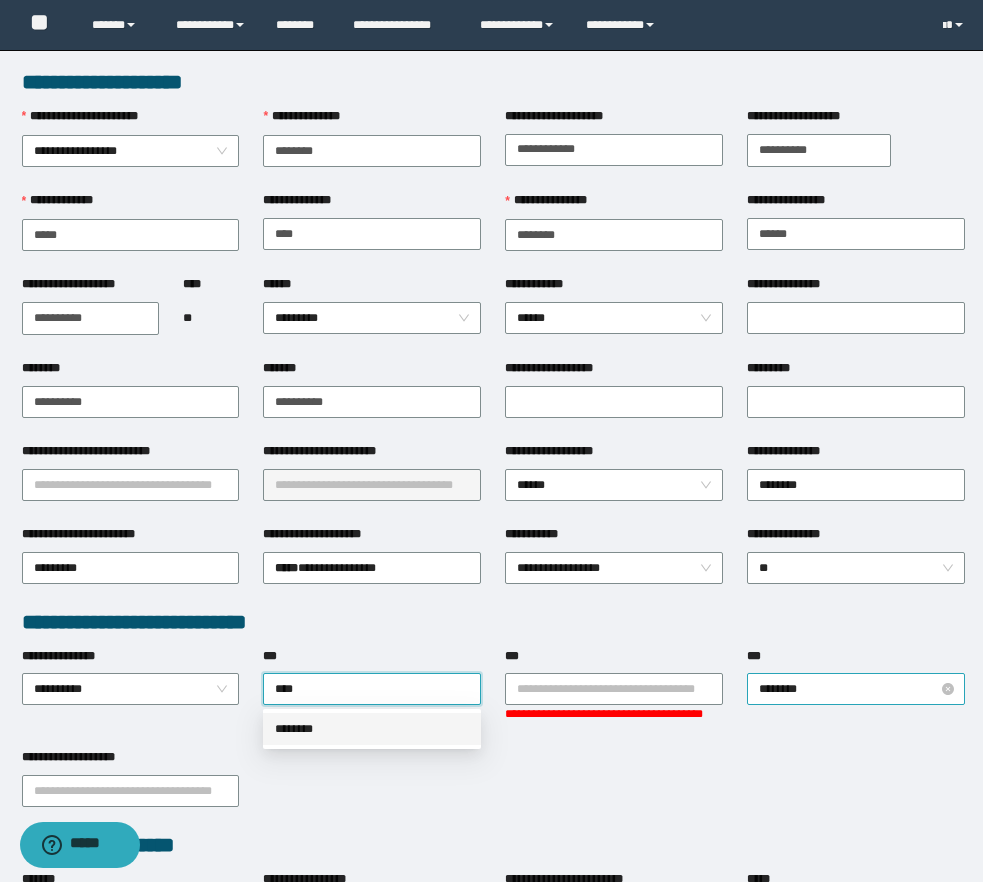 type 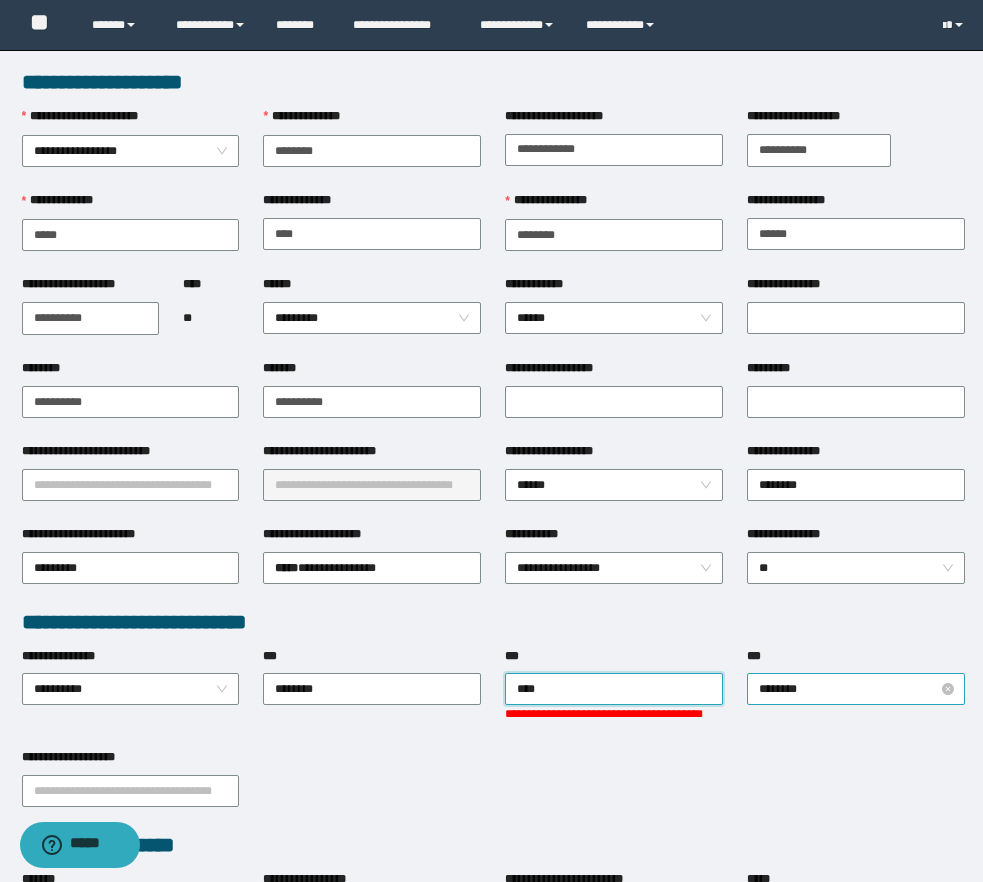 type on "*****" 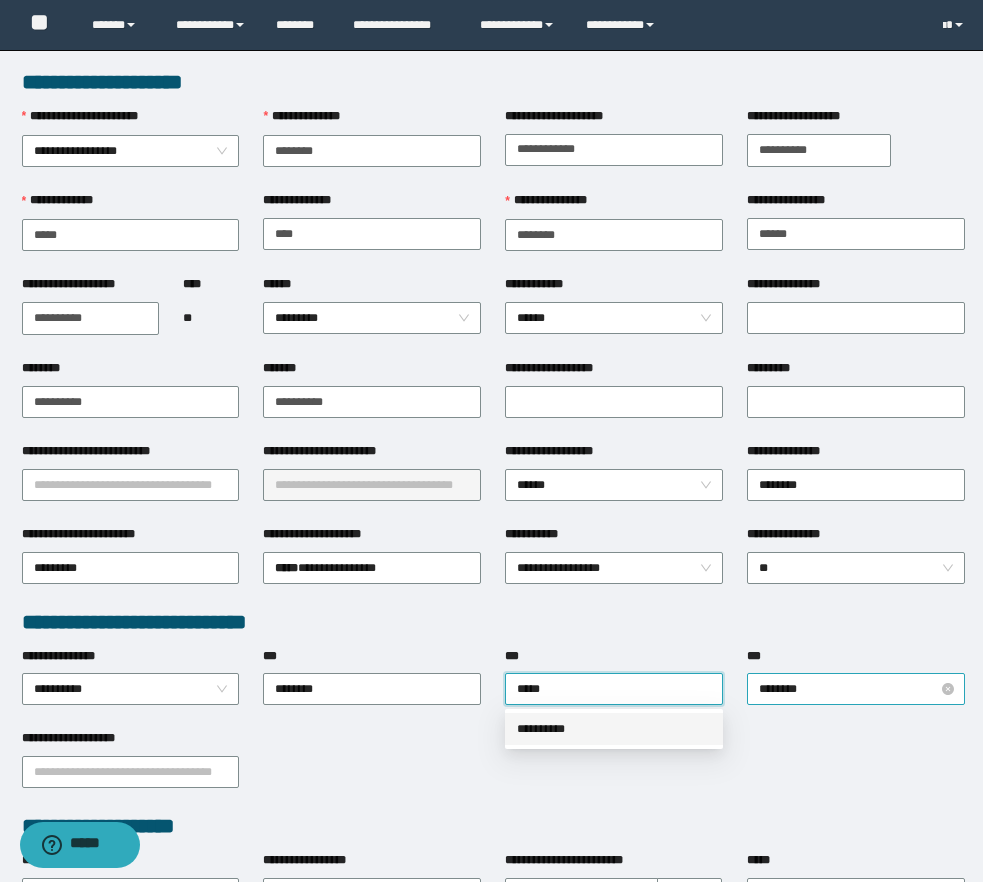 type 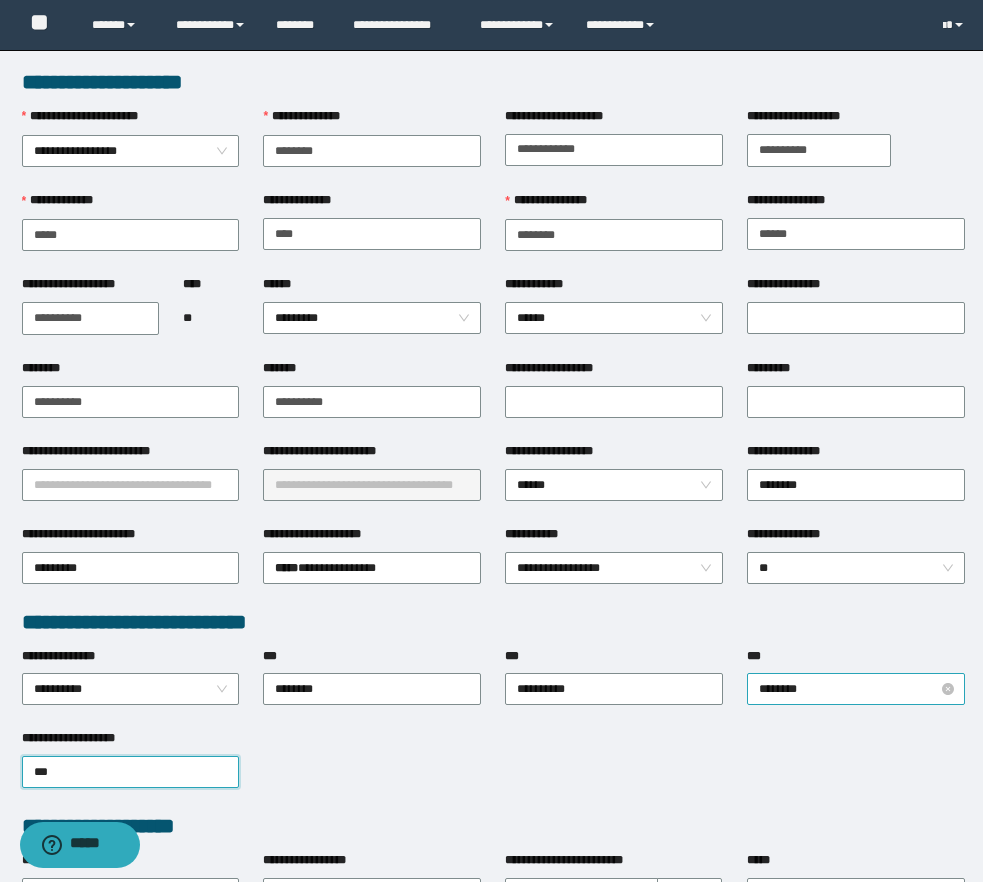 type on "****" 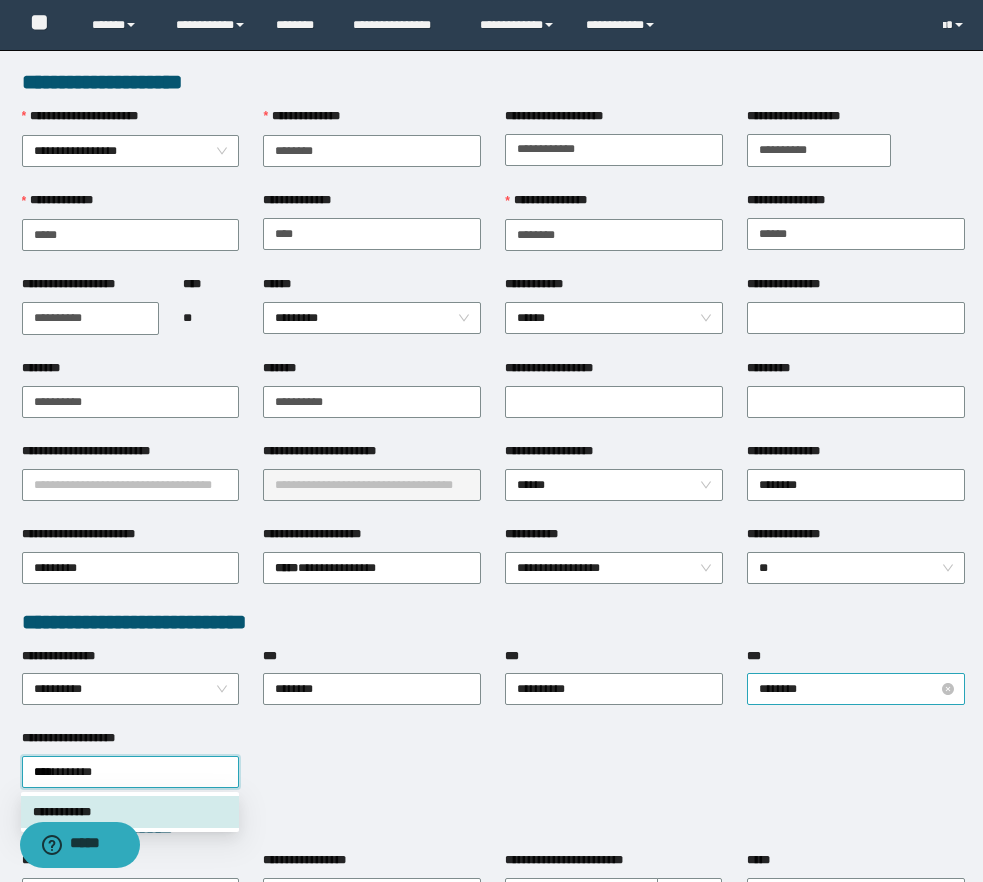 type 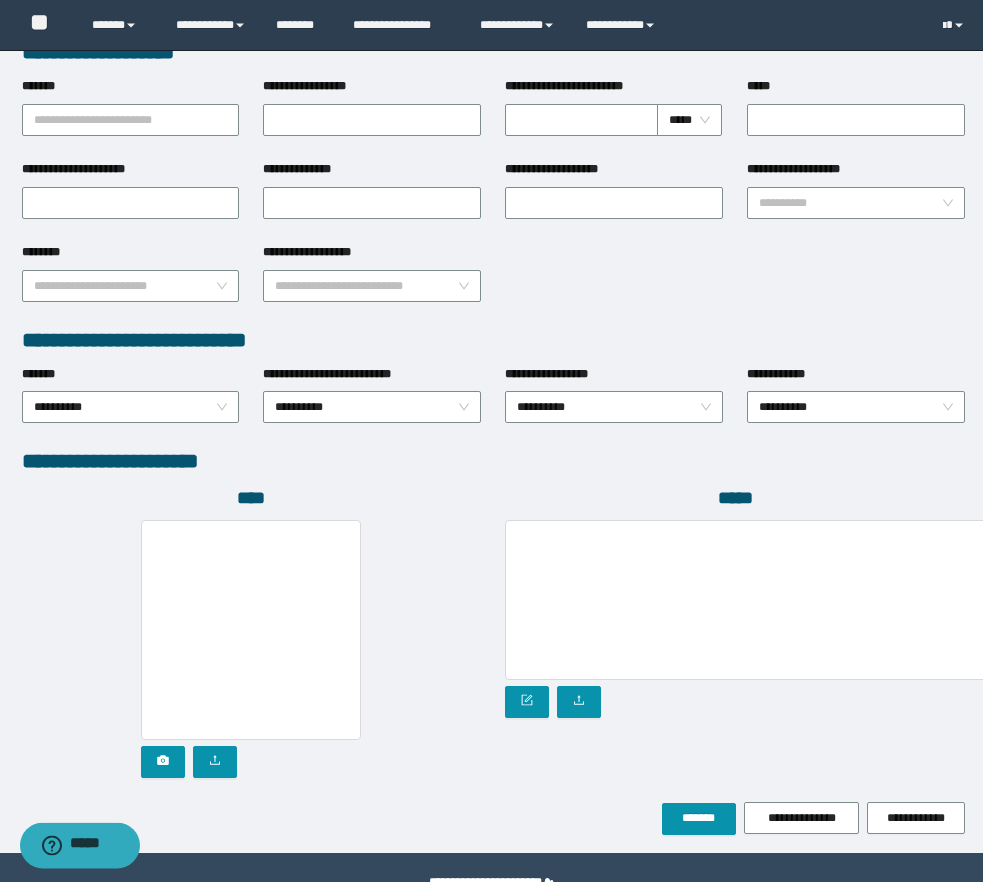 scroll, scrollTop: 822, scrollLeft: 0, axis: vertical 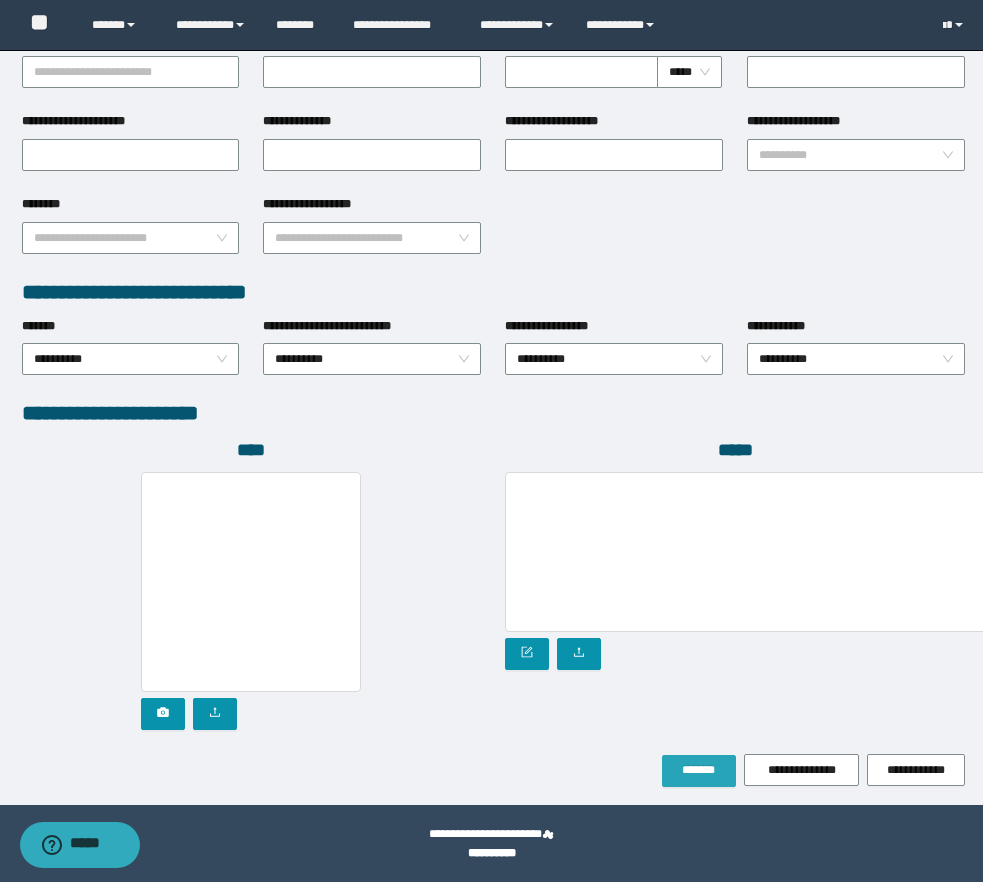 drag, startPoint x: 679, startPoint y: 796, endPoint x: 685, endPoint y: 781, distance: 16.155495 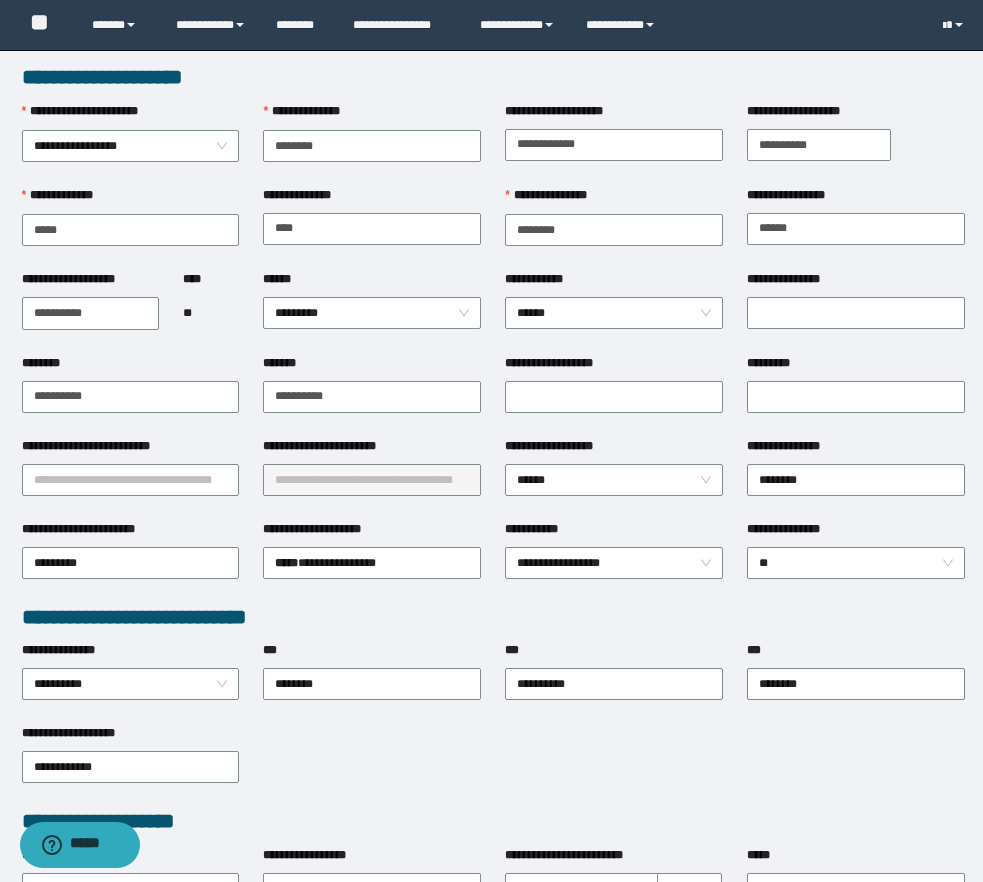 scroll, scrollTop: 0, scrollLeft: 0, axis: both 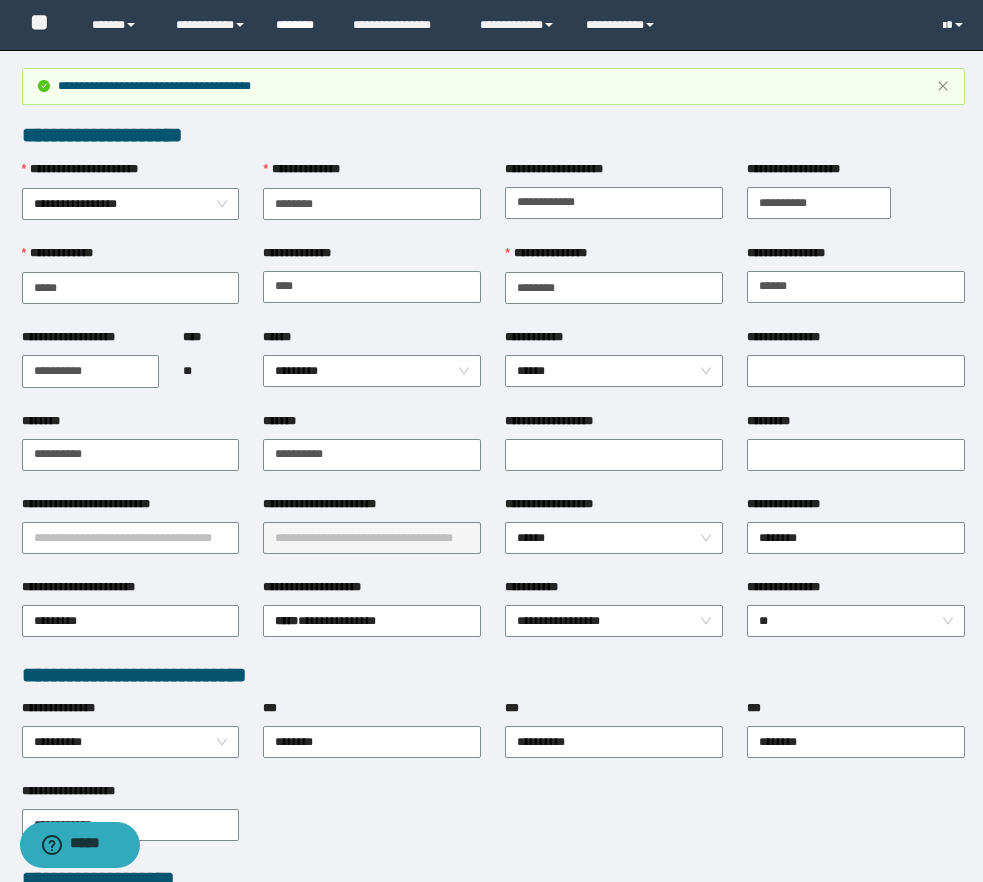 click on "********" at bounding box center [299, 25] 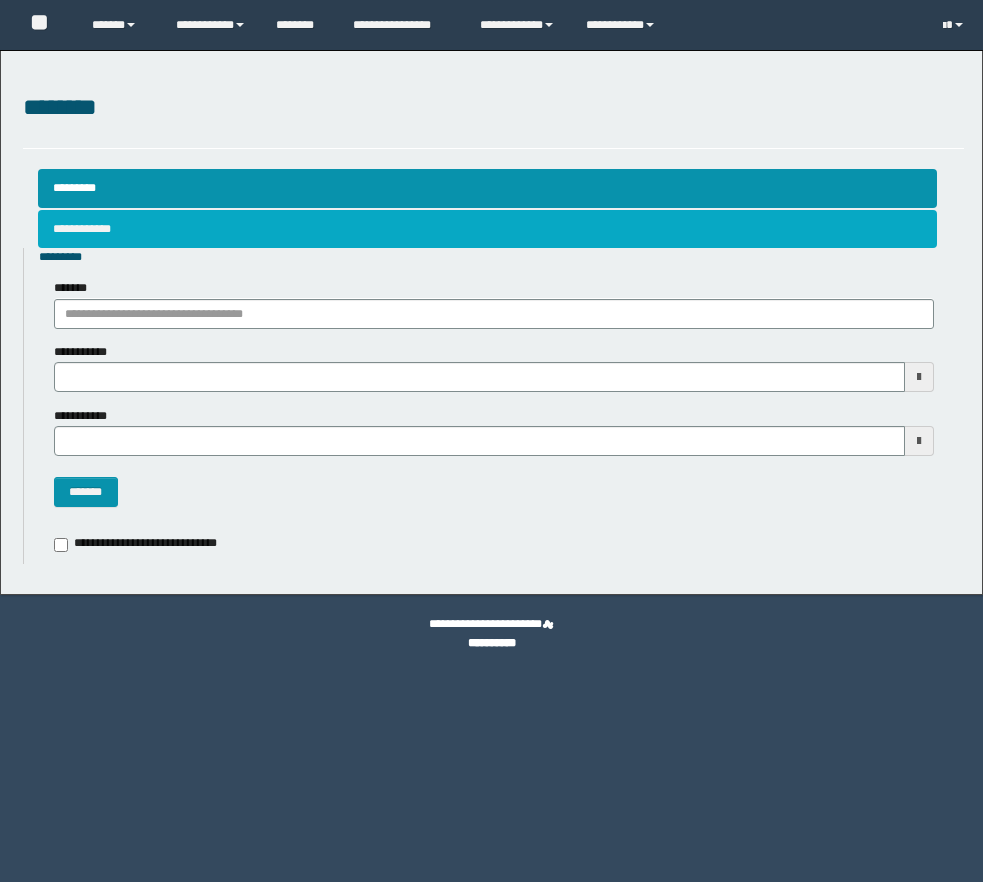 click on "**********" at bounding box center (487, 229) 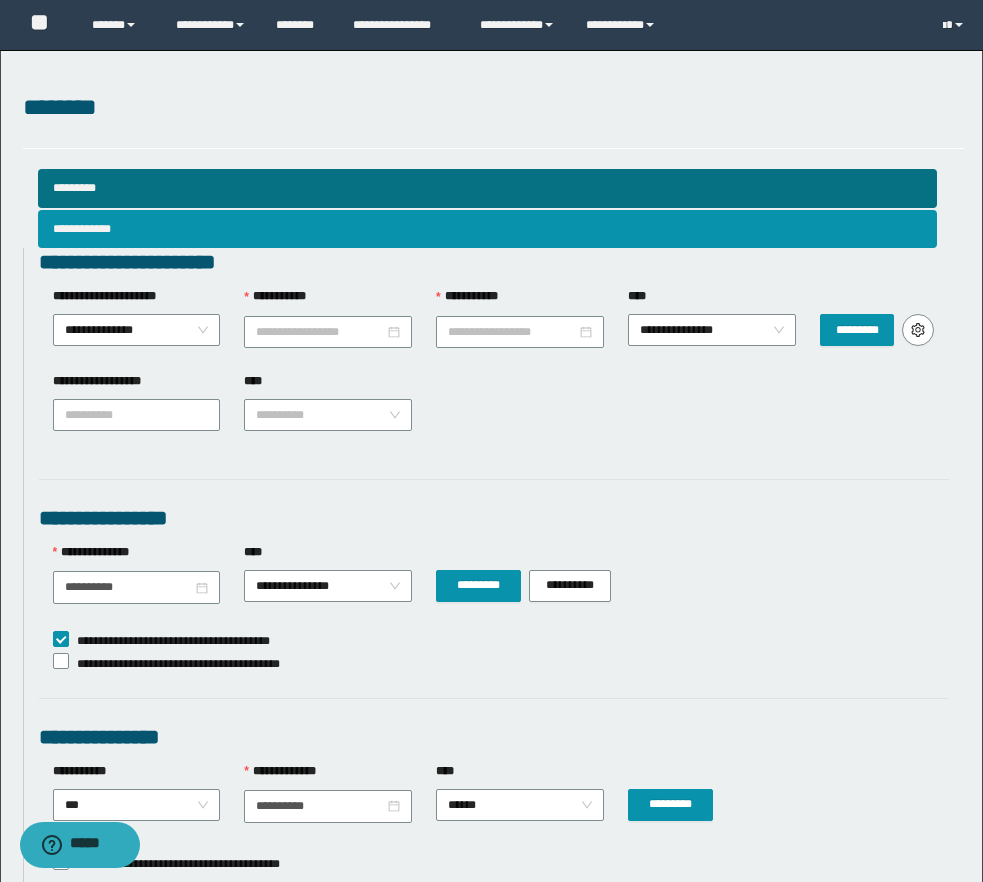 click on "**********" at bounding box center [137, 316] 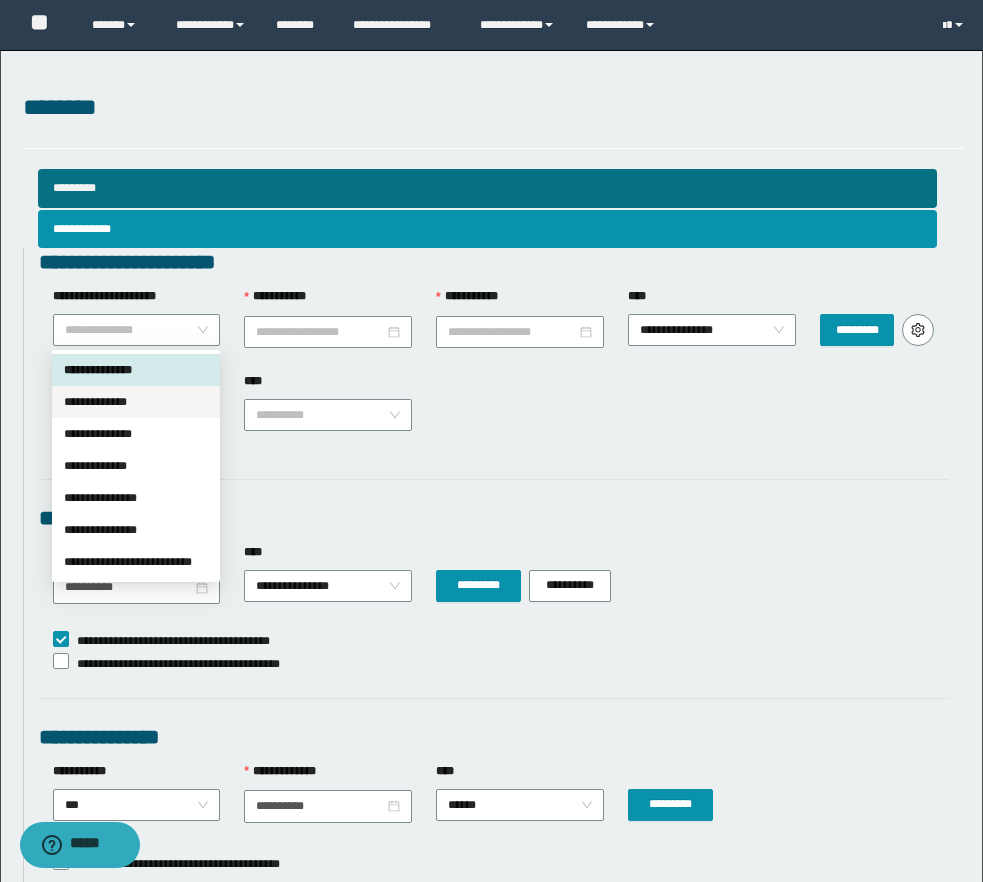 click on "**********" at bounding box center (136, 402) 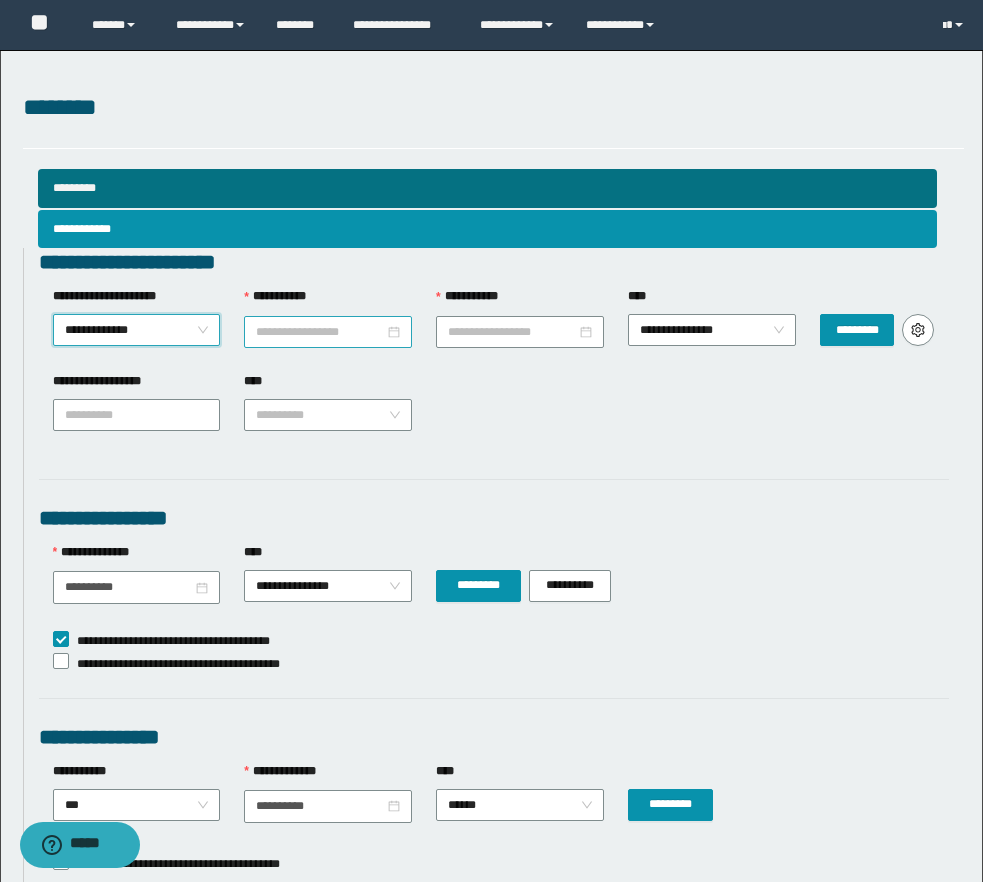 click on "**********" at bounding box center [320, 332] 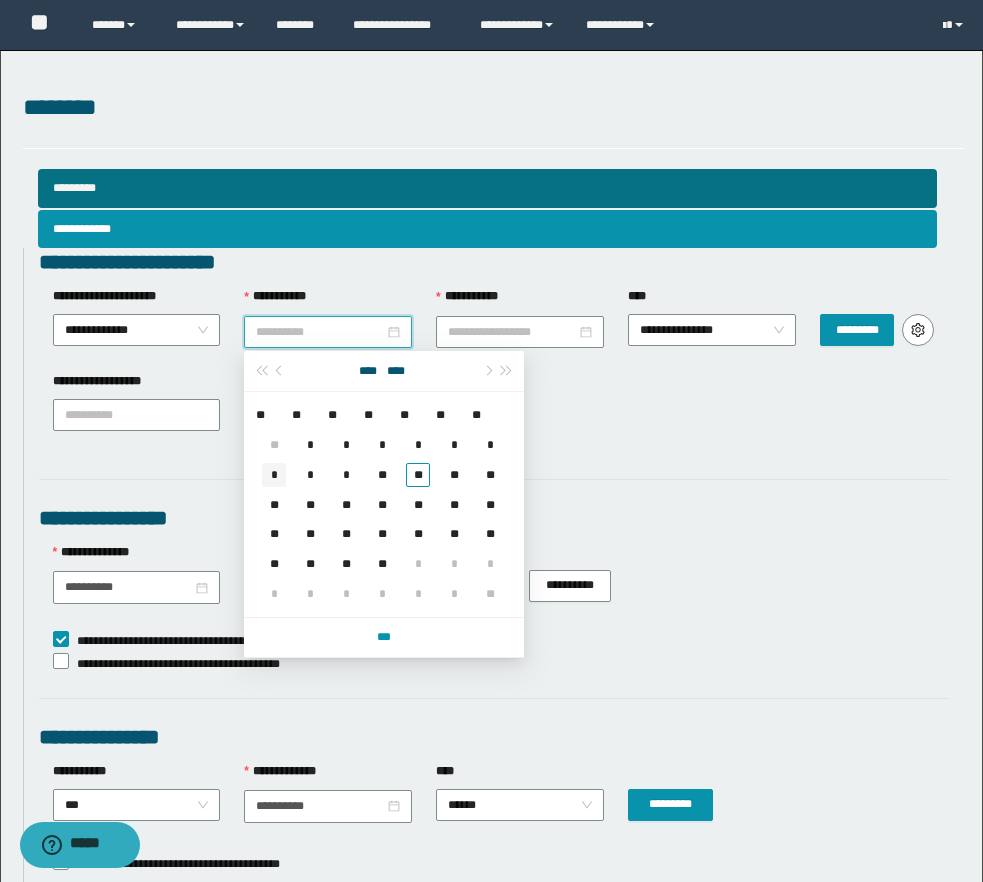 click on "*" at bounding box center [274, 475] 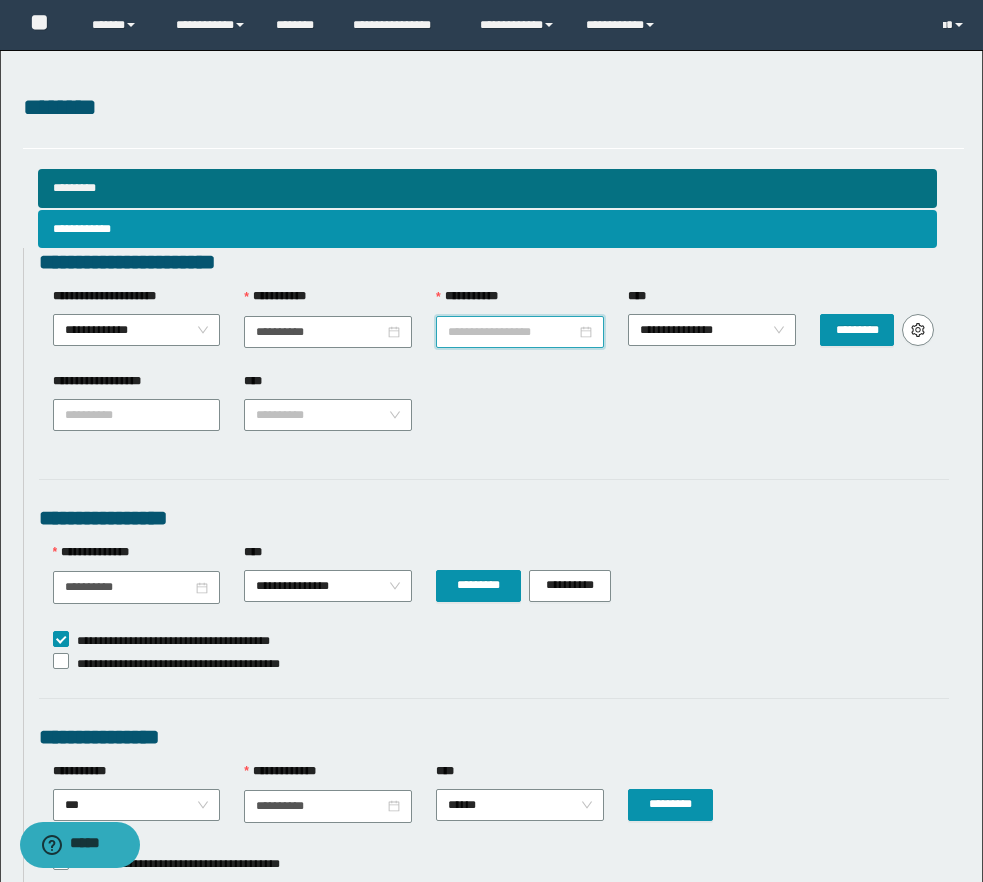 click on "**********" at bounding box center (512, 332) 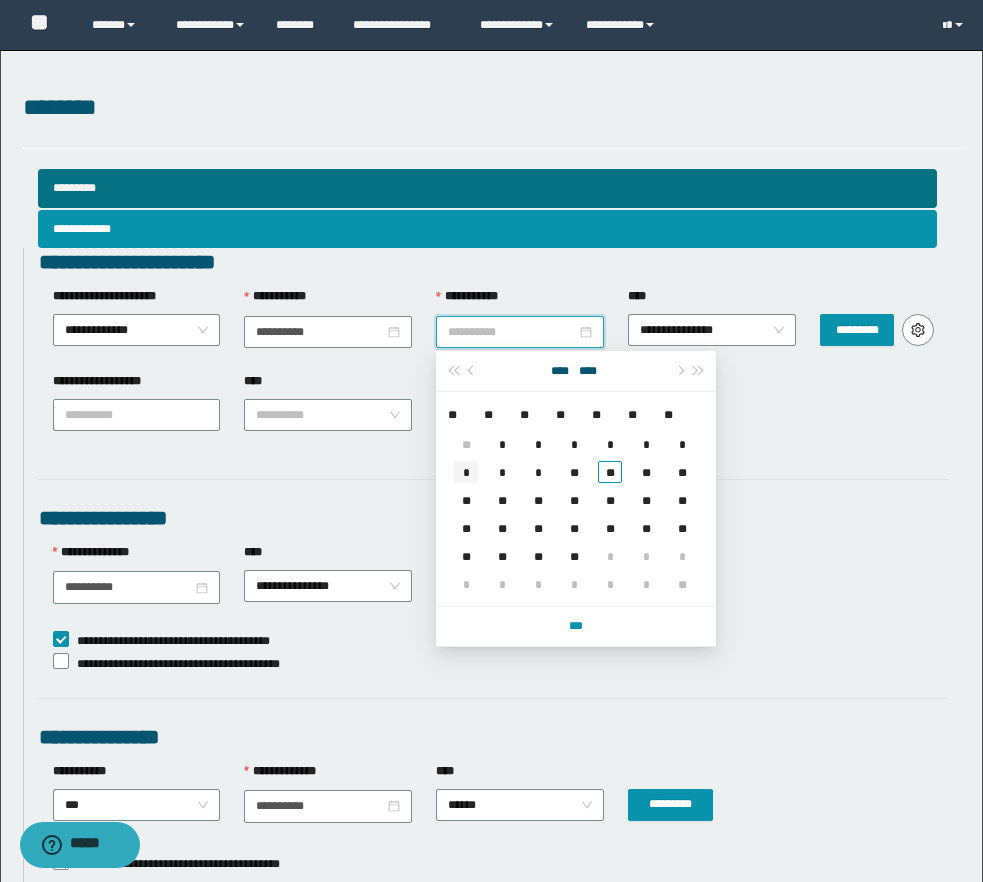 click on "*" at bounding box center (466, 472) 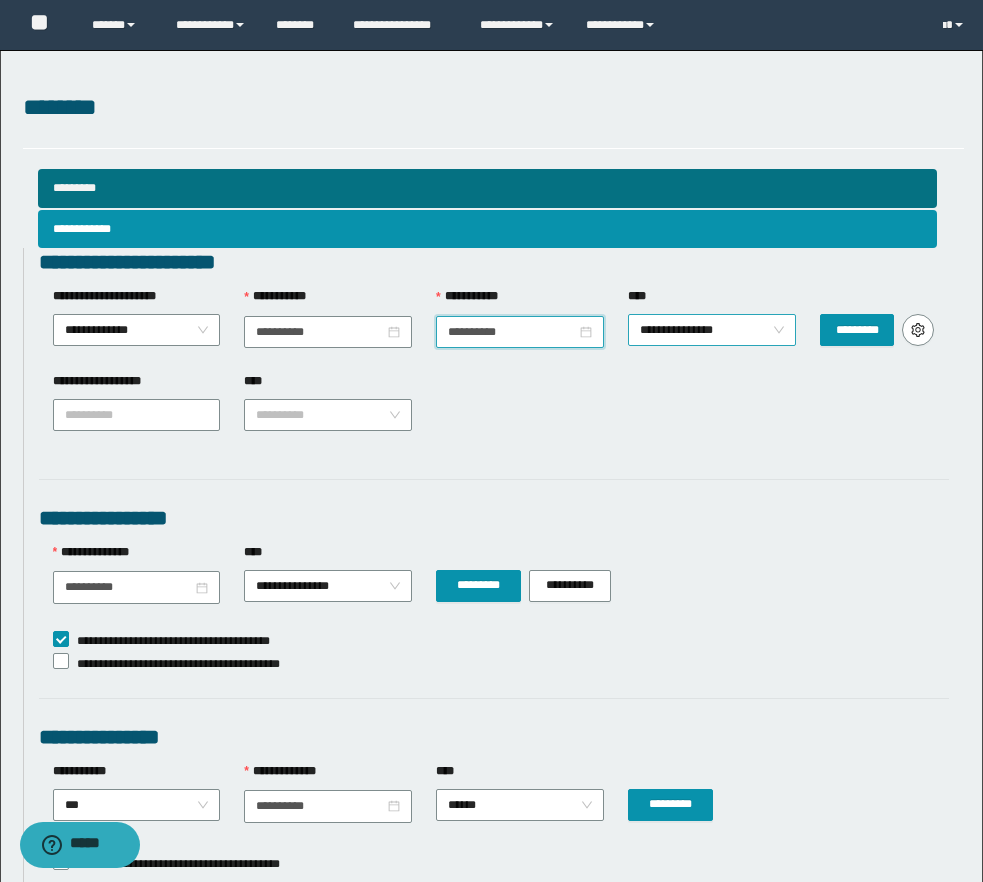 click on "**********" at bounding box center (712, 330) 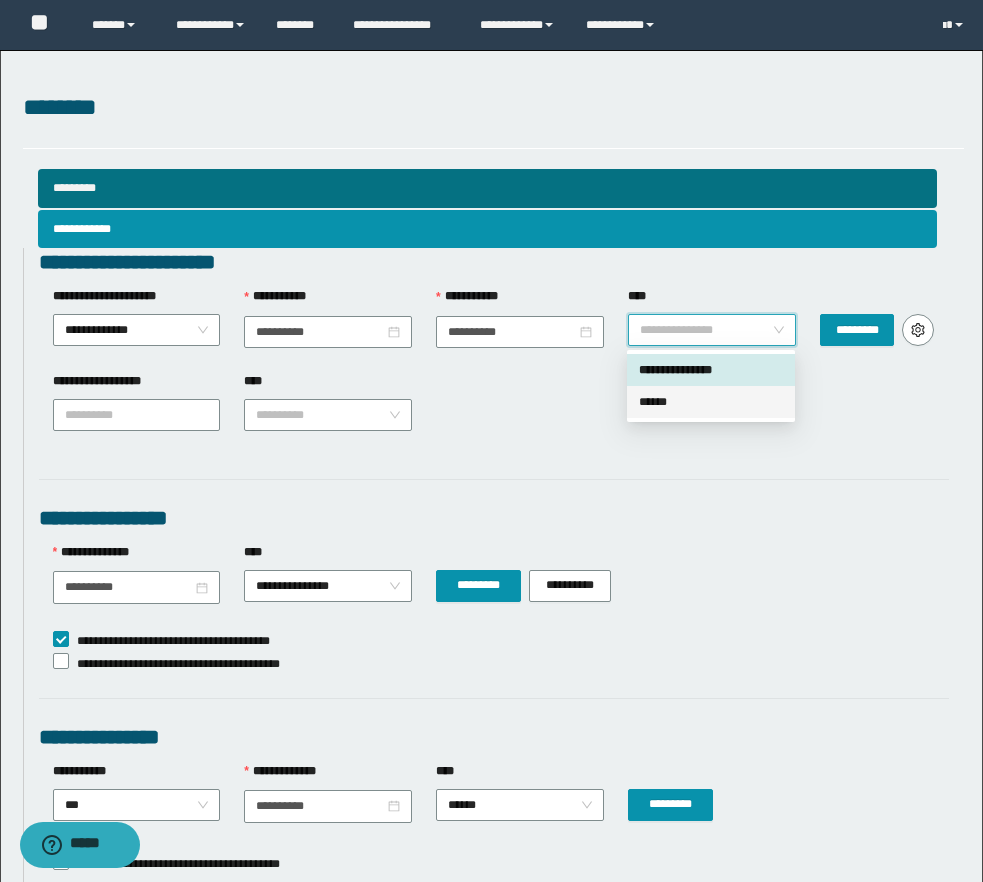 click on "******" at bounding box center [711, 402] 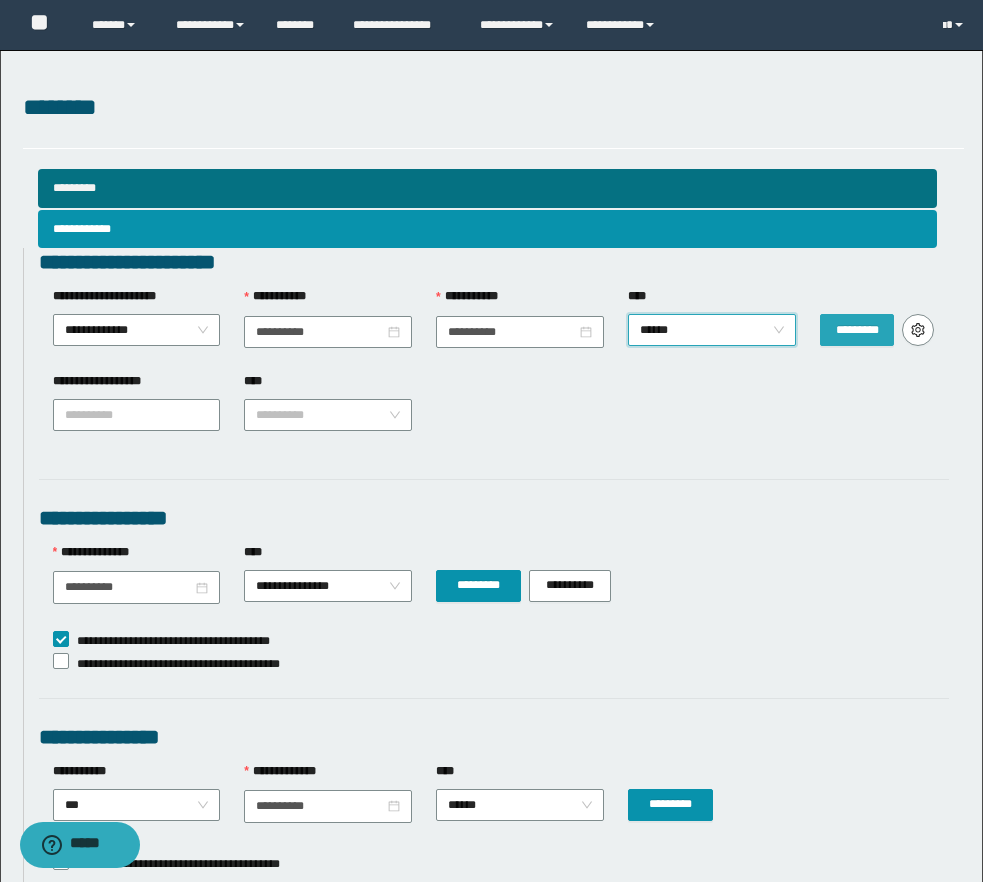 click on "*********" at bounding box center [857, 330] 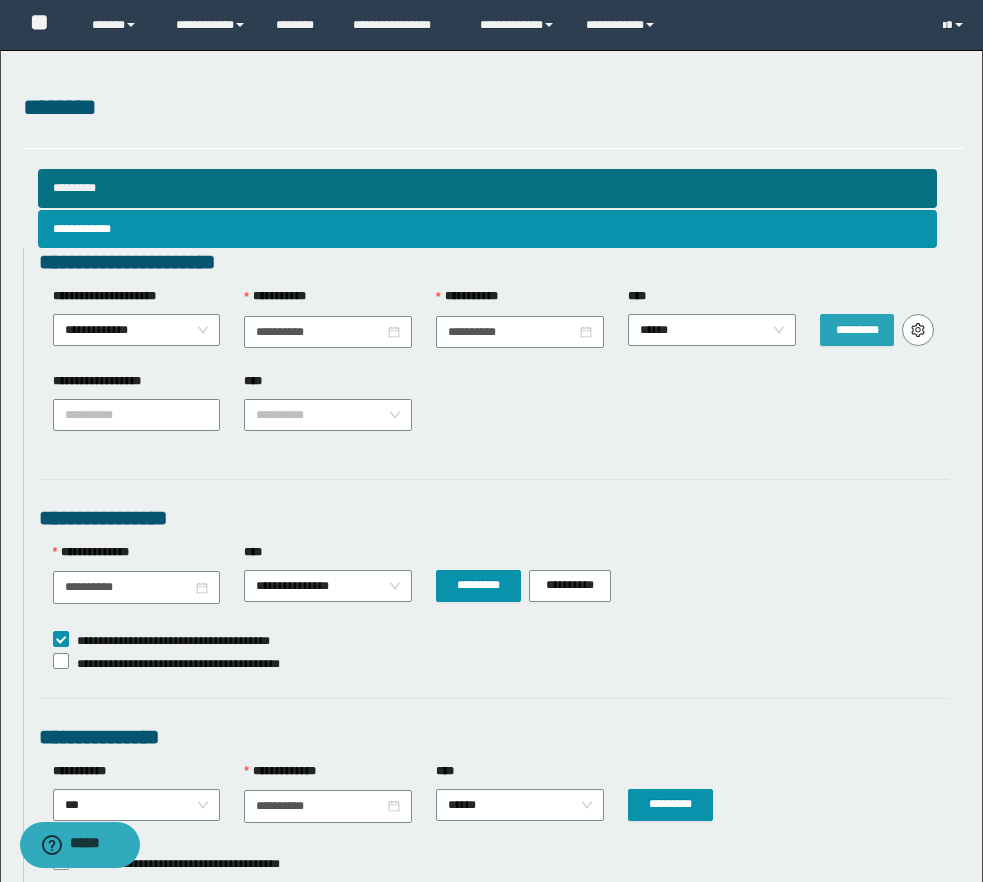 type 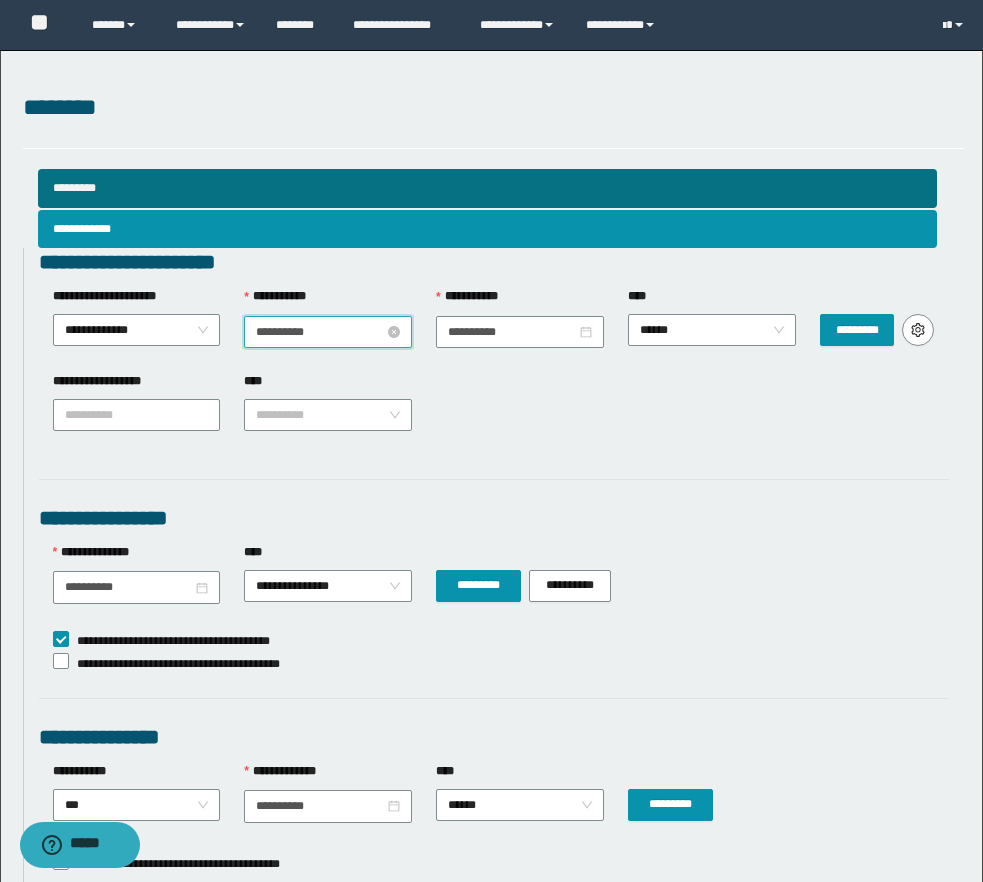 click on "**********" at bounding box center [320, 332] 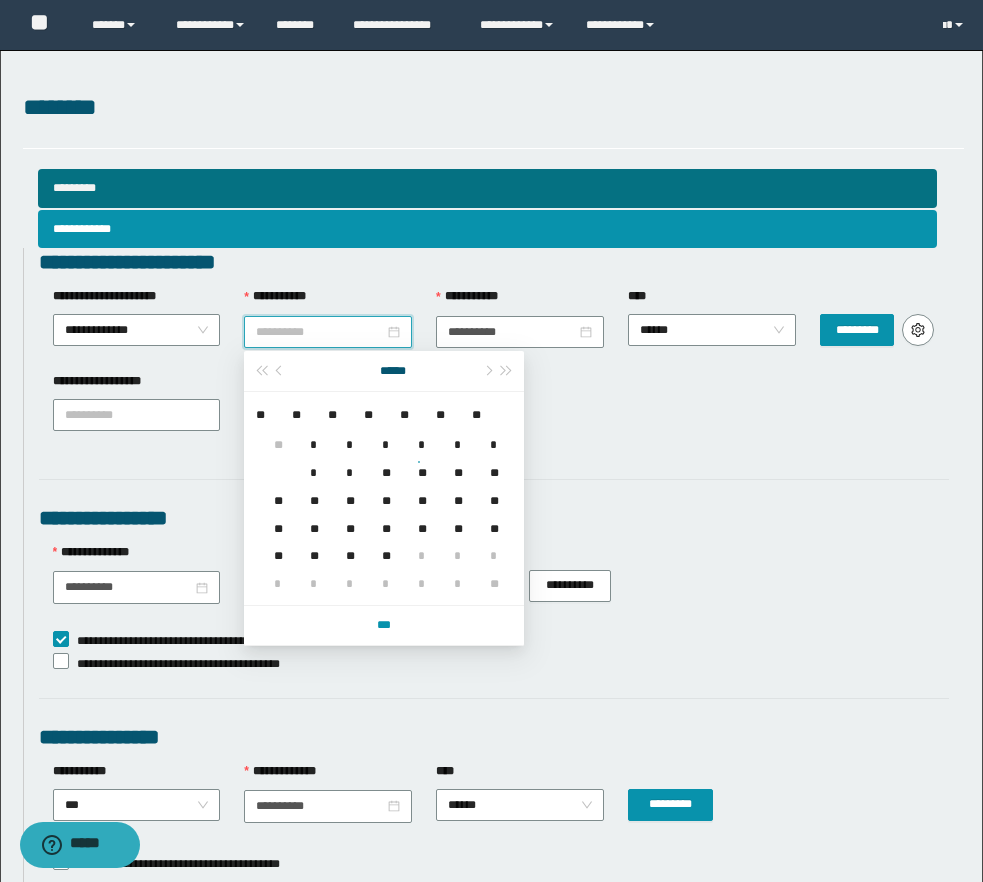 type on "**********" 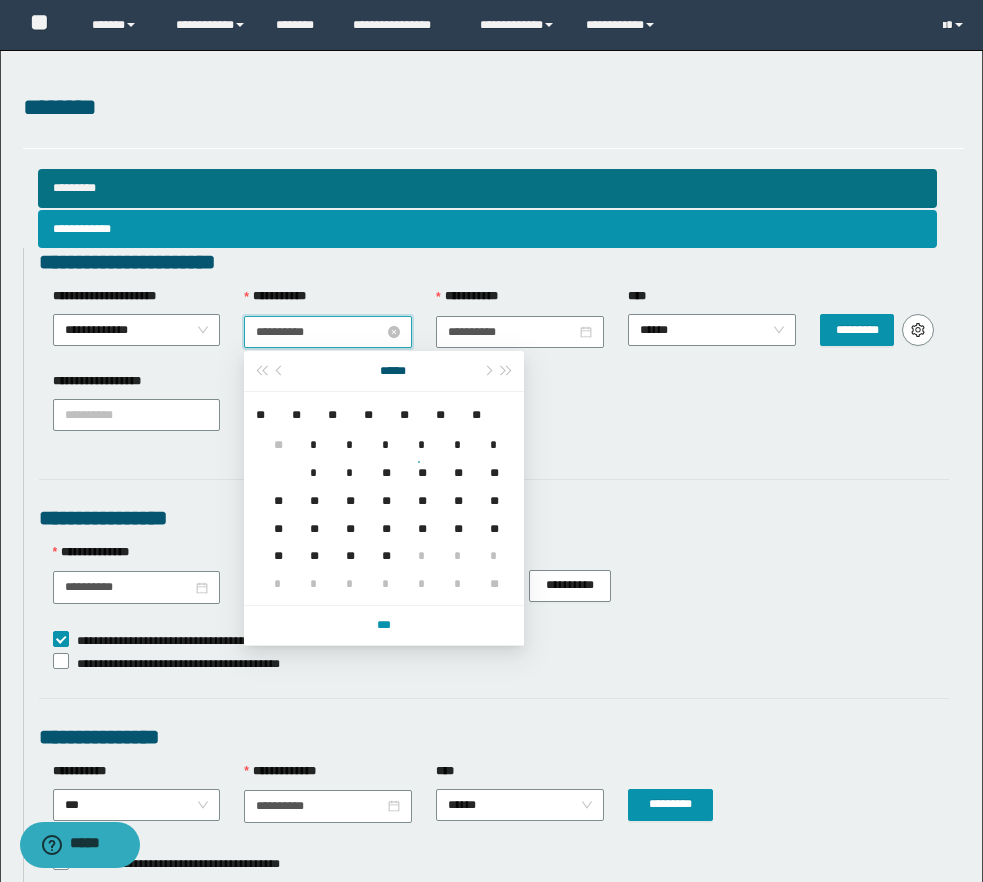 click on "**********" at bounding box center [320, 332] 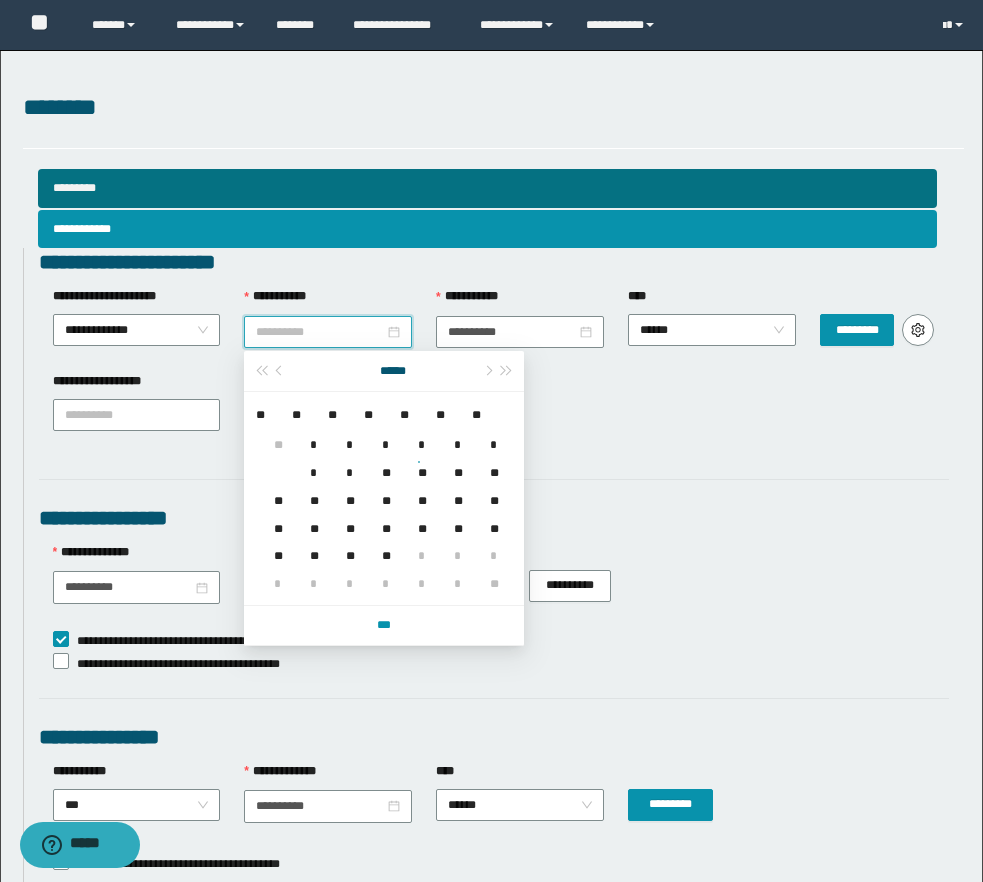 click on "*" at bounding box center (310, 461) 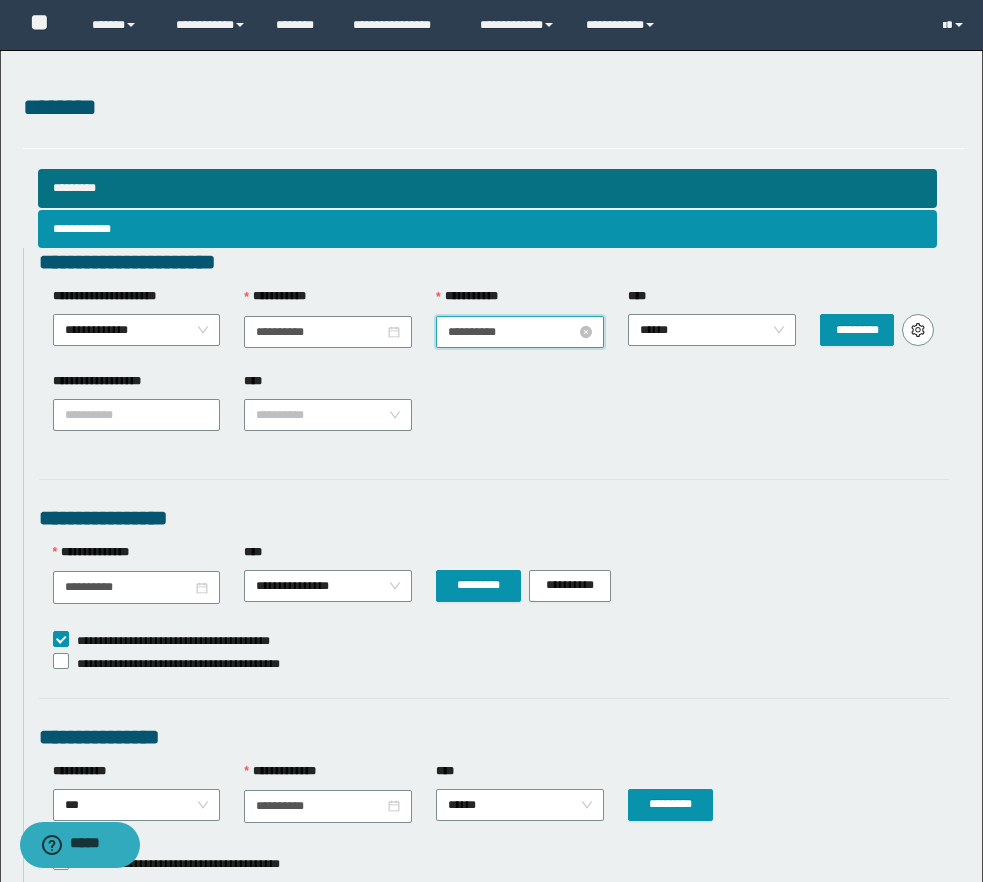 click on "**********" at bounding box center (512, 332) 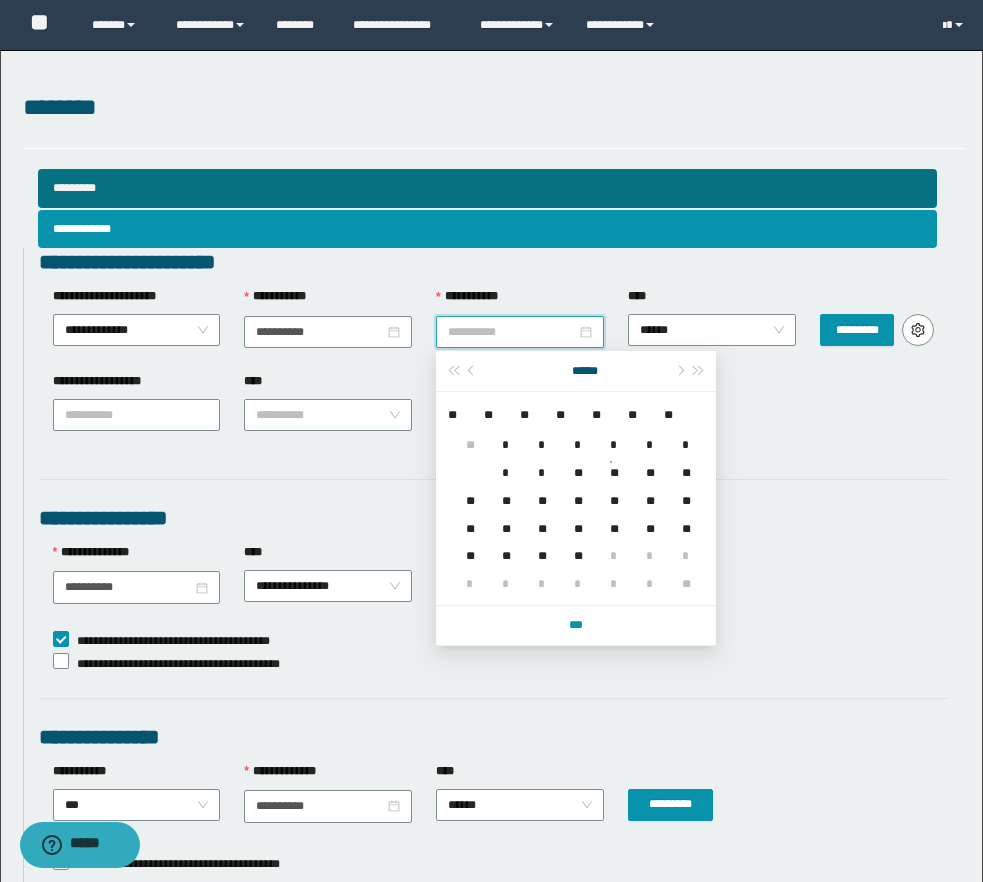 click on "*" at bounding box center (502, 461) 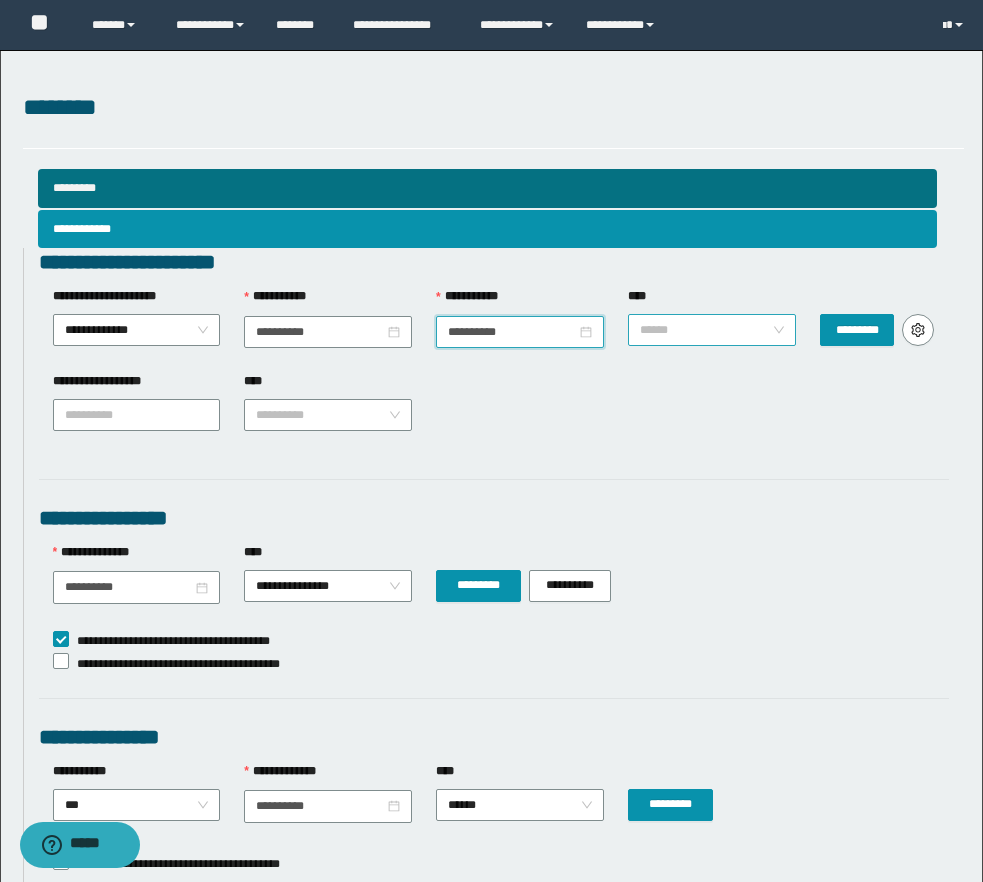 click on "******" at bounding box center (712, 330) 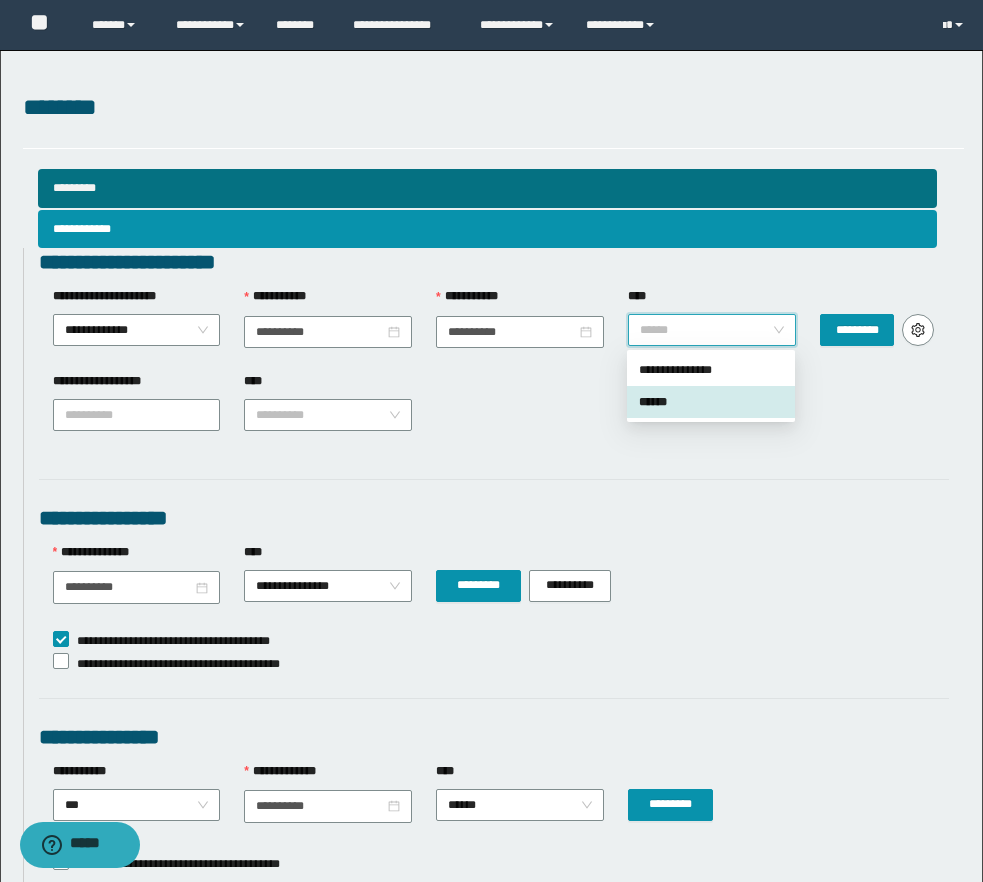 click on "******" at bounding box center [711, 402] 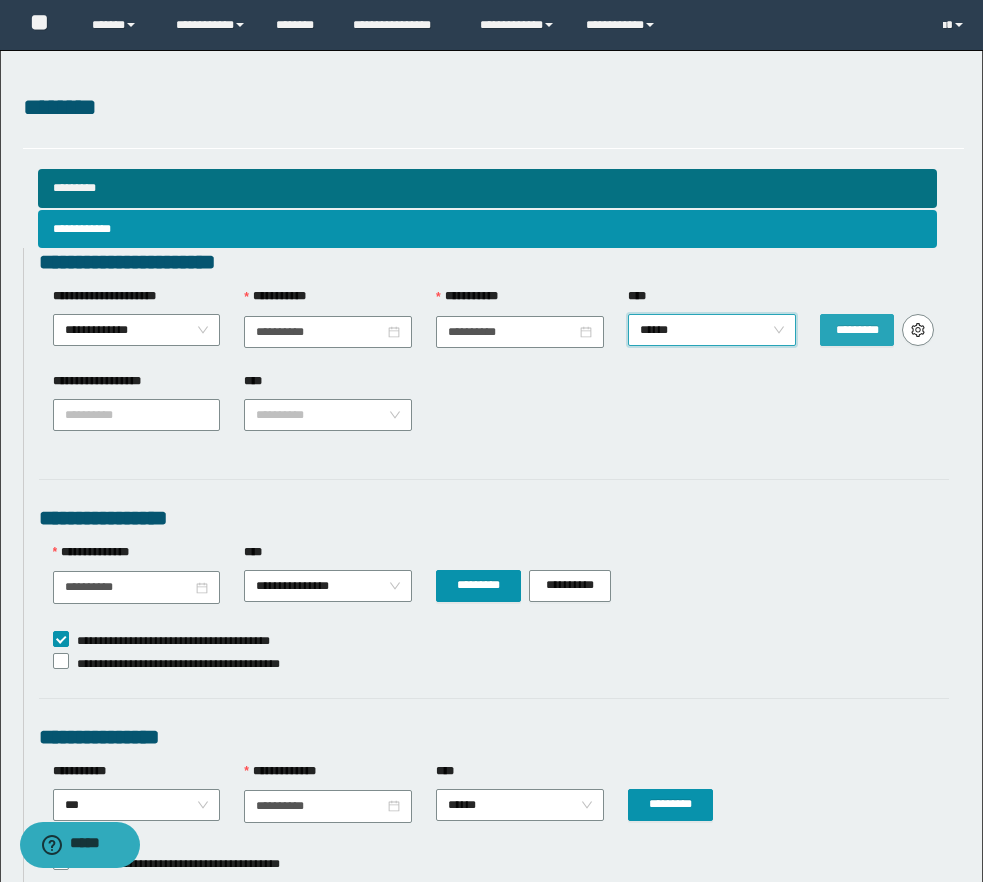 click on "*********" at bounding box center [857, 330] 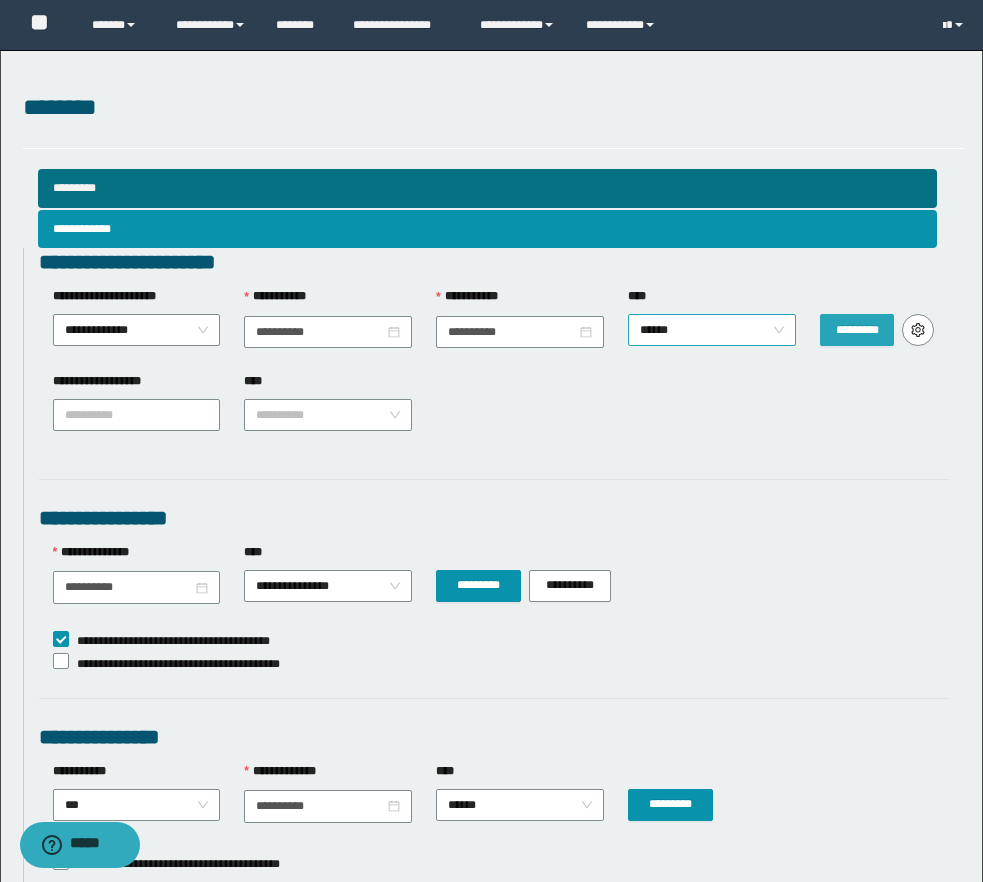 click on "******" at bounding box center (712, 330) 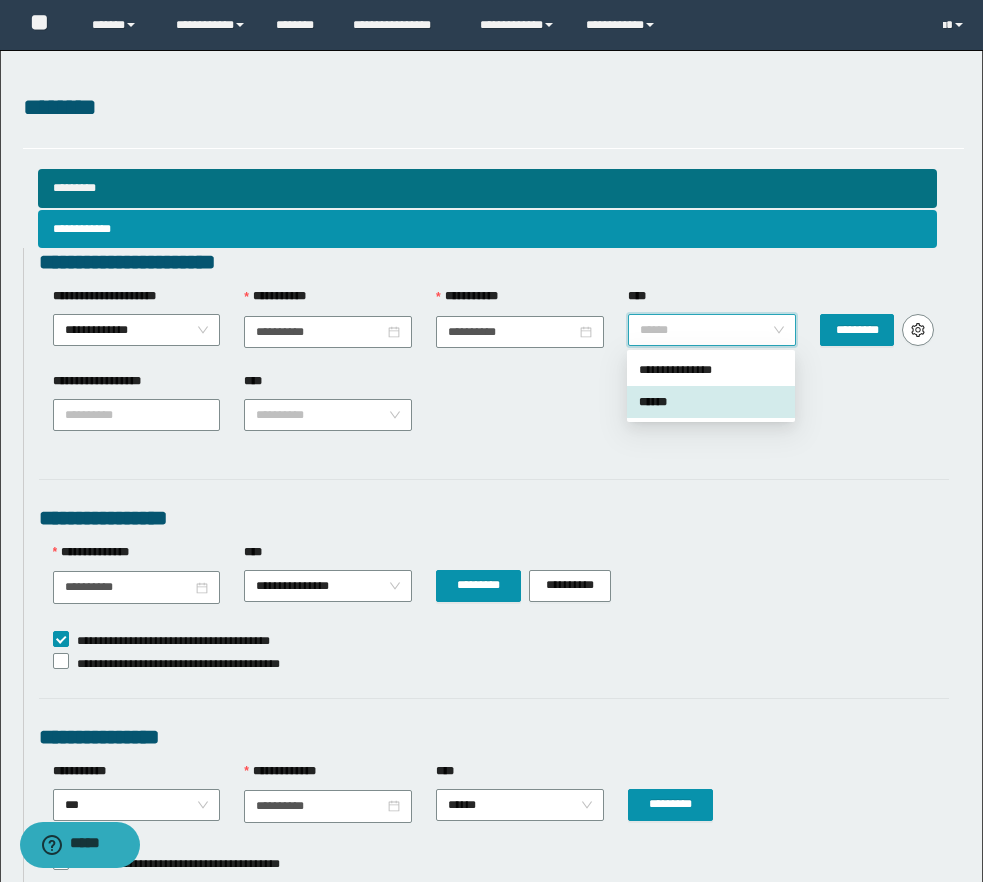 click on "******" at bounding box center [711, 402] 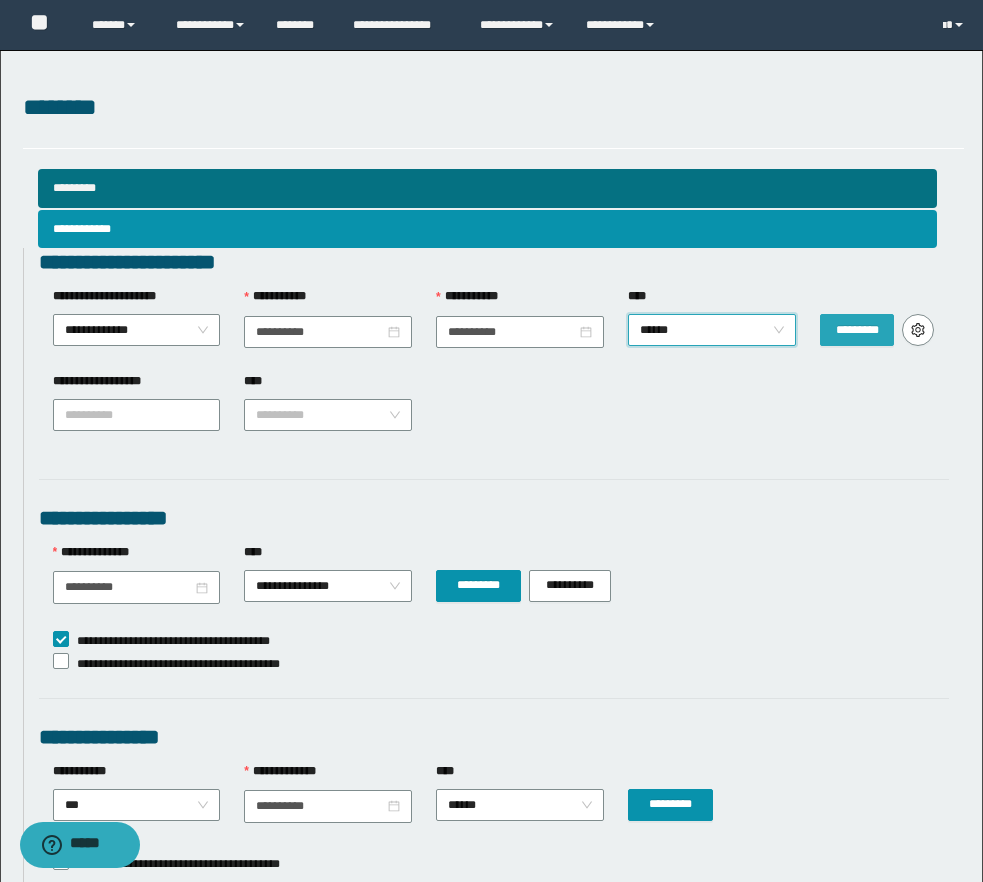 click on "*********" at bounding box center [857, 330] 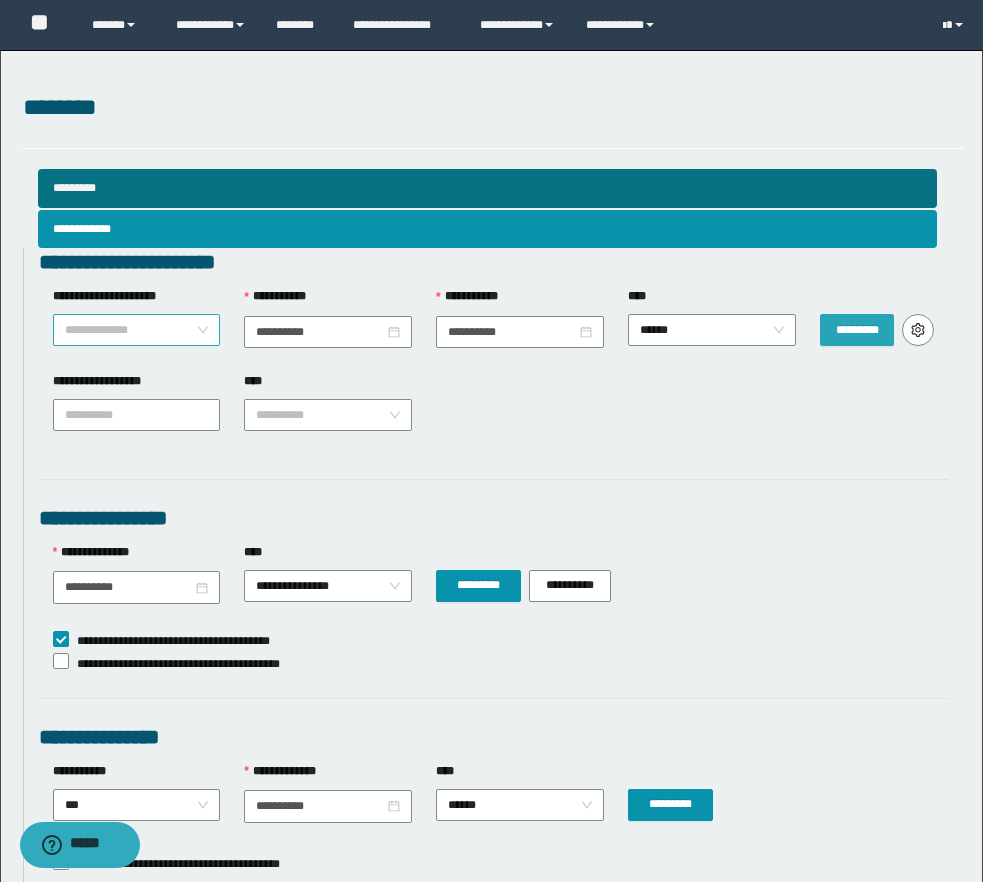 click on "**********" at bounding box center [137, 330] 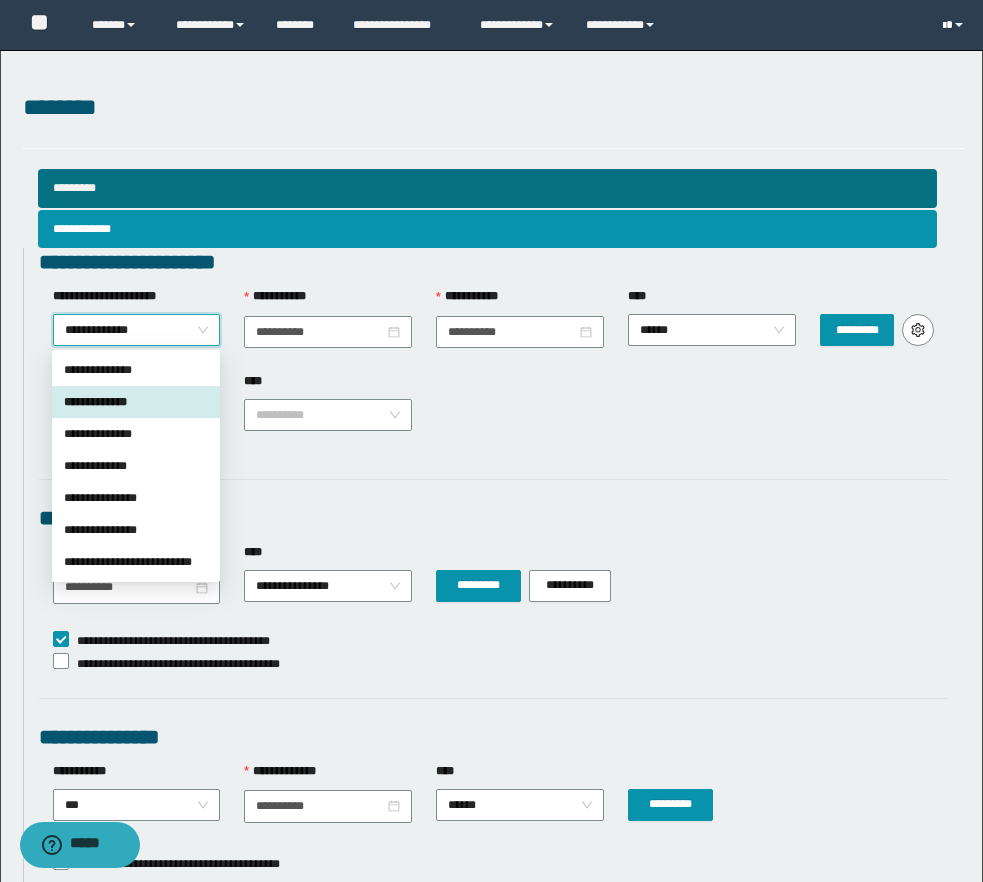 click at bounding box center [944, 26] 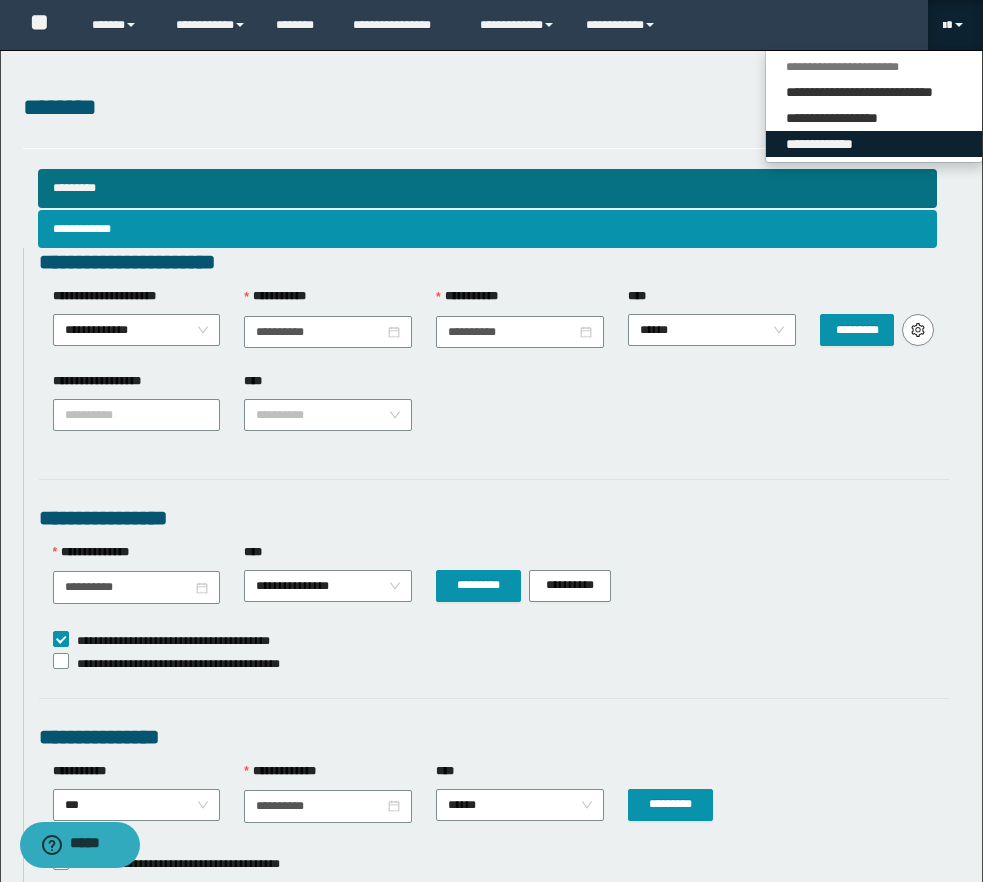 click on "**********" at bounding box center (874, 144) 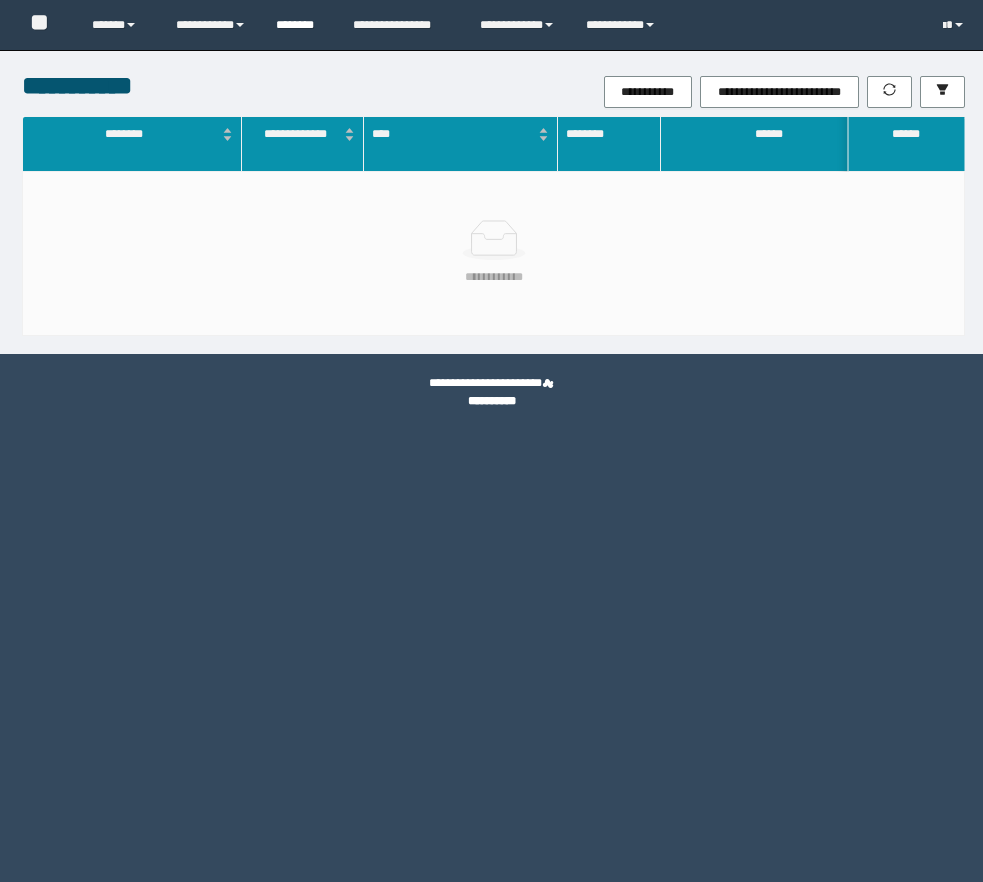 scroll, scrollTop: 0, scrollLeft: 0, axis: both 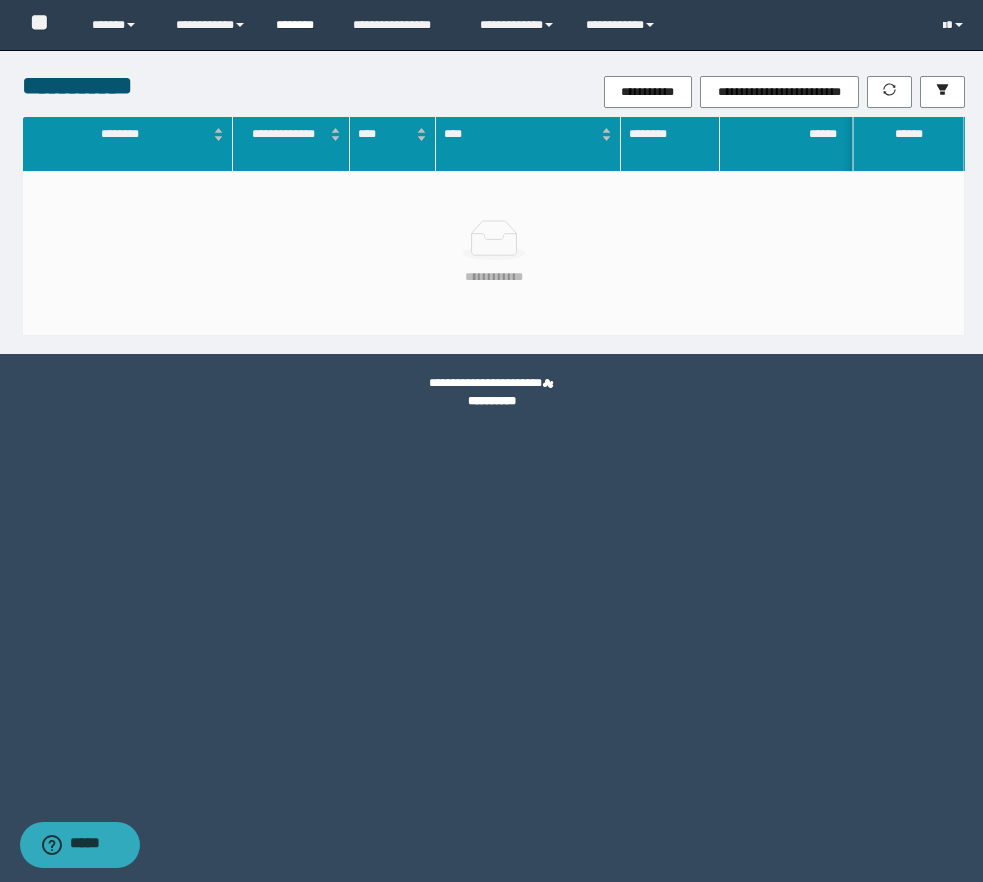 click on "********" at bounding box center [299, 25] 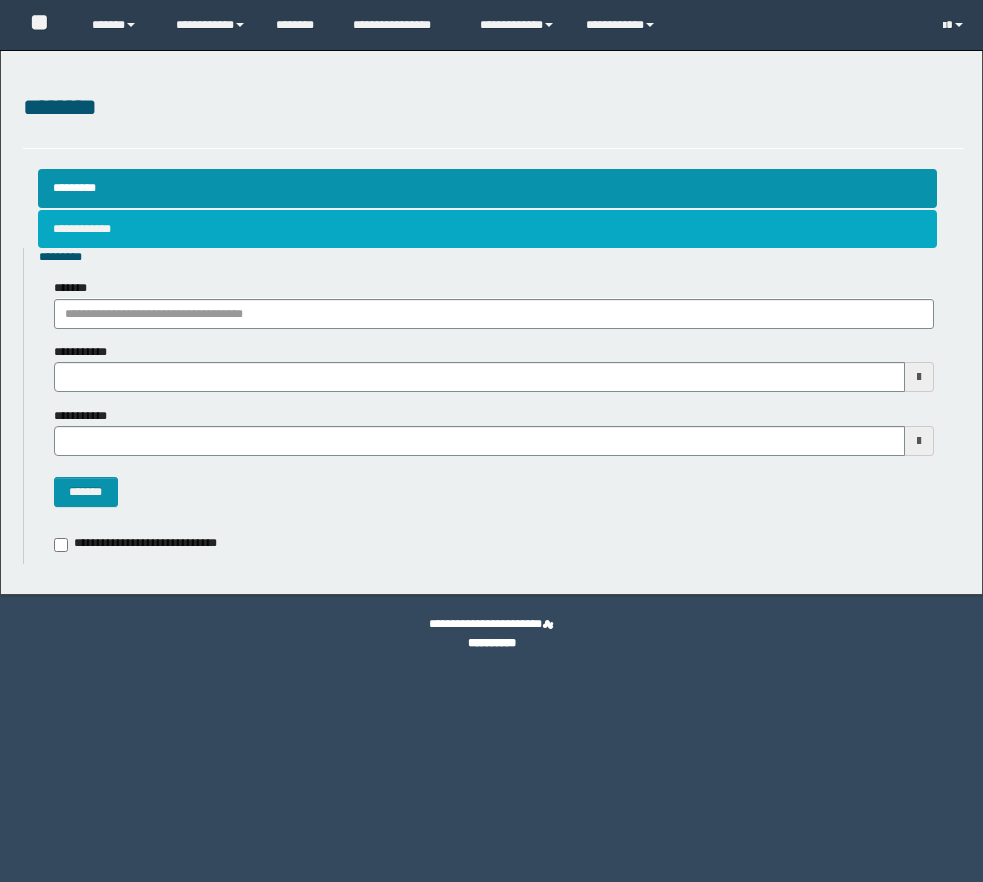 scroll, scrollTop: 0, scrollLeft: 0, axis: both 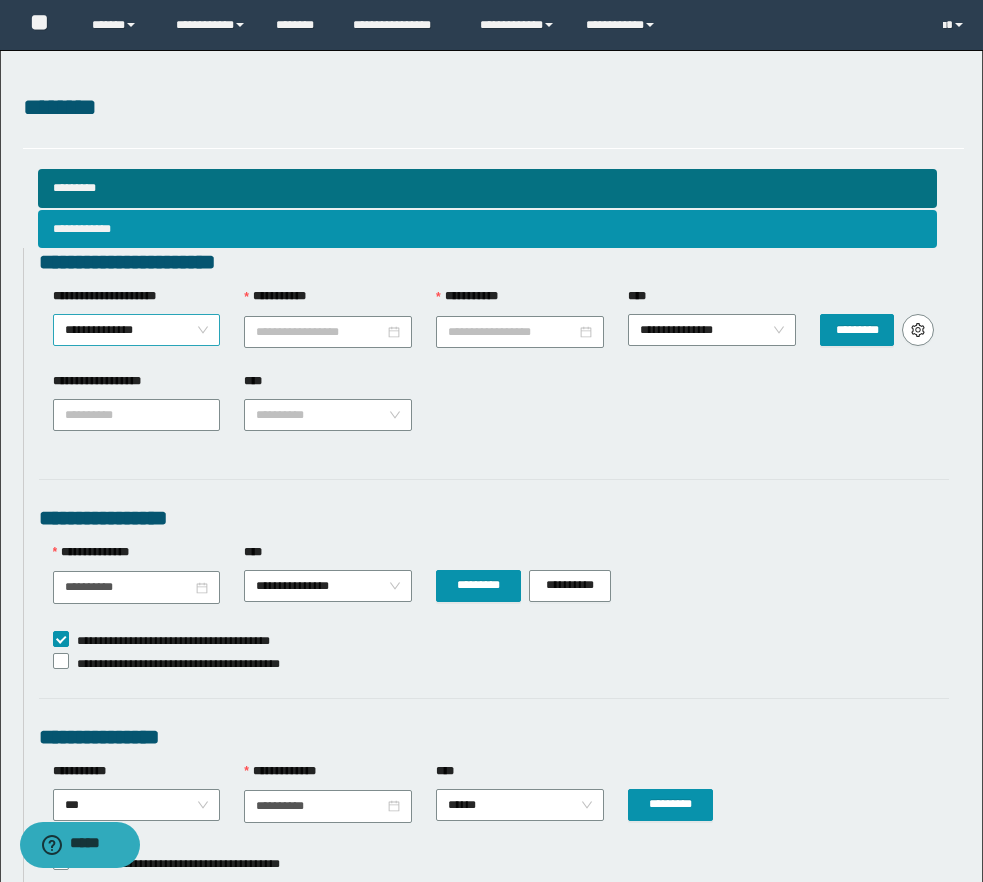 click on "**********" at bounding box center (137, 330) 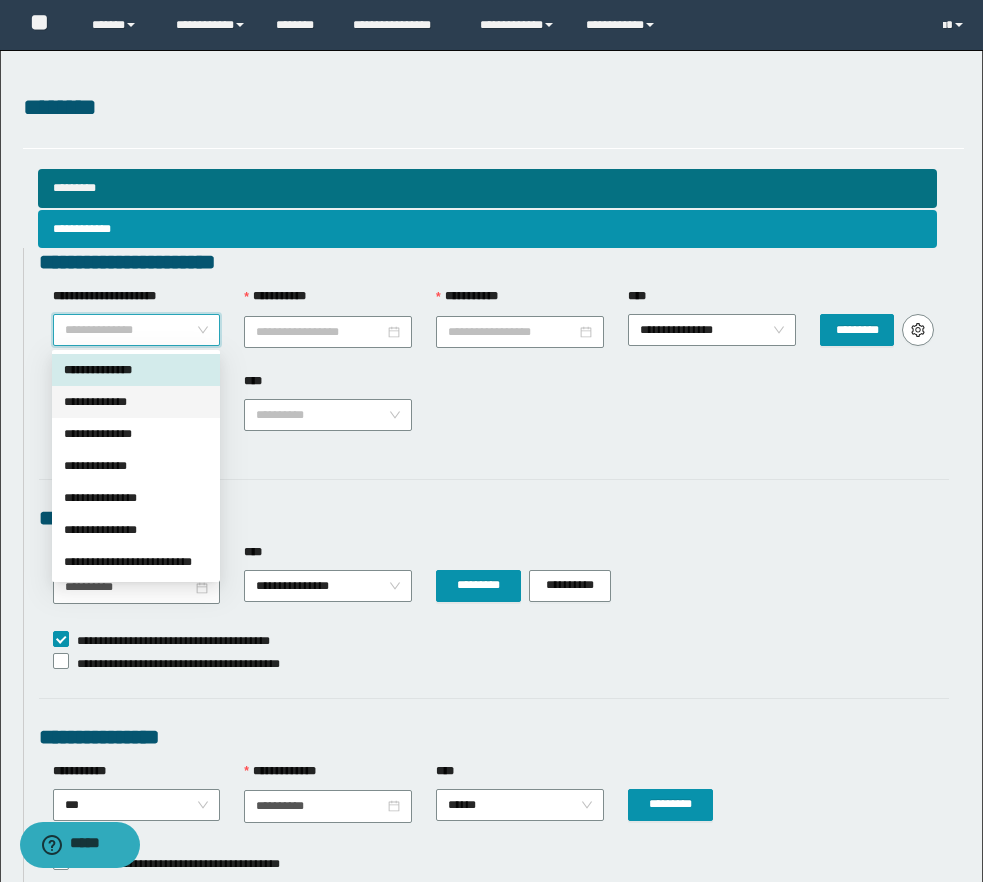 click on "**********" at bounding box center (136, 402) 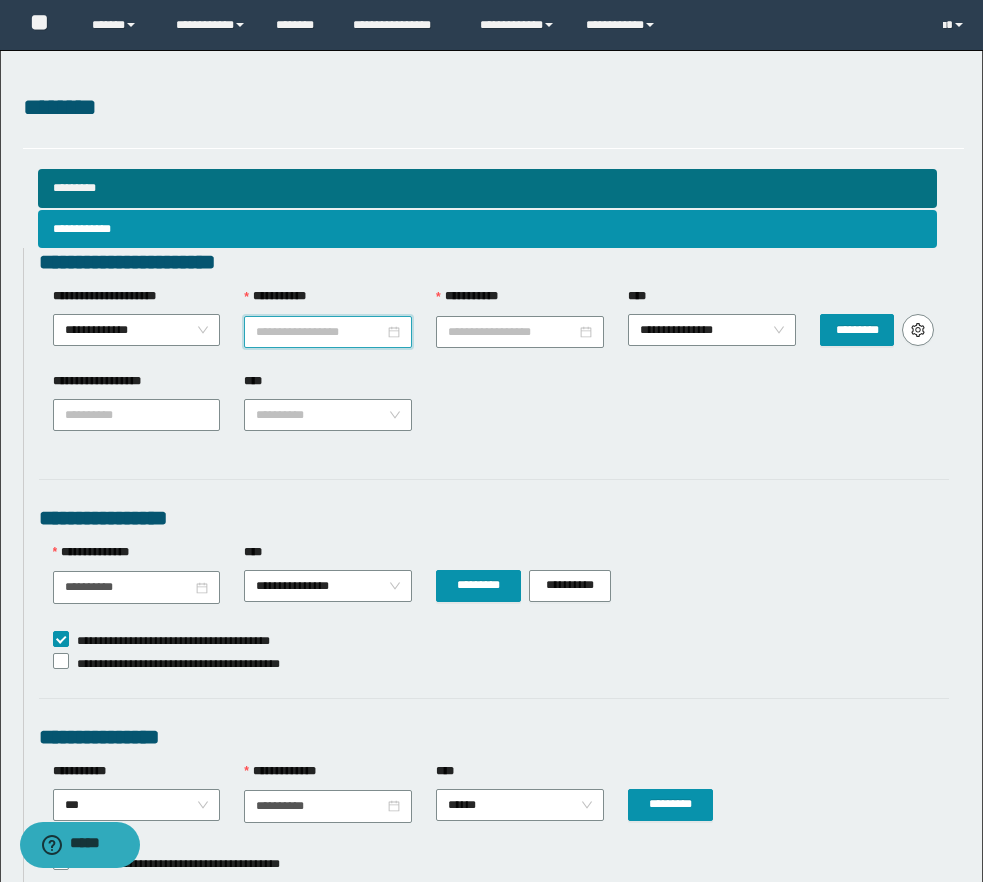 click on "**********" at bounding box center [320, 332] 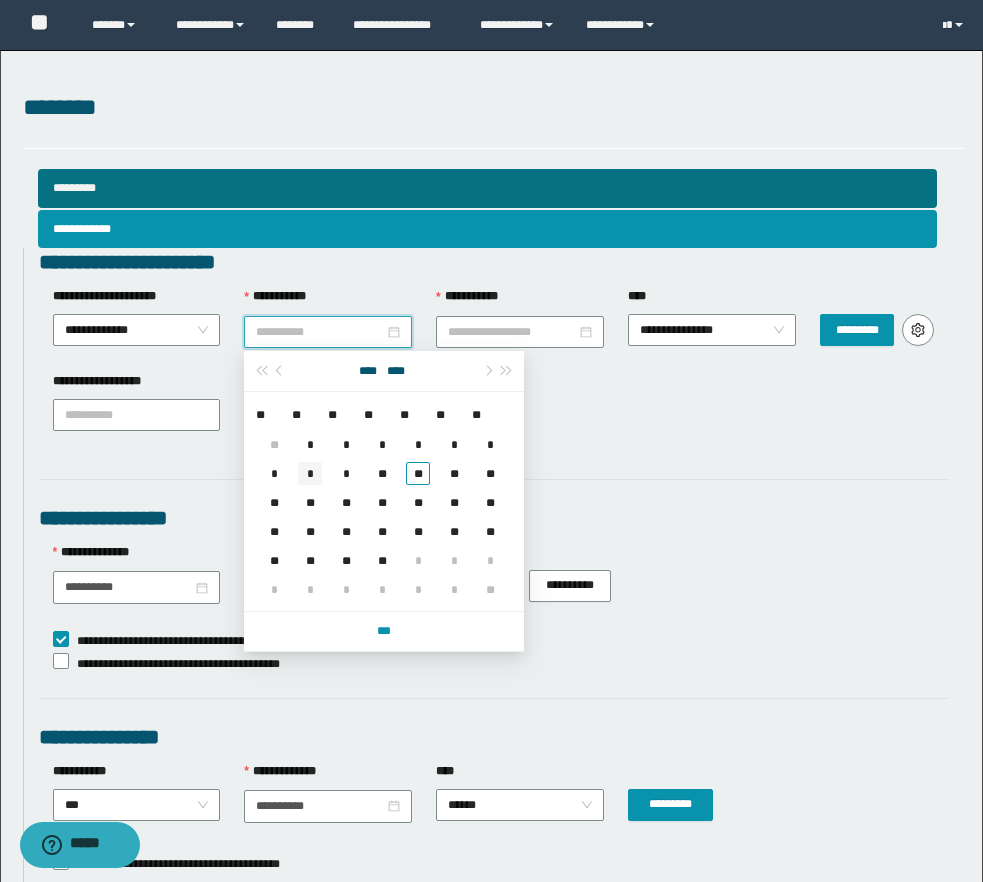click on "*" at bounding box center [310, 473] 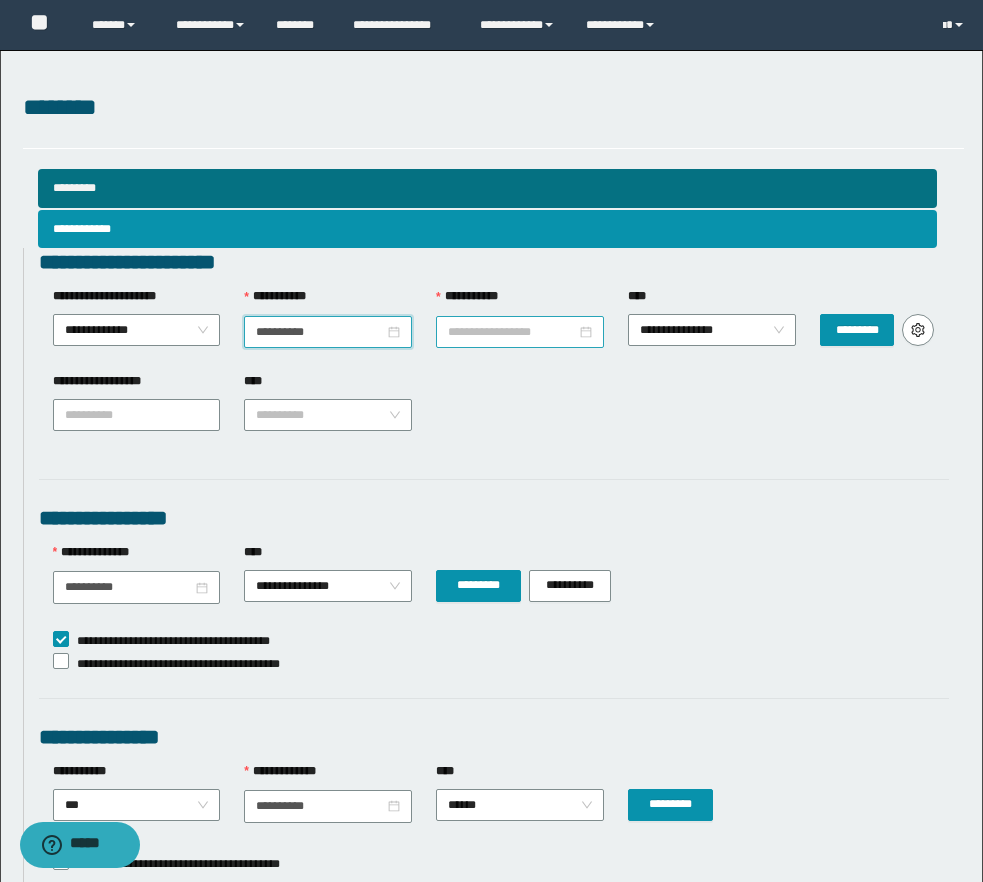 click at bounding box center [520, 332] 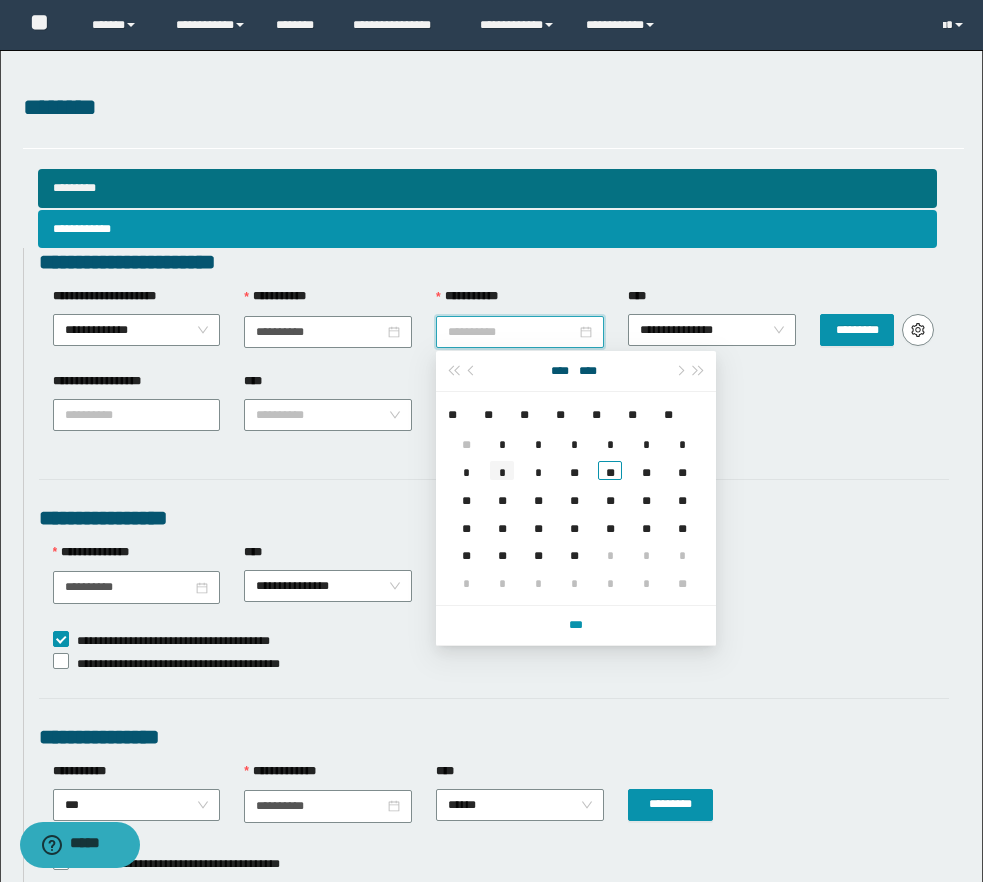 click on "*" at bounding box center (502, 470) 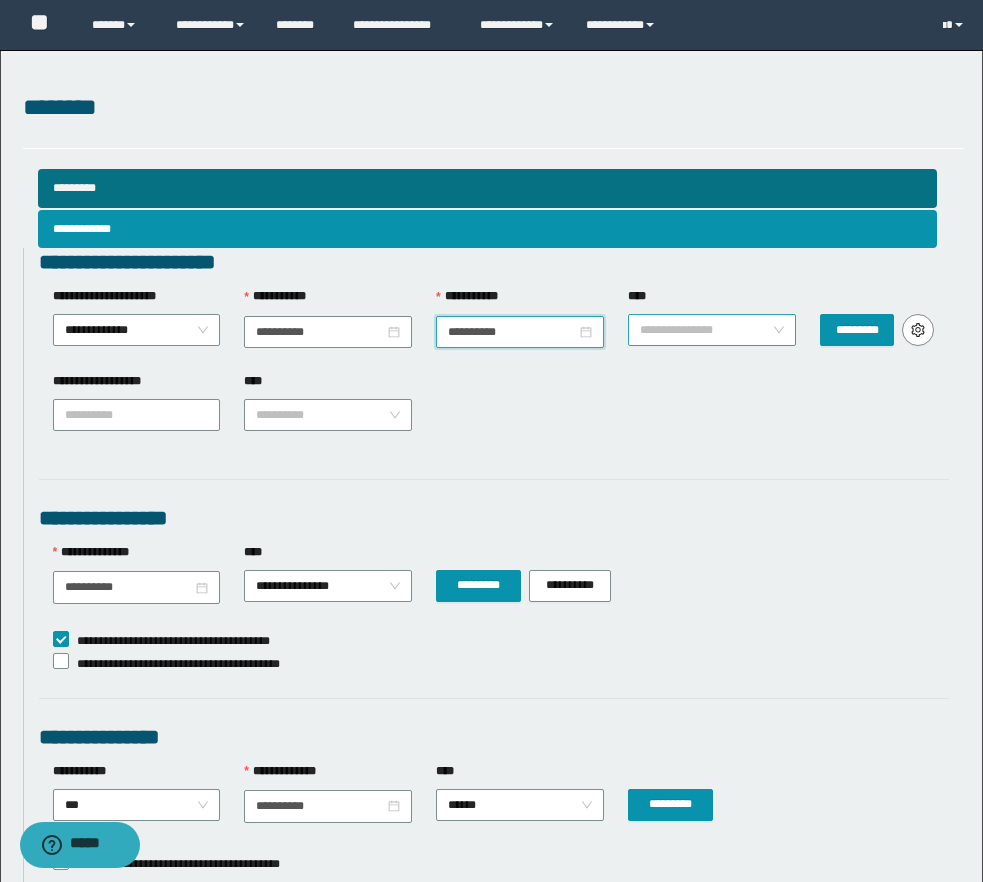 click on "**********" at bounding box center (712, 330) 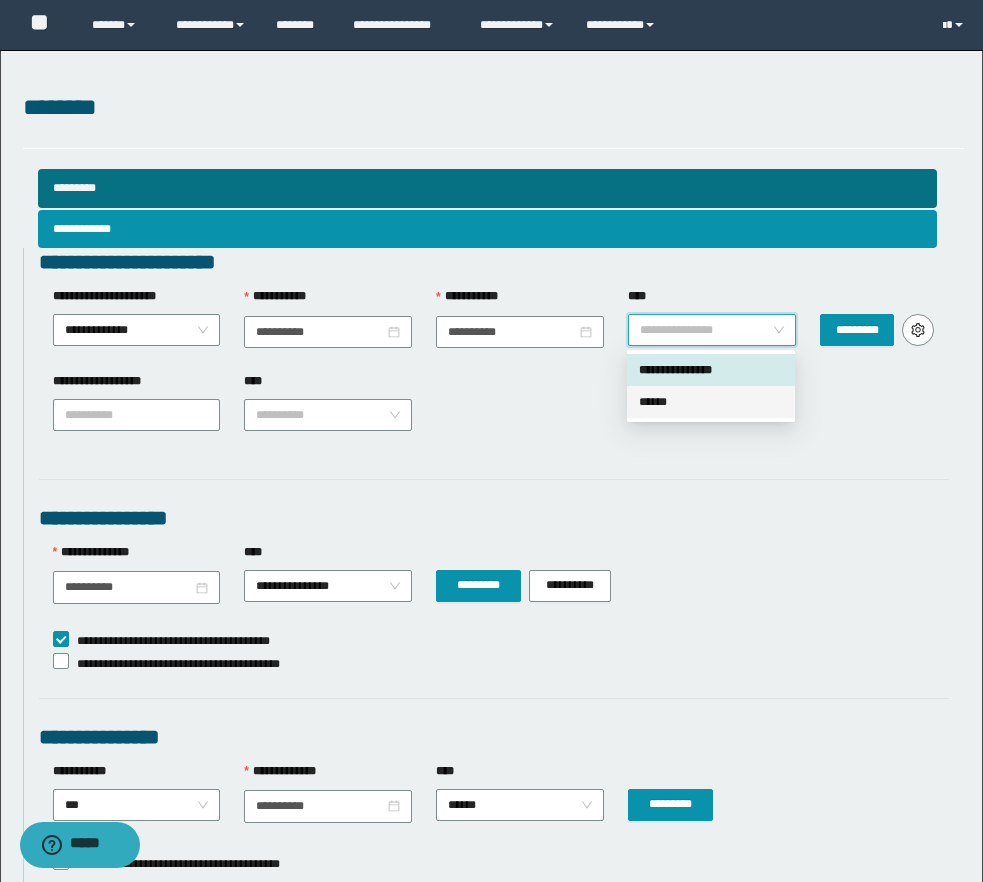 click on "******" at bounding box center (711, 402) 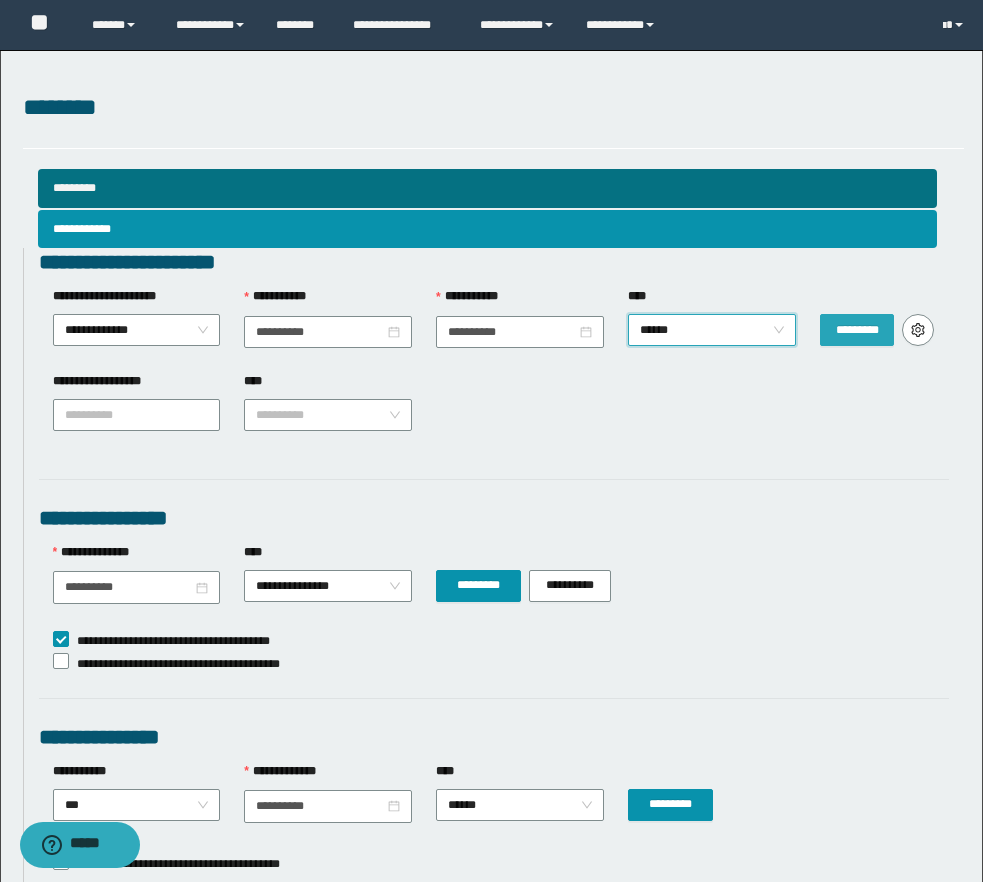click on "*********" at bounding box center [857, 330] 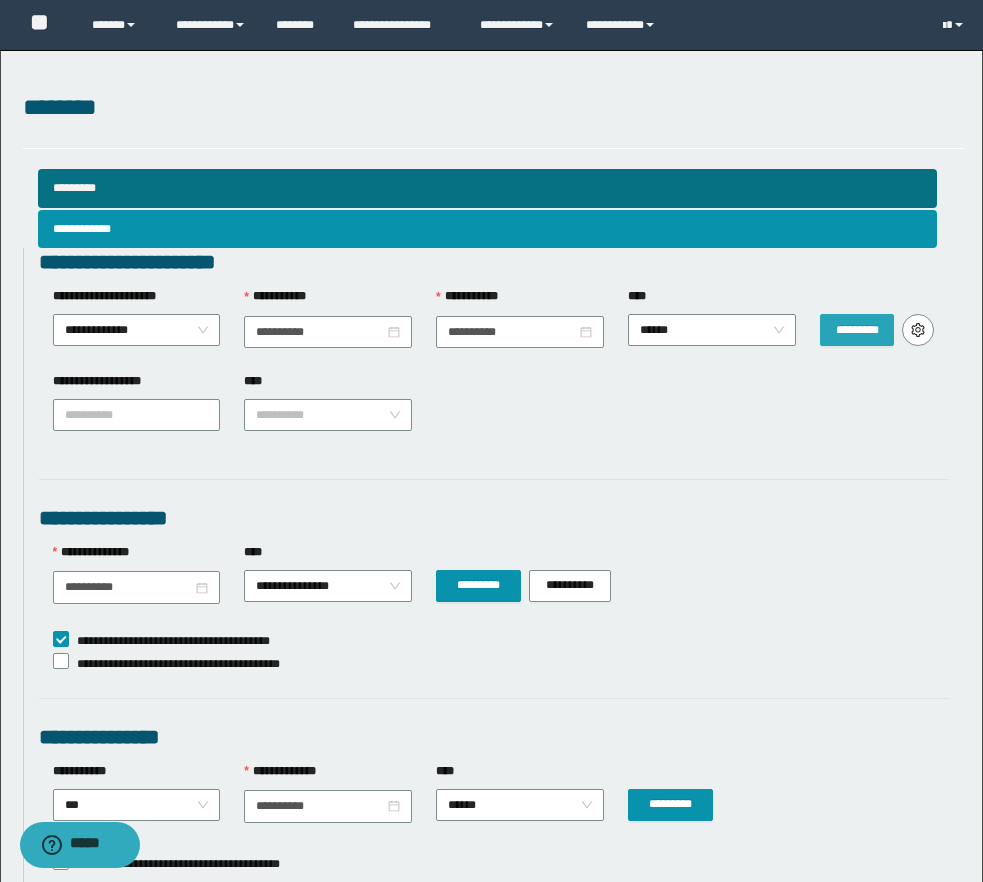 type 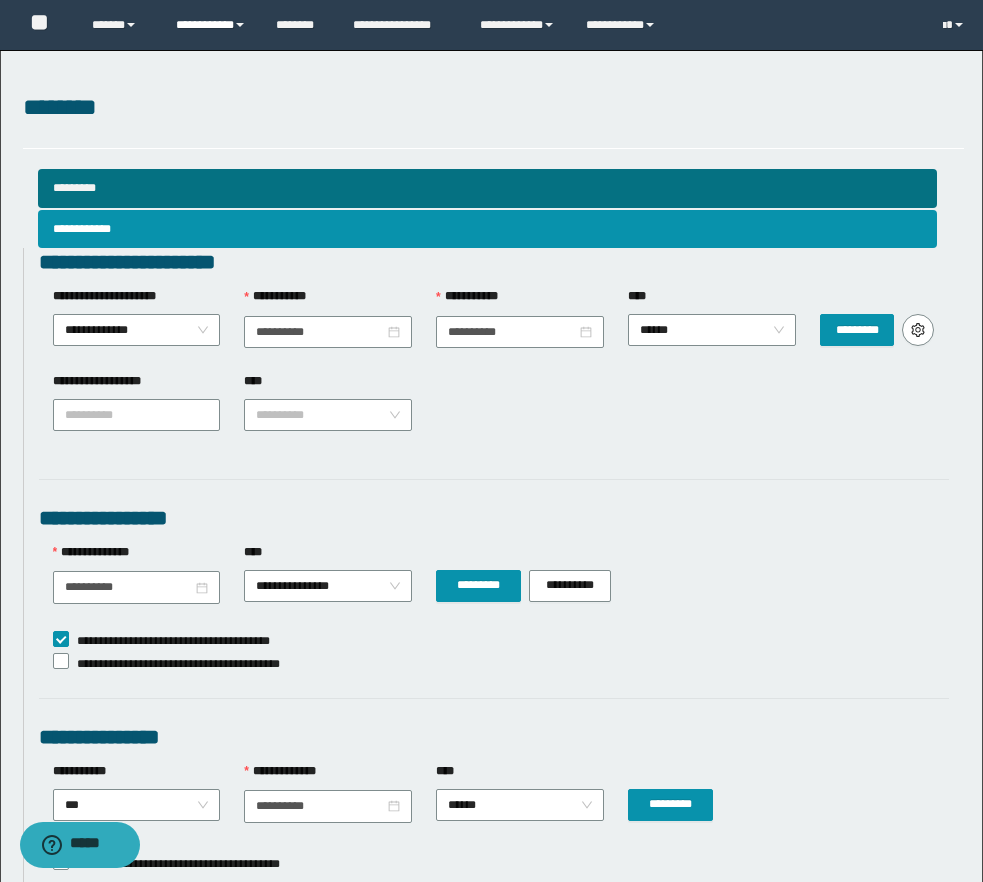 click on "**********" at bounding box center (211, 25) 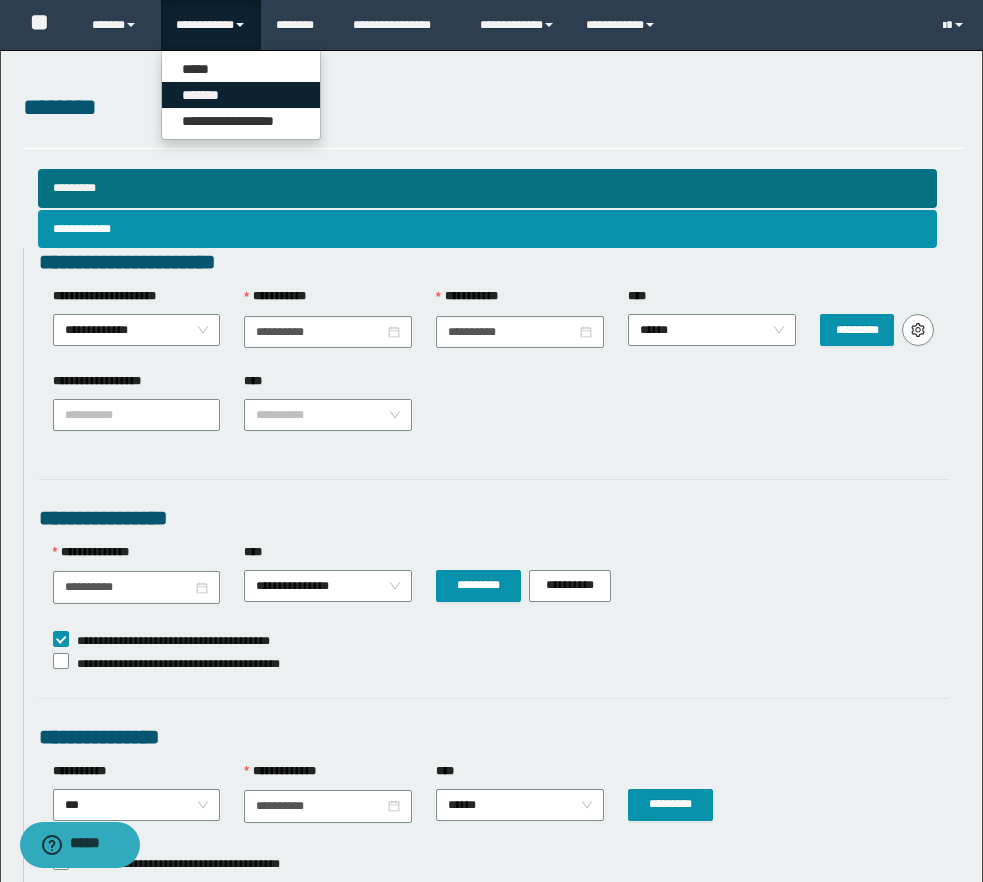 click on "*******" at bounding box center (241, 95) 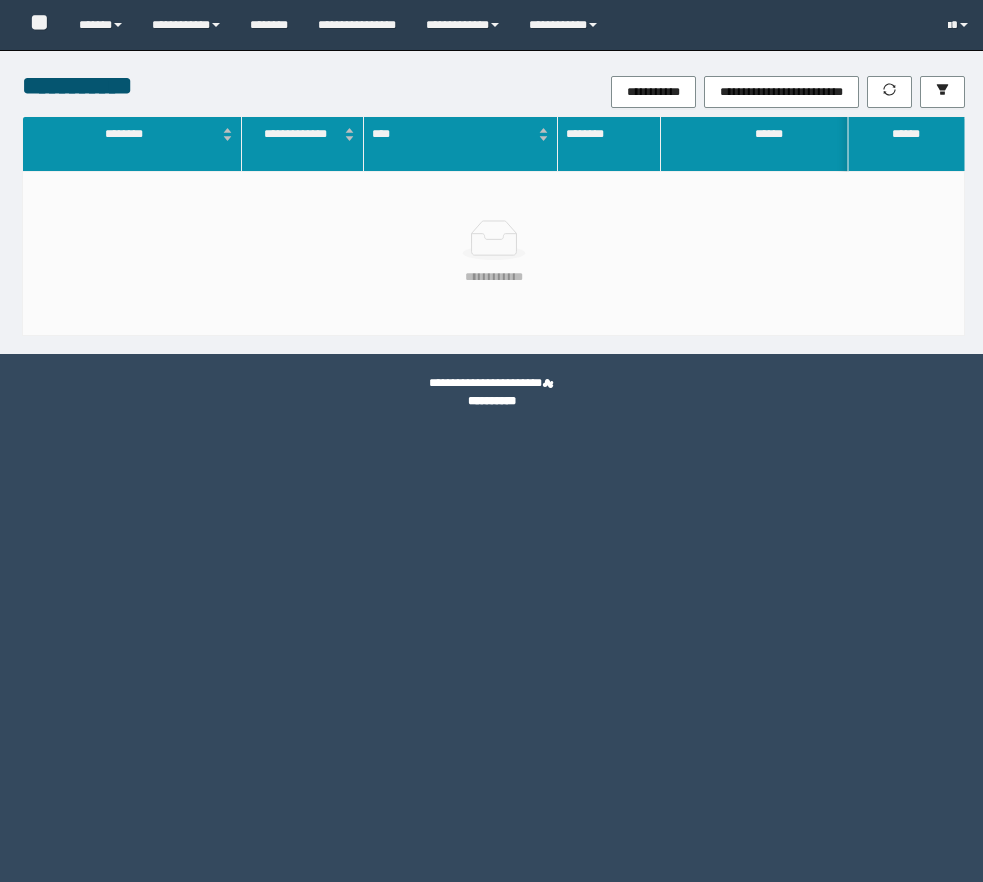 click on "**********" at bounding box center (650, 92) 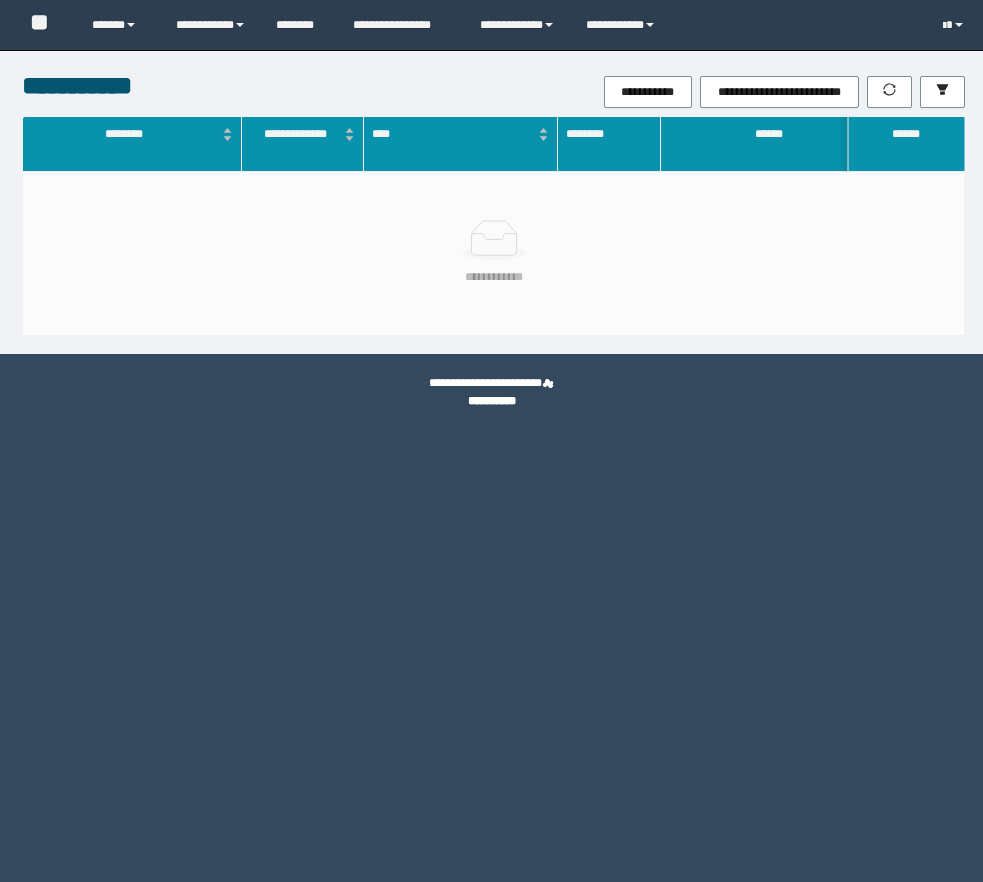 scroll, scrollTop: 0, scrollLeft: 0, axis: both 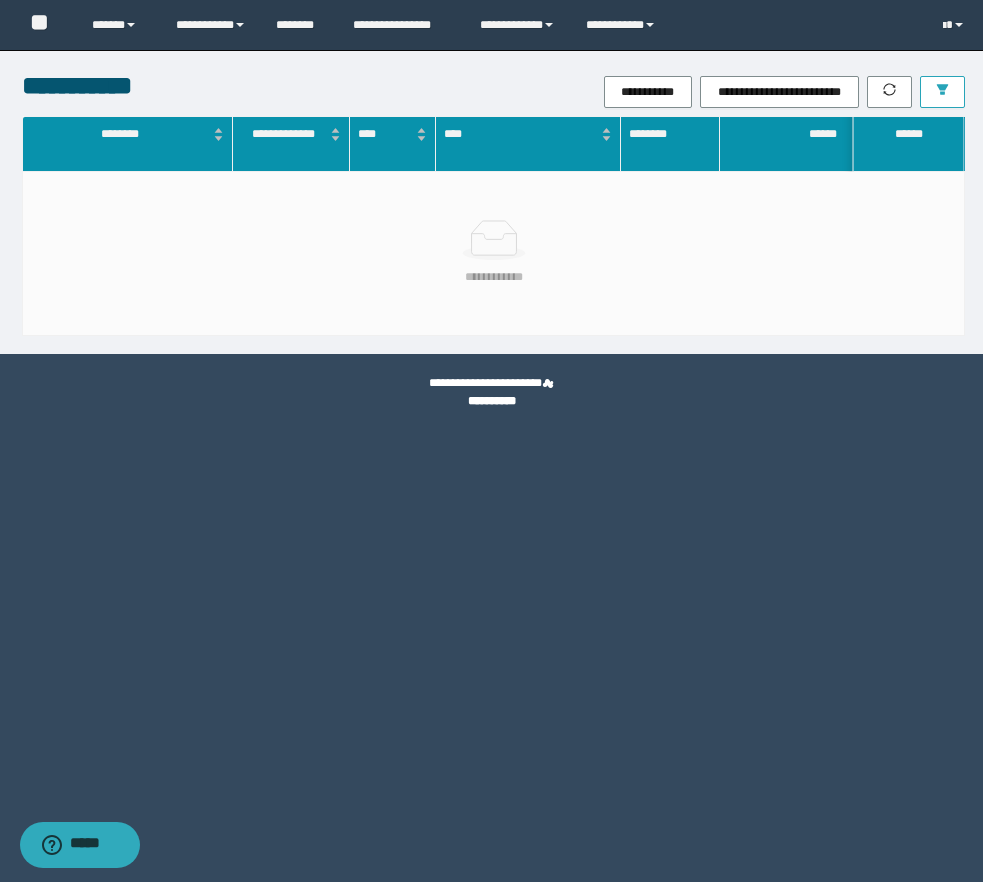 click 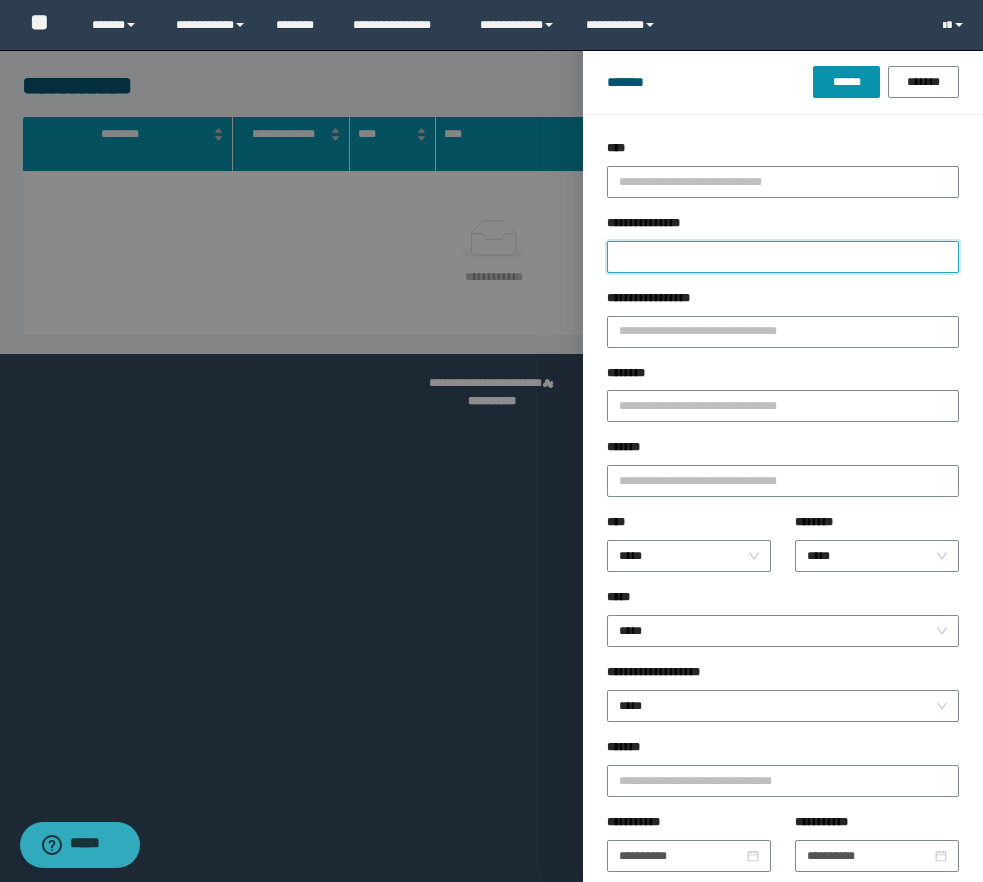 click on "**********" at bounding box center (783, 257) 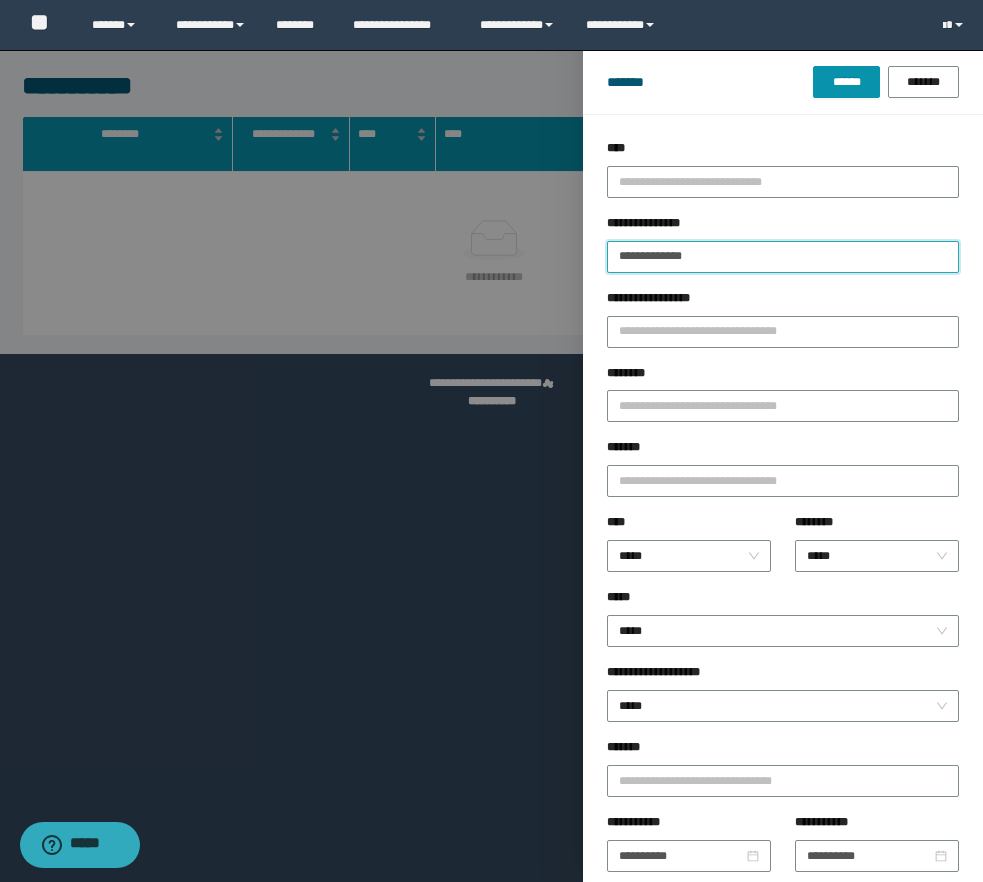 type 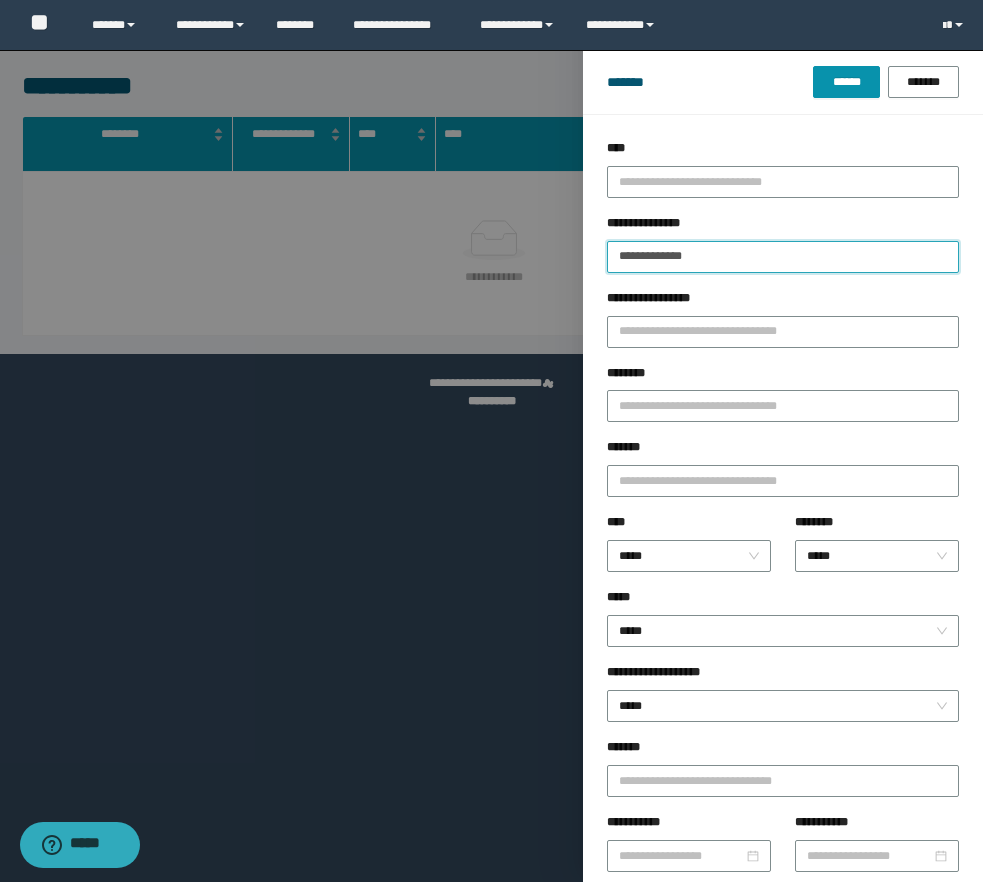 type on "**********" 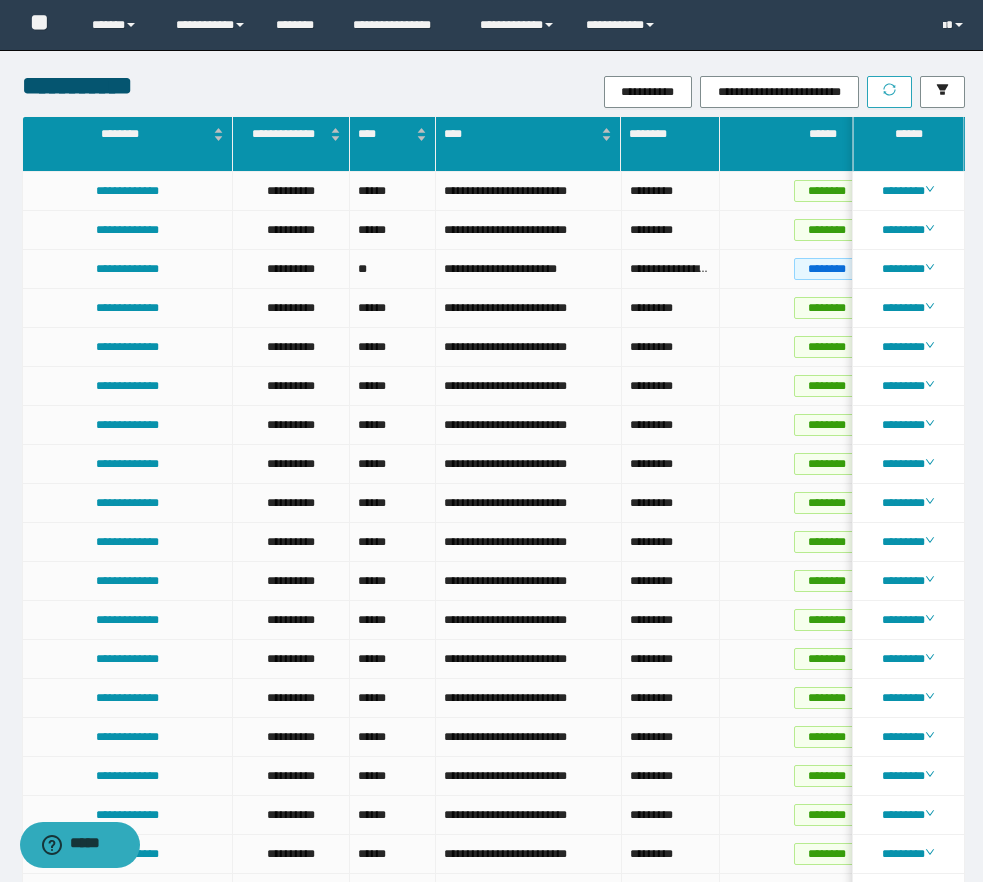 click at bounding box center (889, 92) 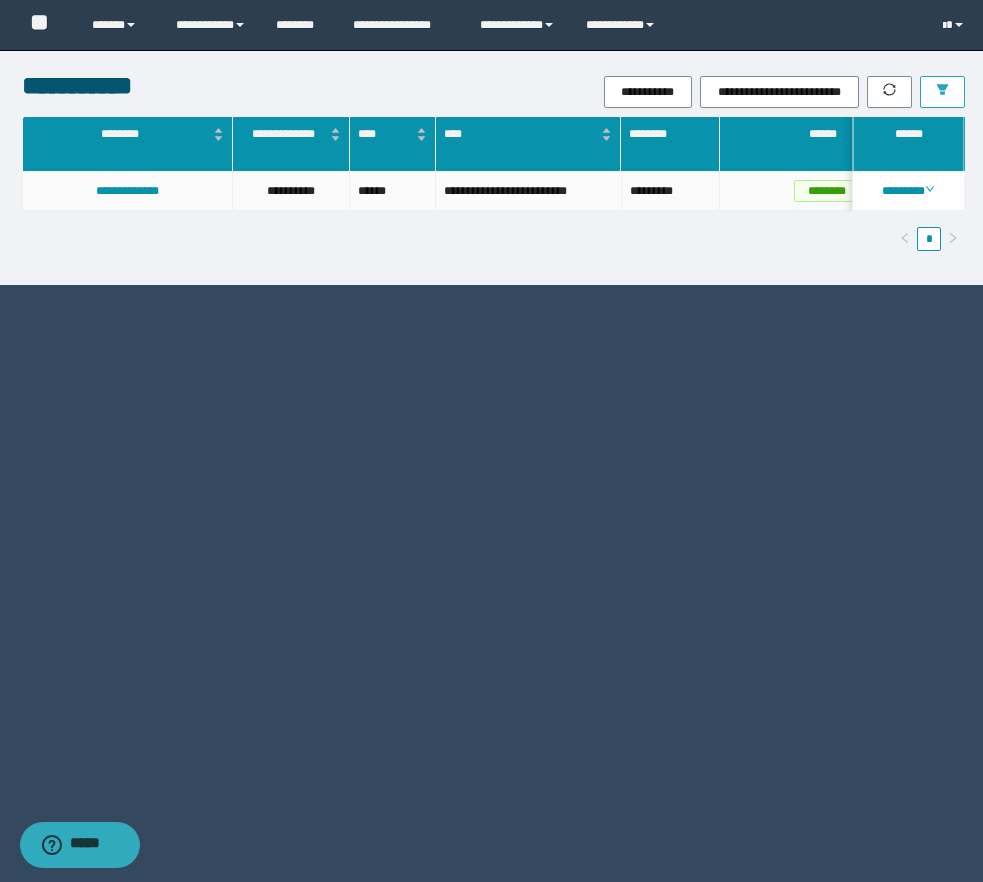 click at bounding box center (942, 92) 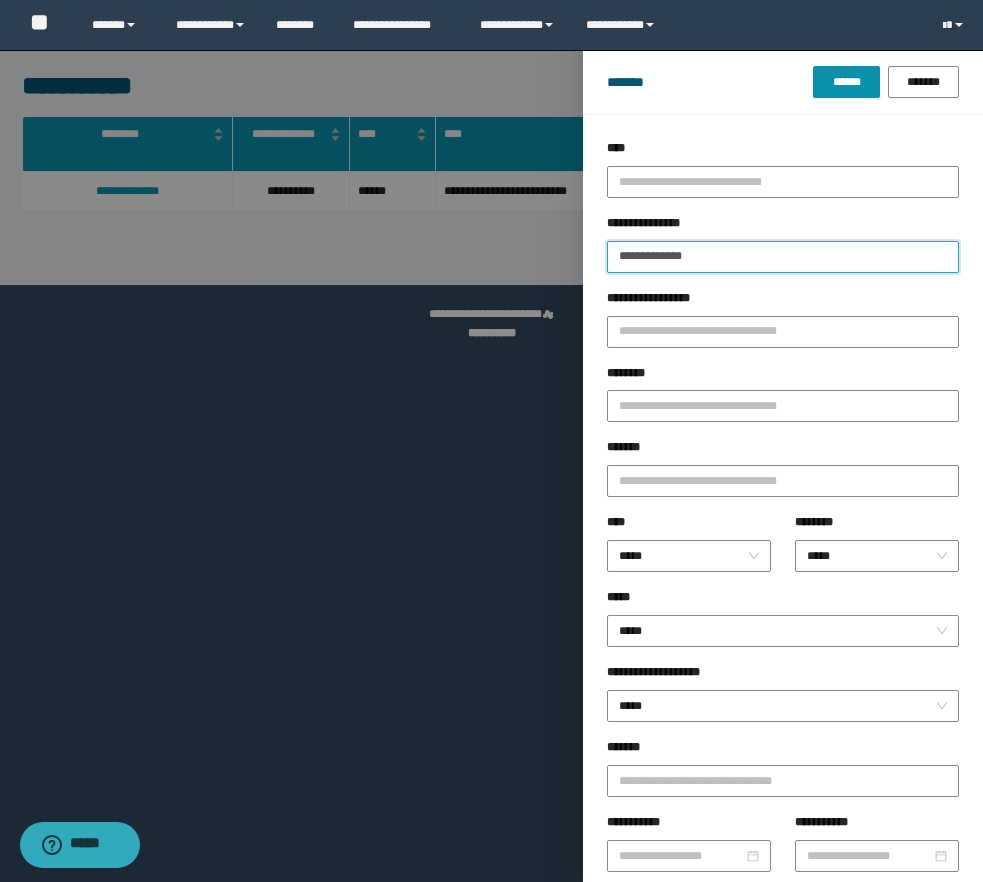 click on "**********" at bounding box center (783, 257) 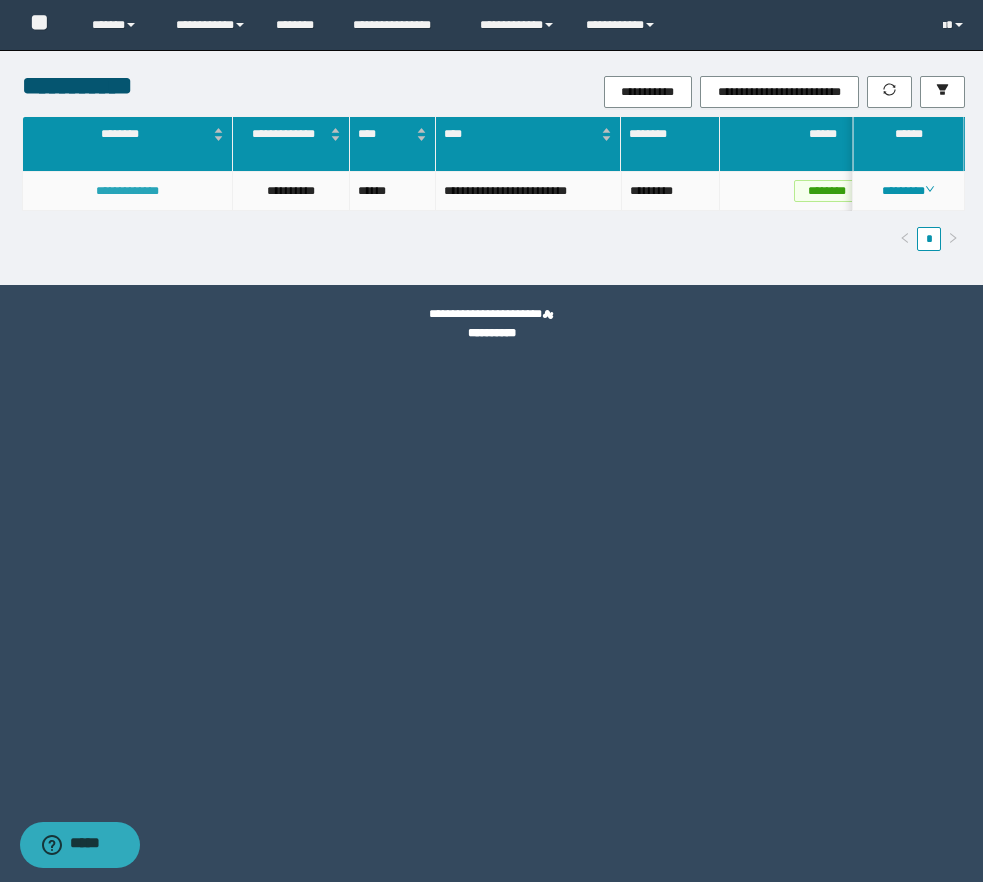 click on "**********" at bounding box center [127, 191] 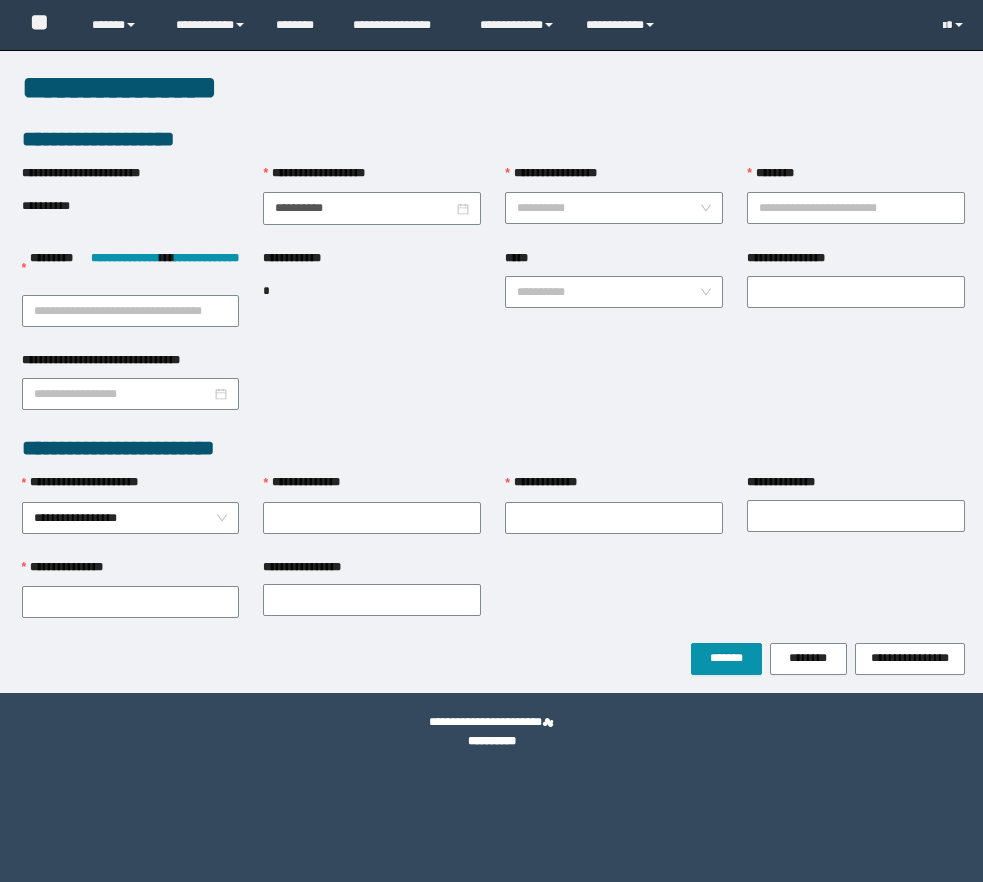 scroll, scrollTop: 0, scrollLeft: 0, axis: both 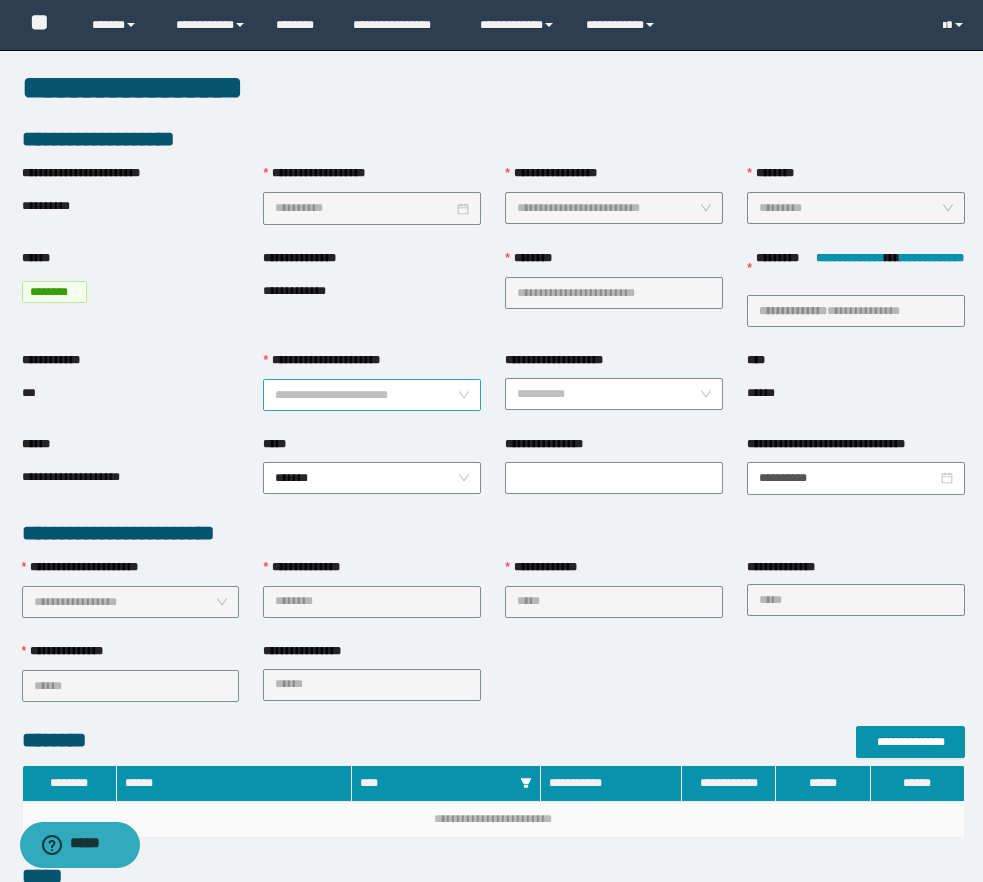 click on "**********" at bounding box center (372, 395) 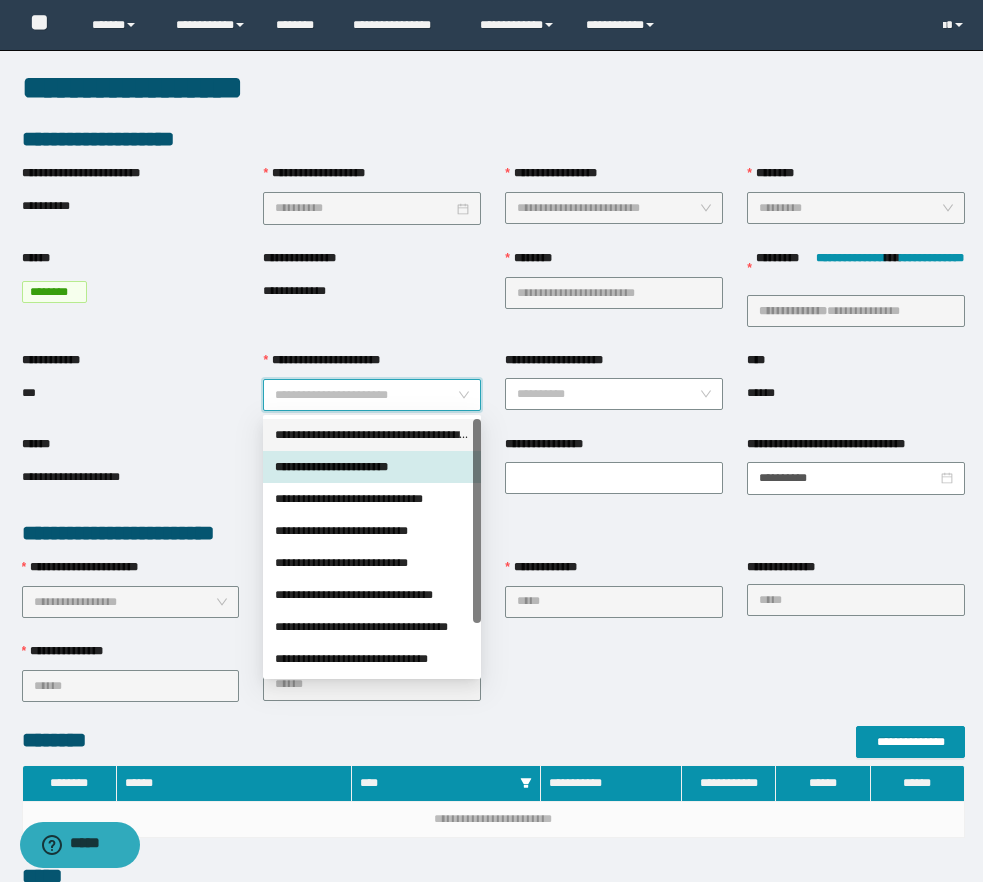 click on "**********" at bounding box center [372, 435] 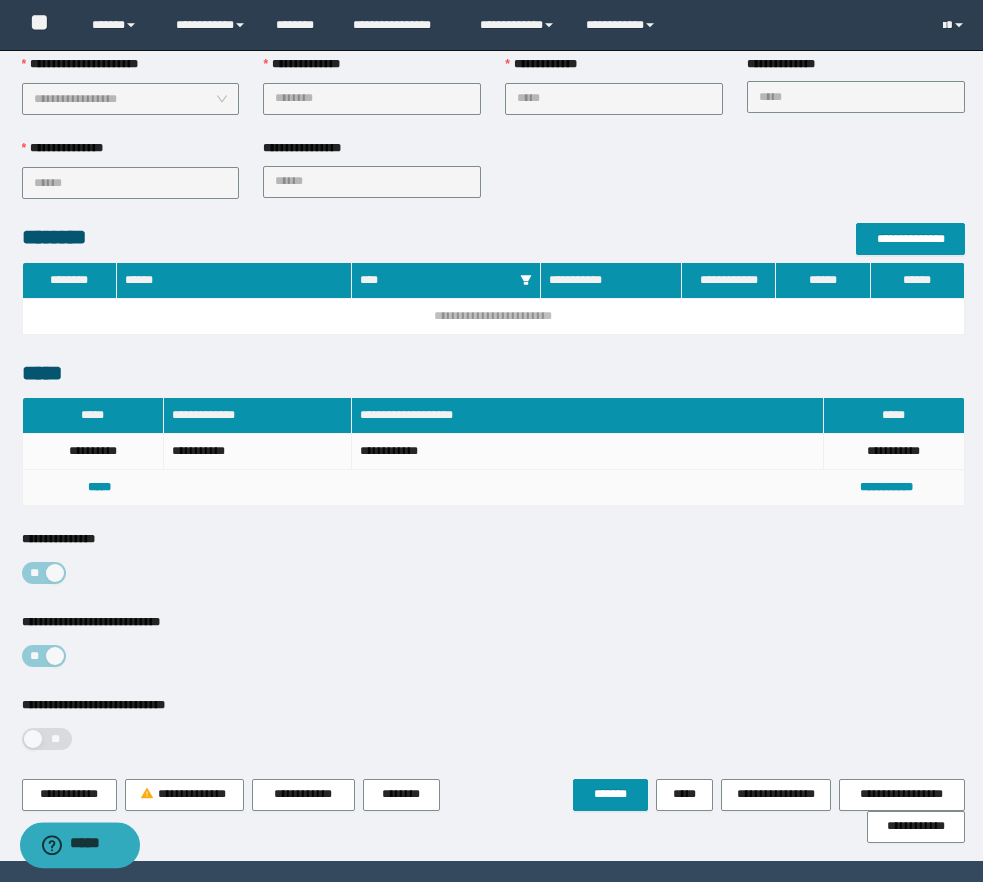 scroll, scrollTop: 560, scrollLeft: 0, axis: vertical 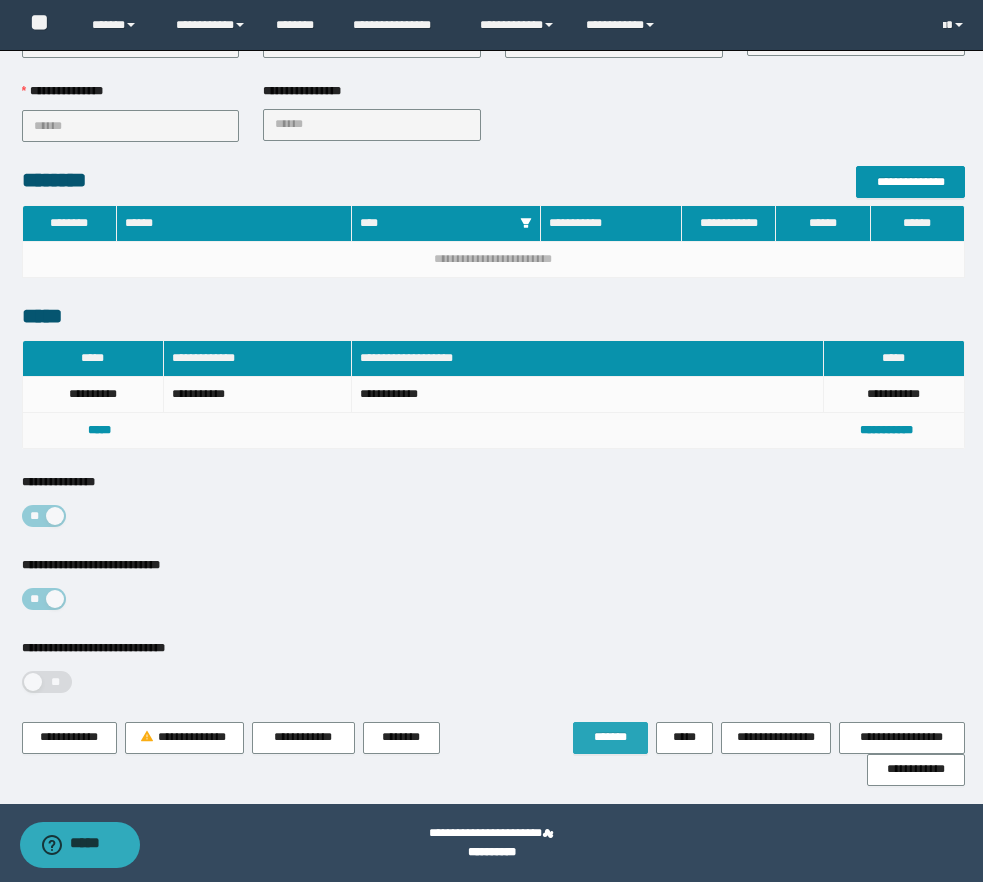click on "*******" at bounding box center (610, 738) 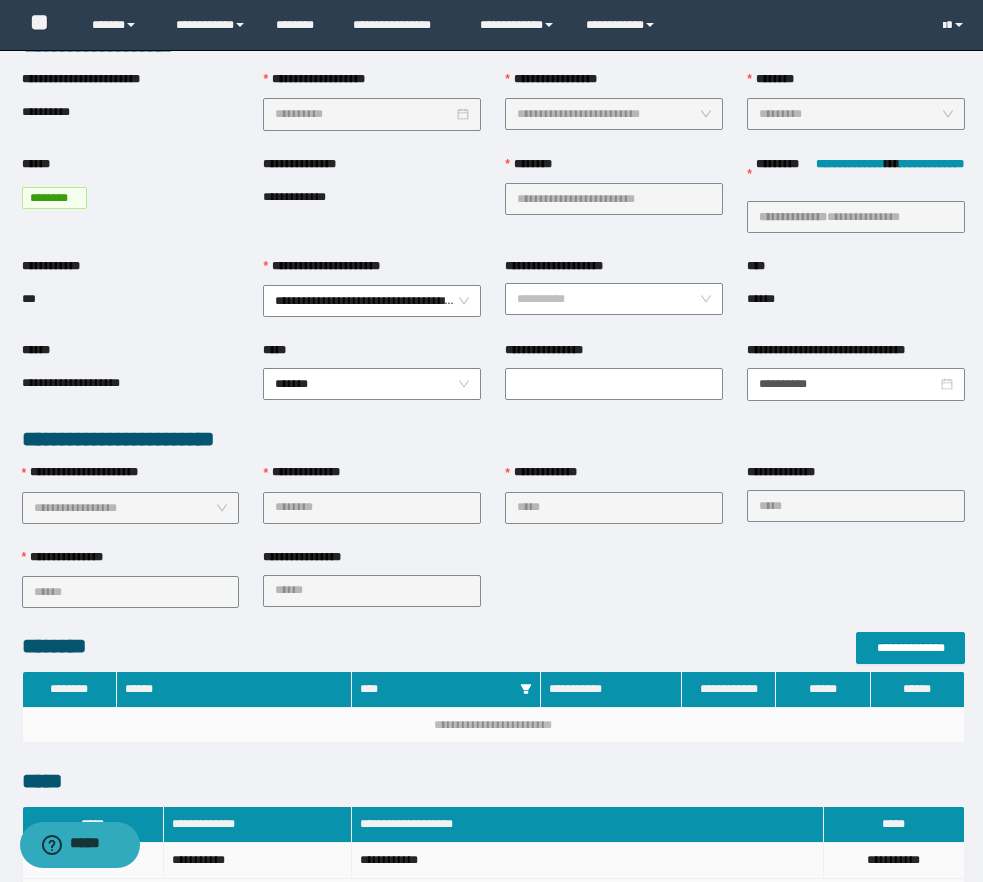 scroll, scrollTop: 0, scrollLeft: 0, axis: both 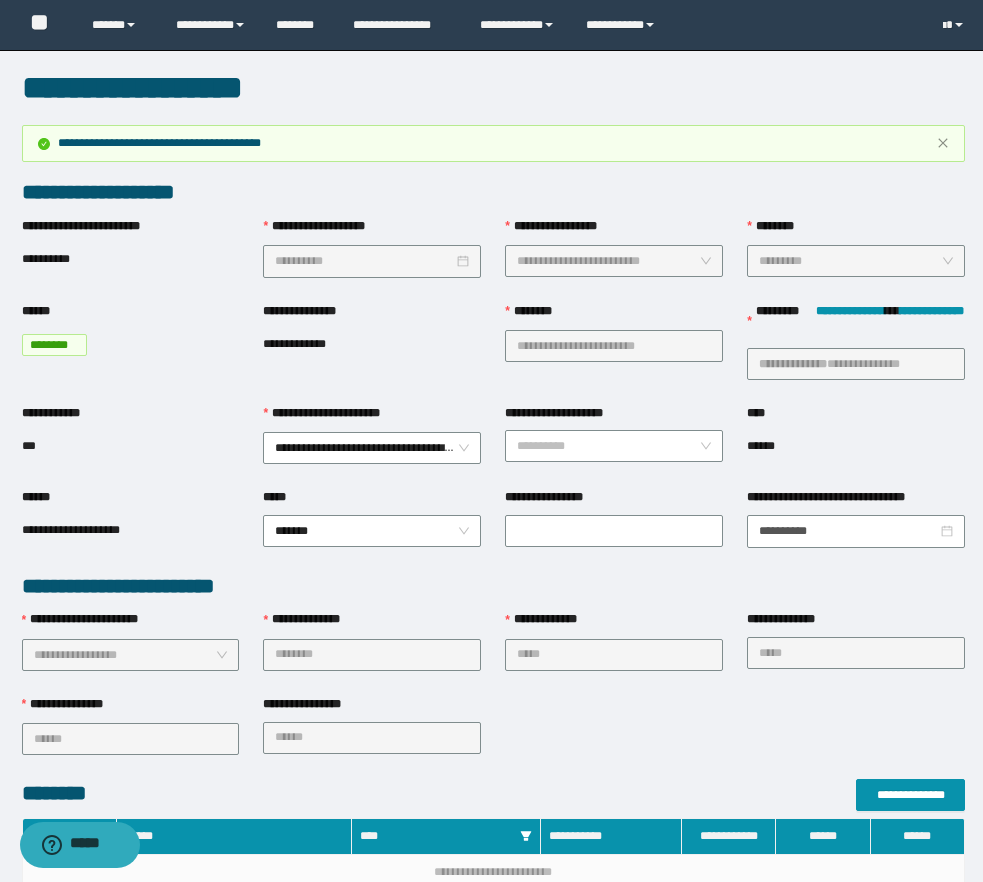 type 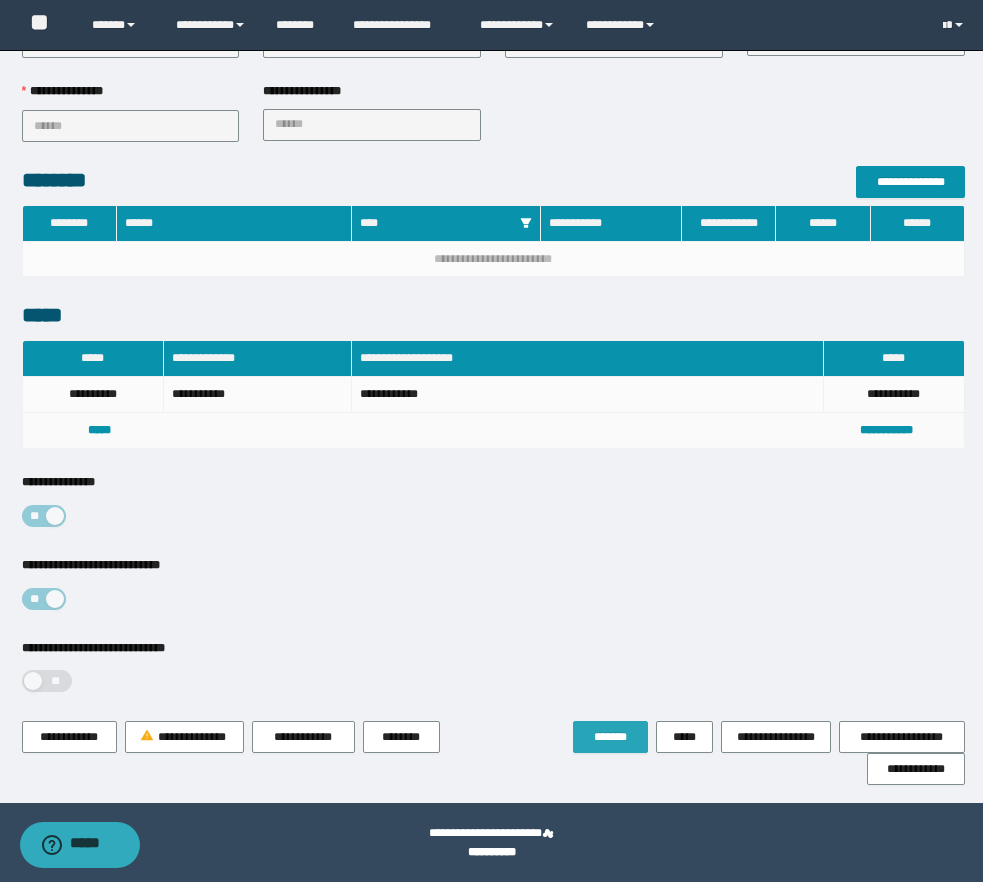 click on "*******" at bounding box center (610, 737) 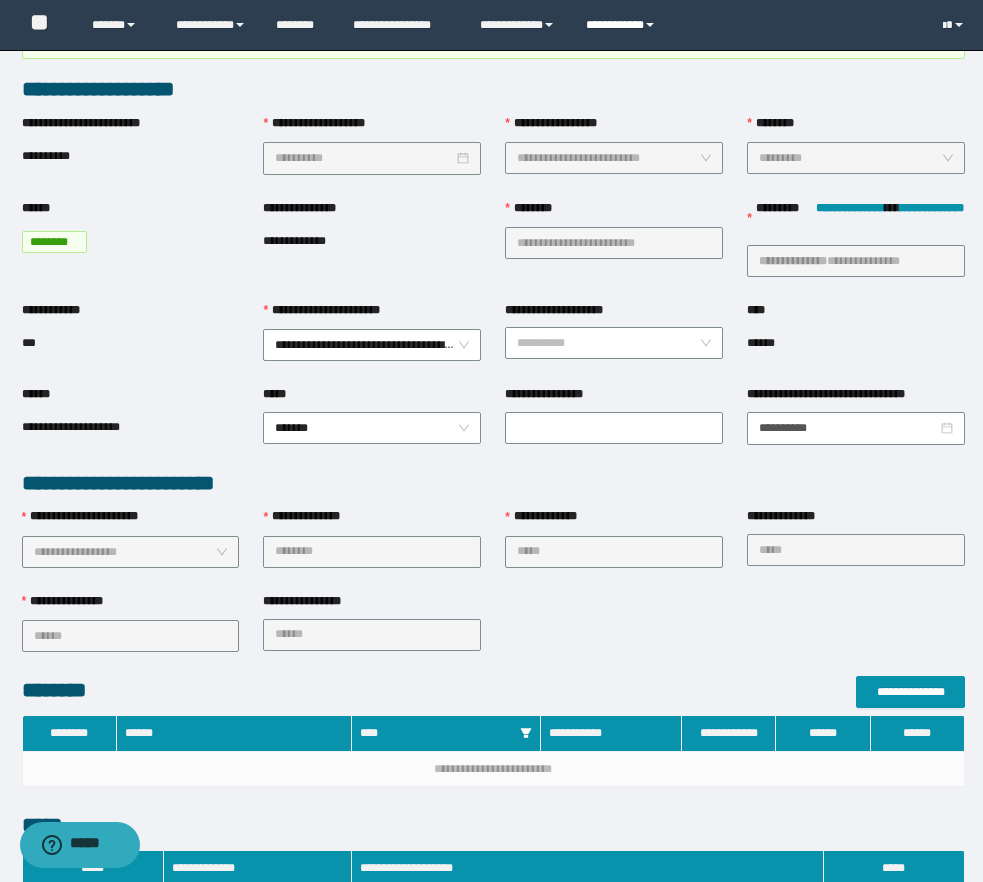 scroll, scrollTop: 0, scrollLeft: 0, axis: both 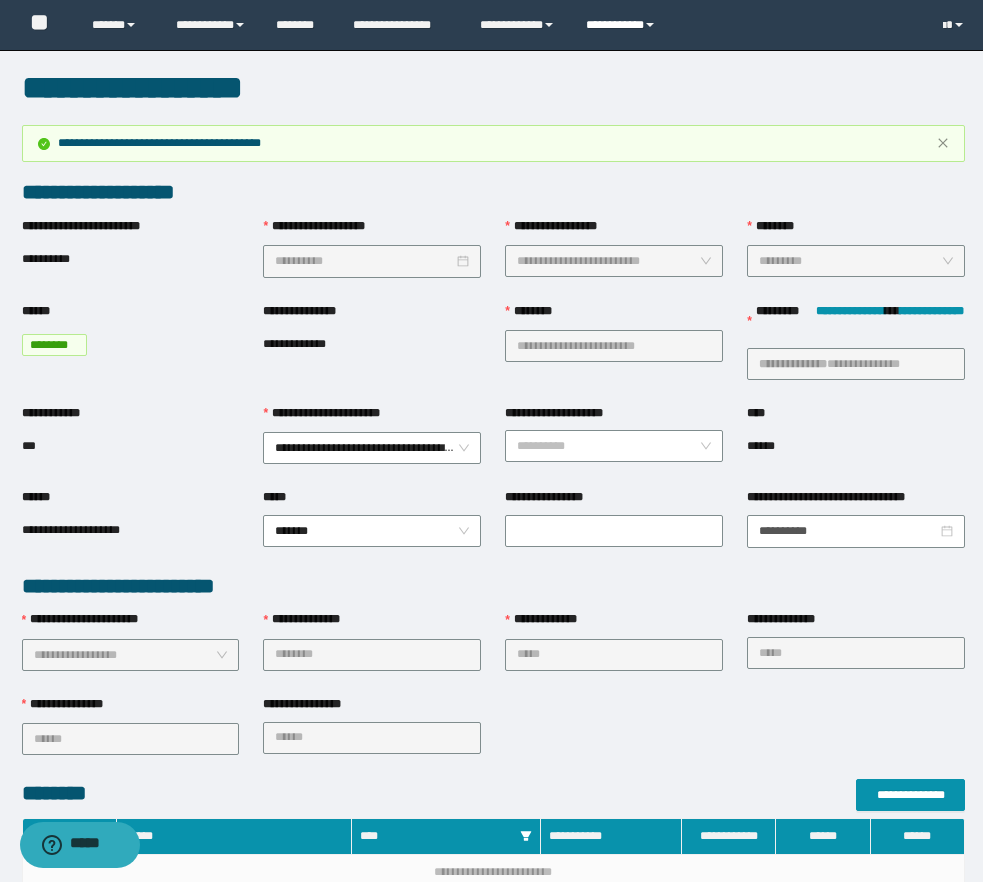 click on "**********" at bounding box center [623, 25] 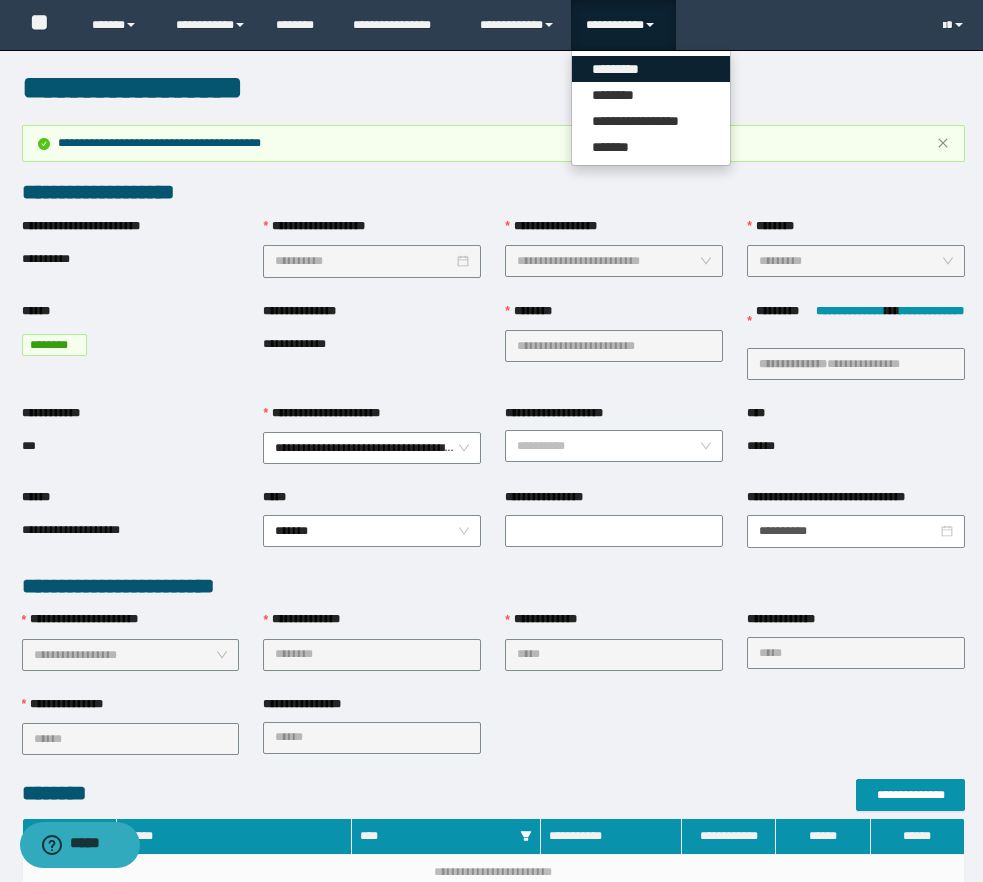 click on "*********" at bounding box center [651, 69] 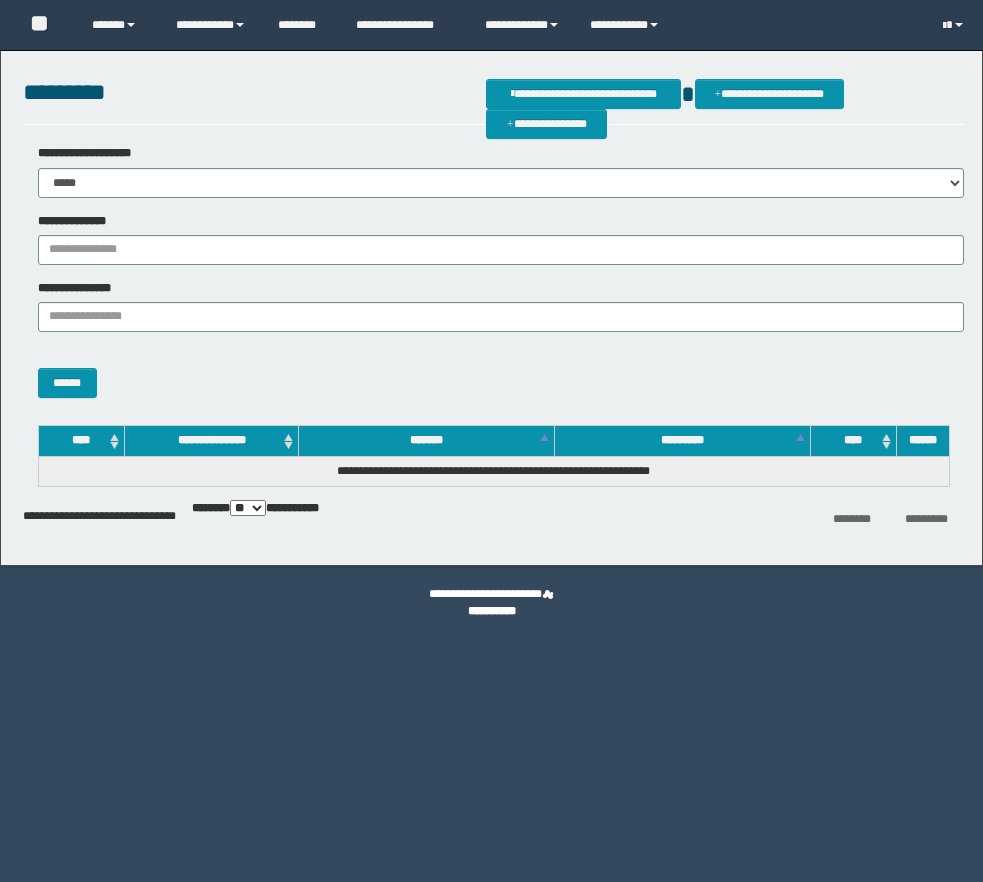 scroll, scrollTop: 0, scrollLeft: 0, axis: both 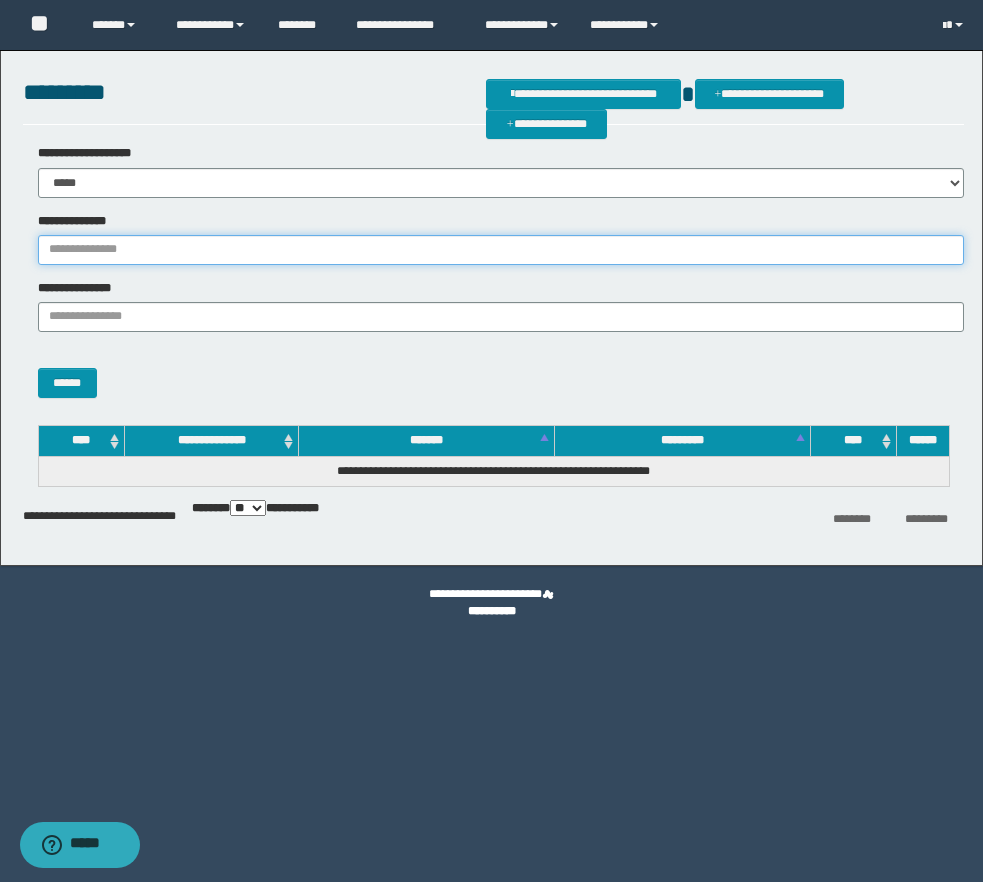click on "**********" at bounding box center (501, 250) 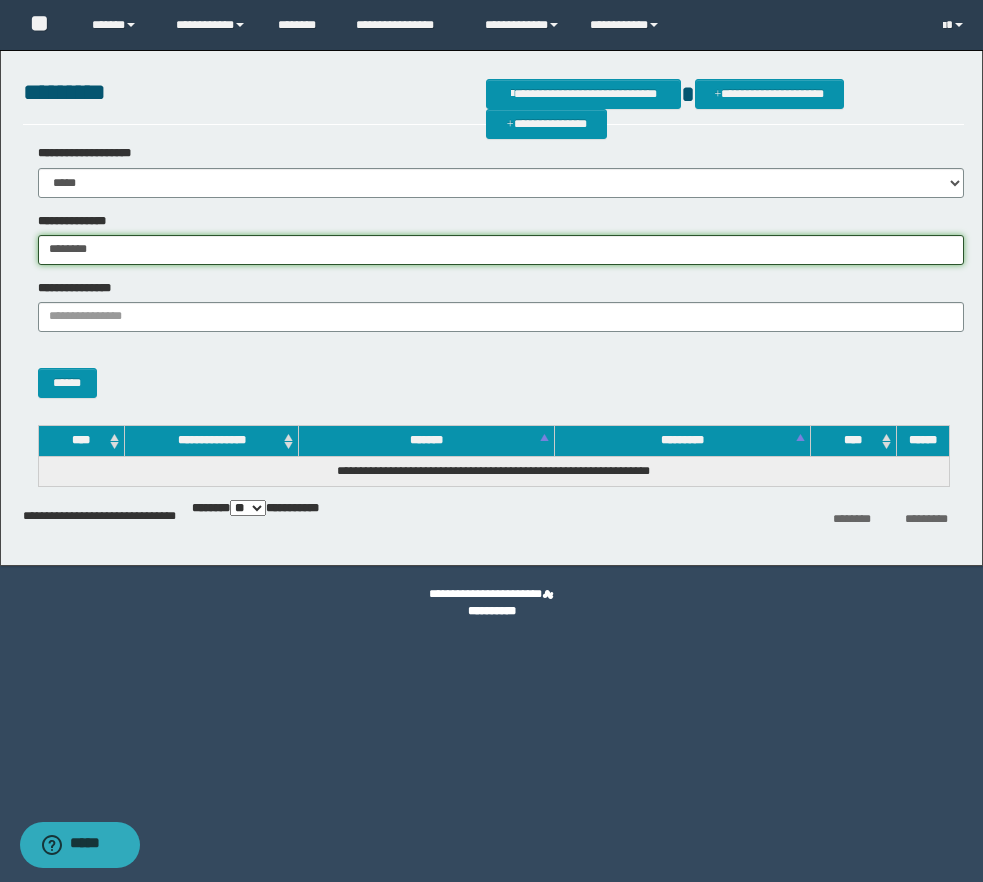 type on "********" 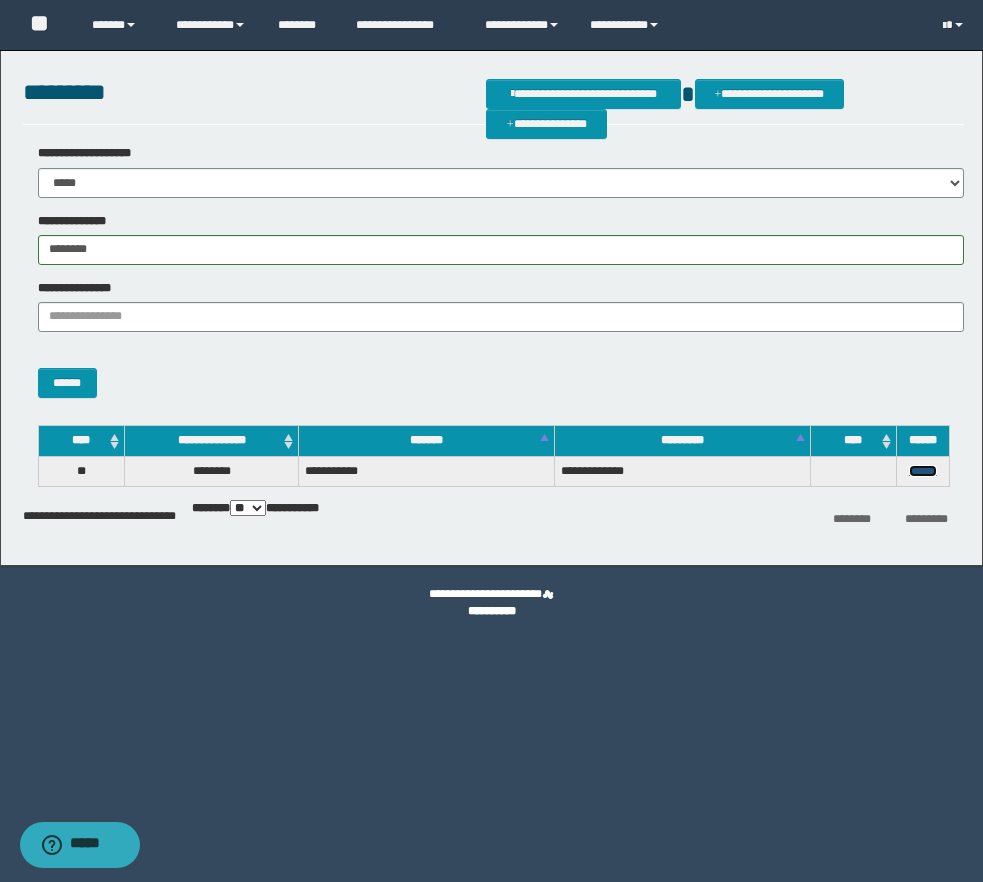click on "******" at bounding box center (923, 471) 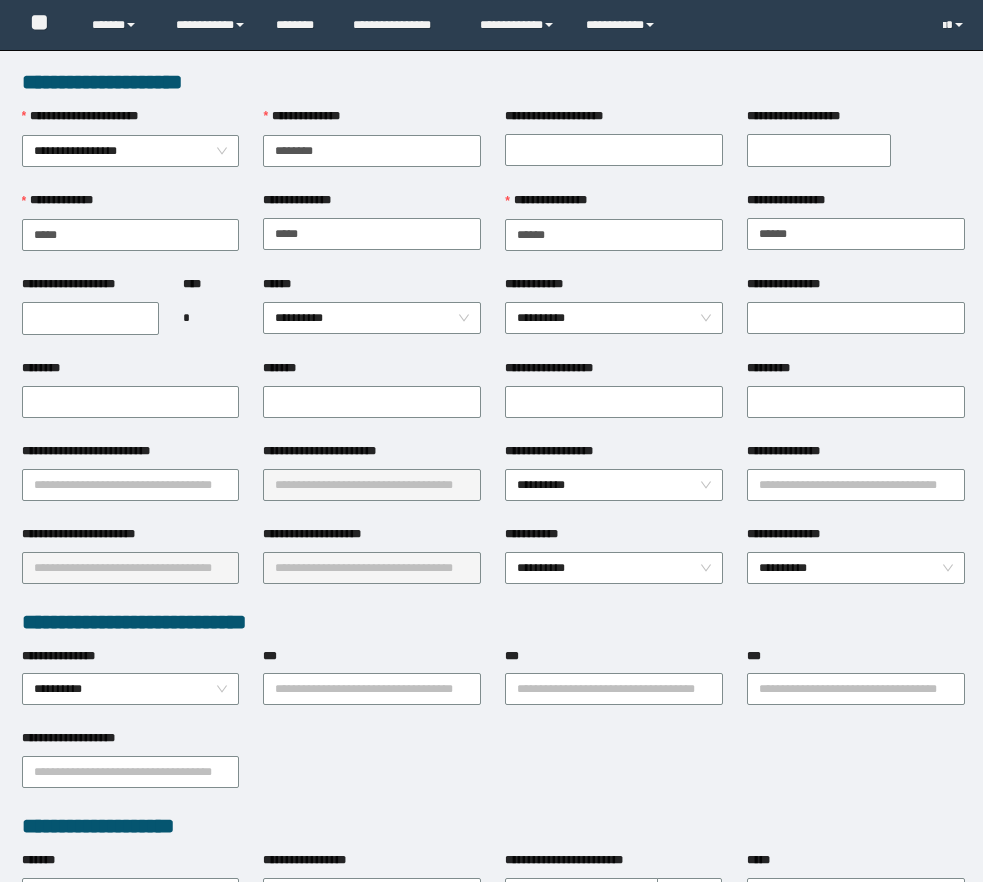 scroll, scrollTop: 0, scrollLeft: 0, axis: both 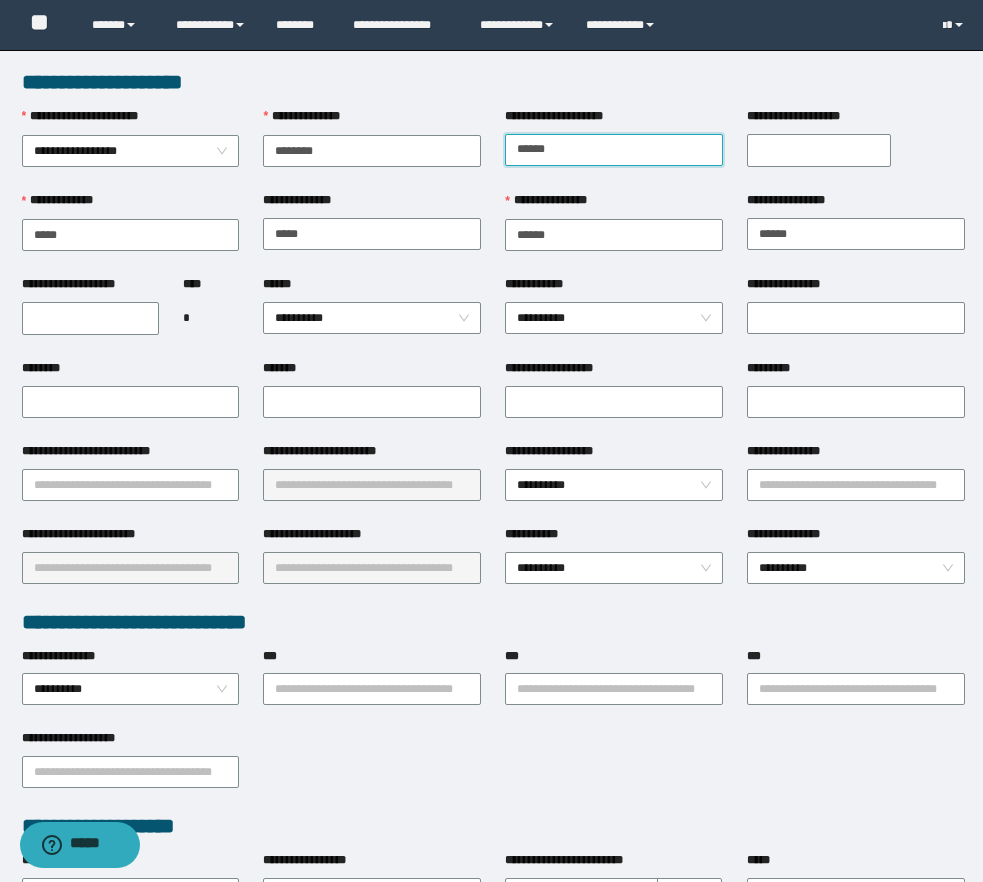 type on "******" 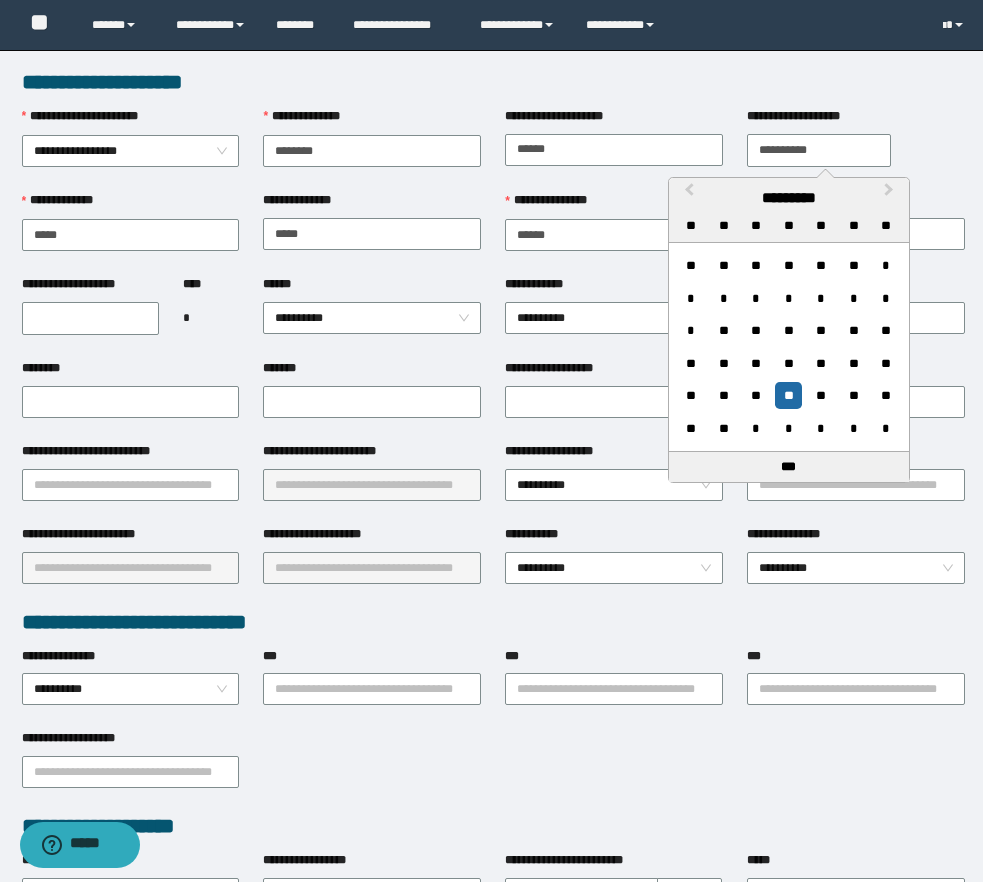type on "**********" 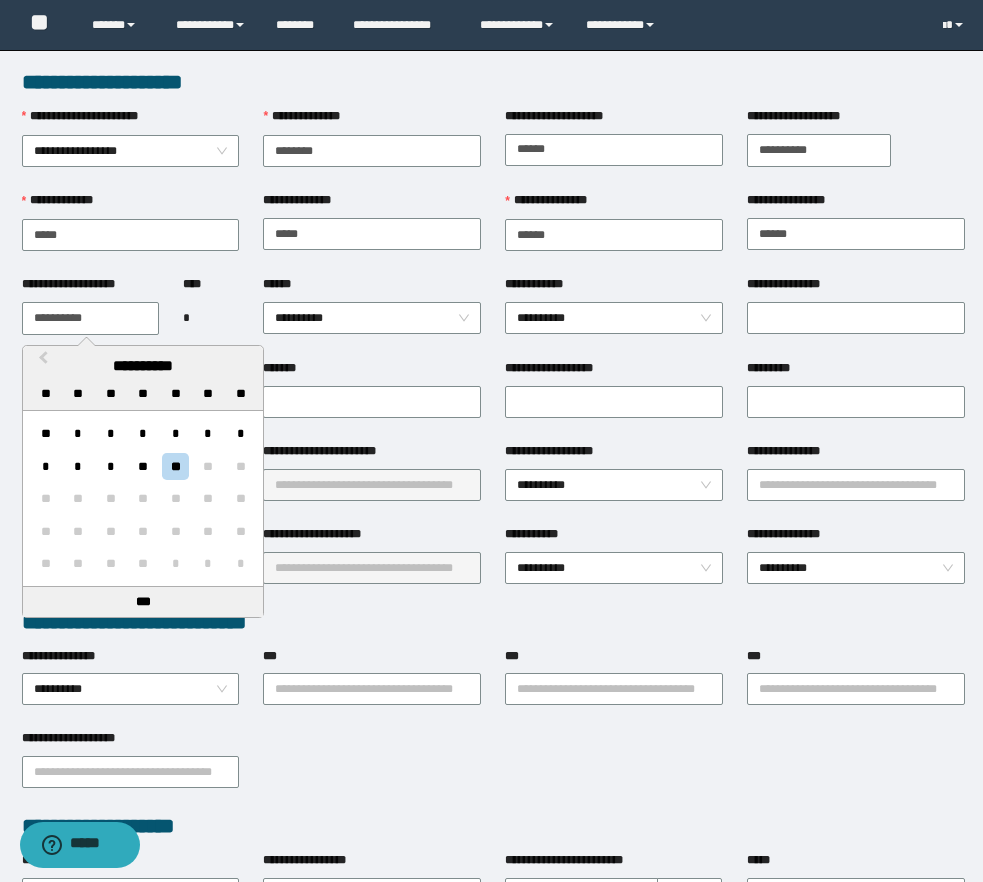 click on "**********" at bounding box center (90, 318) 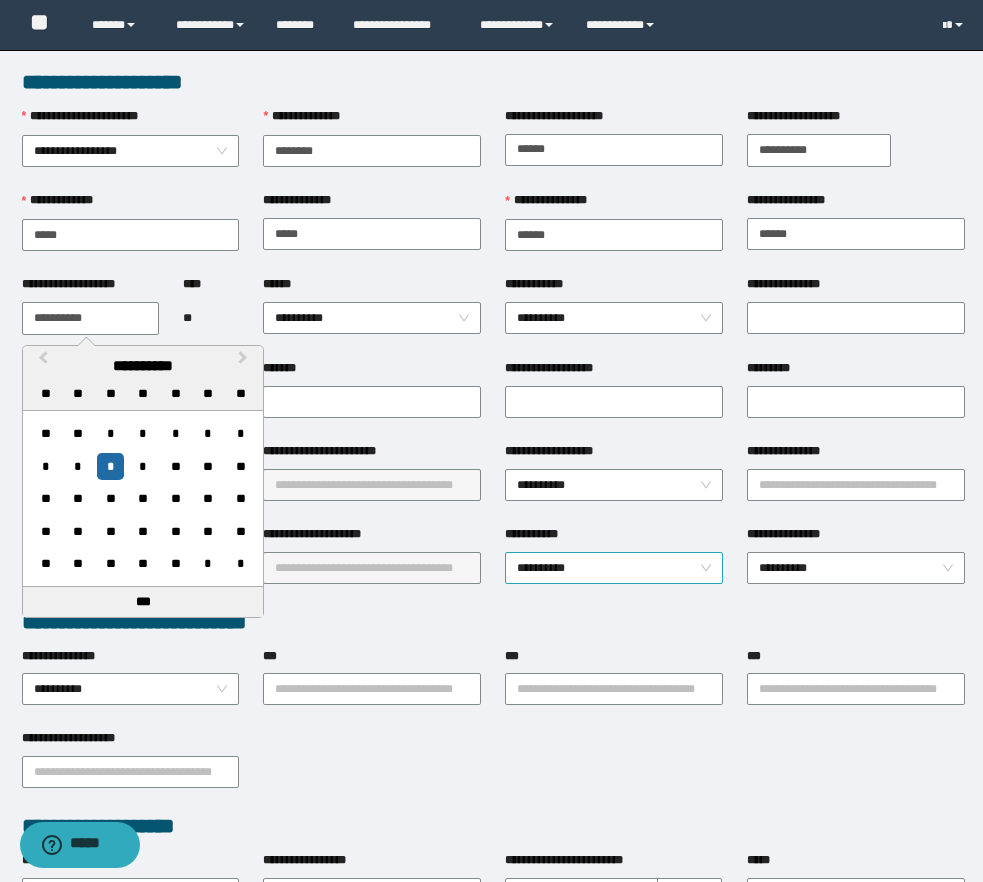 type on "**********" 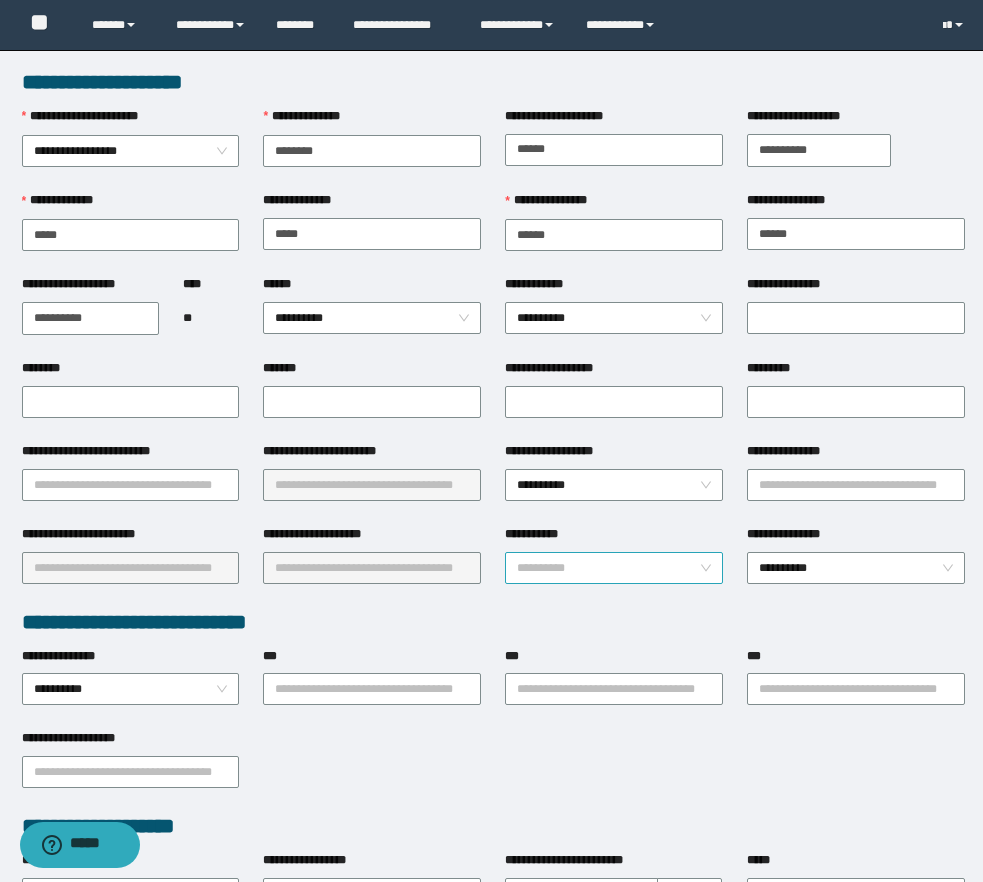 click on "**********" at bounding box center (614, 568) 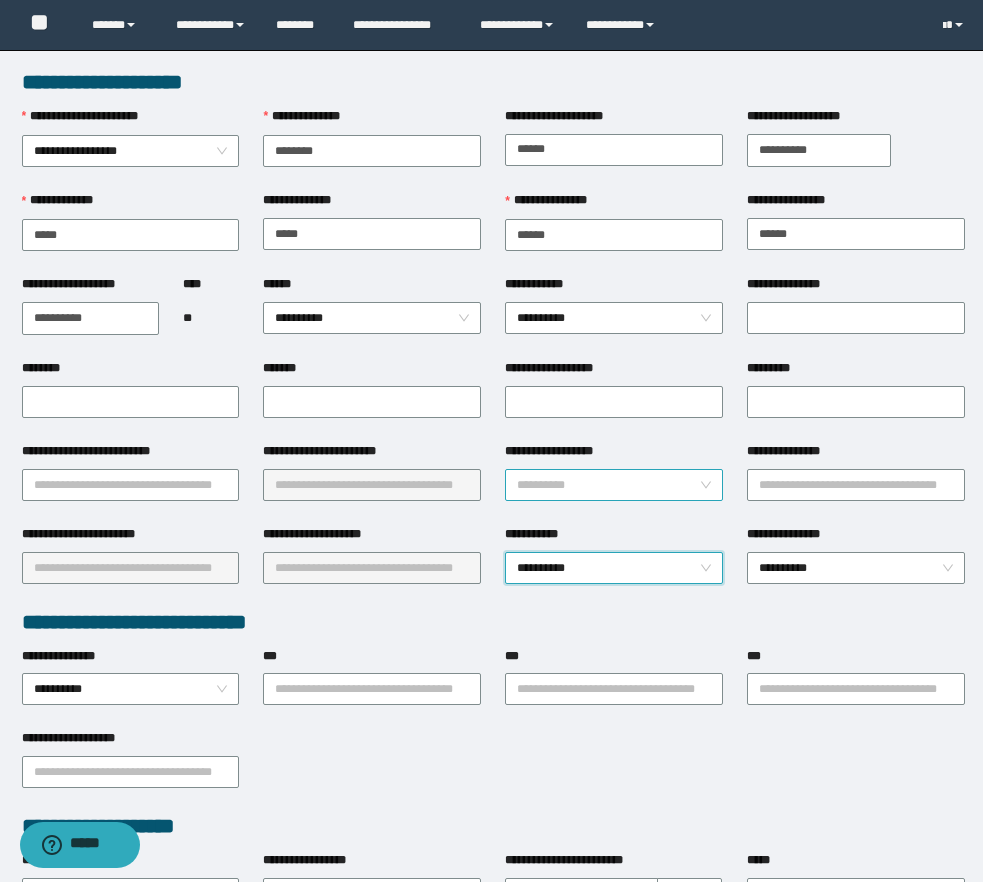 click on "**********" at bounding box center [614, 485] 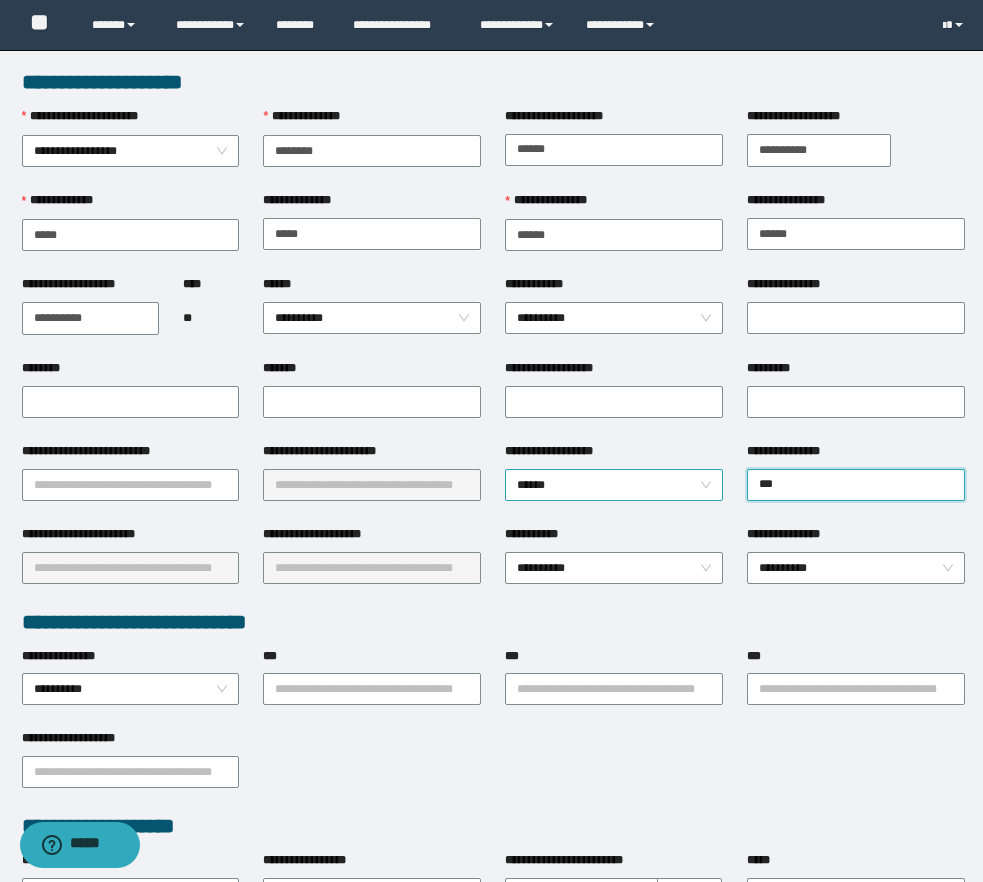 type on "****" 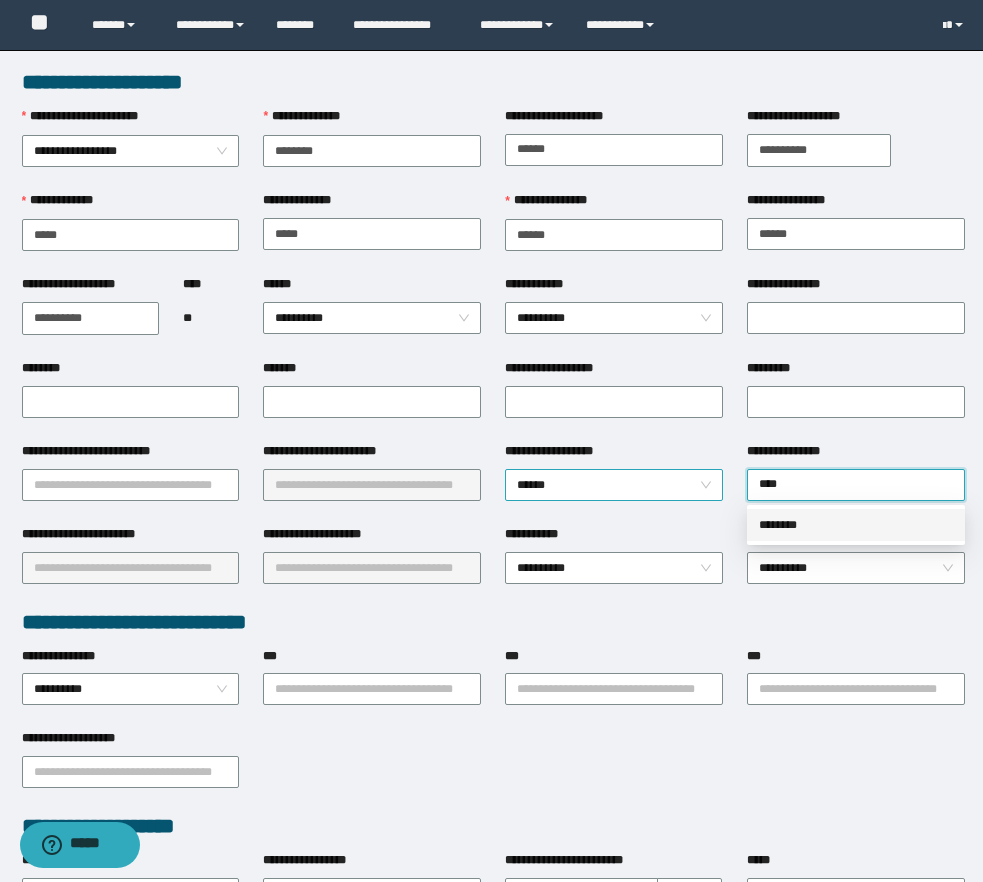 type 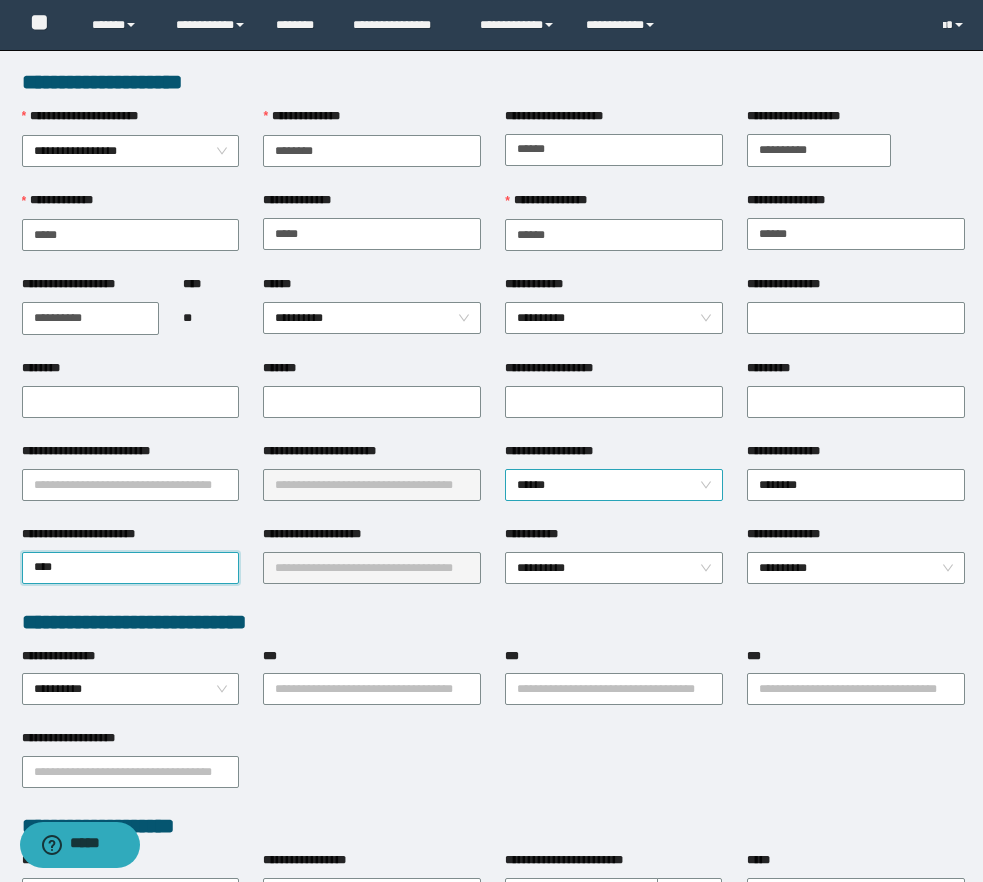type on "*****" 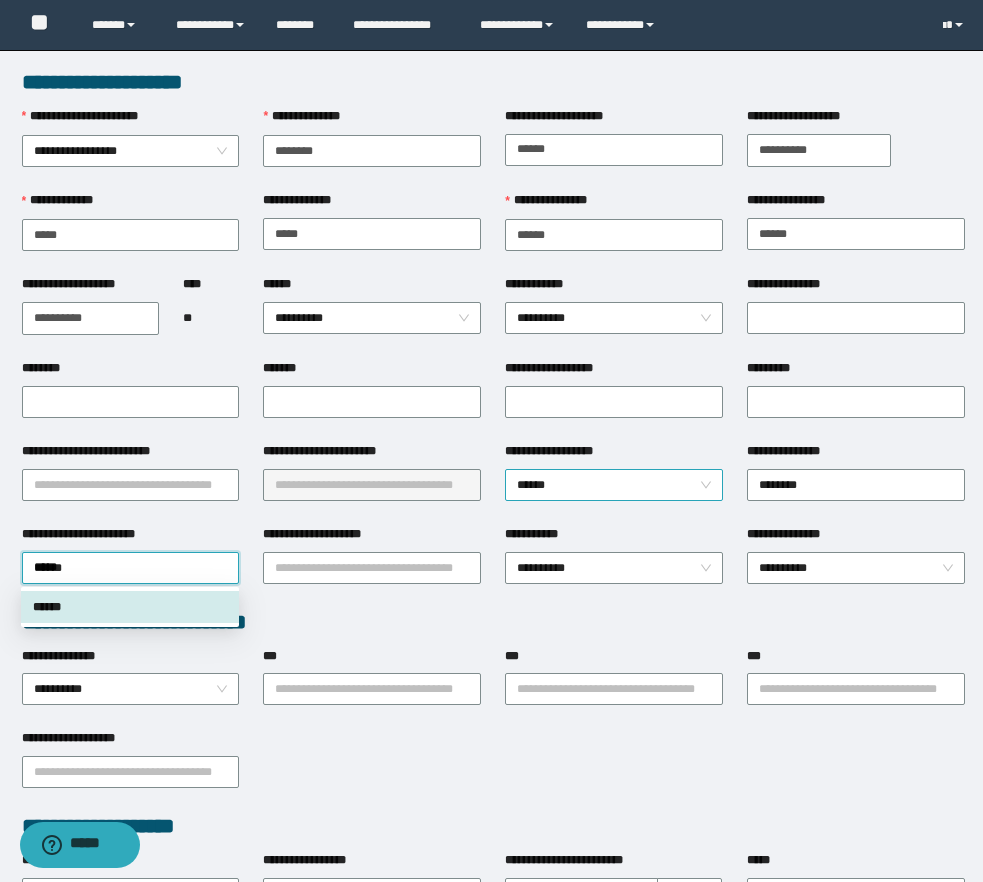 type 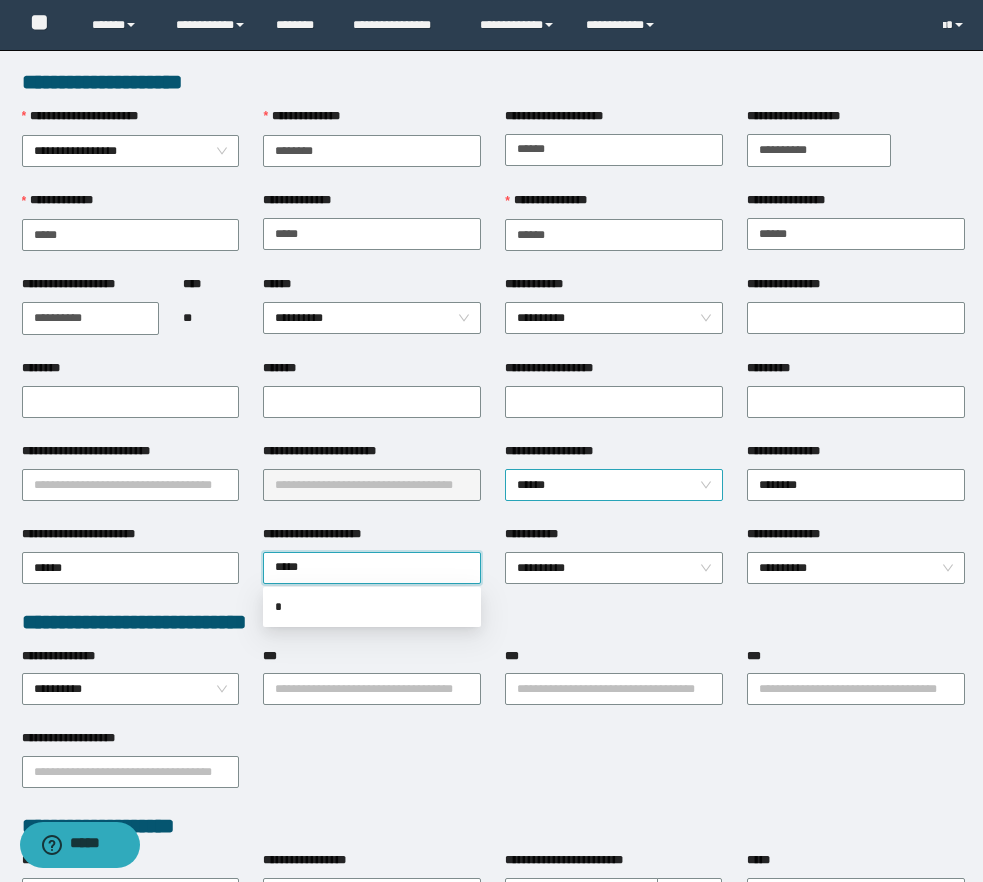 type on "******" 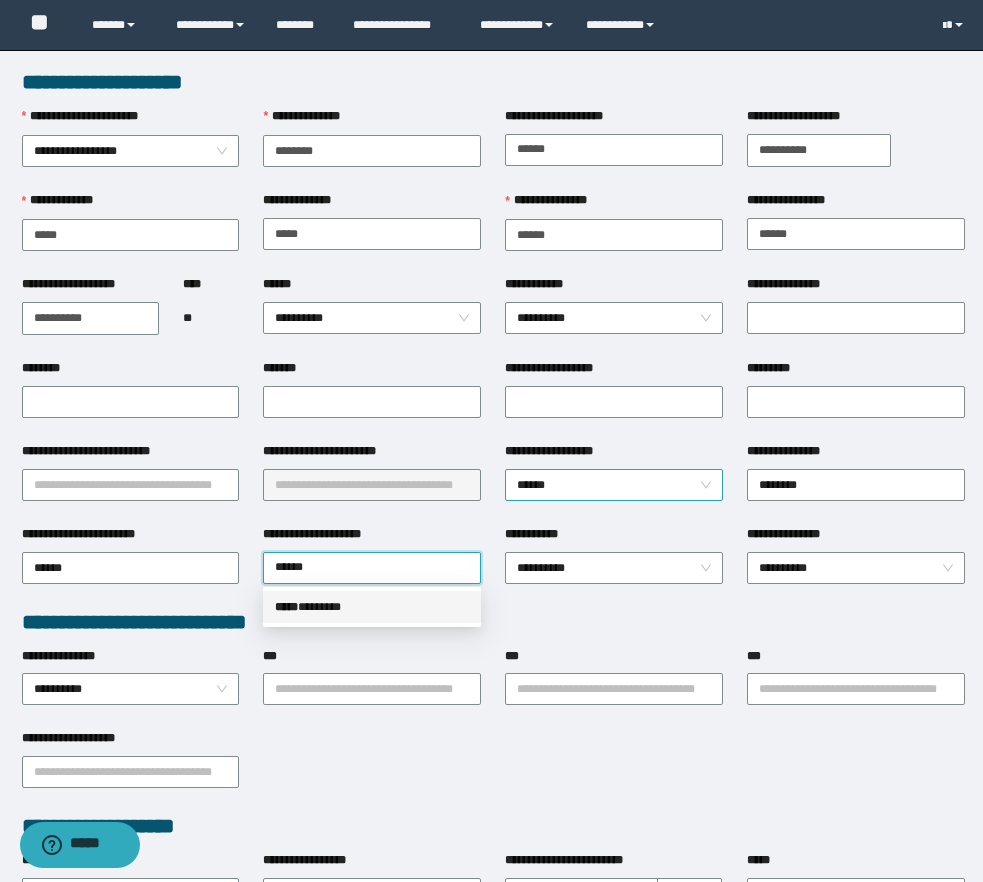 type 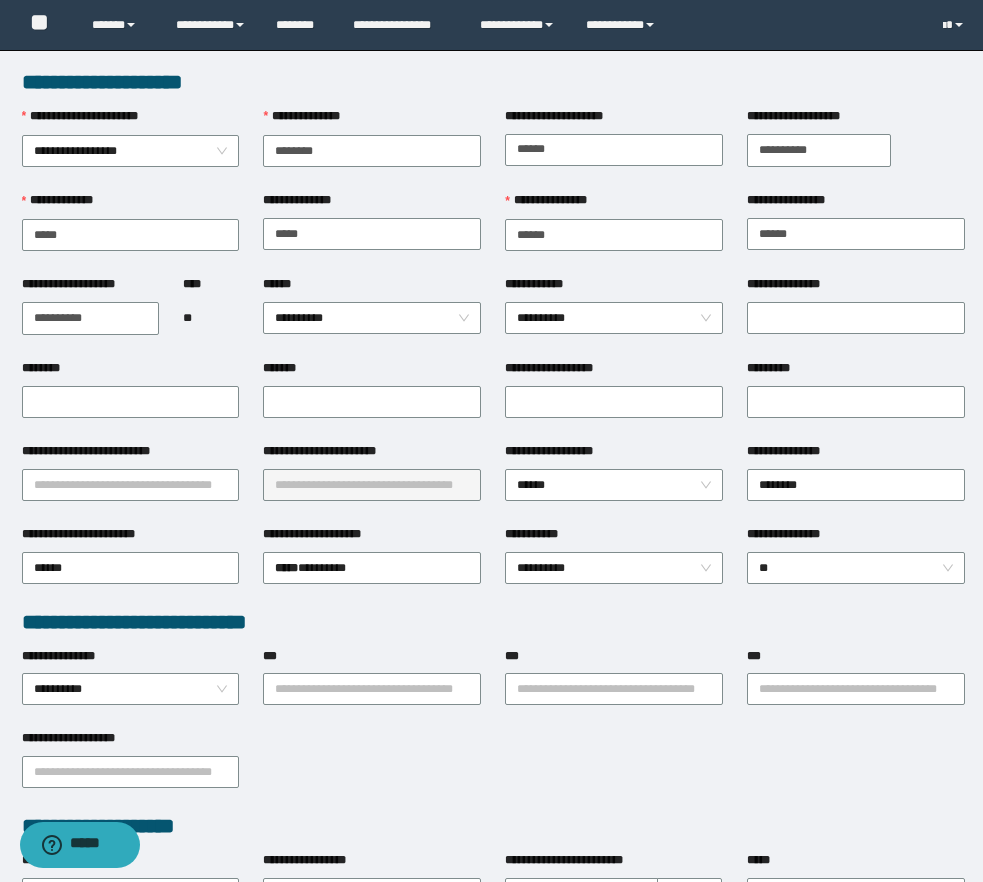 click on "**********" at bounding box center (614, 538) 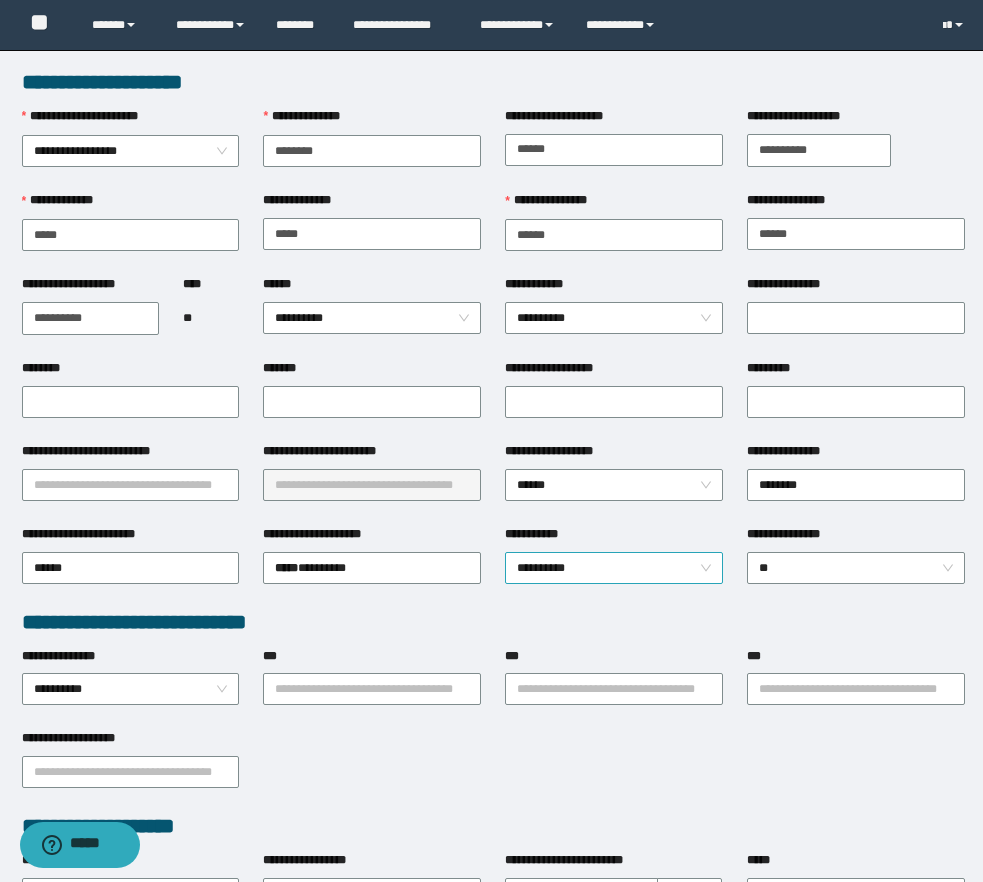 click on "**********" at bounding box center [614, 568] 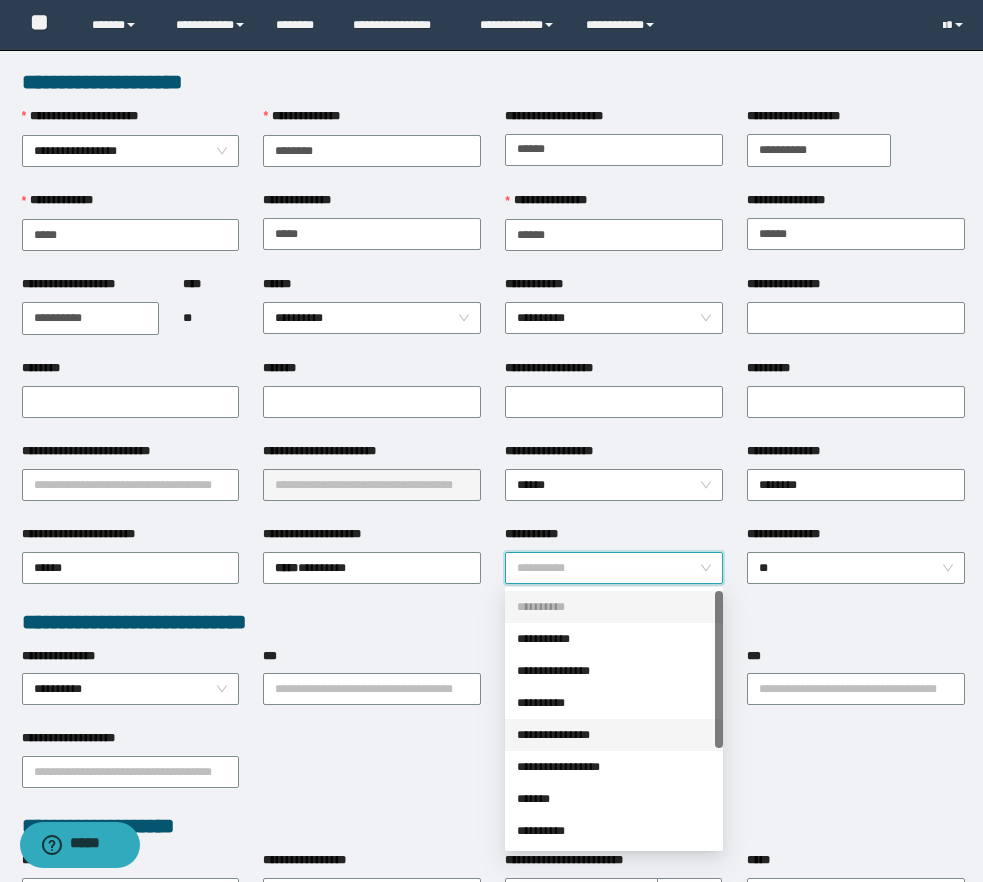 click on "**********" at bounding box center [614, 735] 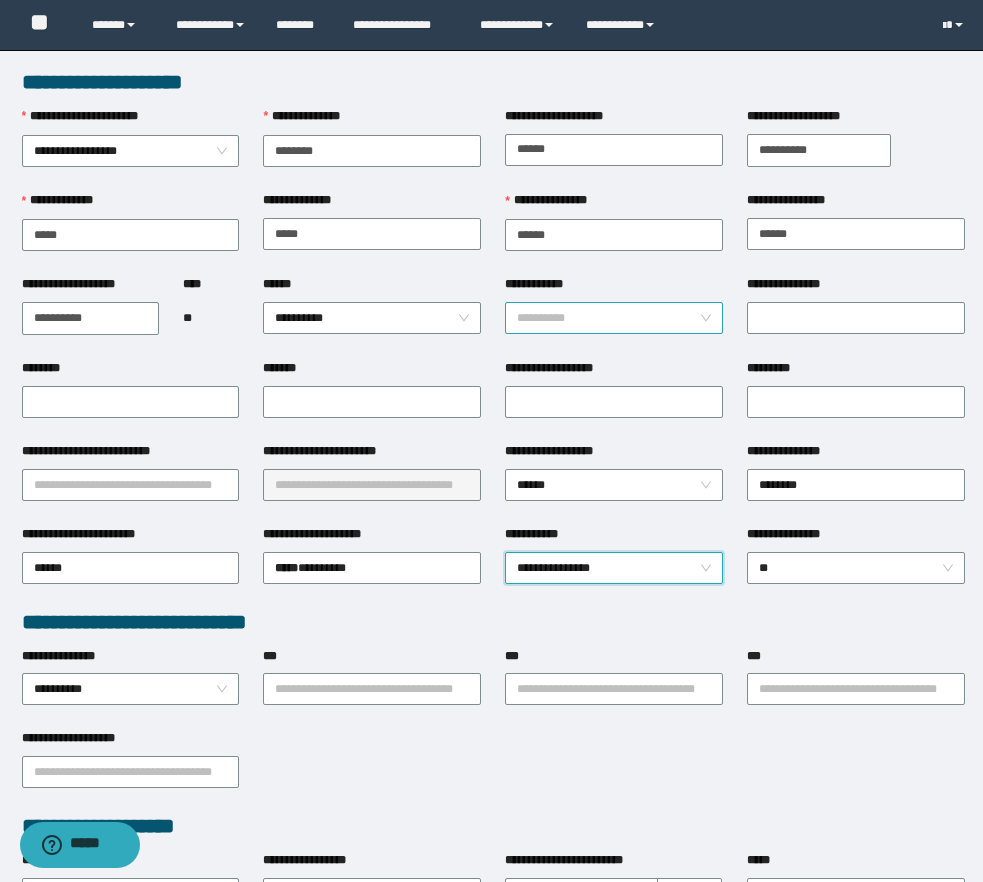 click on "**********" at bounding box center [614, 318] 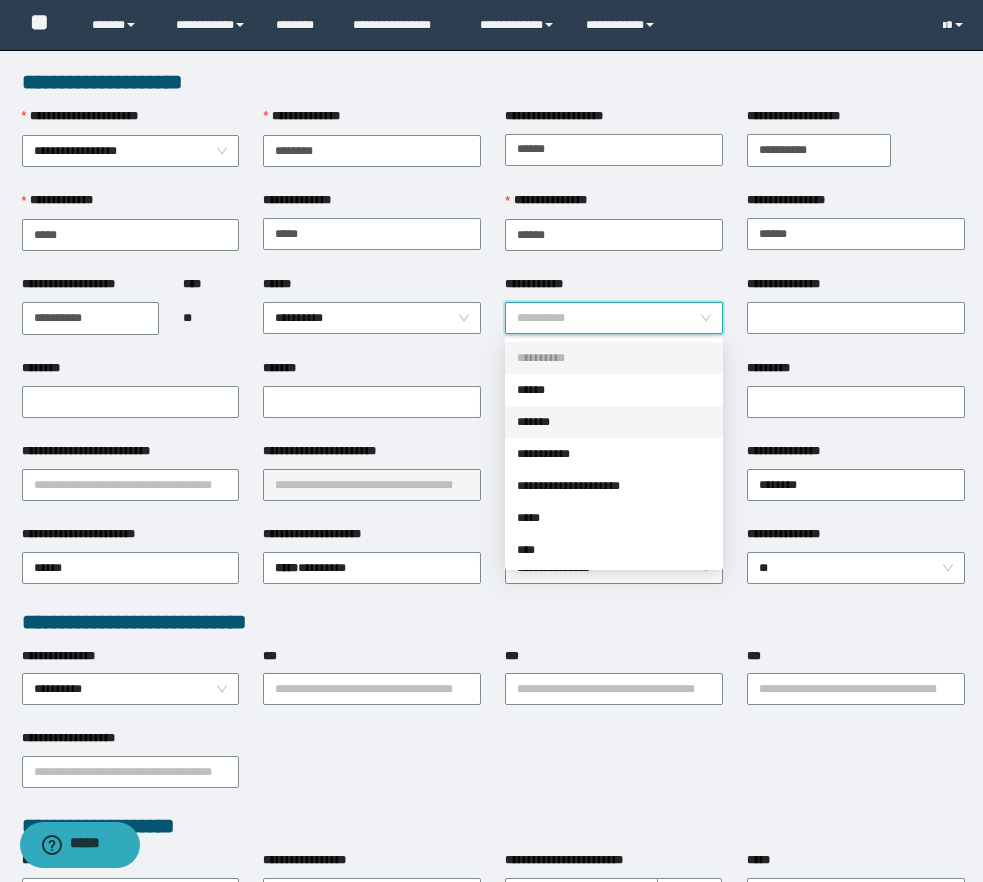 click on "*******" at bounding box center (614, 422) 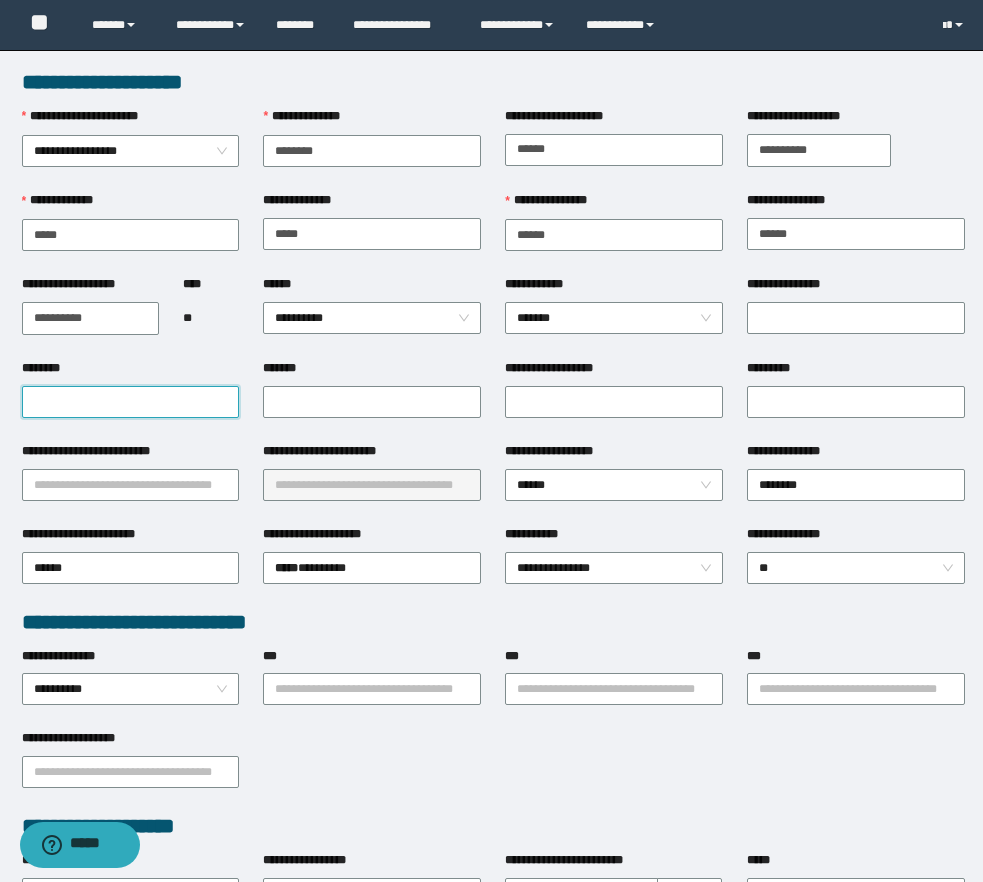click on "********" at bounding box center (131, 402) 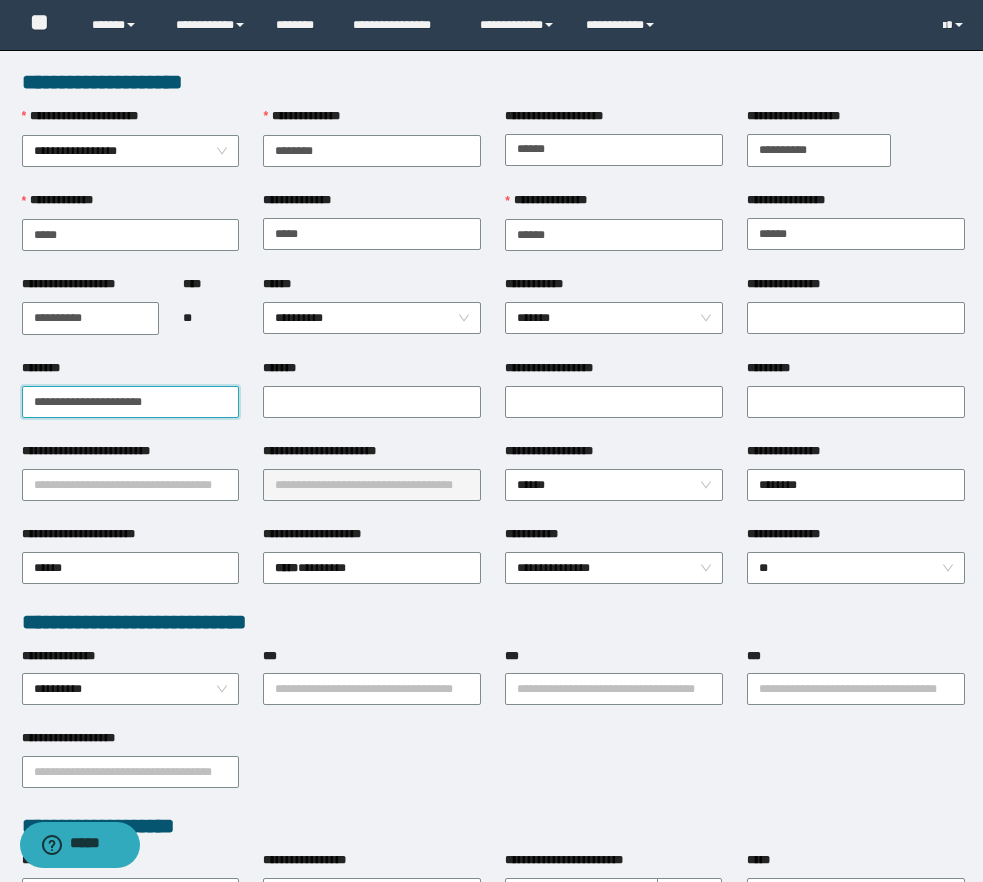 type on "**********" 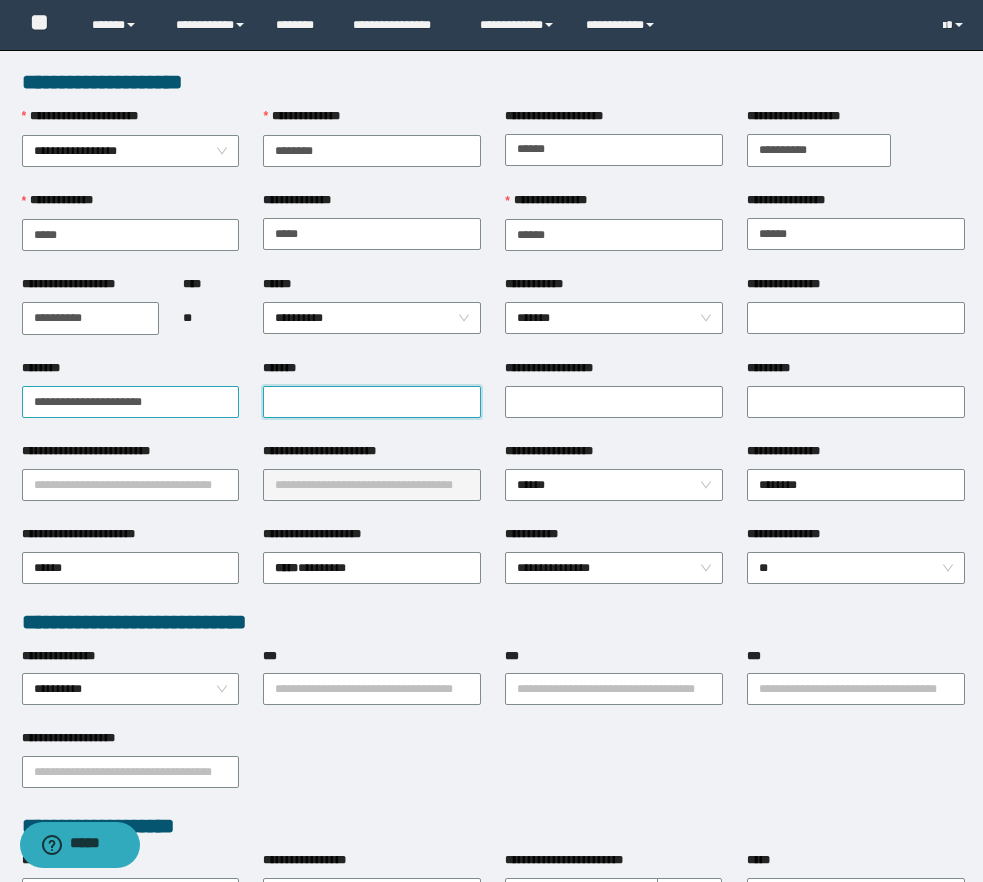 paste on "**********" 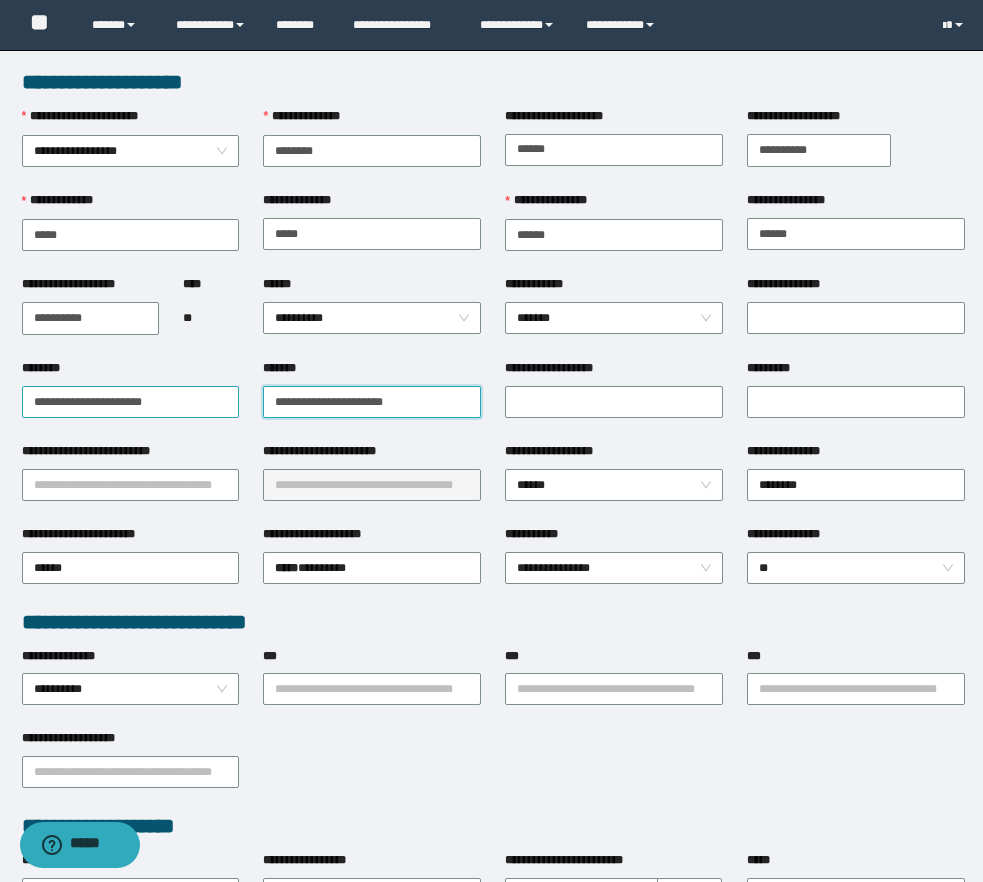 type on "**********" 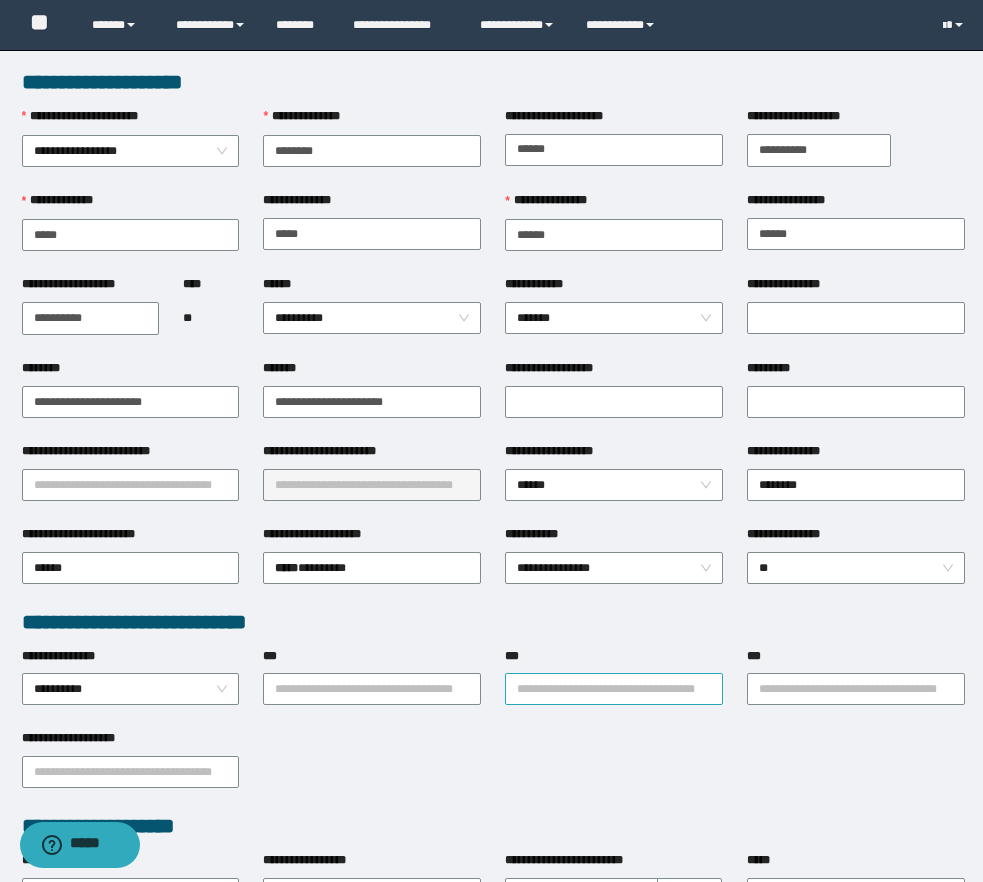 click on "***" at bounding box center (614, 689) 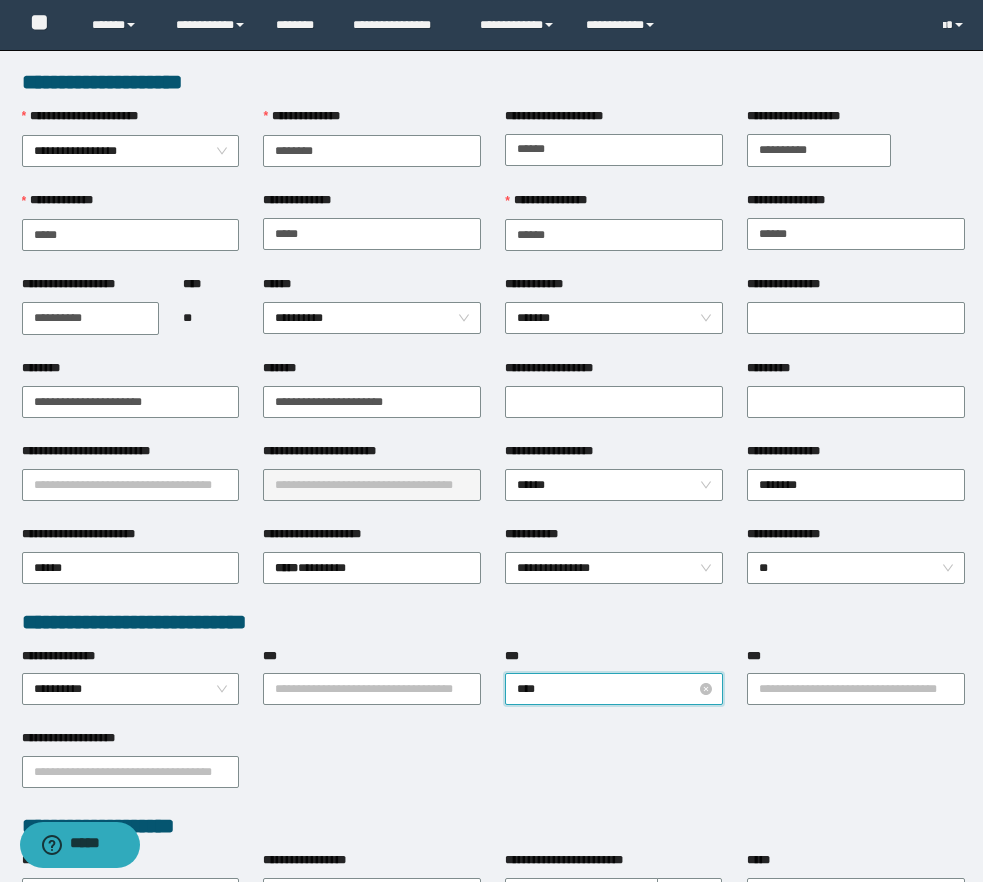 type on "*****" 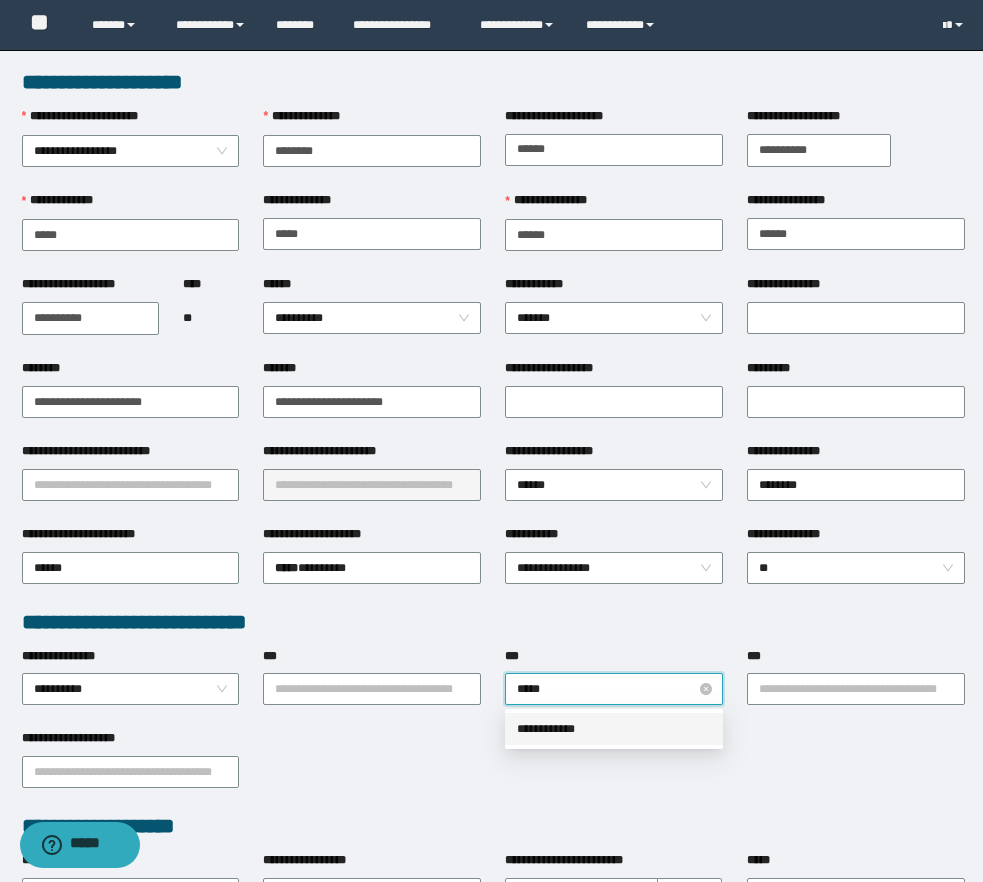 type 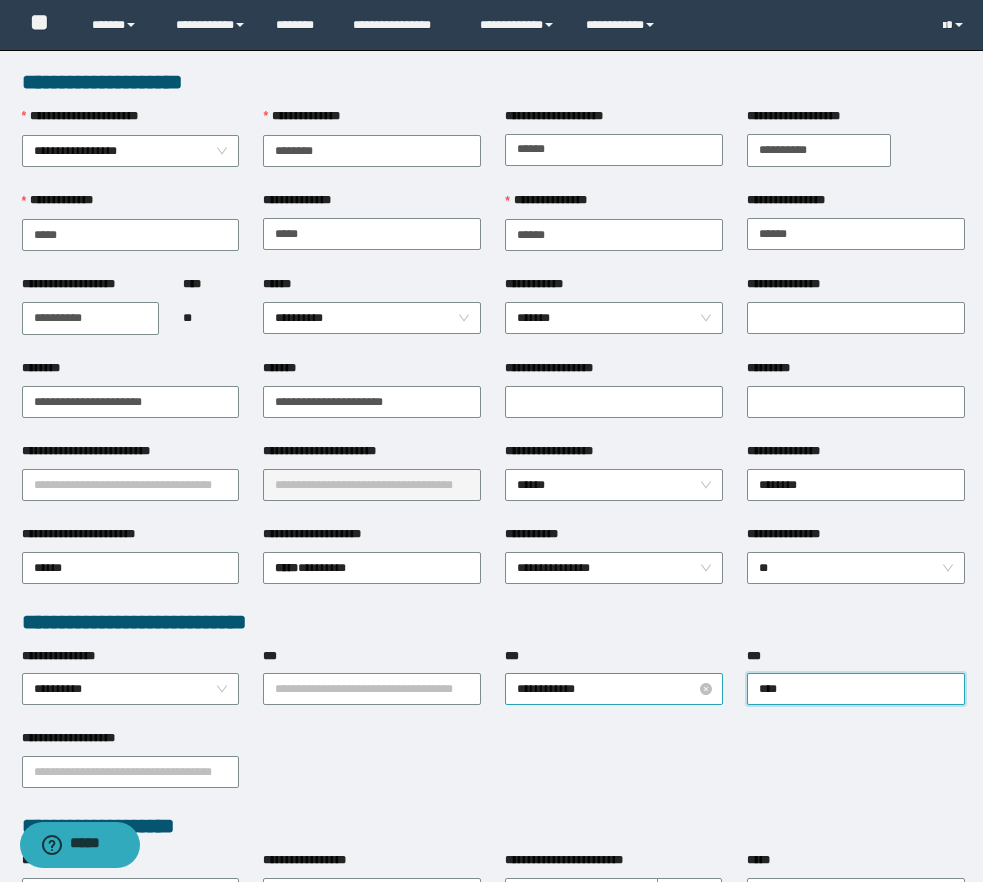 type on "*****" 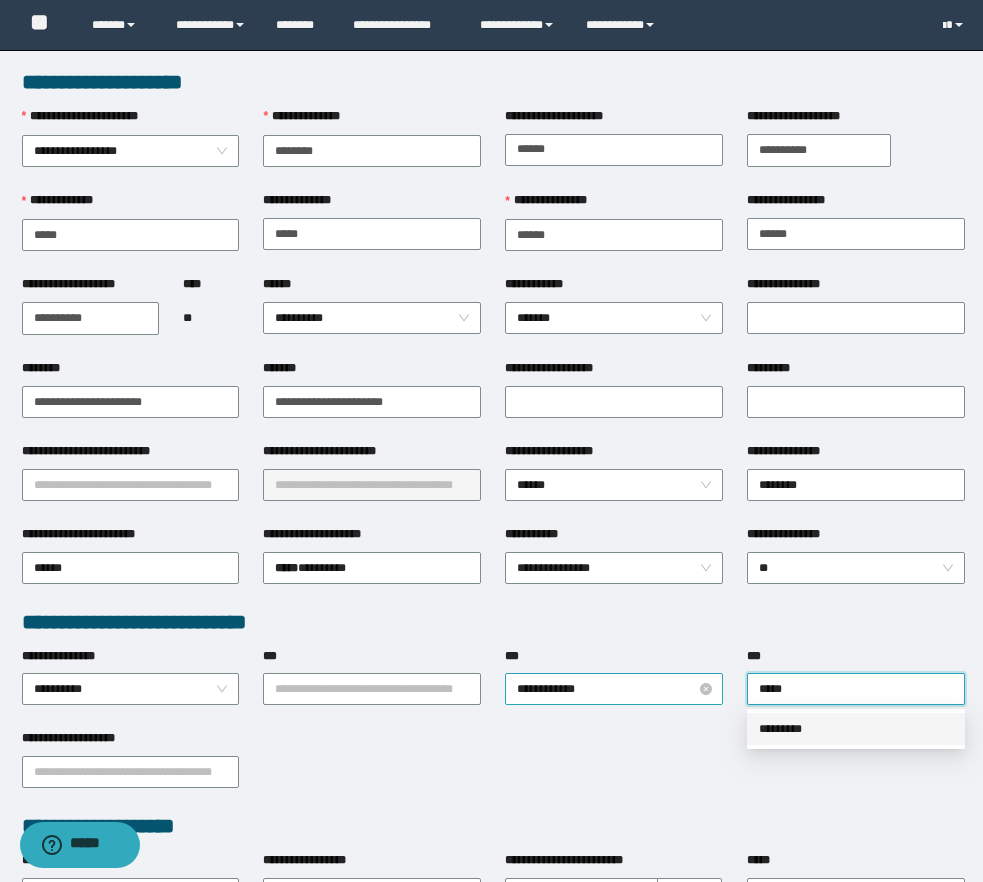 type 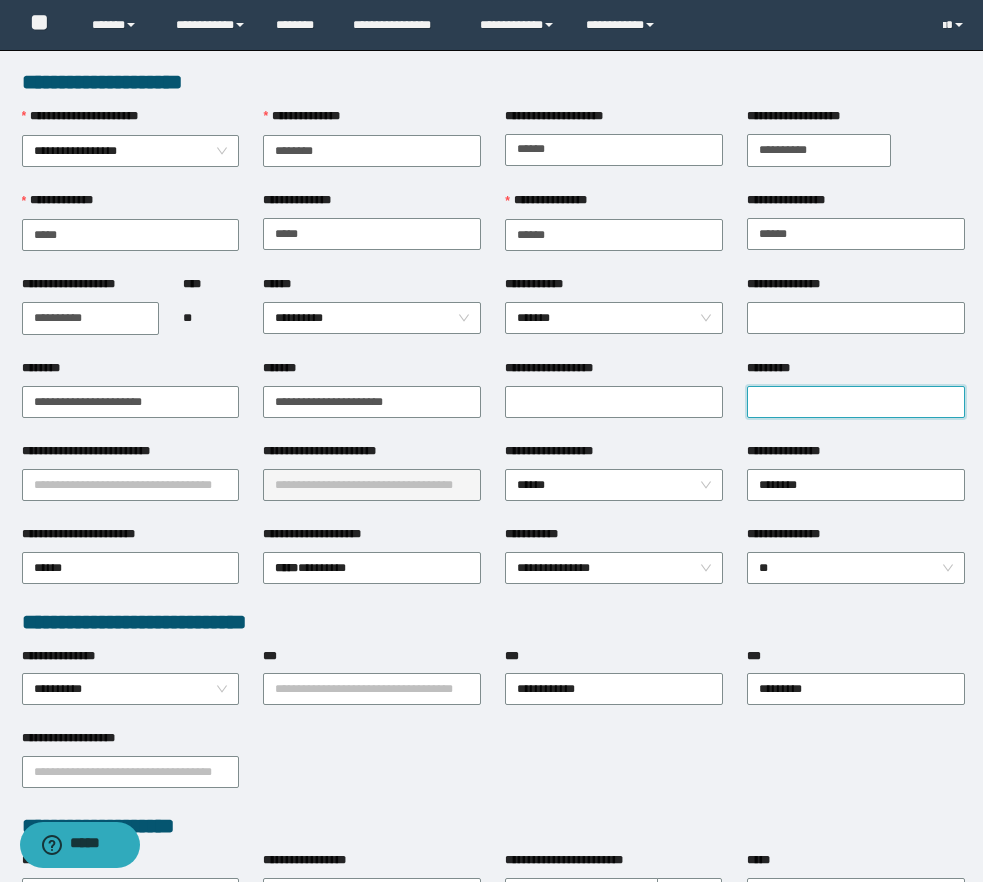 click on "*********" at bounding box center (856, 402) 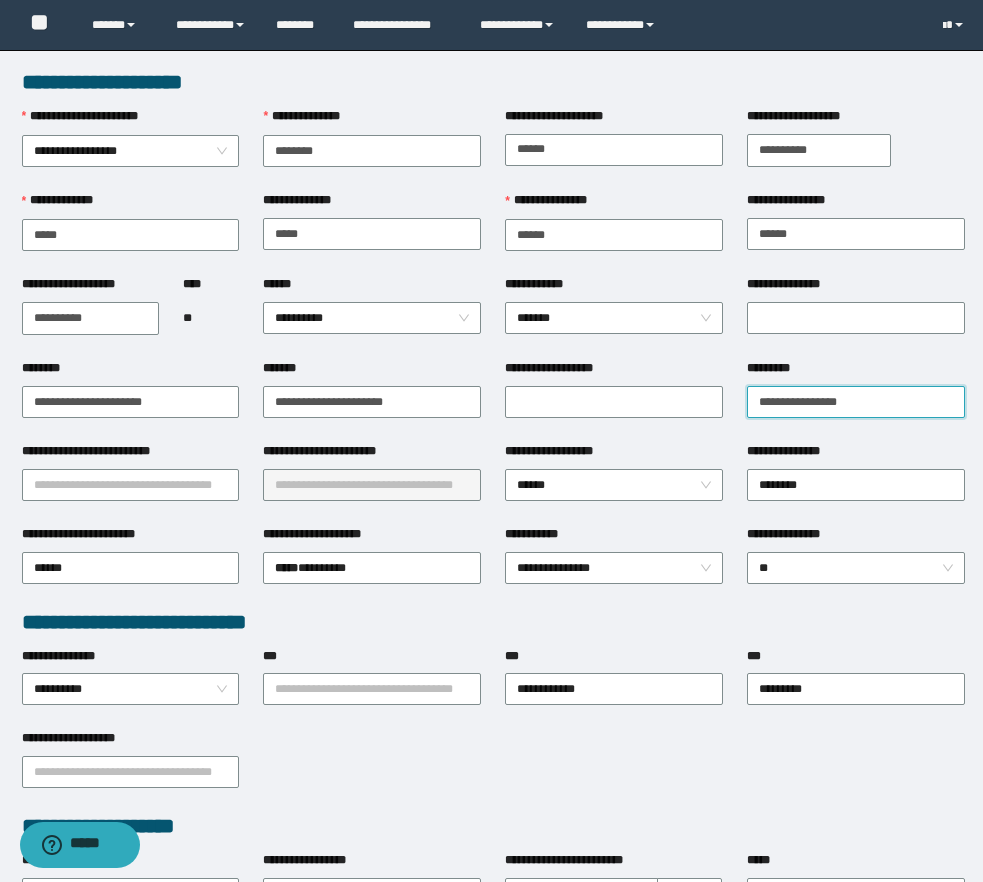 type on "**********" 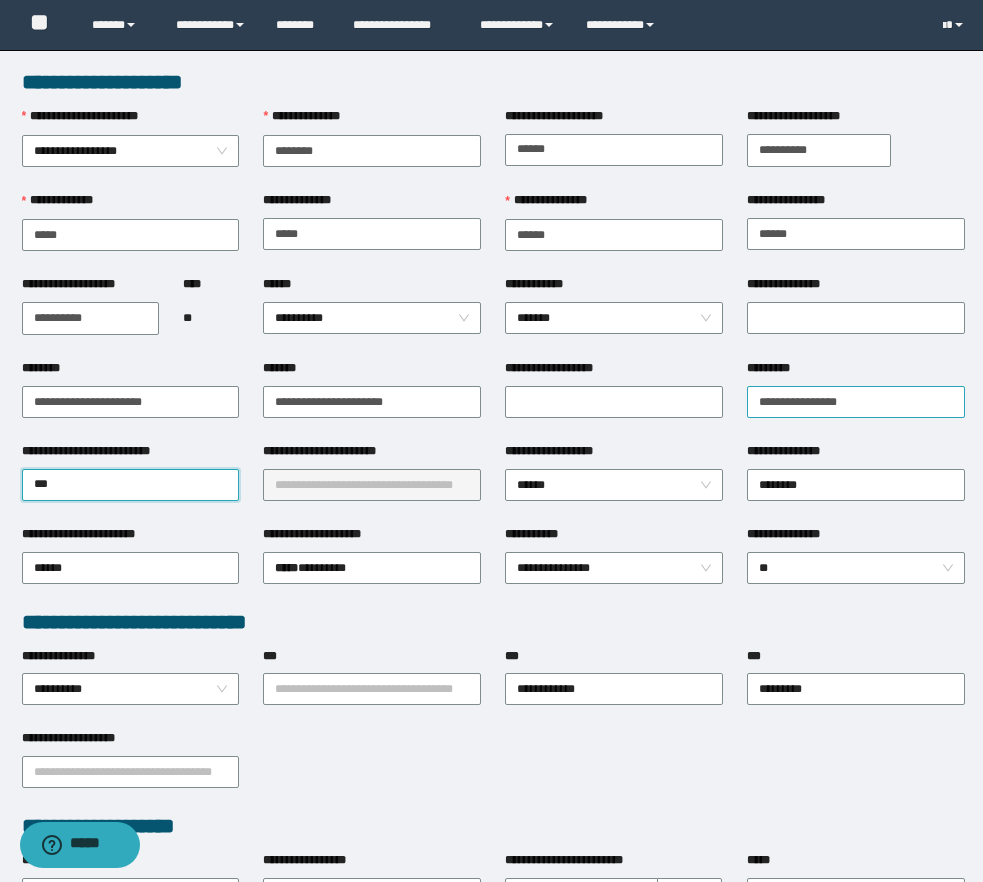 type on "****" 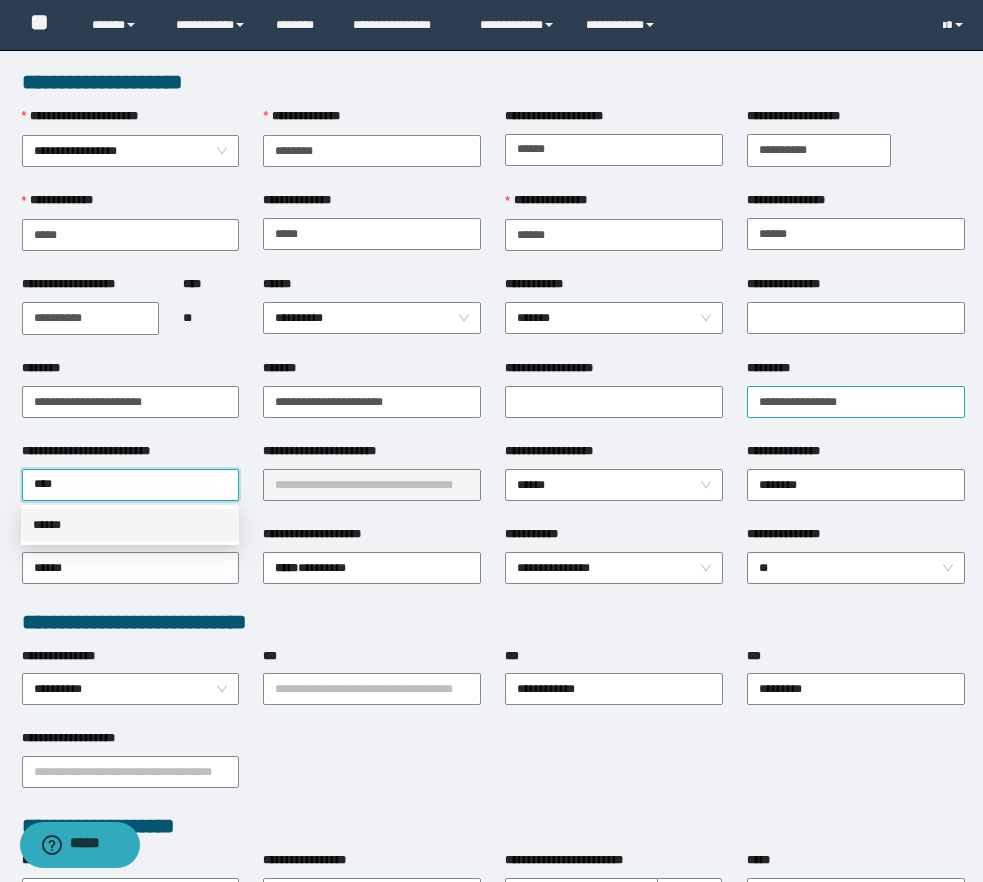 type 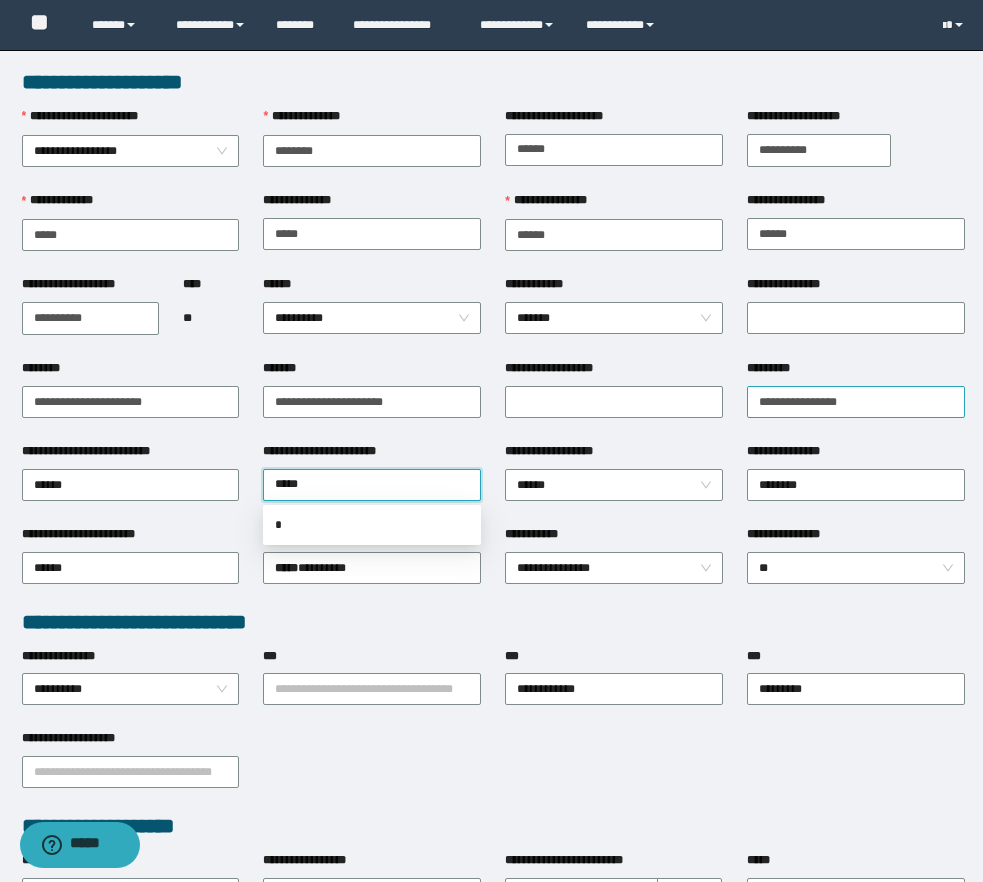 type on "******" 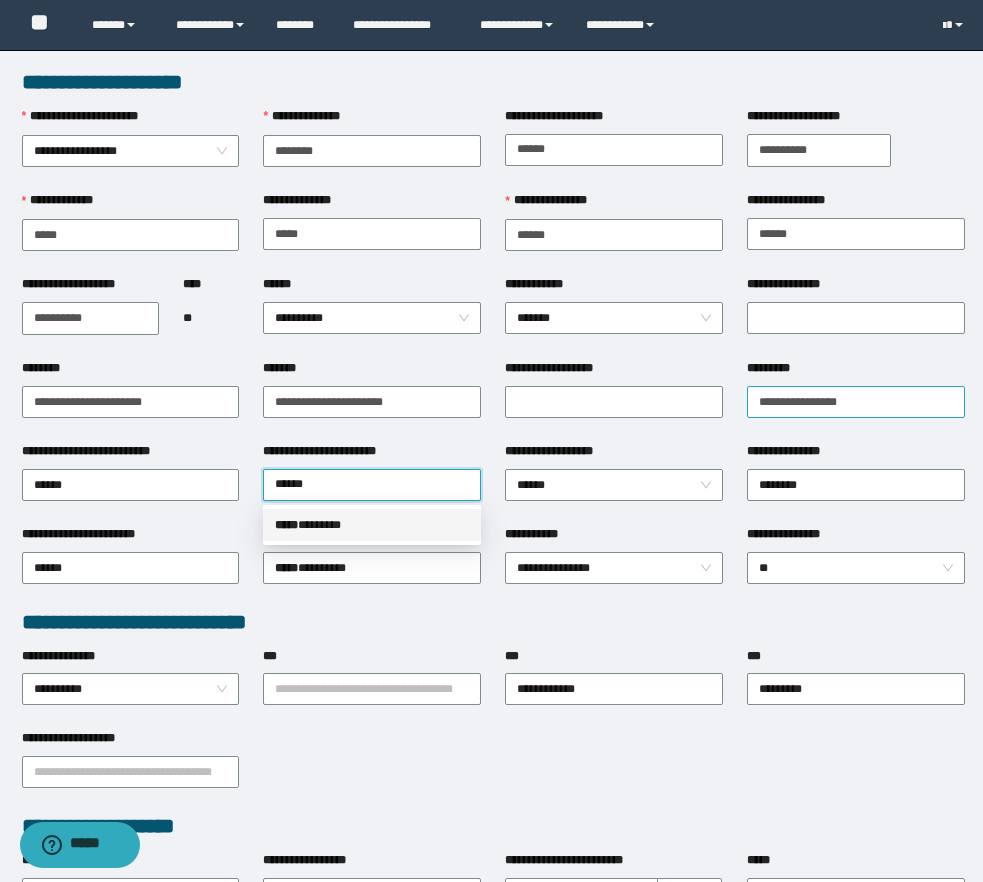 type 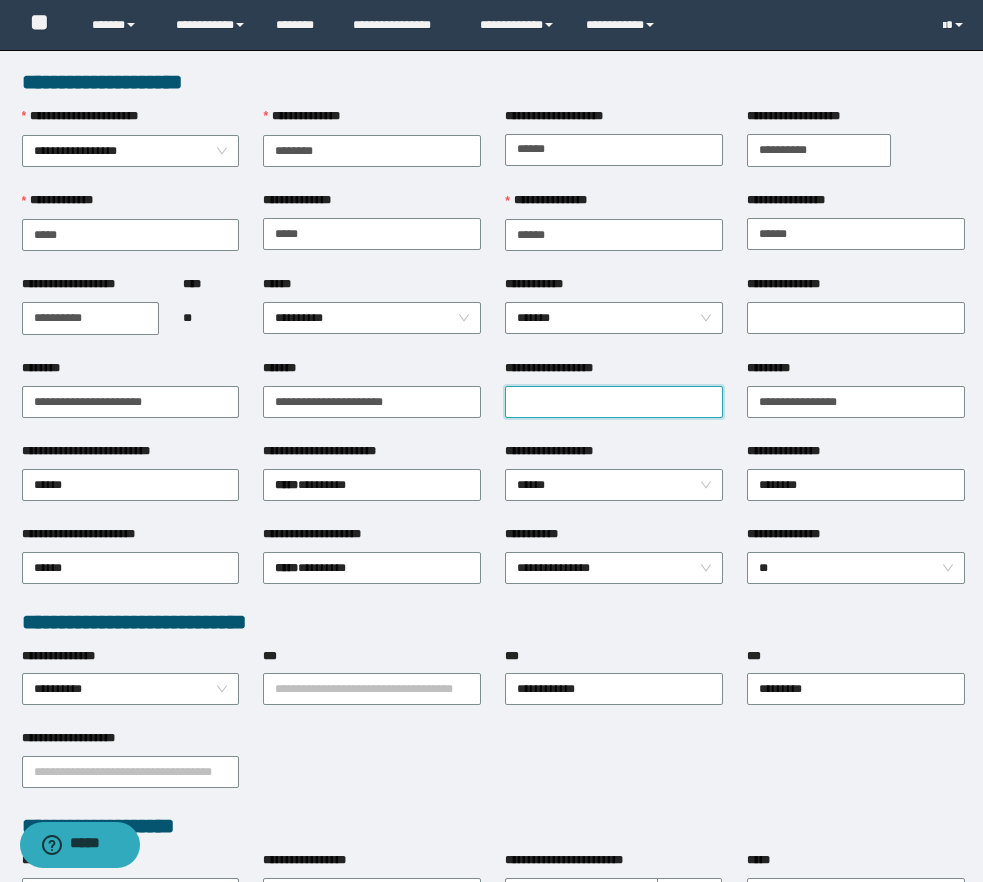 click on "**********" at bounding box center (614, 402) 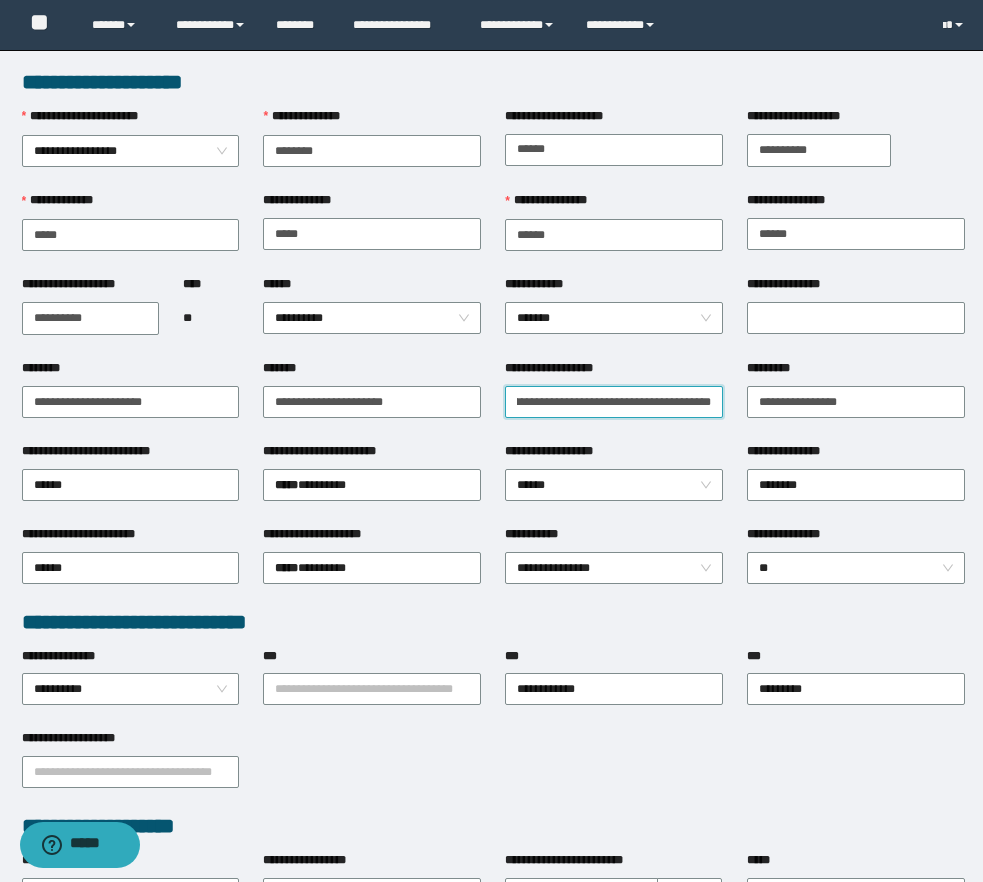 scroll, scrollTop: 0, scrollLeft: 82, axis: horizontal 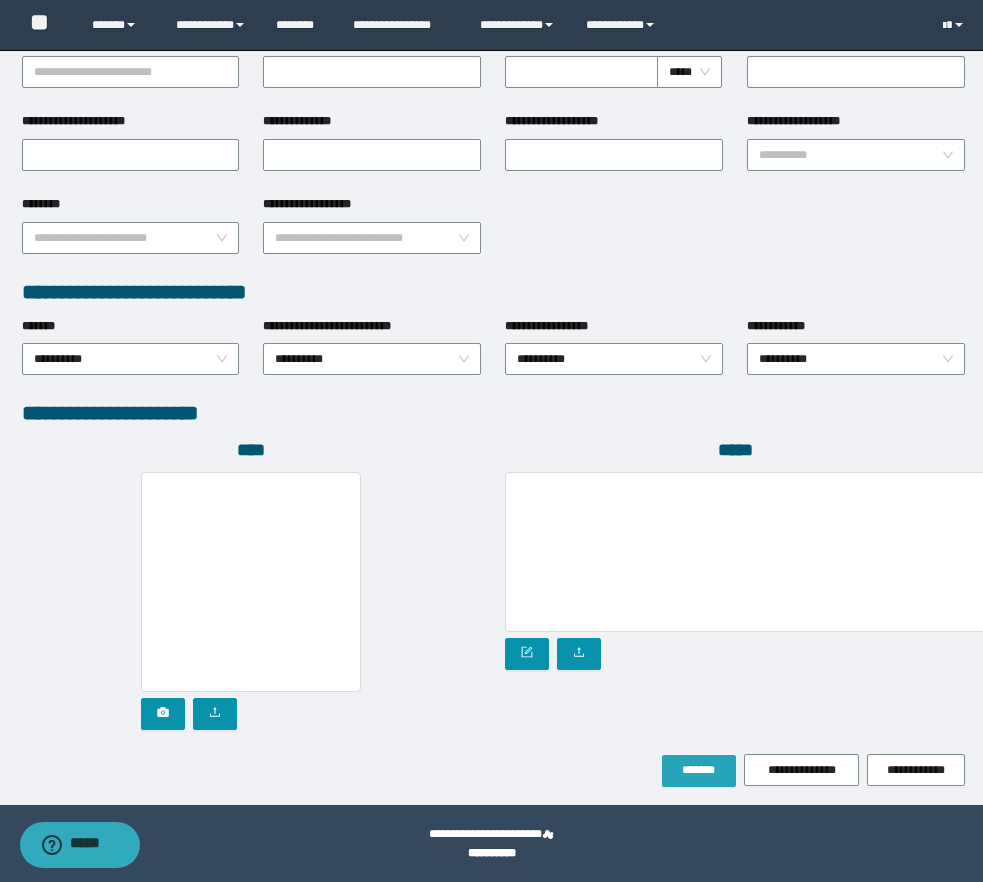 type on "**********" 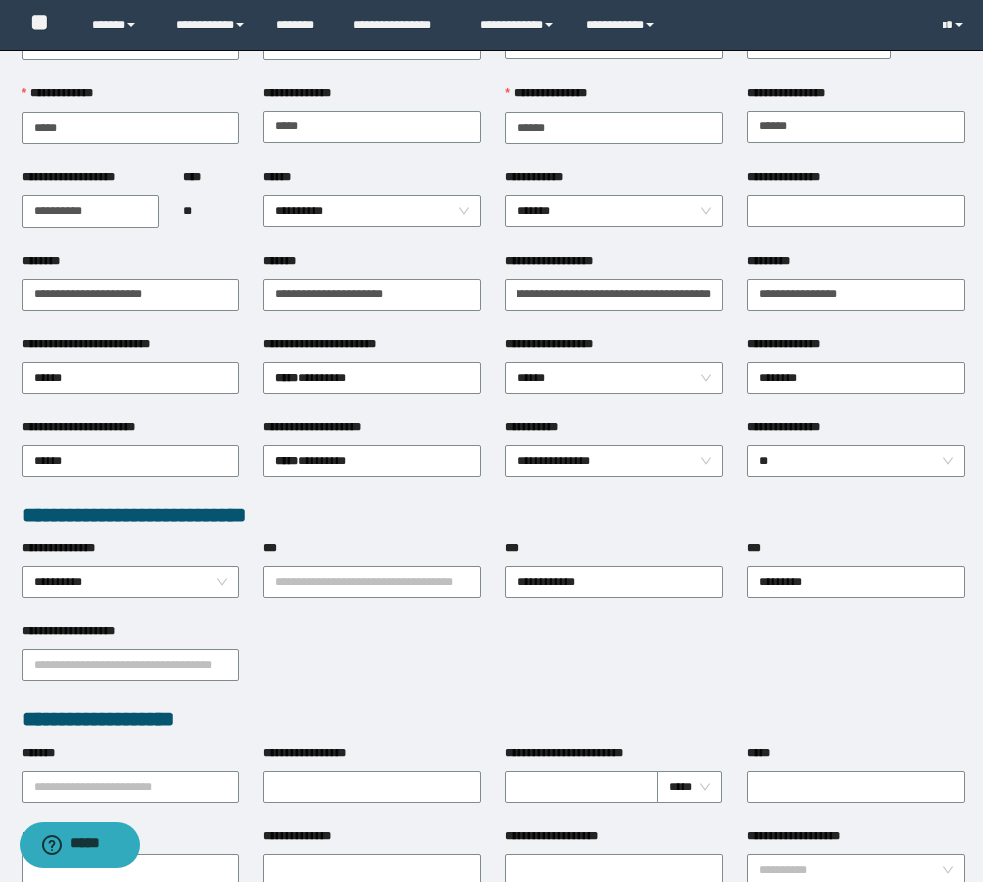 scroll, scrollTop: 0, scrollLeft: 0, axis: both 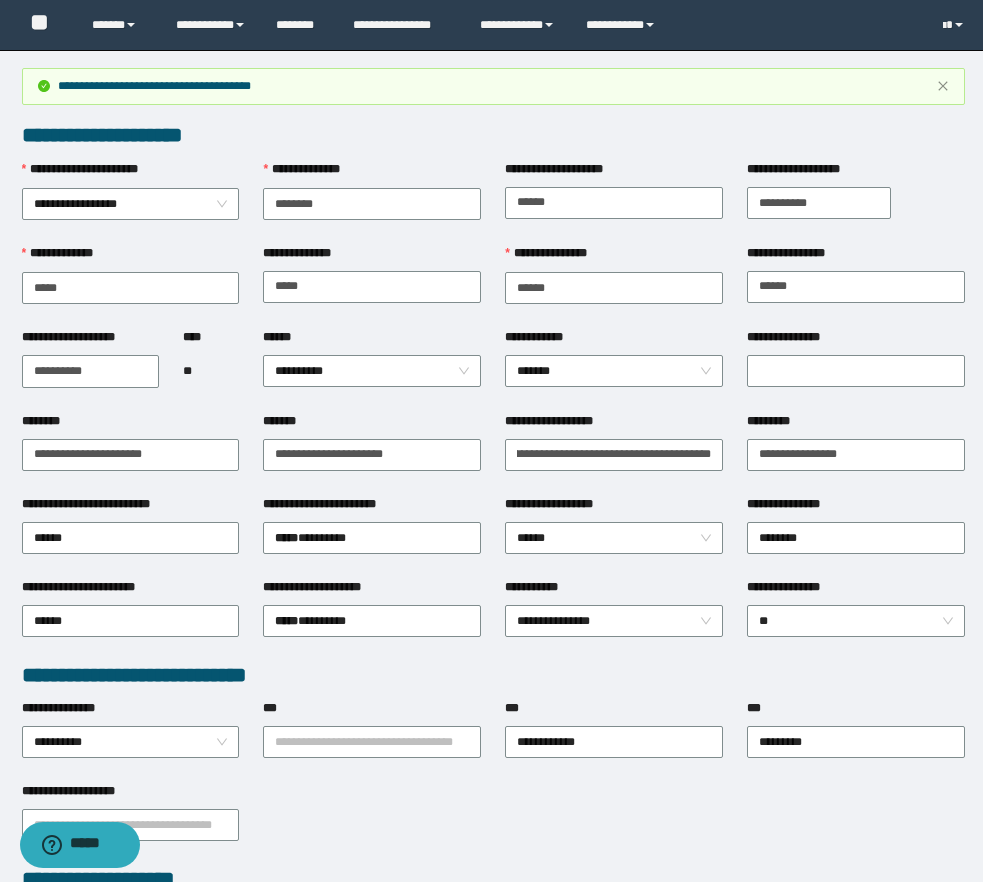 type 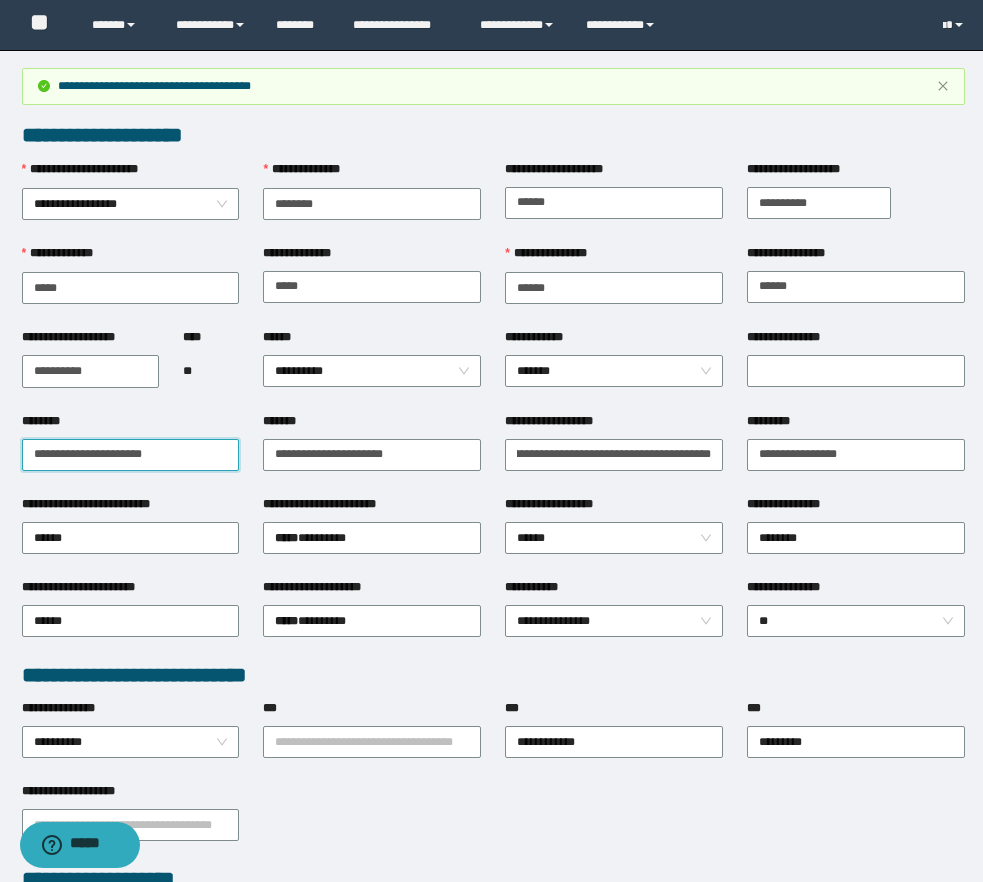 click on "**********" at bounding box center [131, 455] 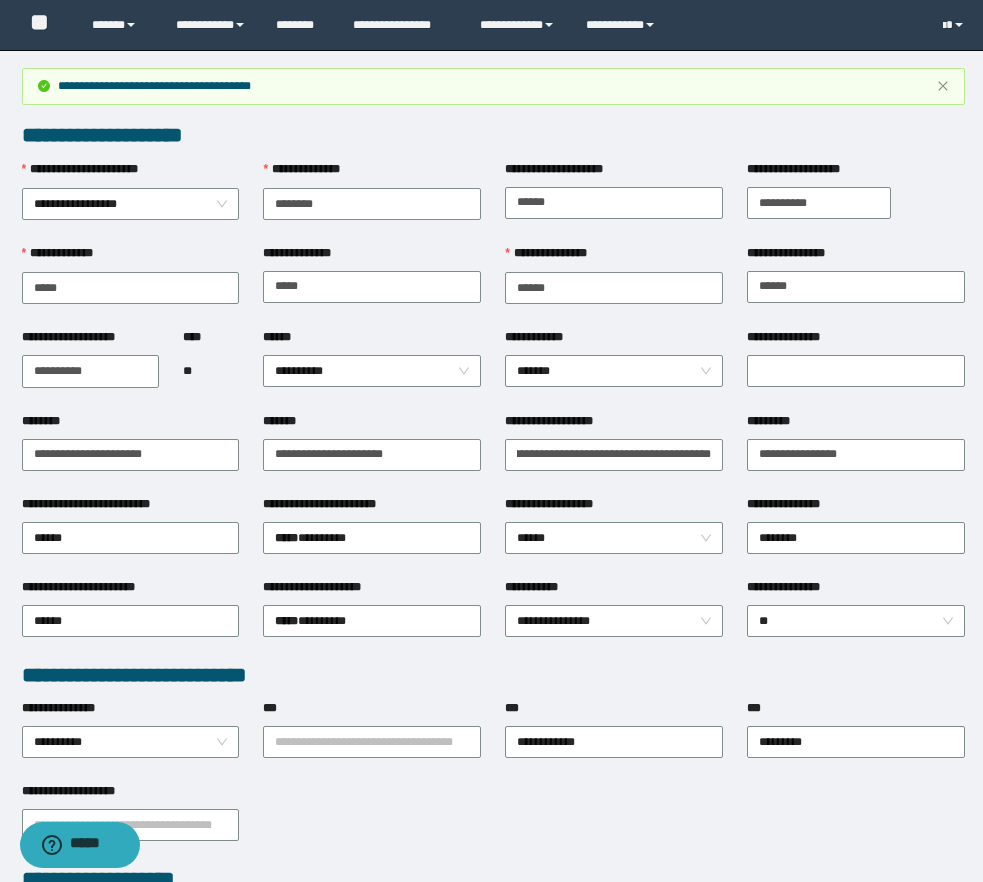 click on "**********" at bounding box center (493, 823) 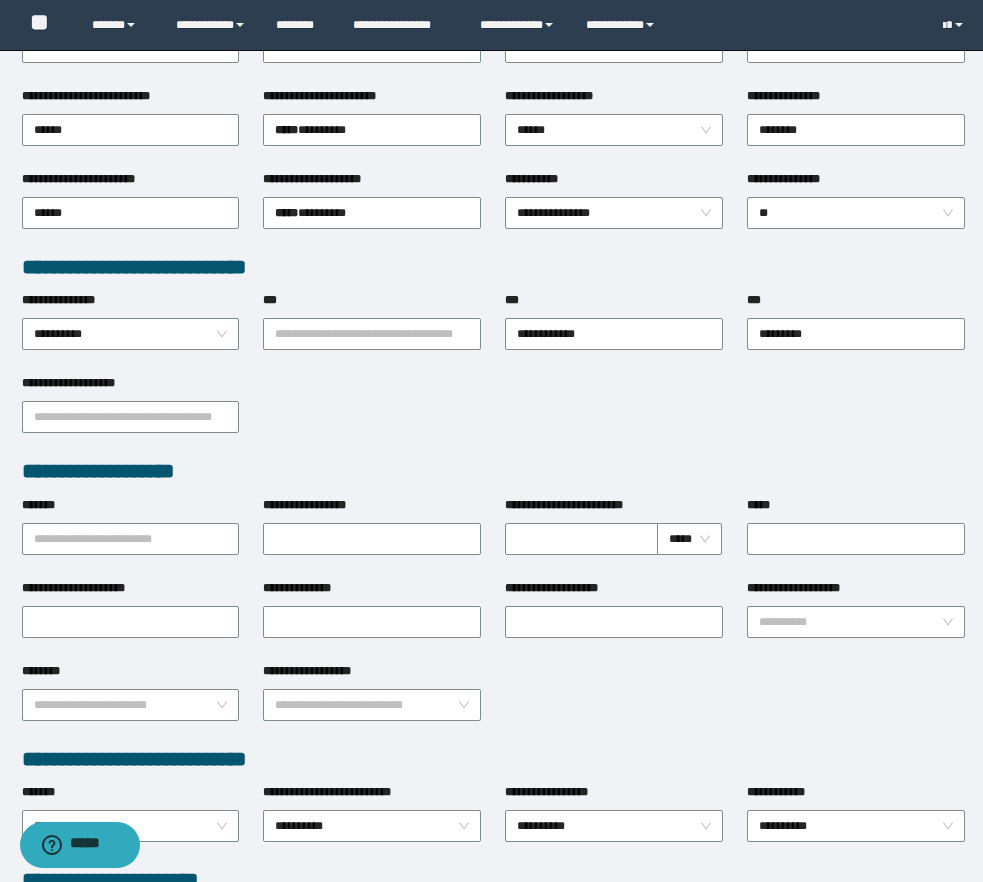 scroll, scrollTop: 918, scrollLeft: 0, axis: vertical 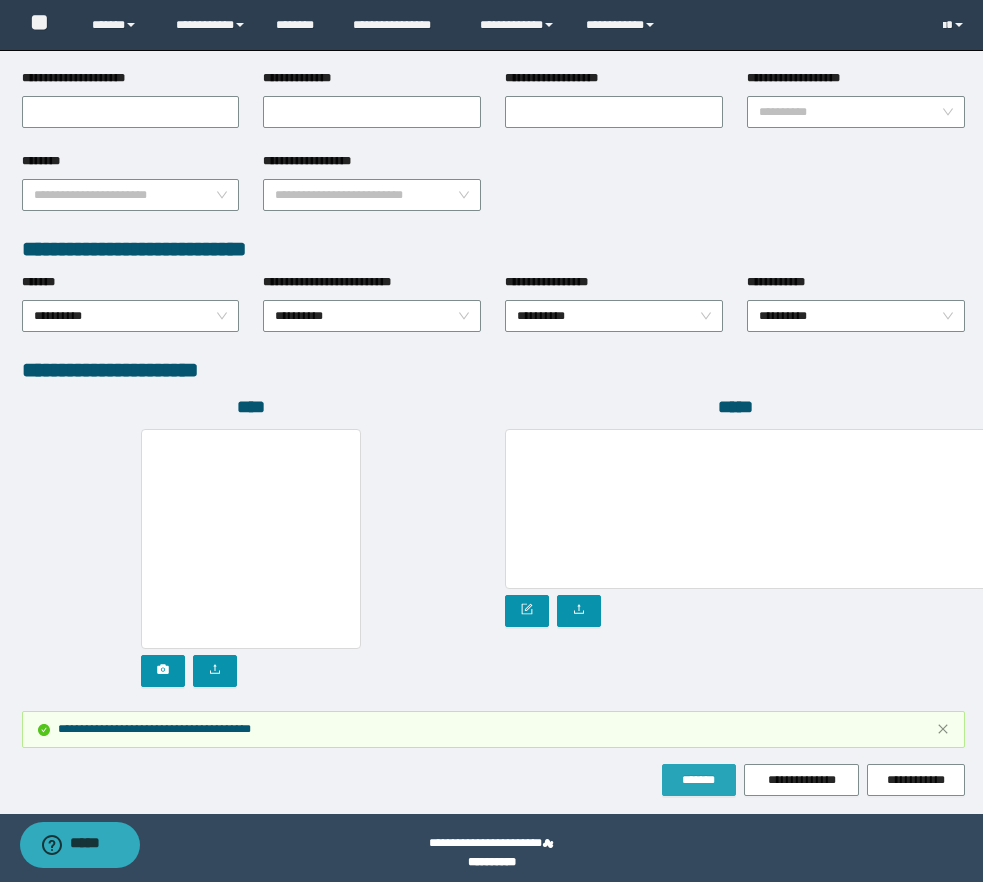 click on "*******" at bounding box center [699, 780] 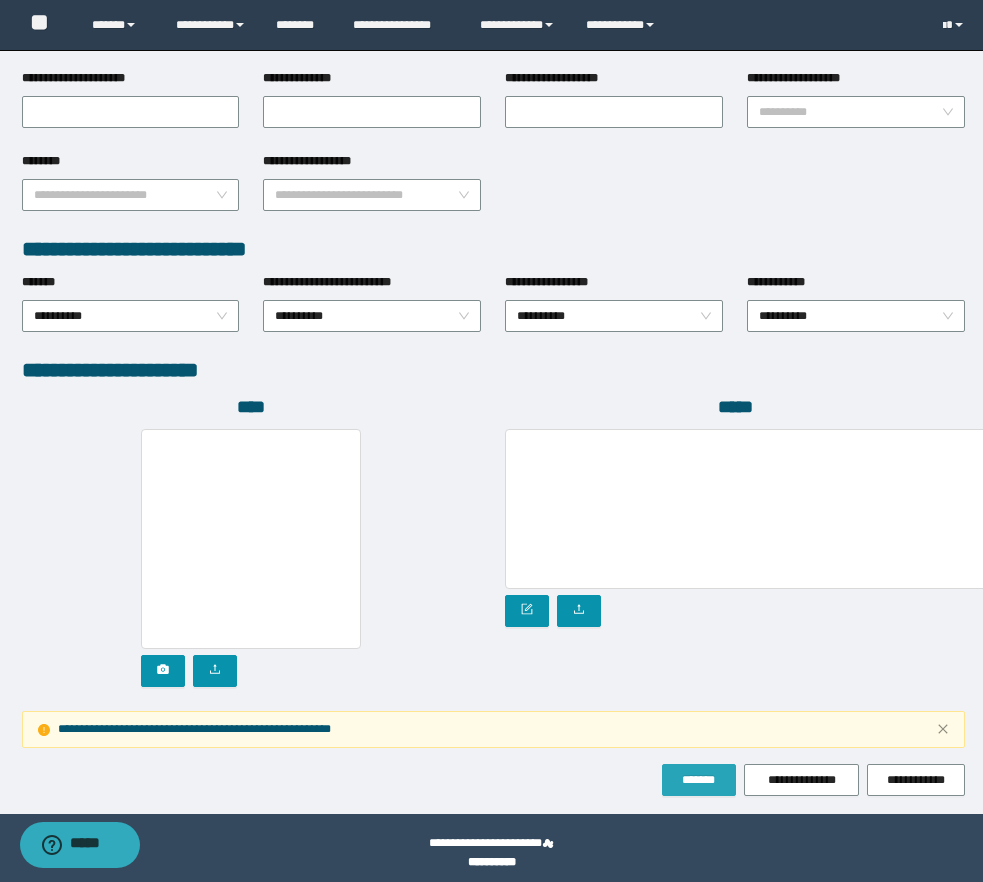 click on "*******" at bounding box center [699, 780] 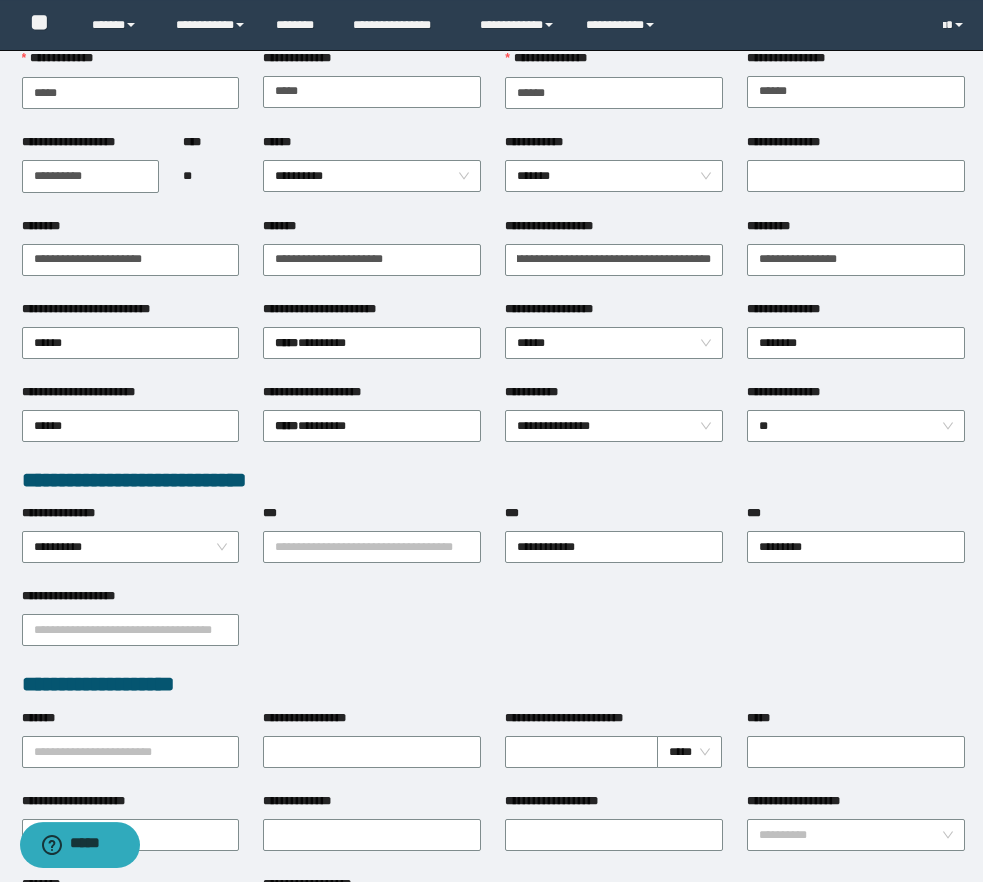 scroll, scrollTop: 0, scrollLeft: 0, axis: both 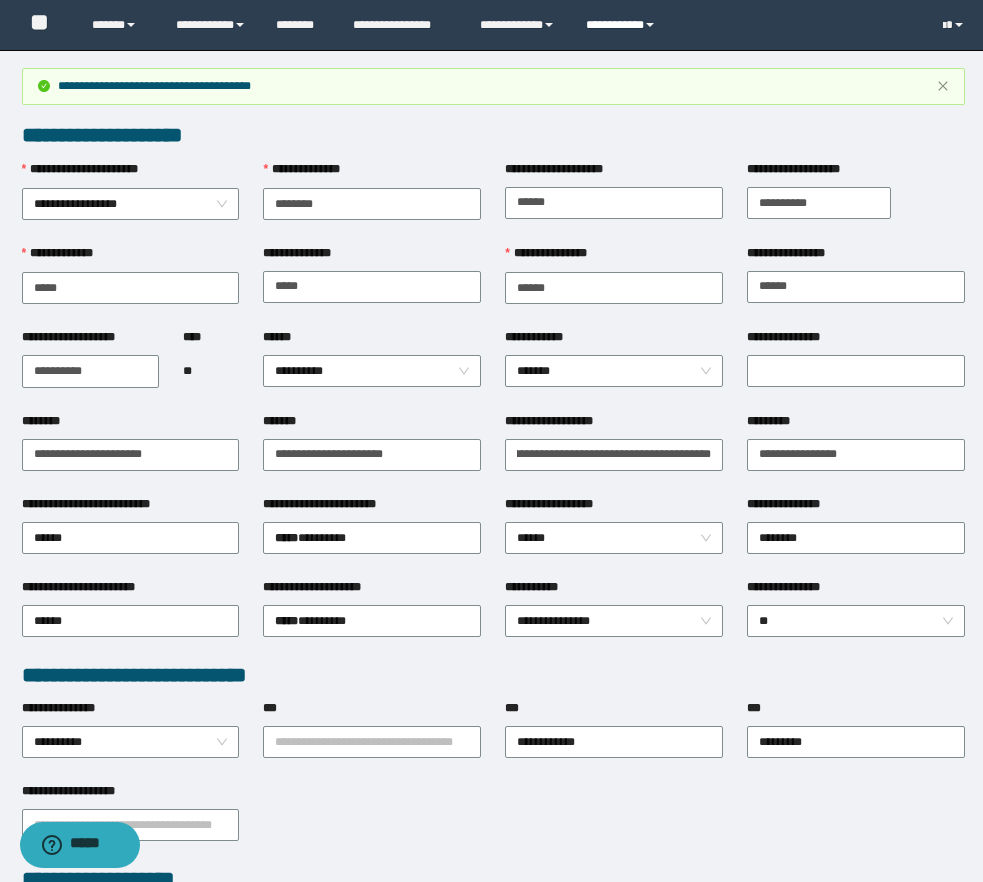 click on "**********" at bounding box center [623, 25] 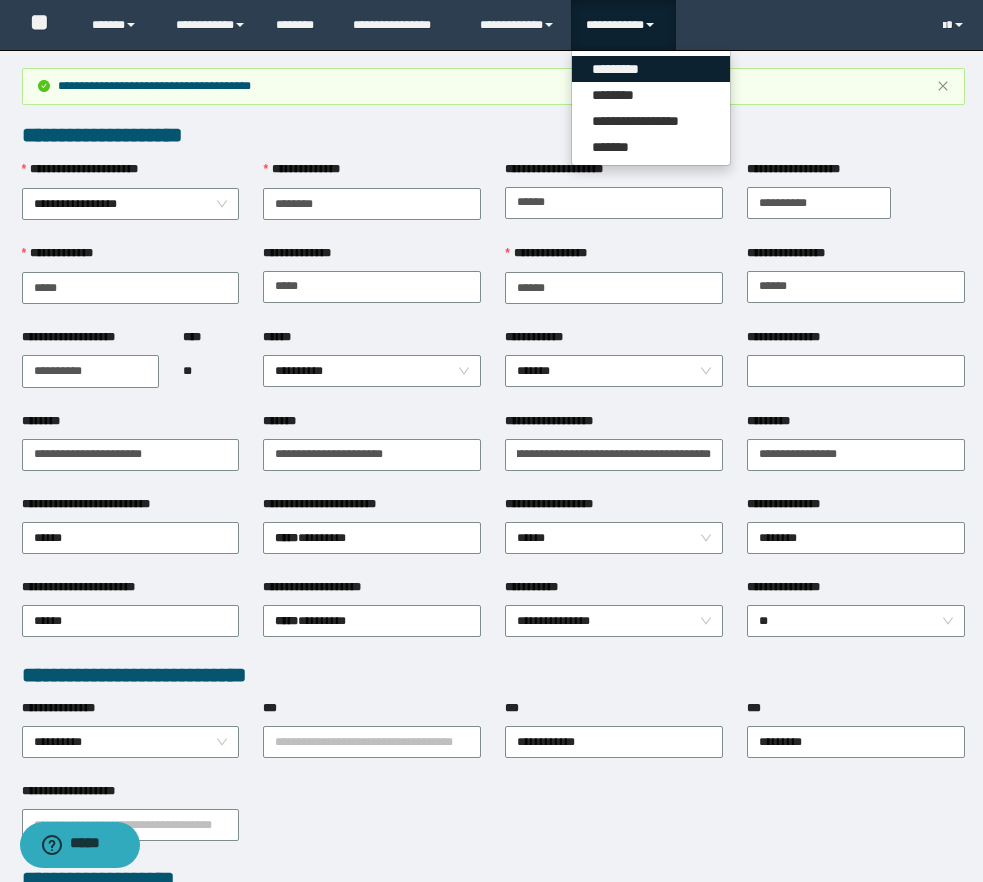 click on "*********" at bounding box center (651, 69) 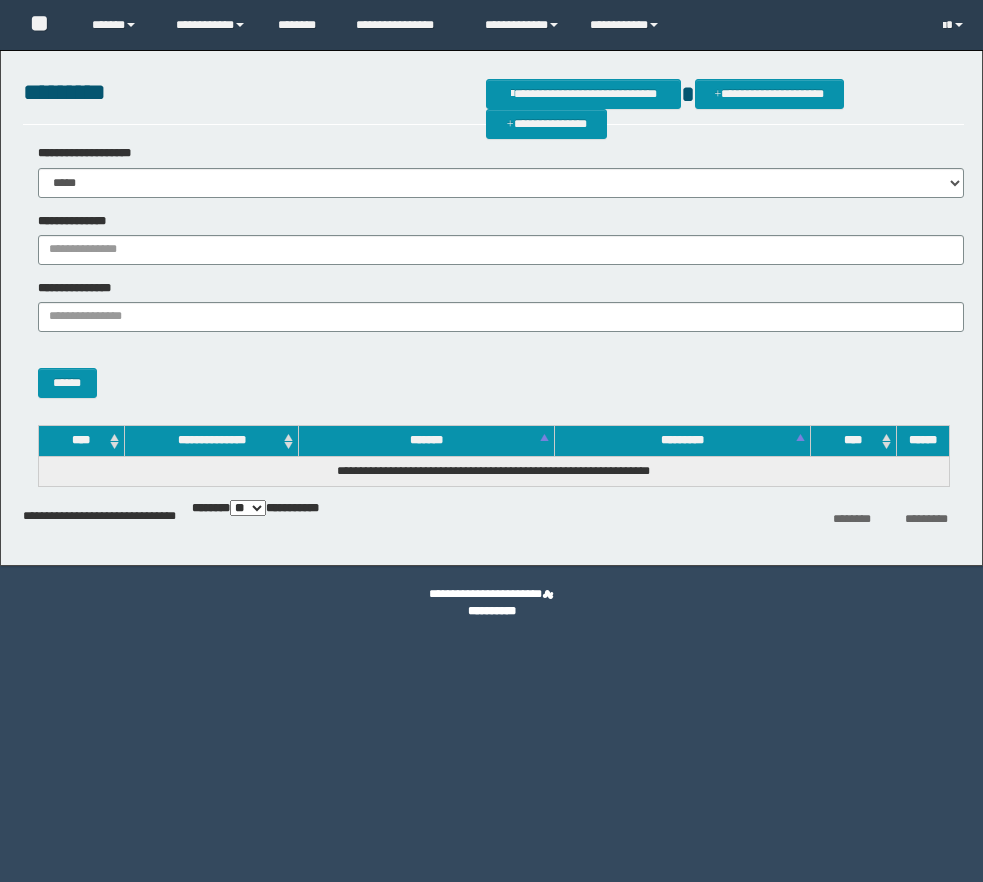 scroll, scrollTop: 0, scrollLeft: 0, axis: both 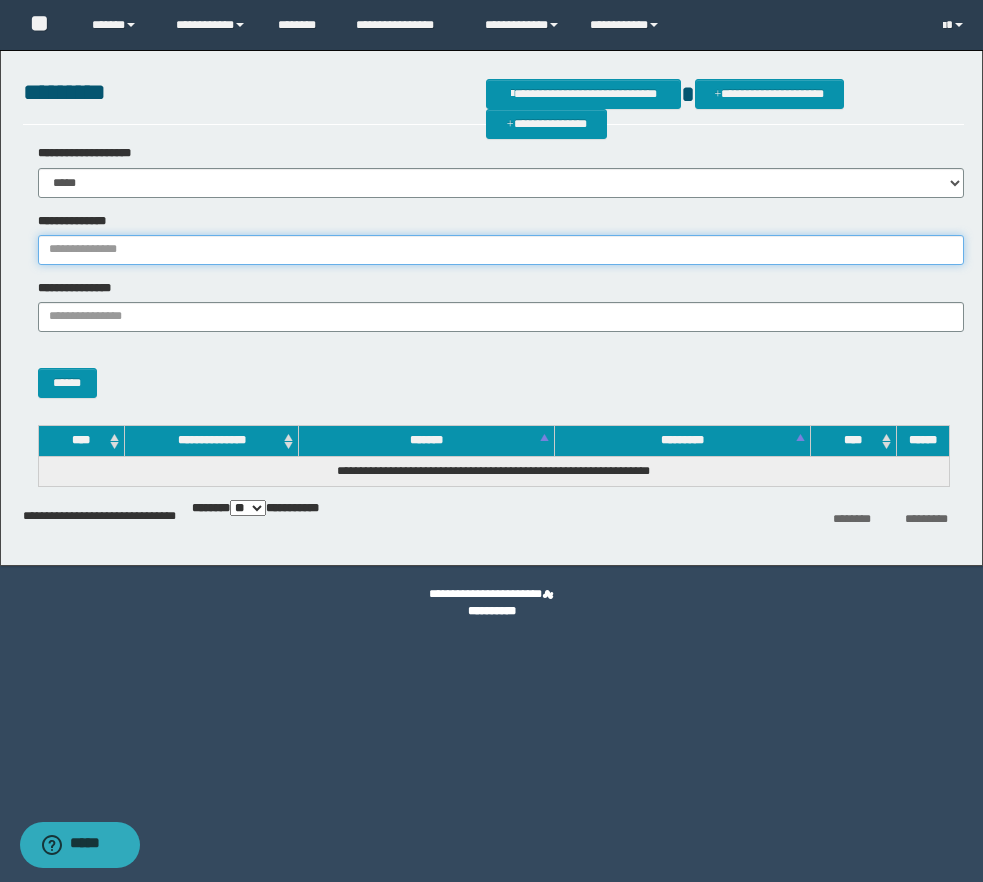 click on "**********" at bounding box center [501, 250] 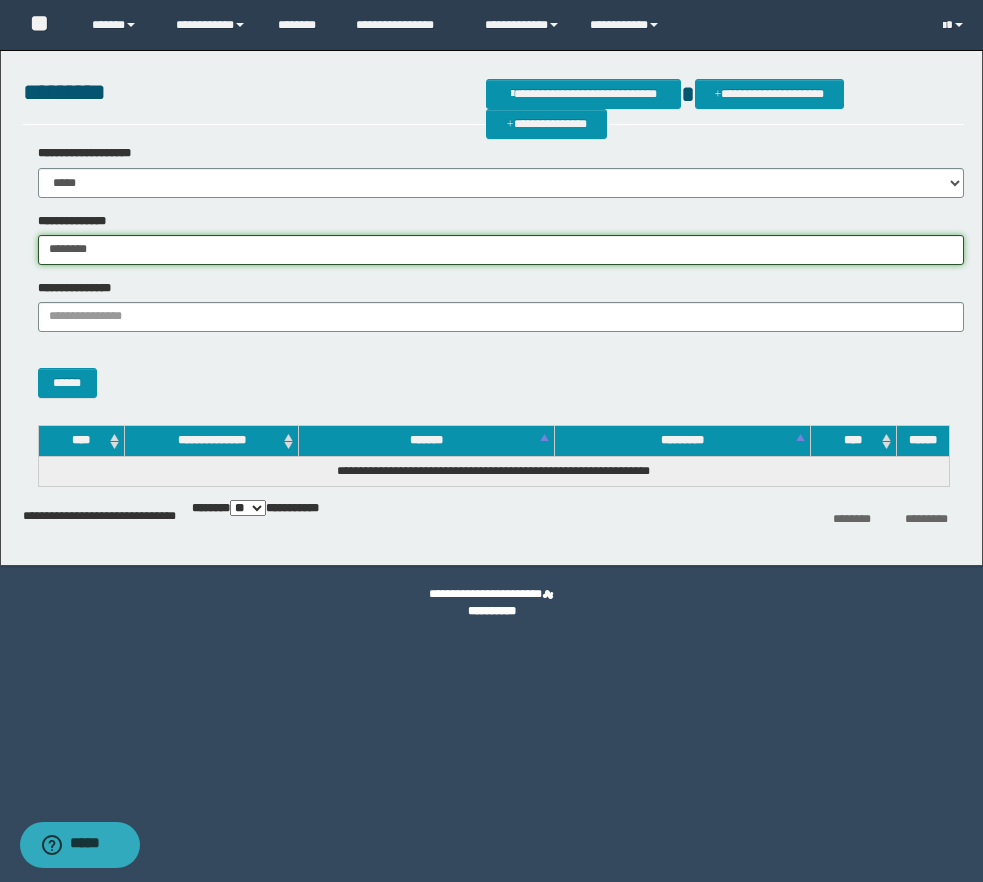 type on "********" 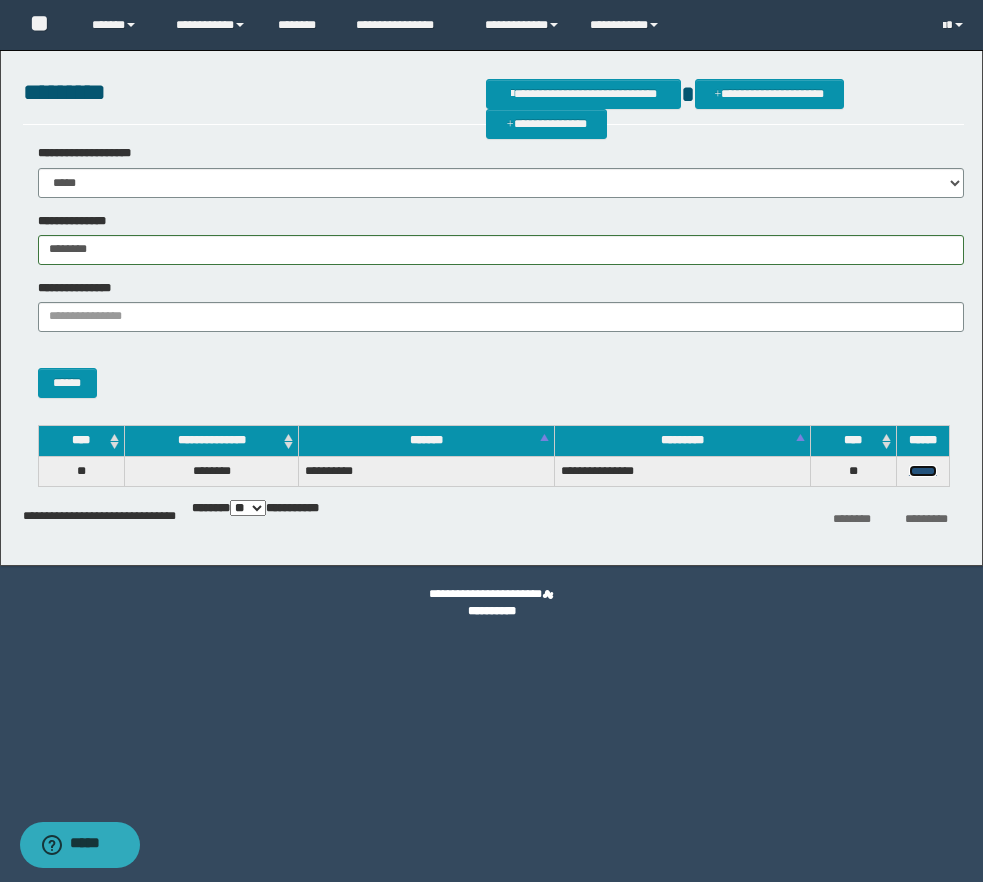 click on "******" at bounding box center [923, 471] 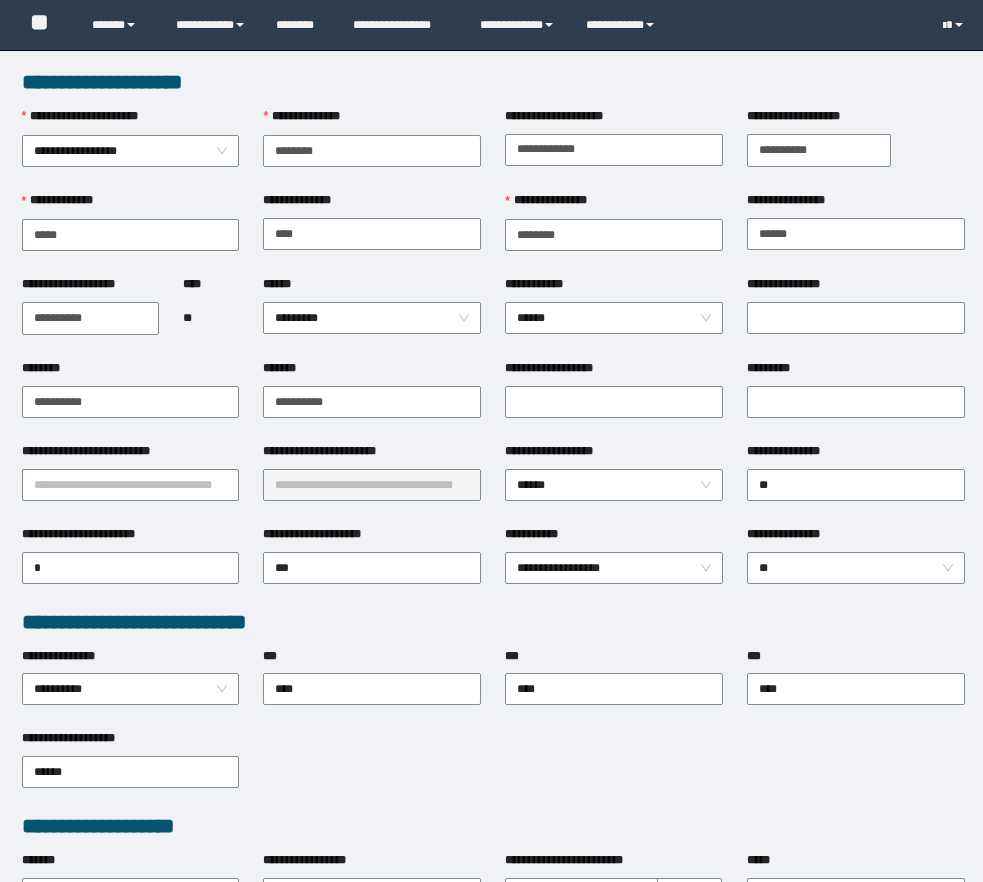 scroll, scrollTop: 0, scrollLeft: 0, axis: both 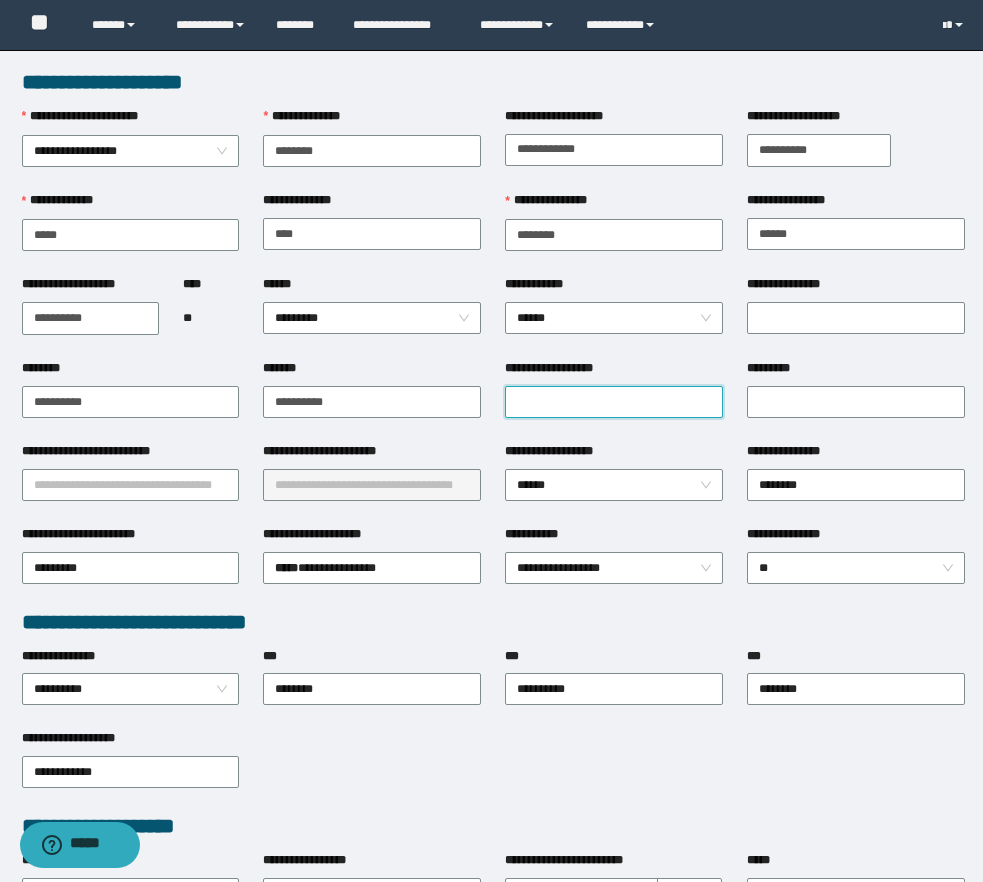 click on "**********" at bounding box center (614, 402) 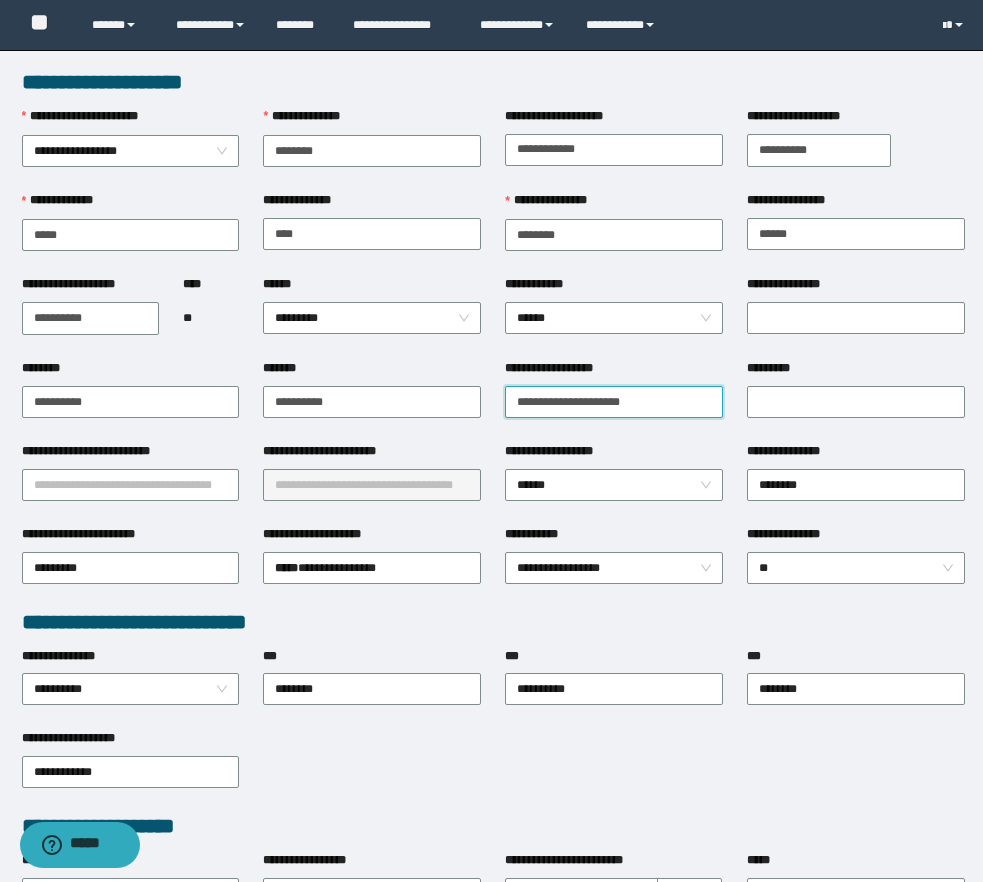 type on "**********" 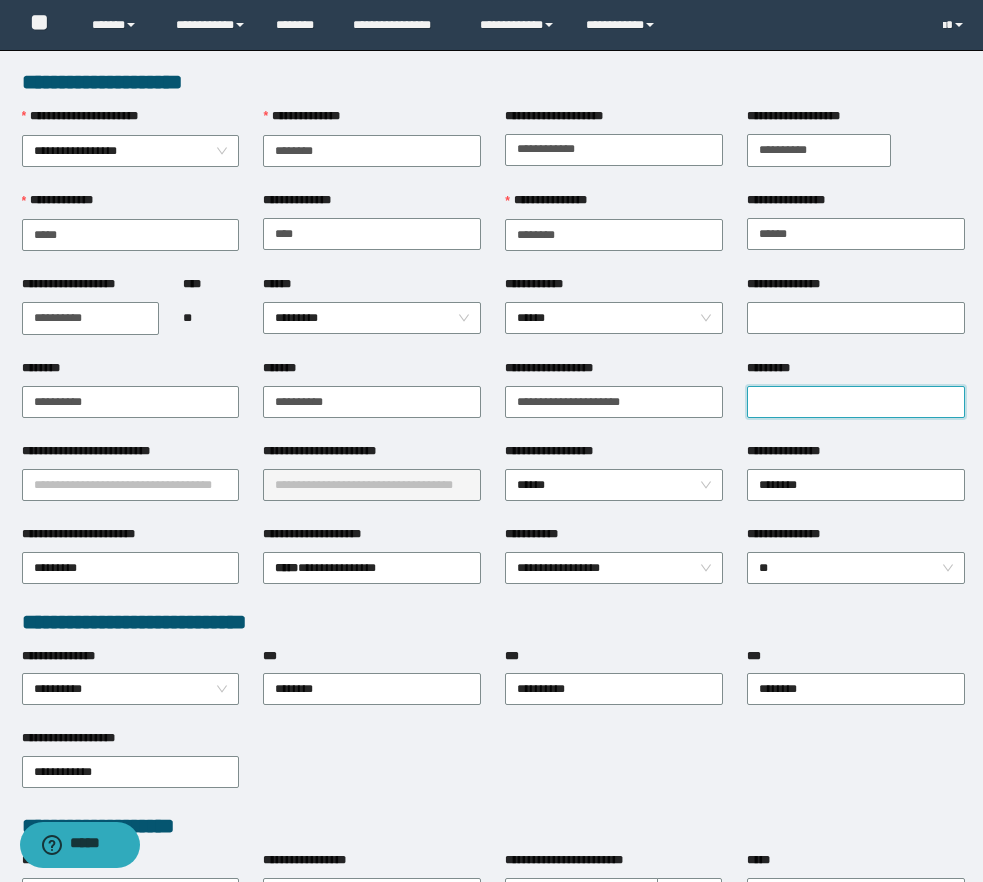 click on "*********" at bounding box center [856, 402] 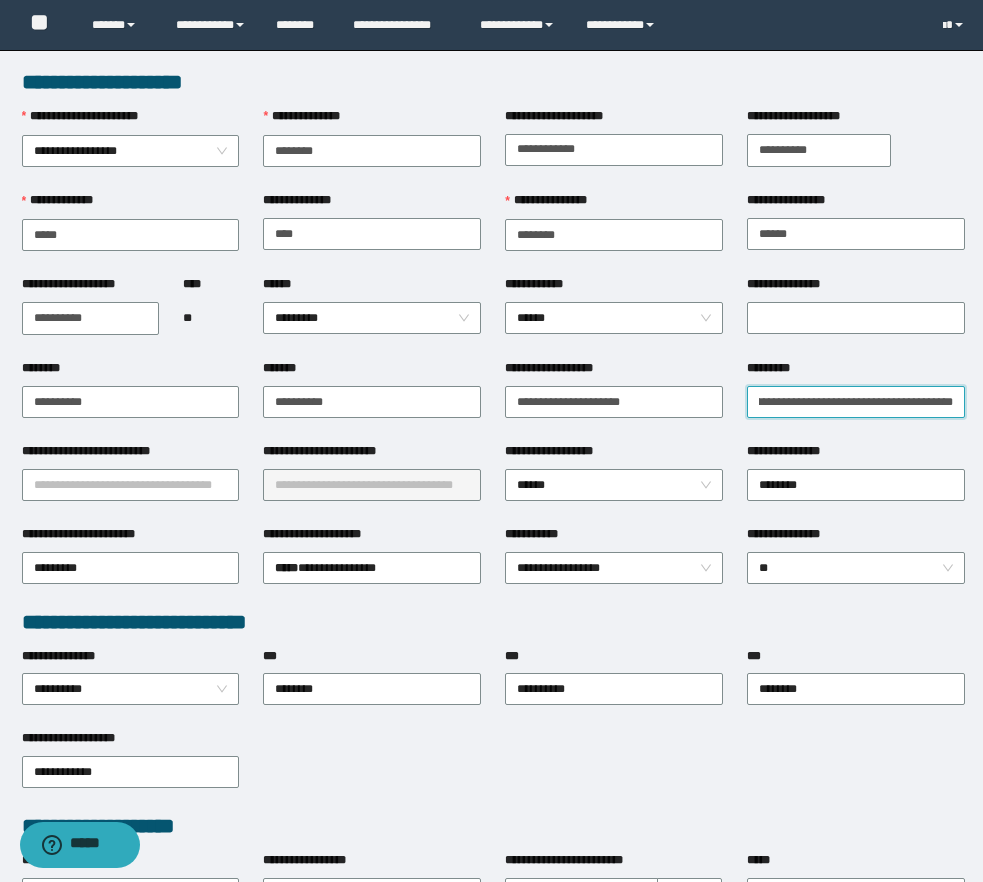 scroll, scrollTop: 0, scrollLeft: 202, axis: horizontal 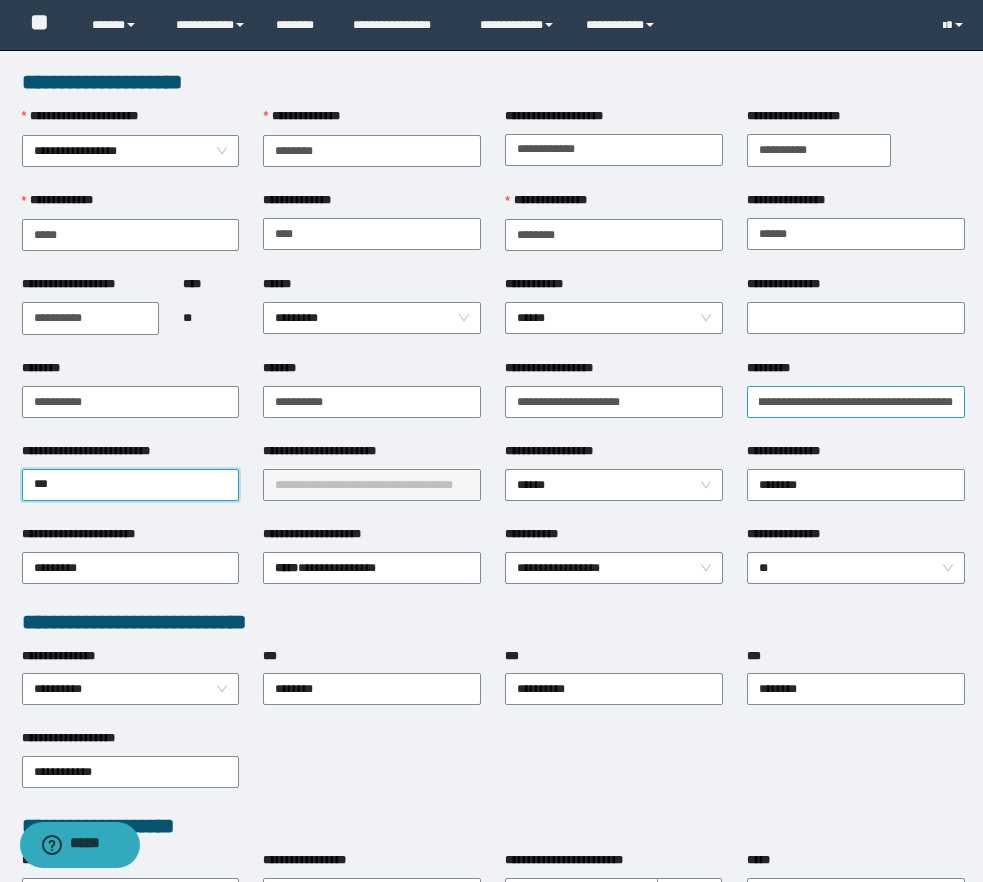 type on "****" 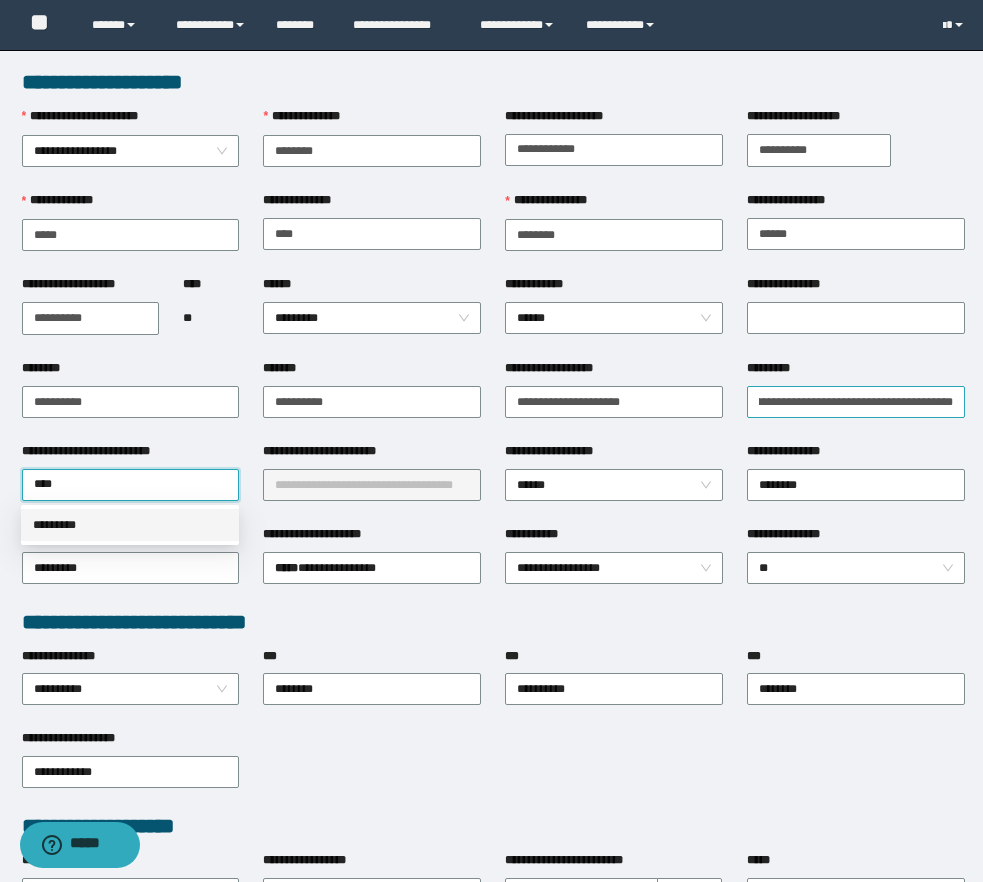 type 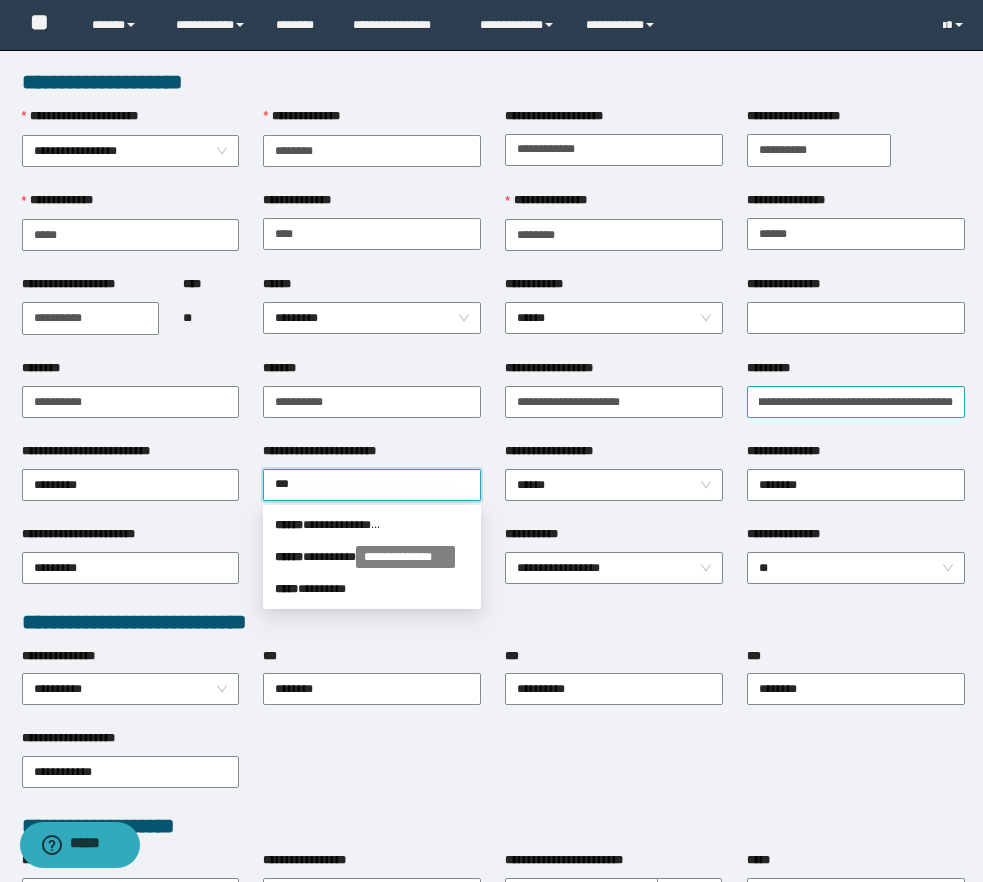 type on "****" 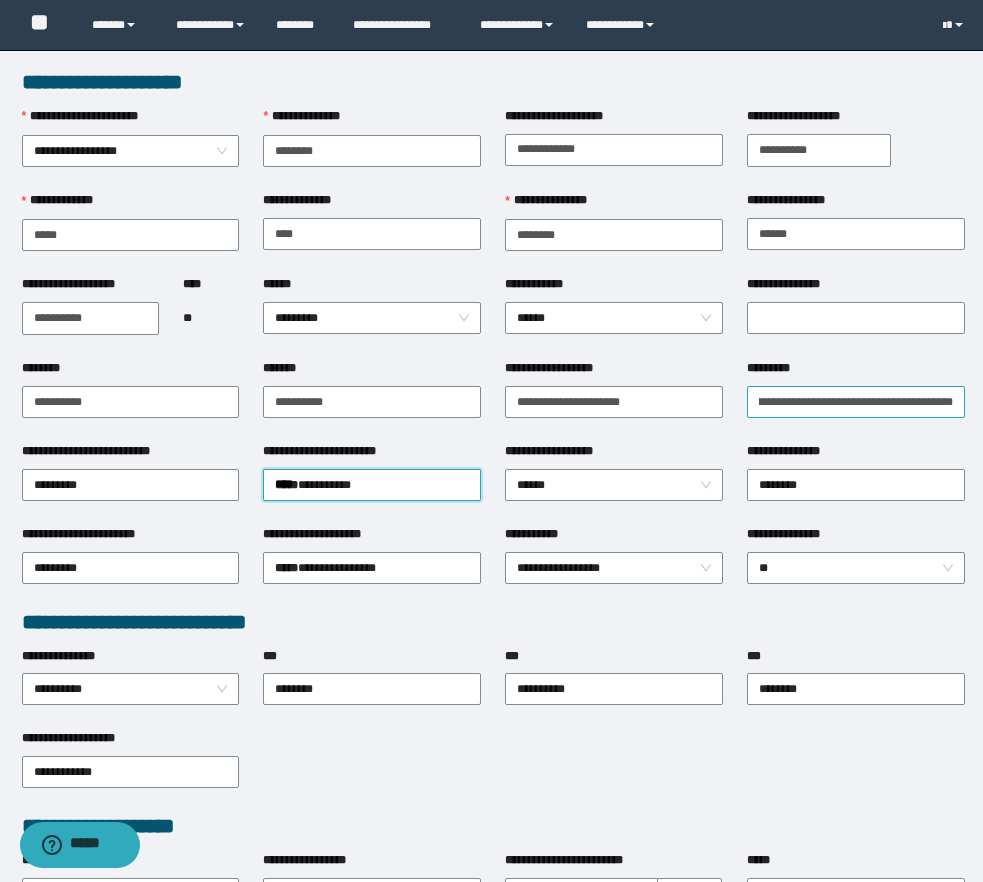 type 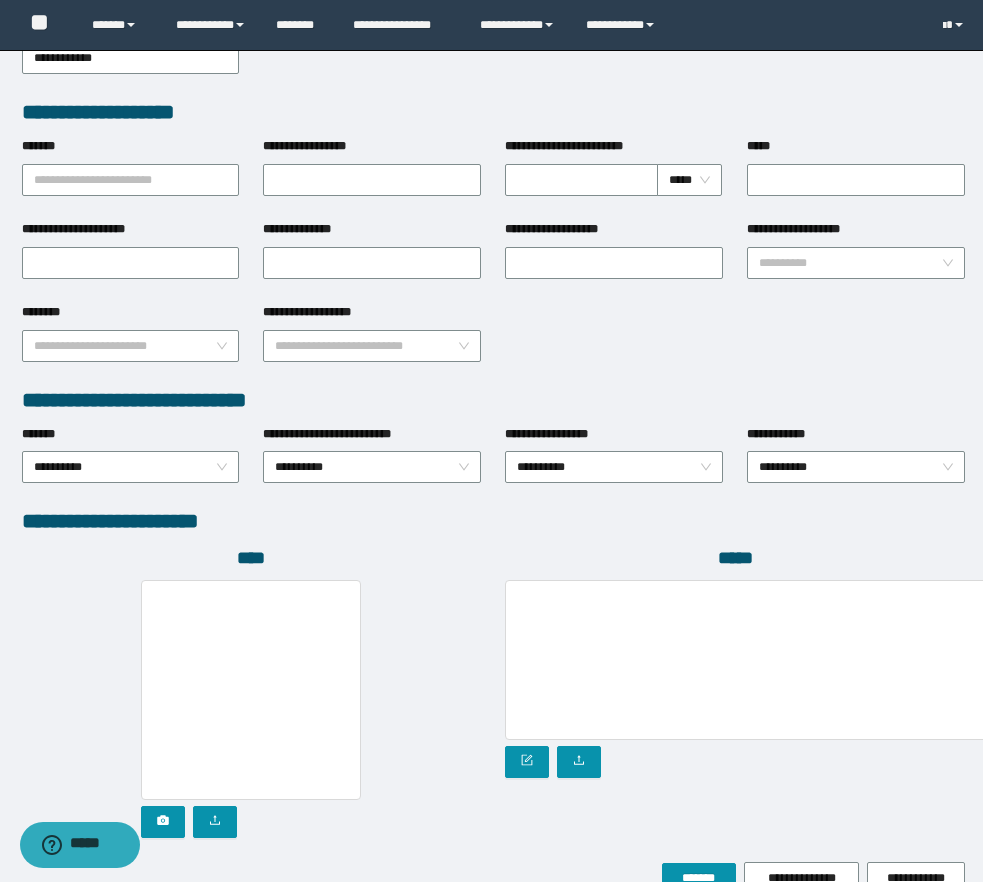 scroll, scrollTop: 822, scrollLeft: 0, axis: vertical 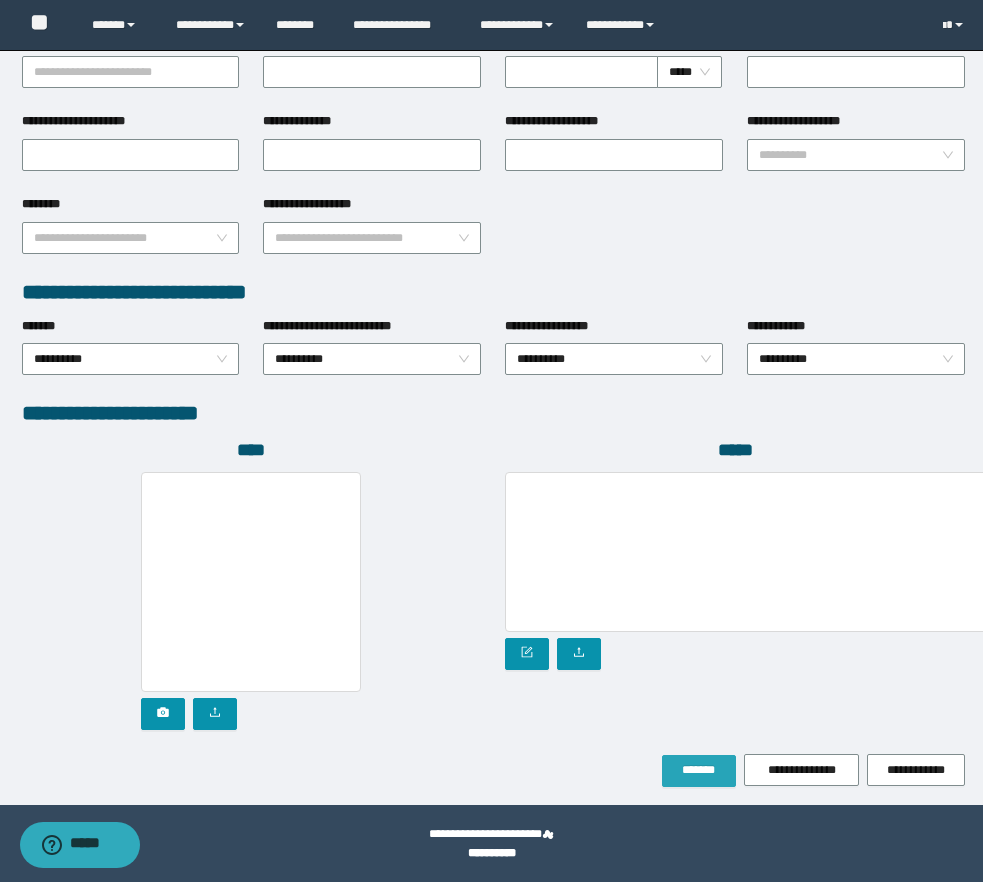 click on "*******" at bounding box center (699, 770) 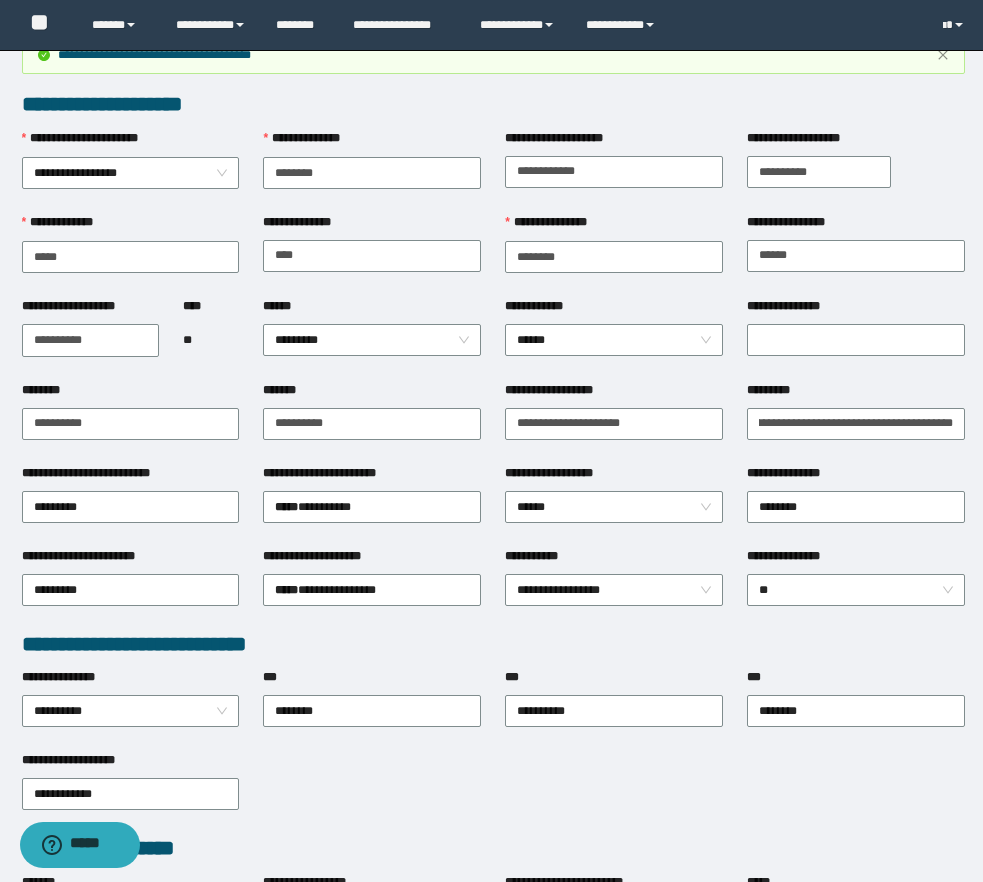 scroll, scrollTop: 0, scrollLeft: 0, axis: both 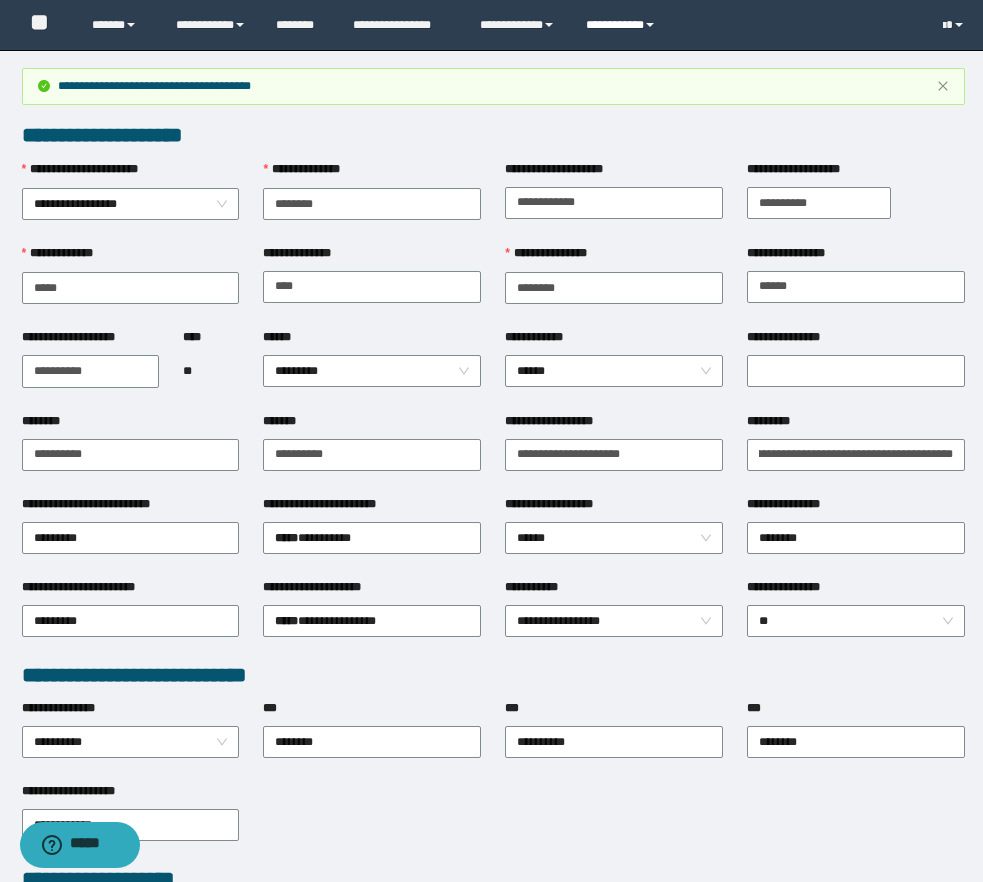 click on "**********" at bounding box center [623, 25] 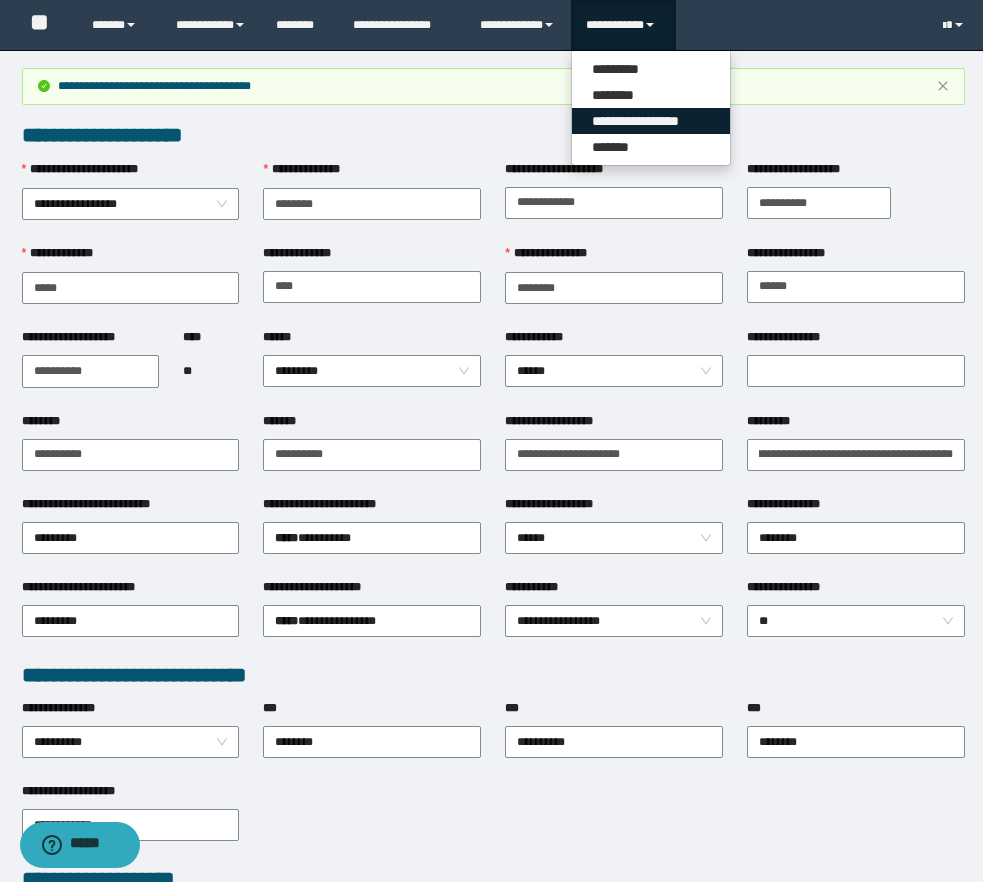 click on "**********" at bounding box center (651, 121) 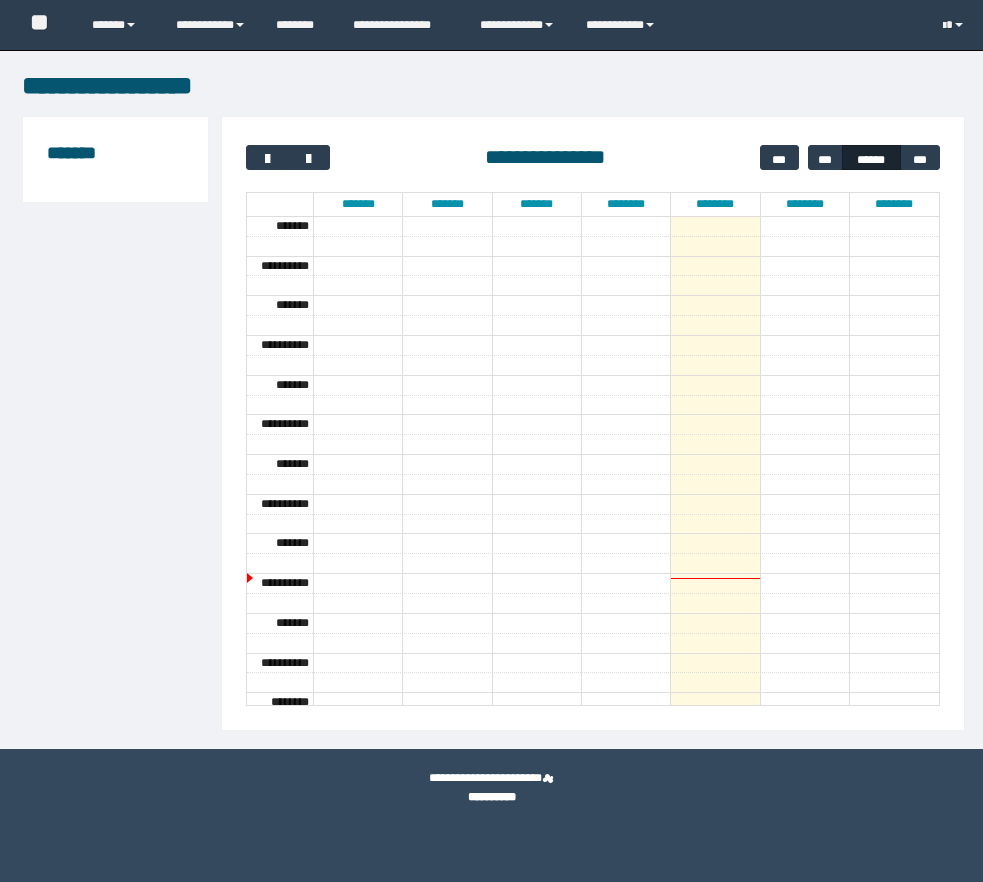 scroll, scrollTop: 0, scrollLeft: 0, axis: both 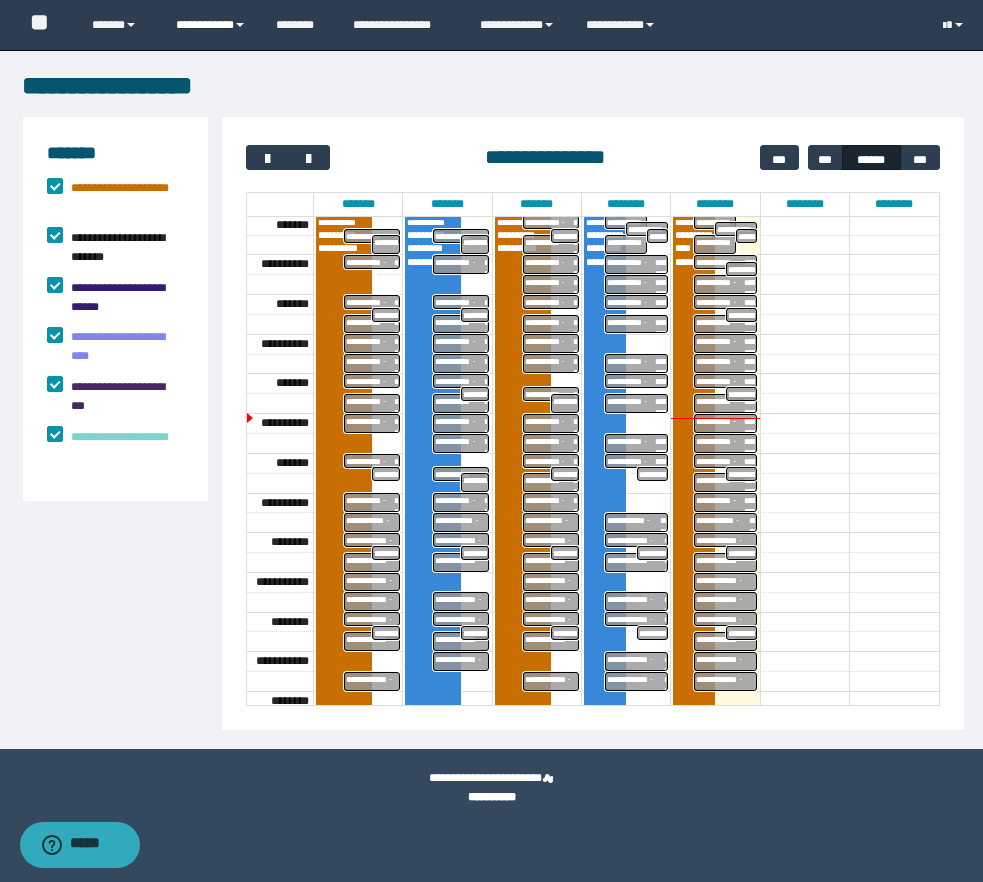 click on "**********" at bounding box center [211, 25] 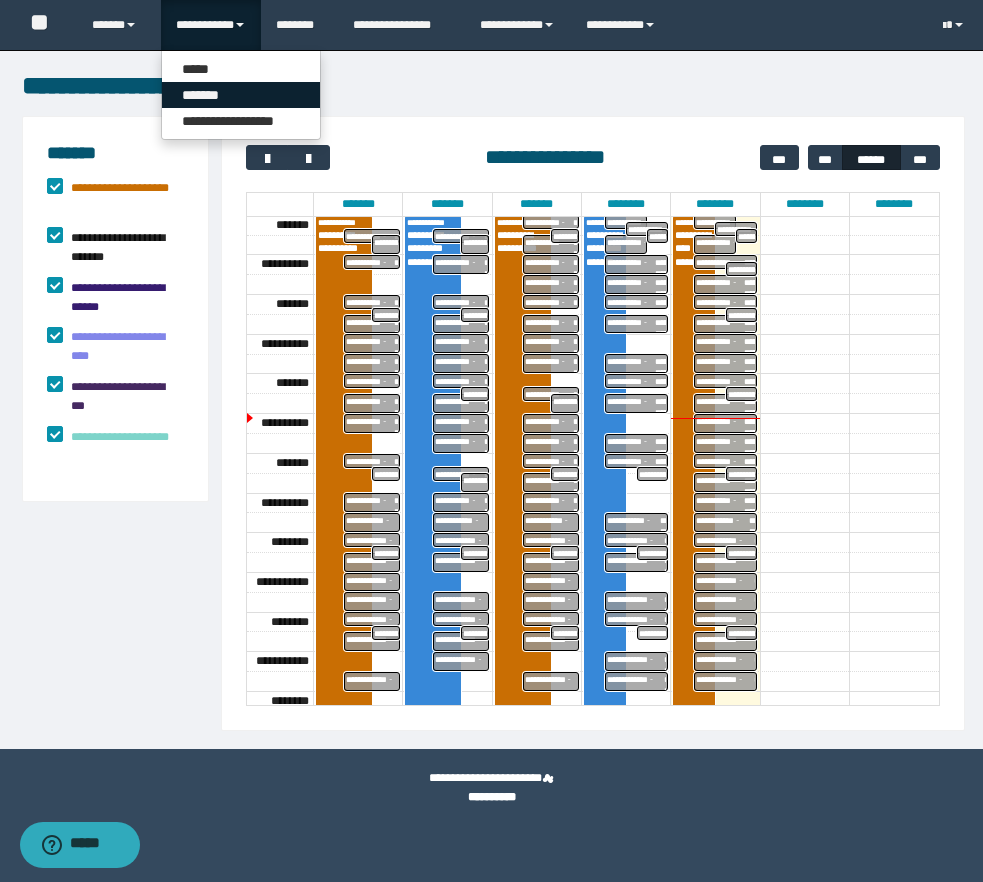 click on "*******" at bounding box center [241, 95] 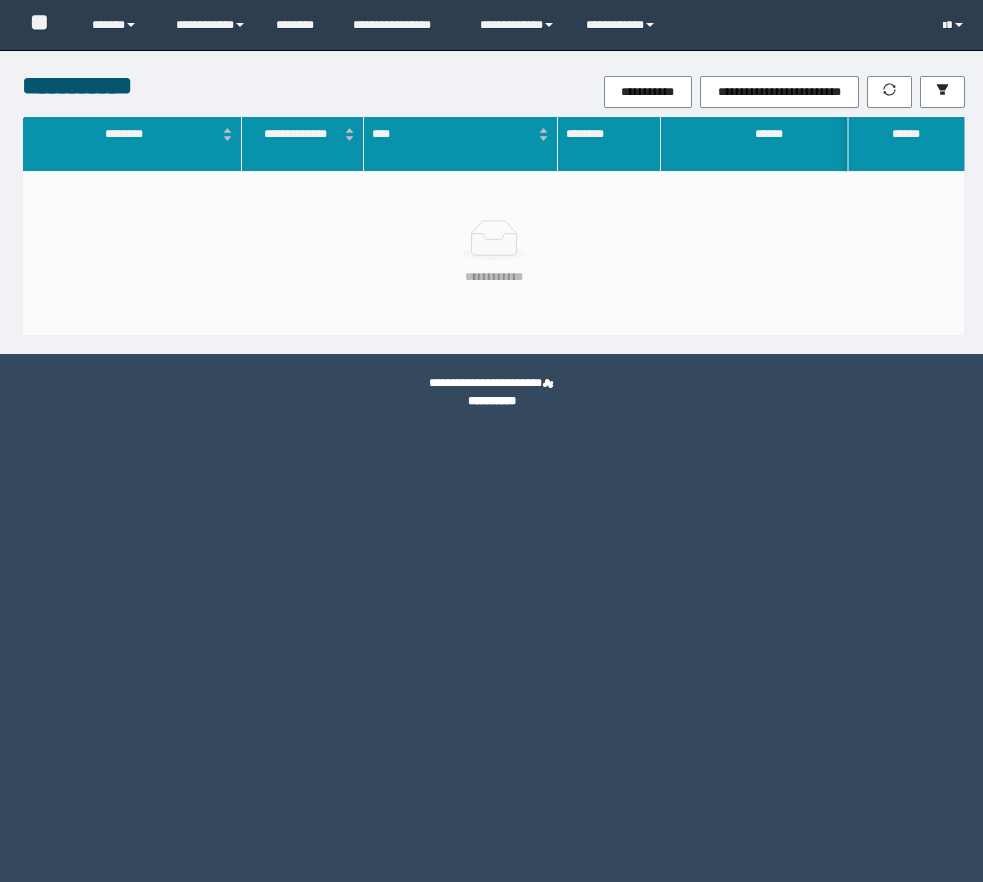 scroll, scrollTop: 0, scrollLeft: 0, axis: both 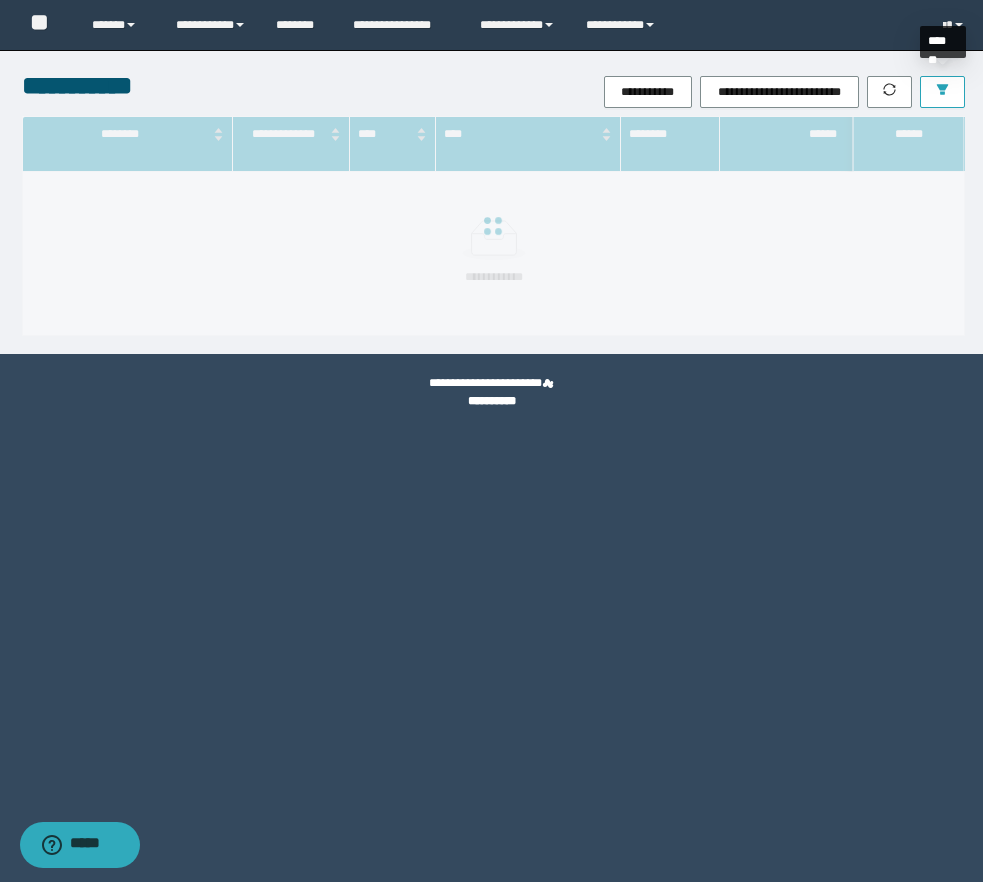 click 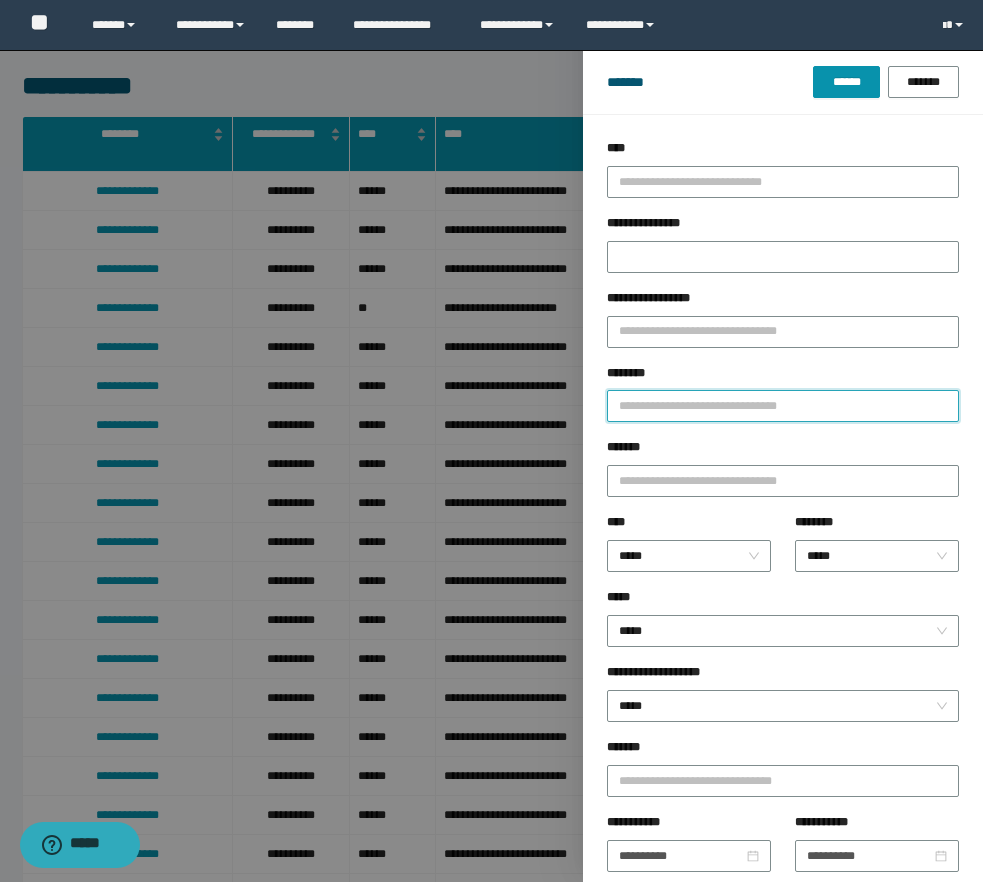 click on "********" at bounding box center (783, 406) 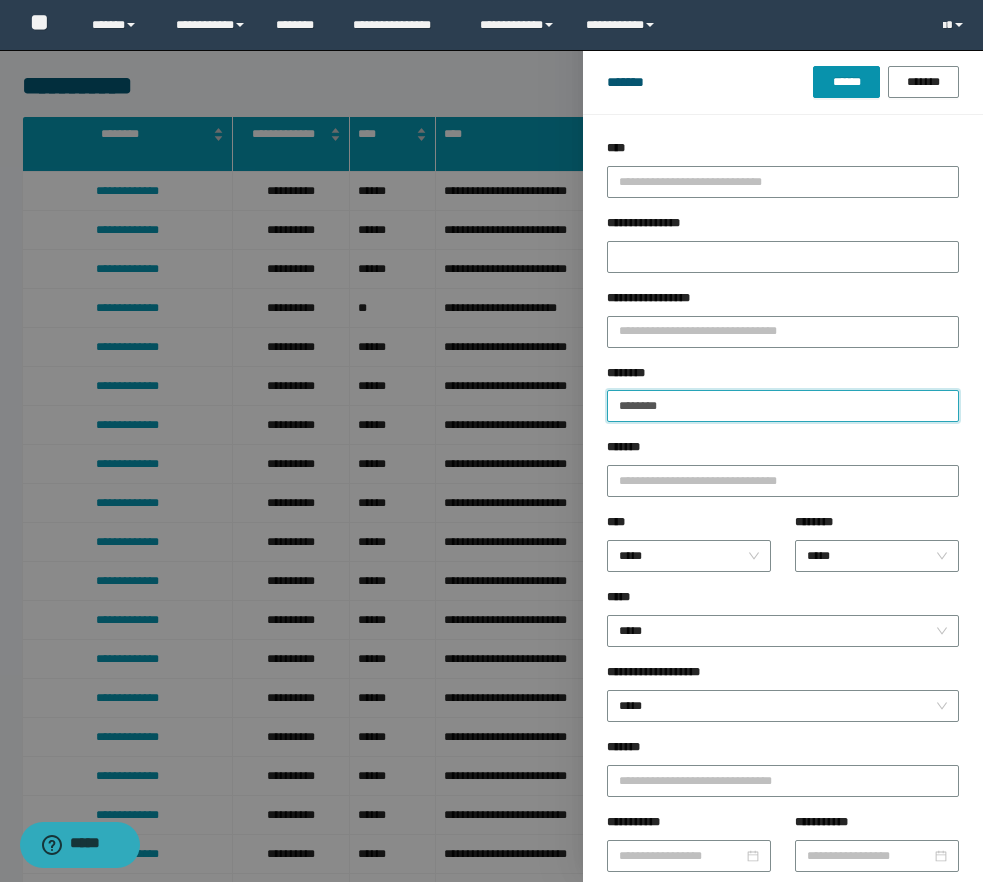 click on "******" at bounding box center [846, 82] 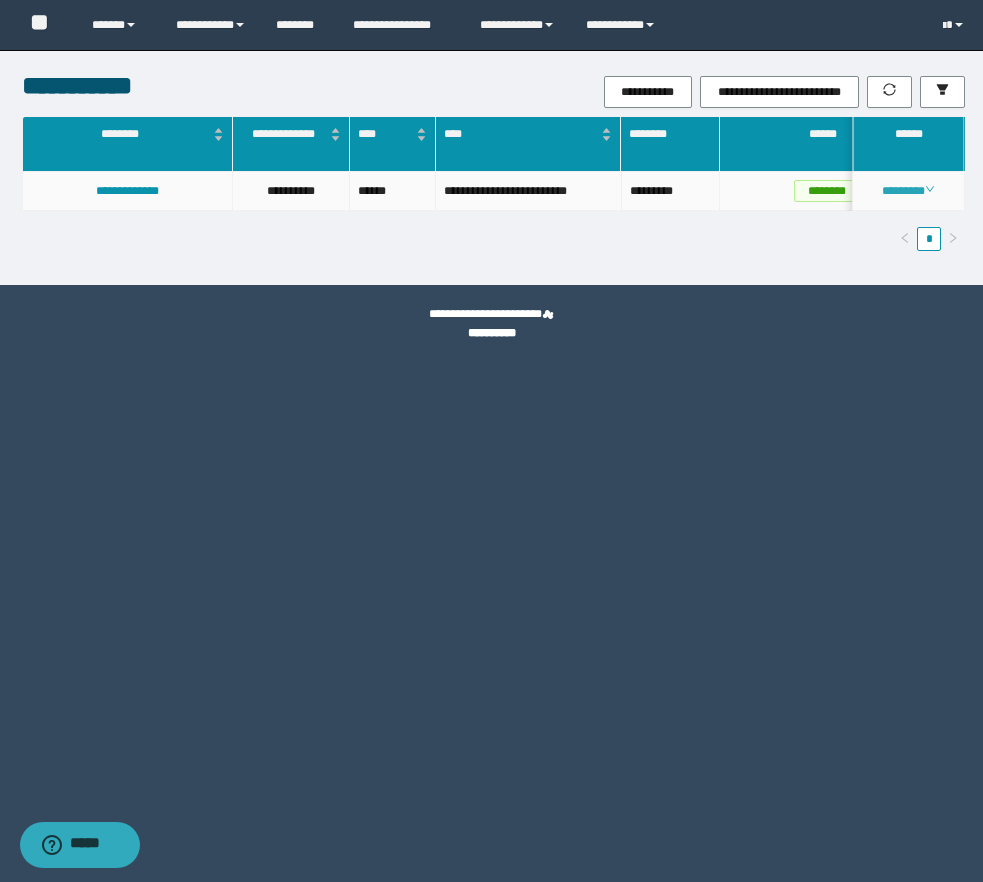 click on "********" at bounding box center [908, 191] 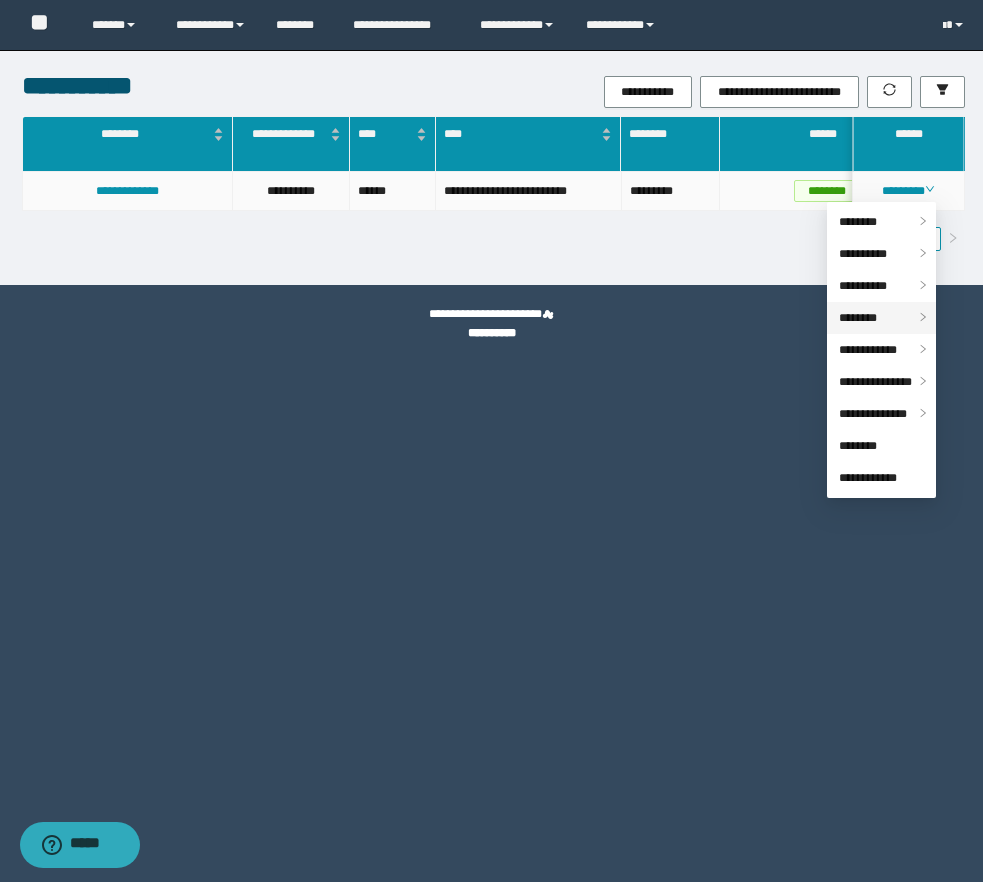 click on "********" at bounding box center [858, 318] 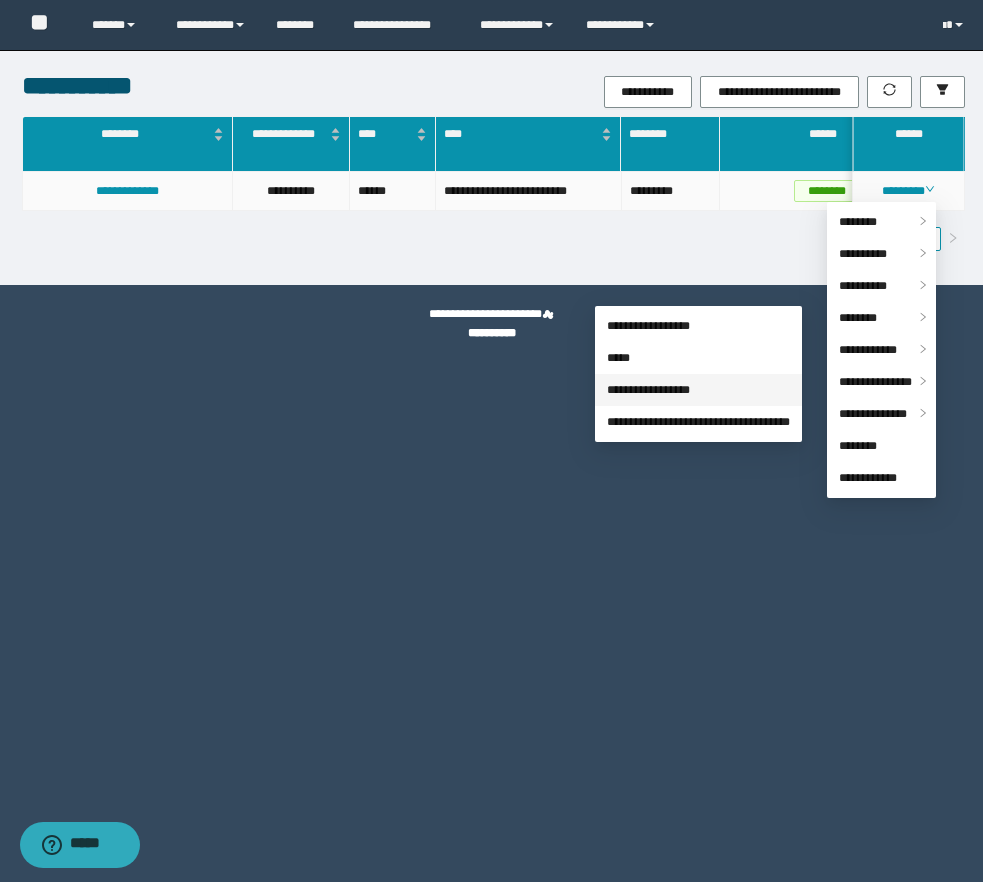 click on "**********" at bounding box center [648, 390] 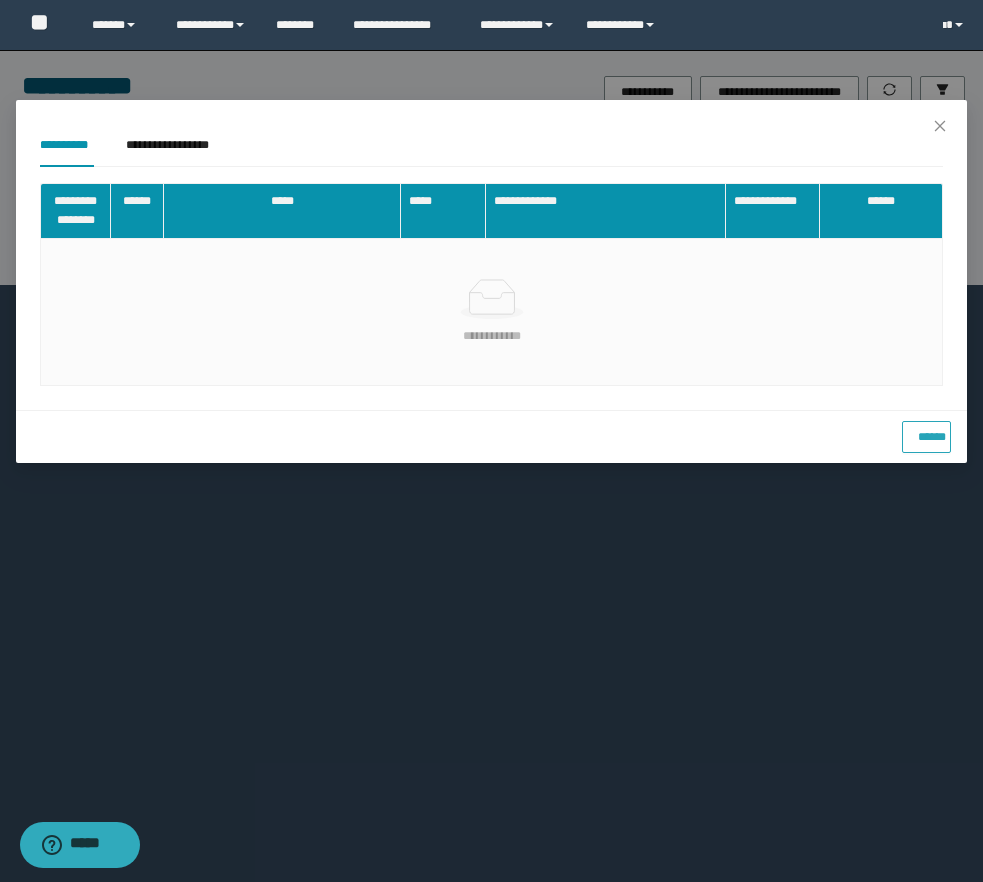 click on "******" at bounding box center (926, 437) 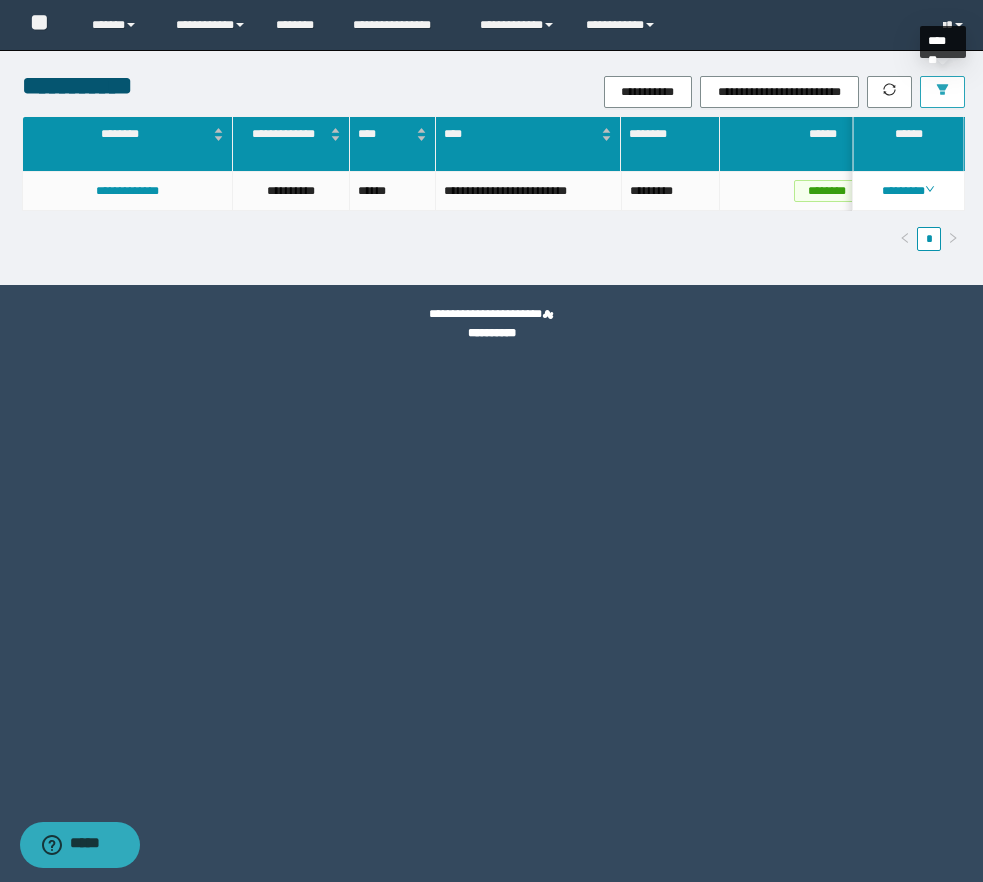 click at bounding box center (942, 92) 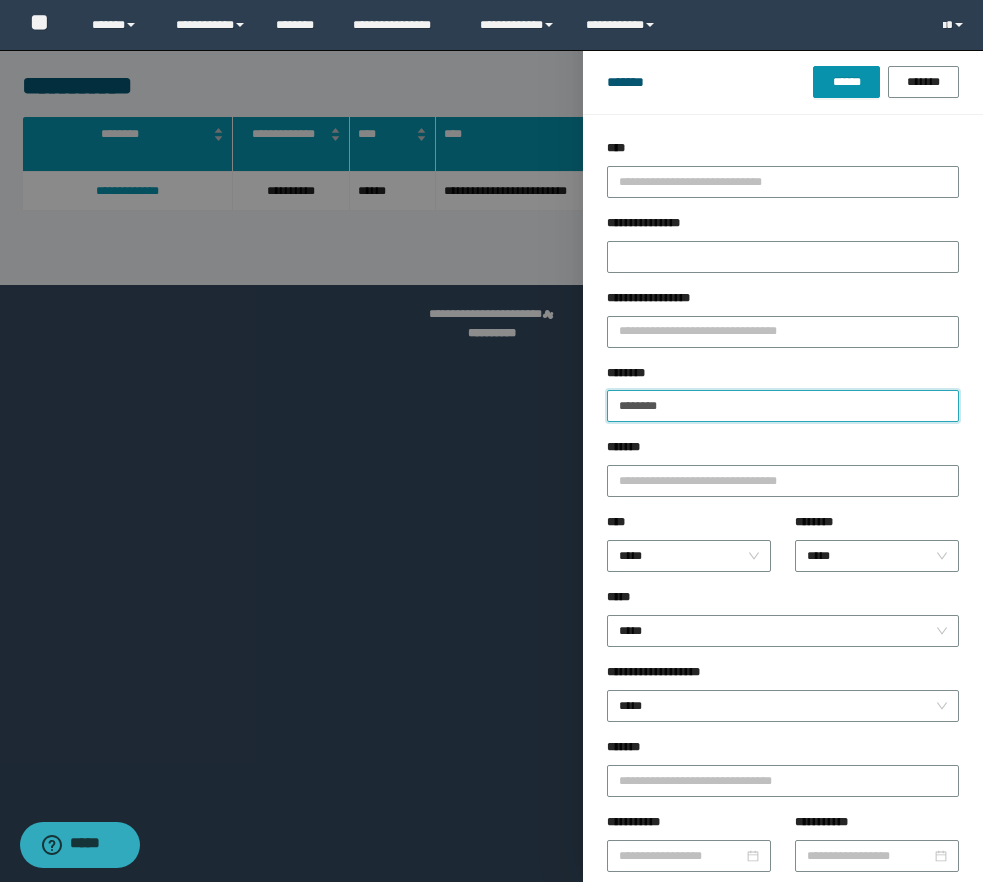 click on "********" at bounding box center (783, 406) 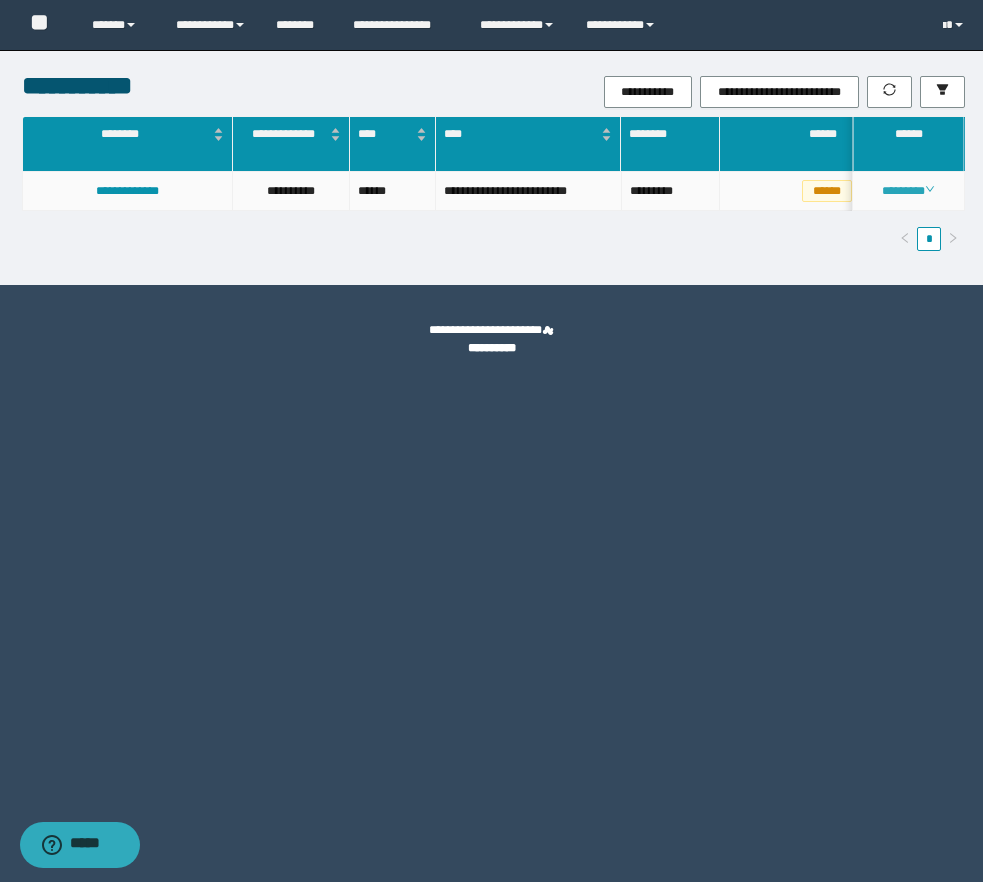 click on "********" at bounding box center [908, 191] 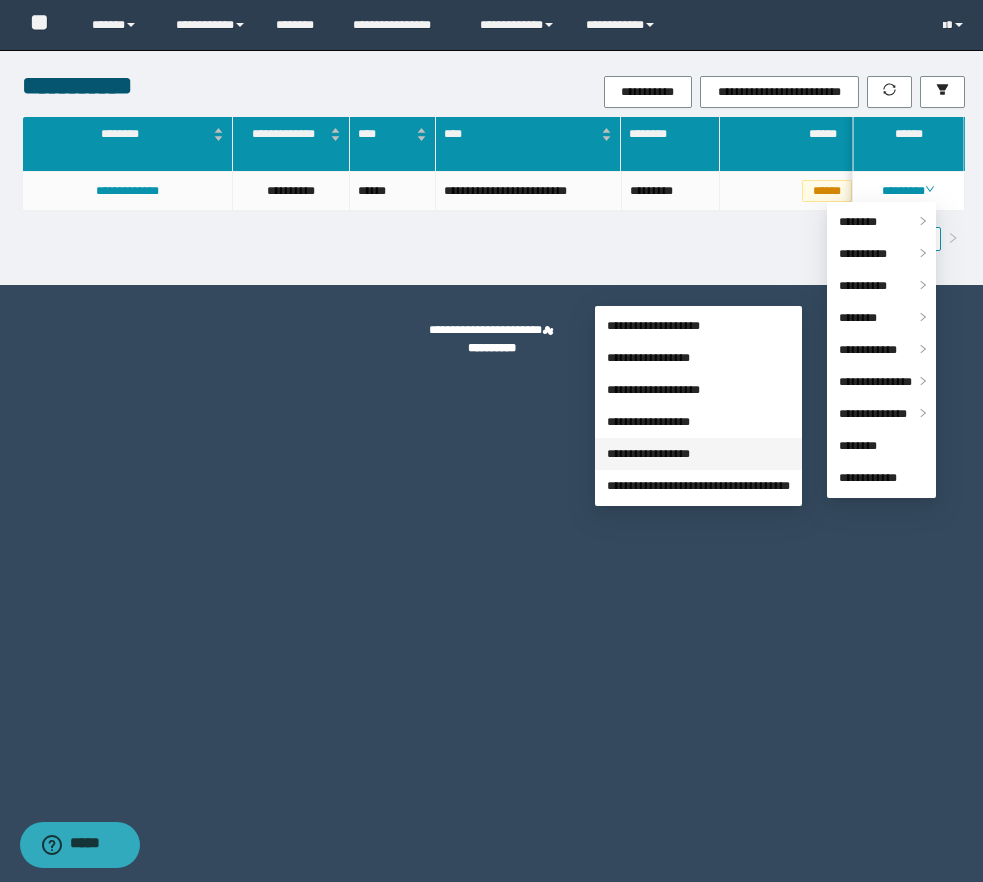 click on "**********" at bounding box center [648, 454] 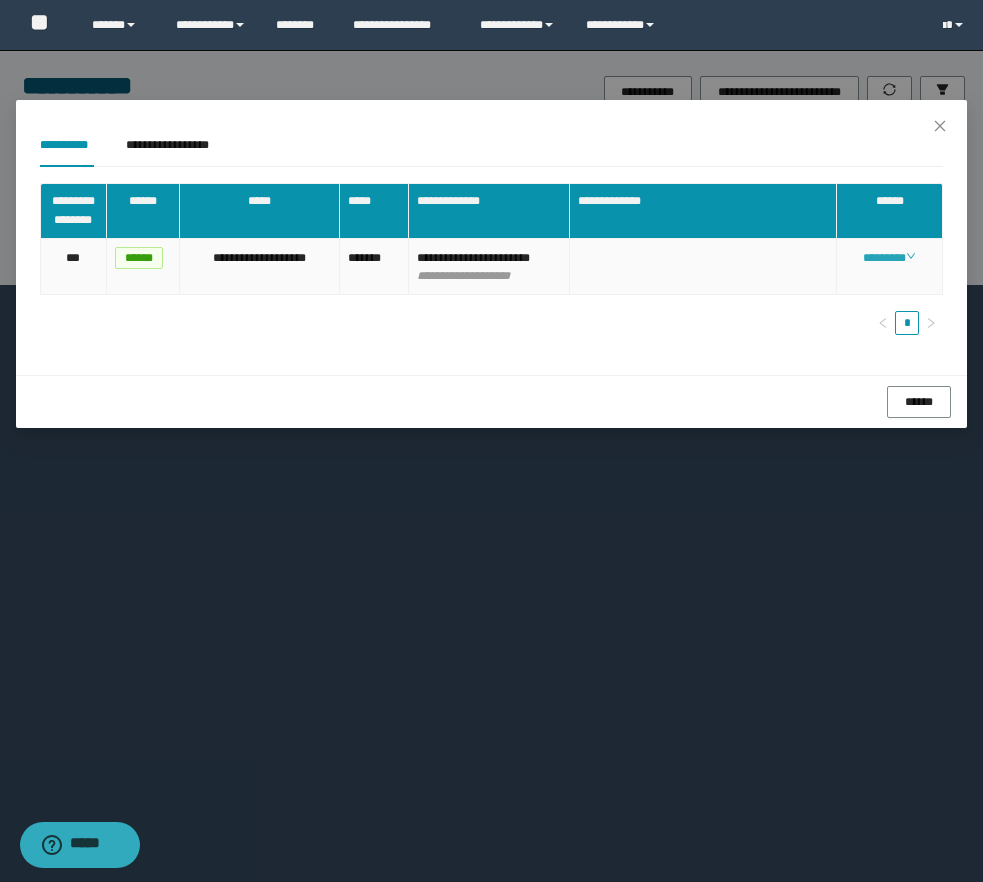 click on "********" at bounding box center (889, 258) 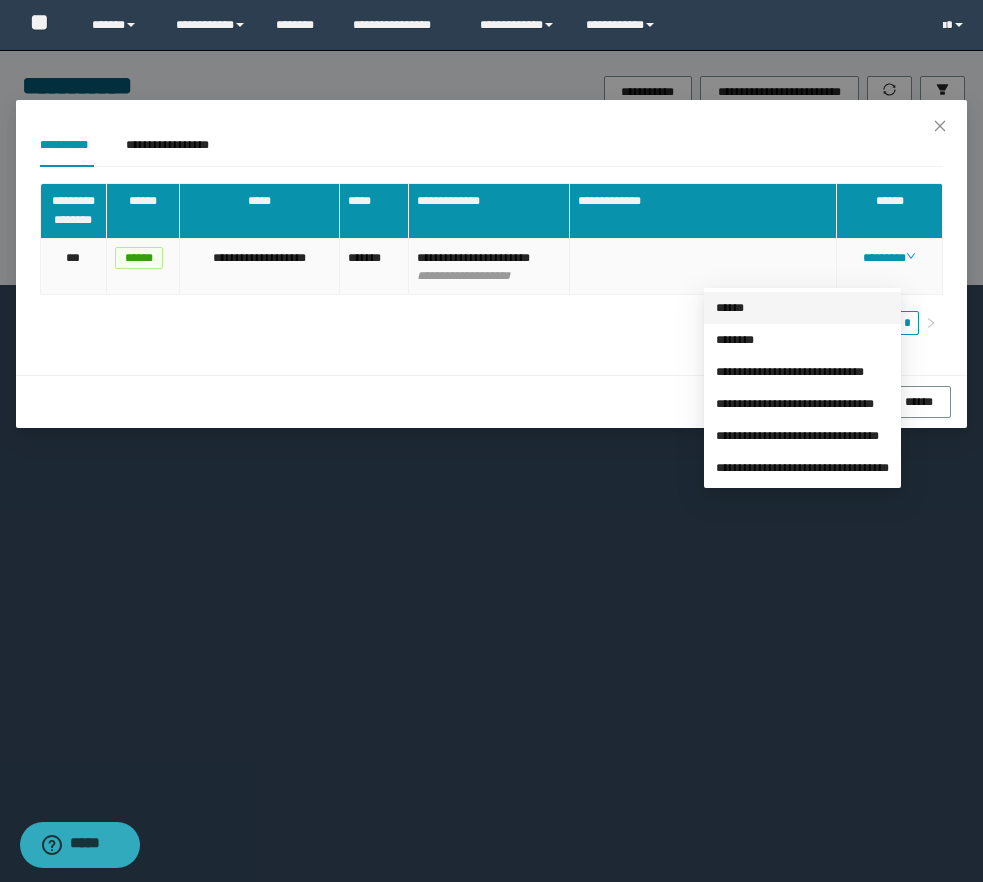 click on "******" at bounding box center (730, 308) 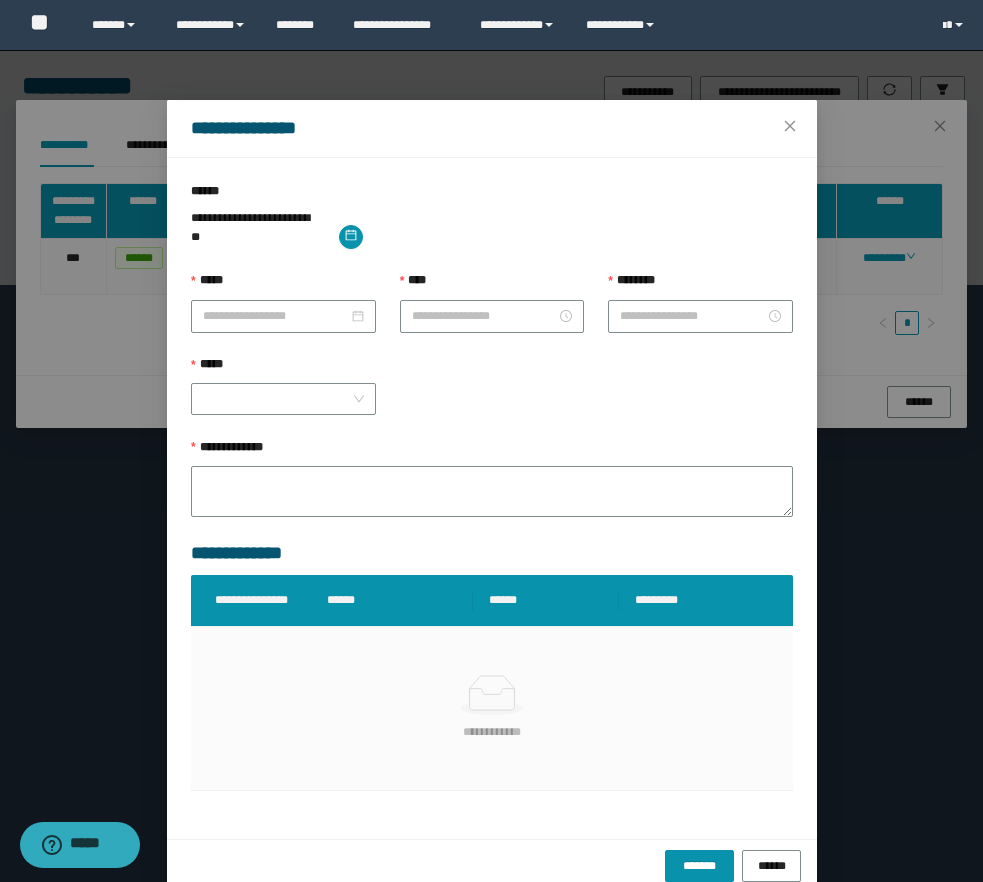 type on "**********" 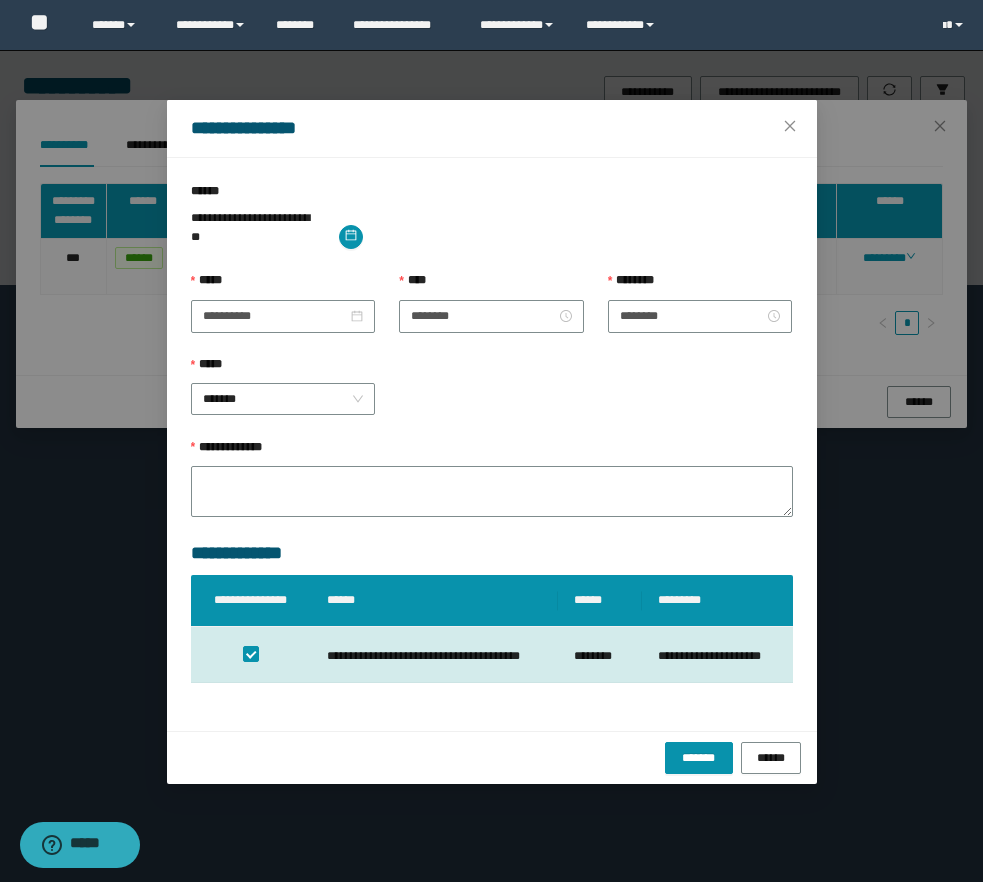 click on "*****" at bounding box center [283, 286] 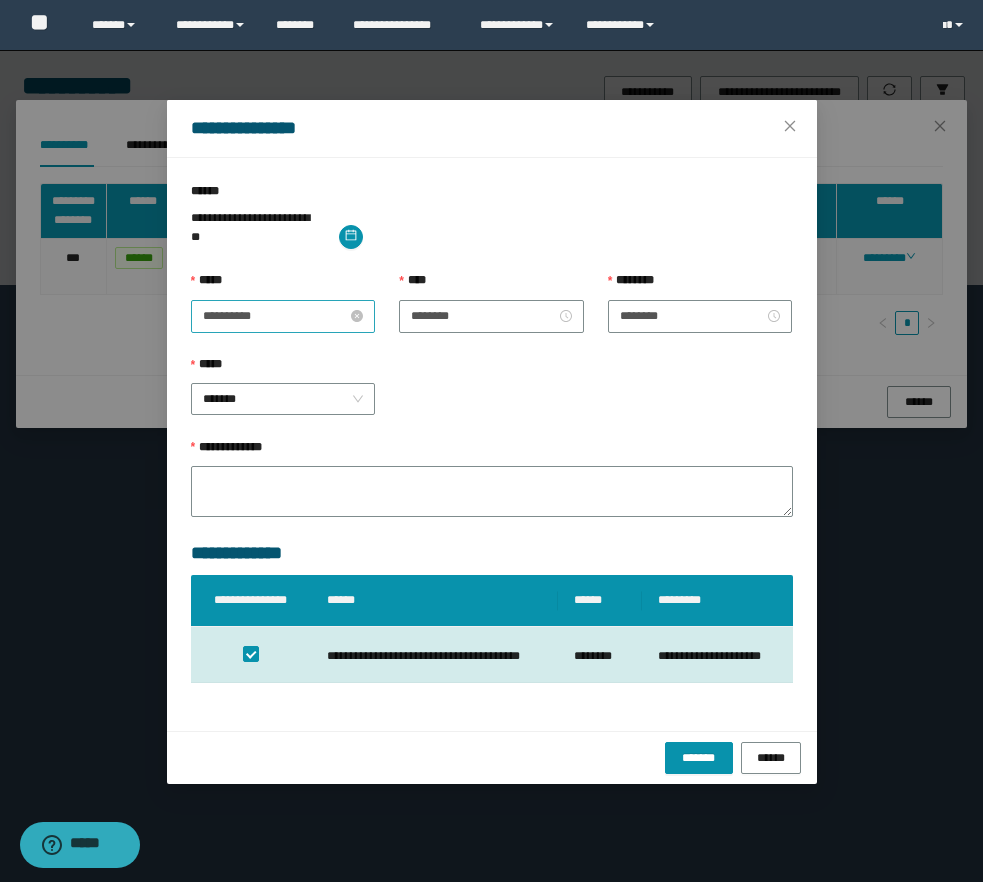 click on "**********" at bounding box center [275, 316] 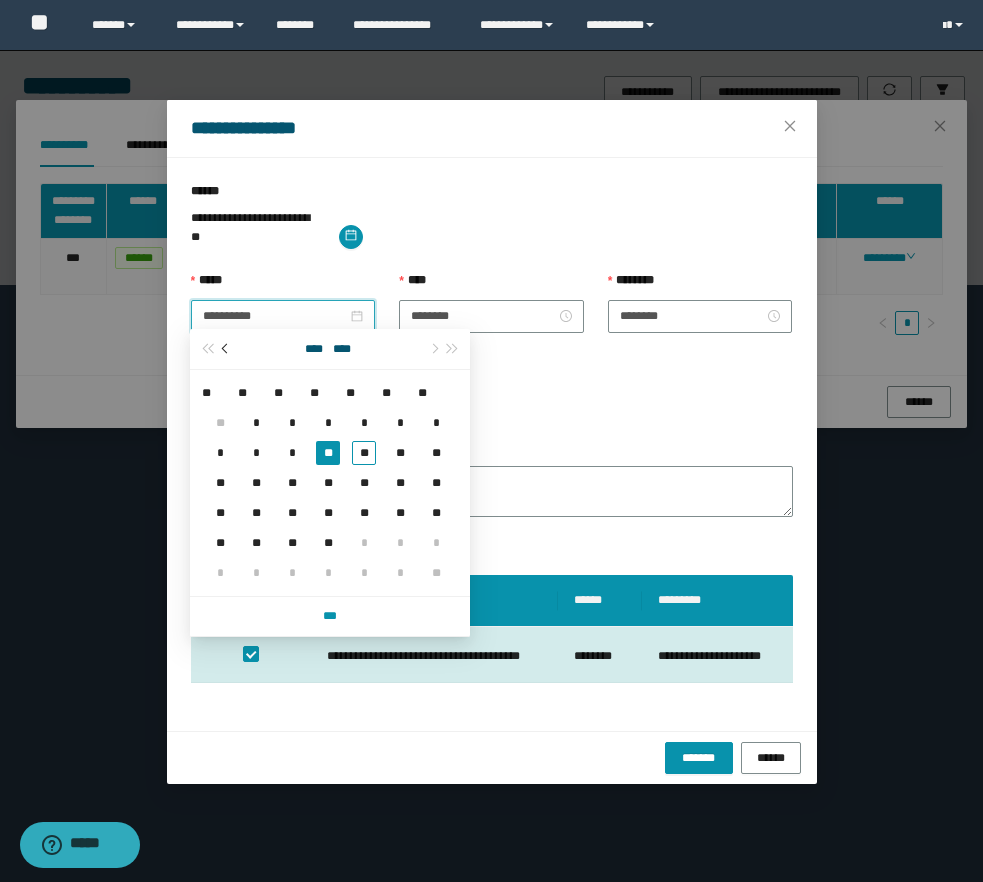 click at bounding box center [226, 349] 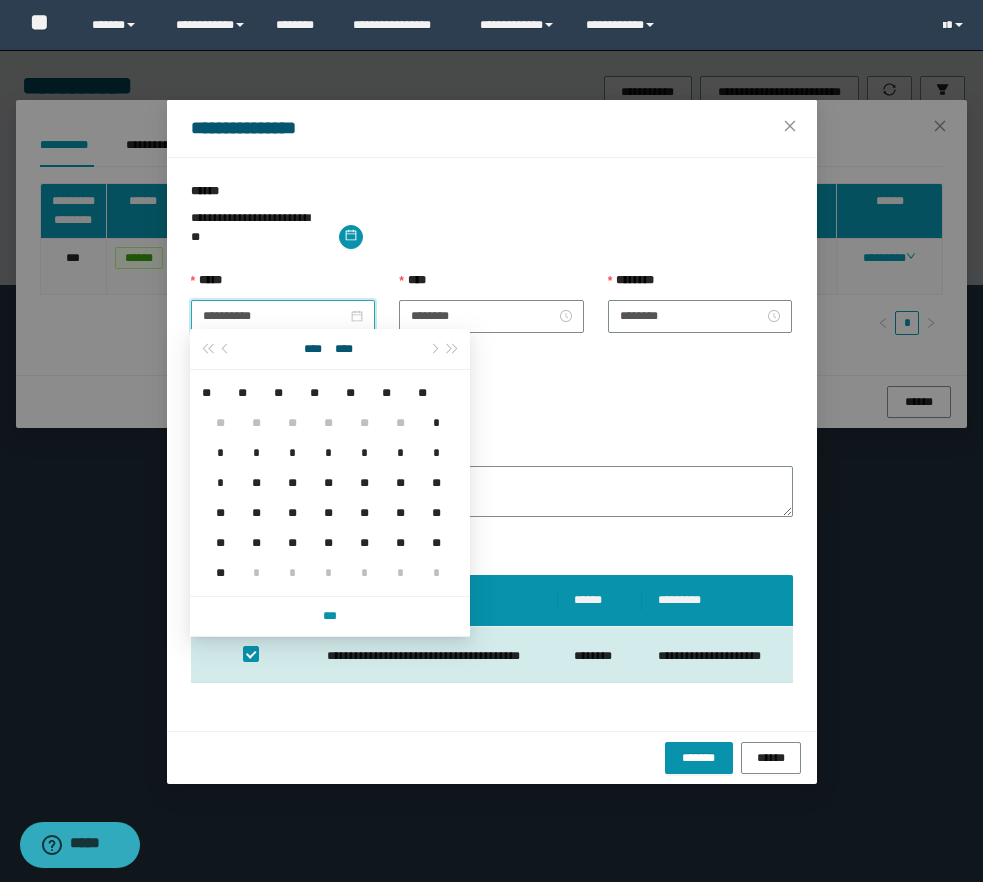 type on "**********" 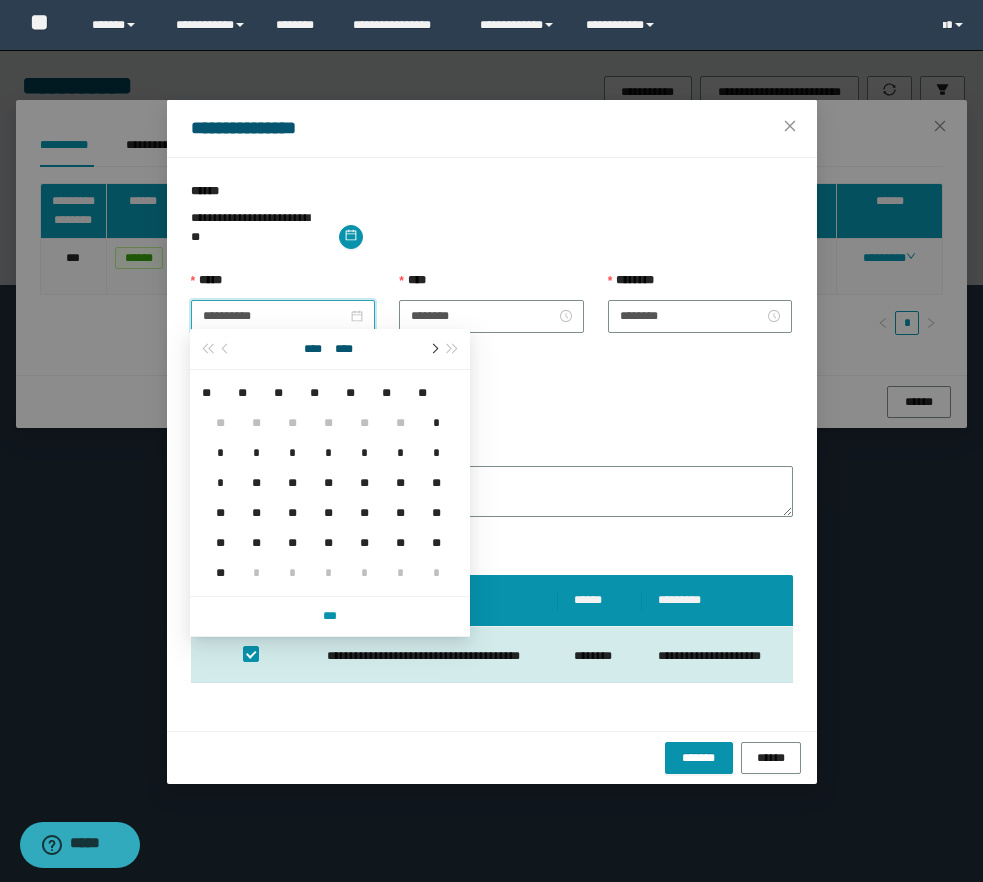click at bounding box center [433, 349] 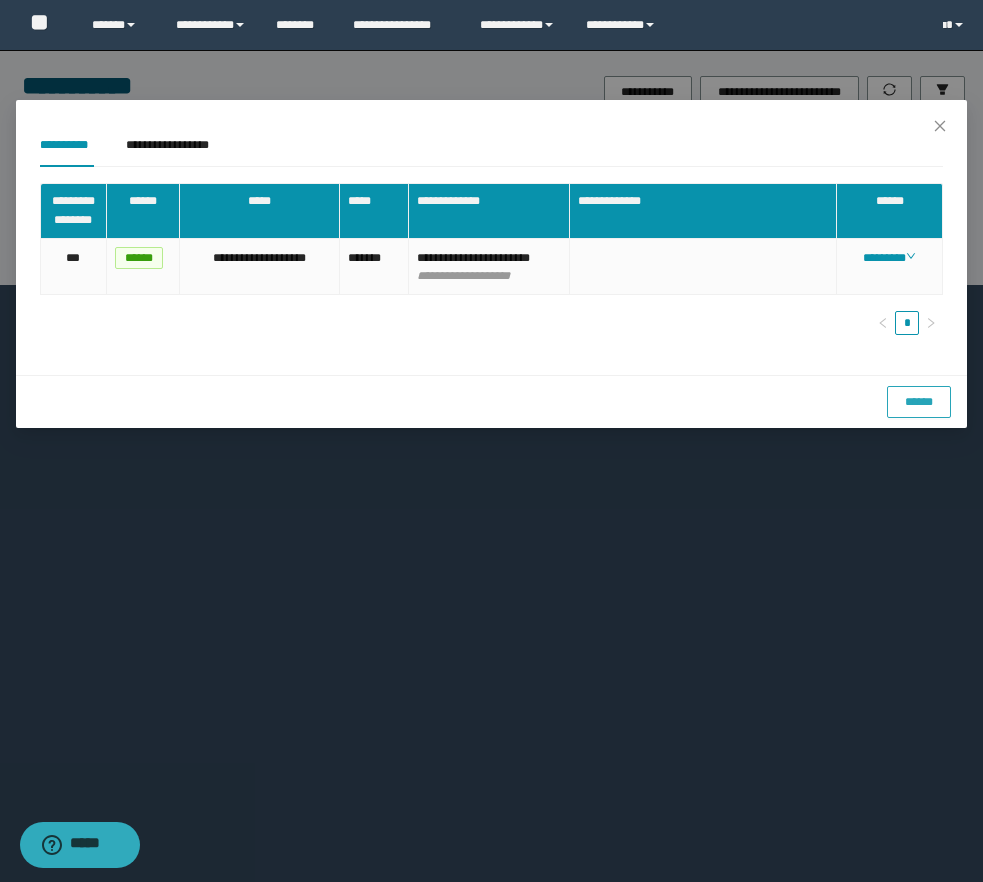 click on "******" at bounding box center (919, 402) 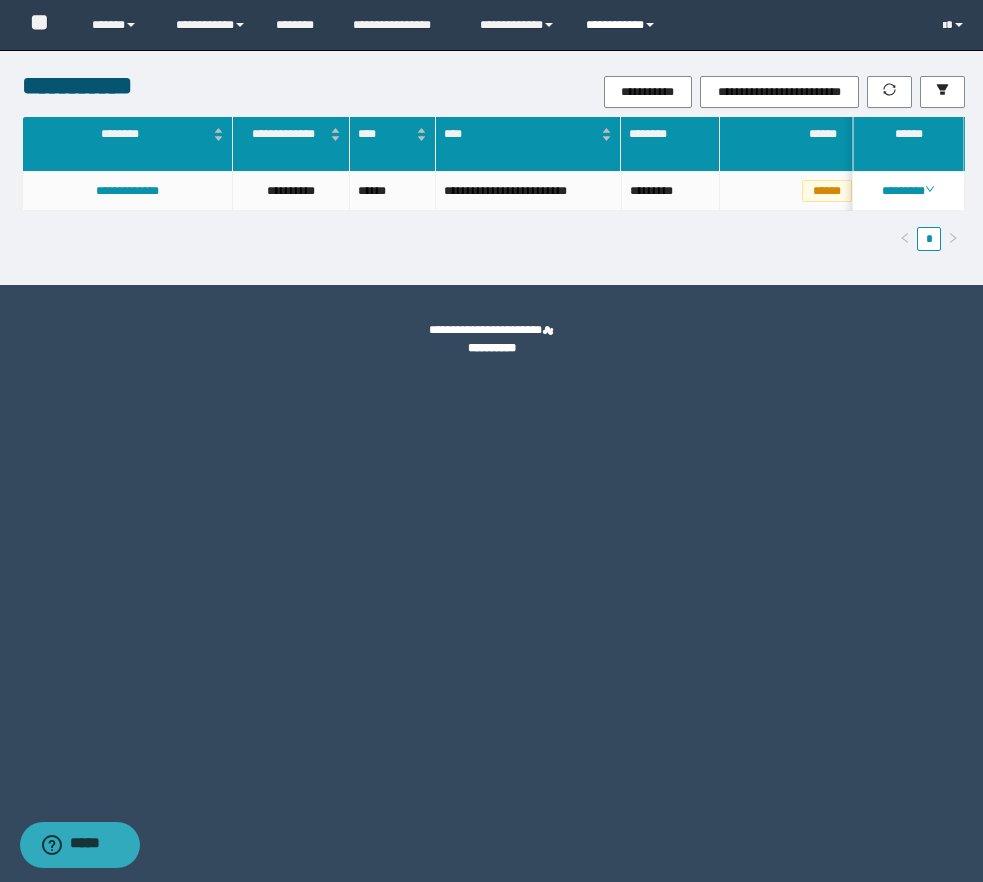 click on "**********" at bounding box center [623, 25] 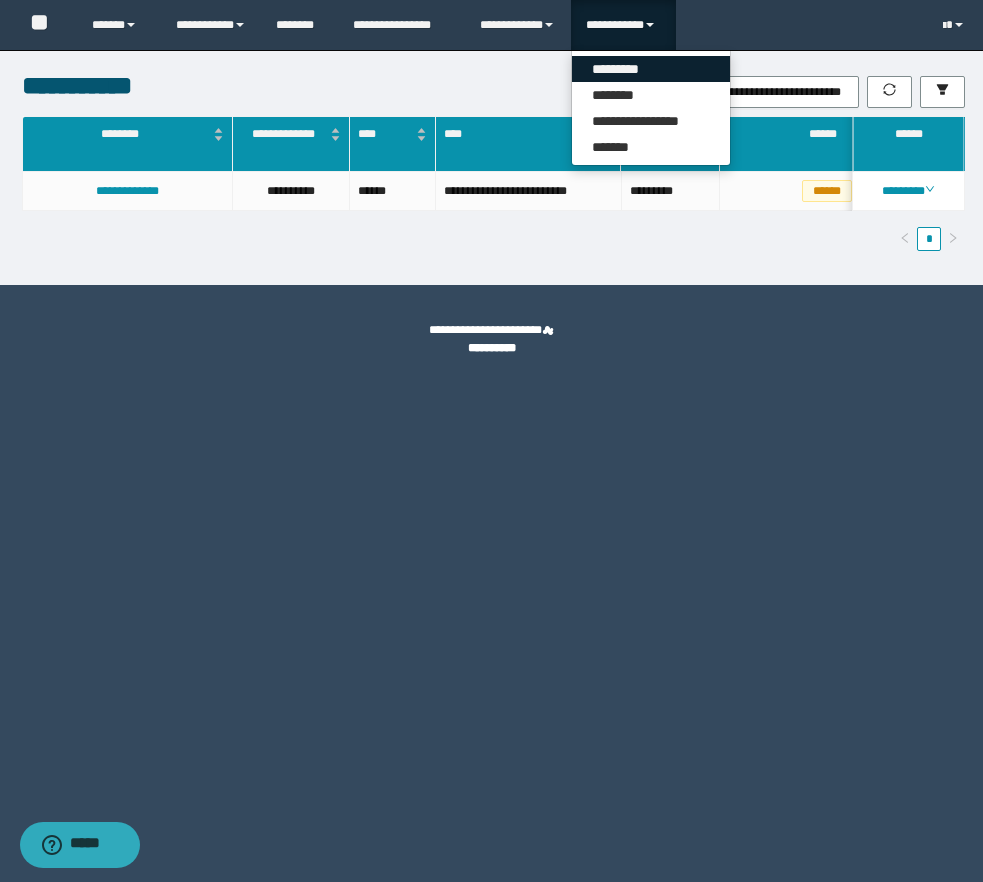 click on "*********" at bounding box center [651, 69] 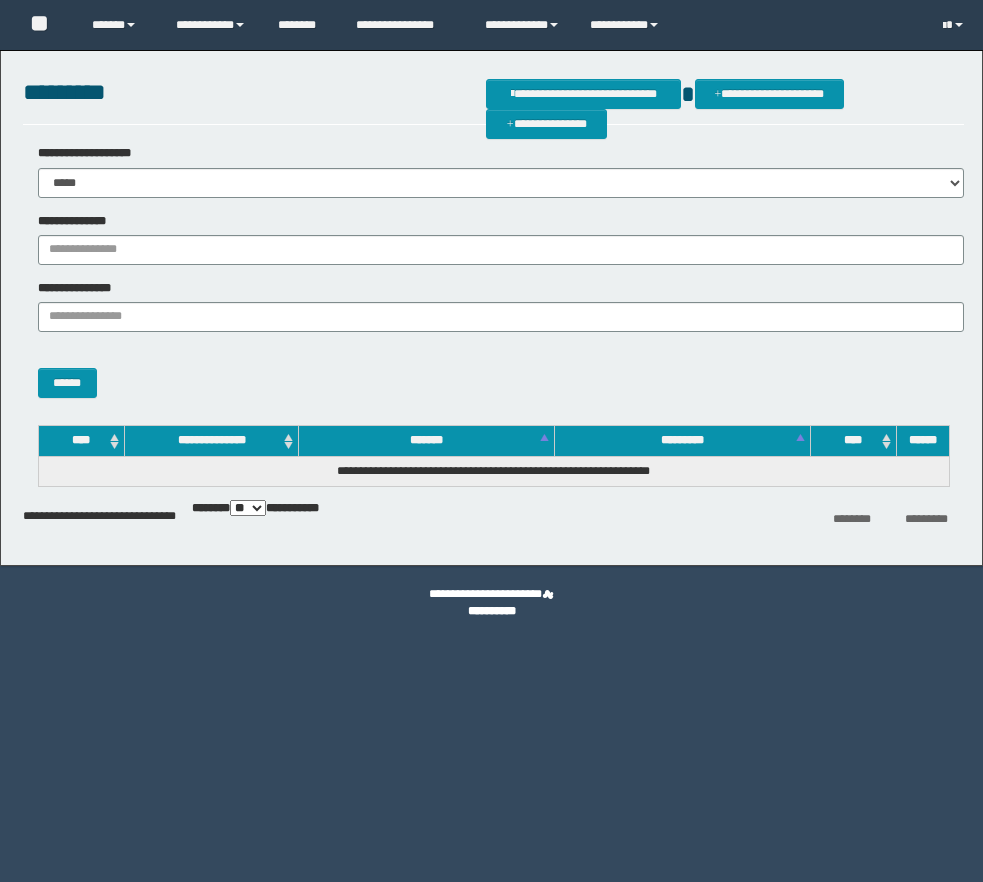 scroll, scrollTop: 0, scrollLeft: 0, axis: both 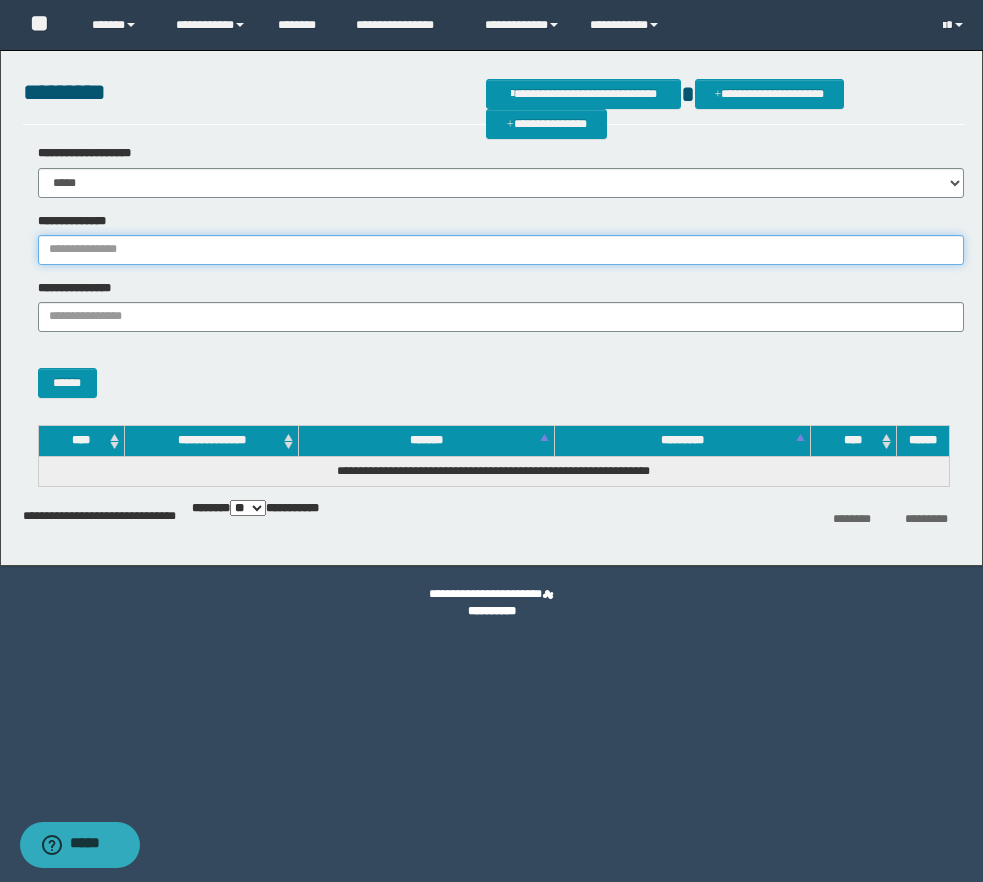 click on "**********" at bounding box center (501, 250) 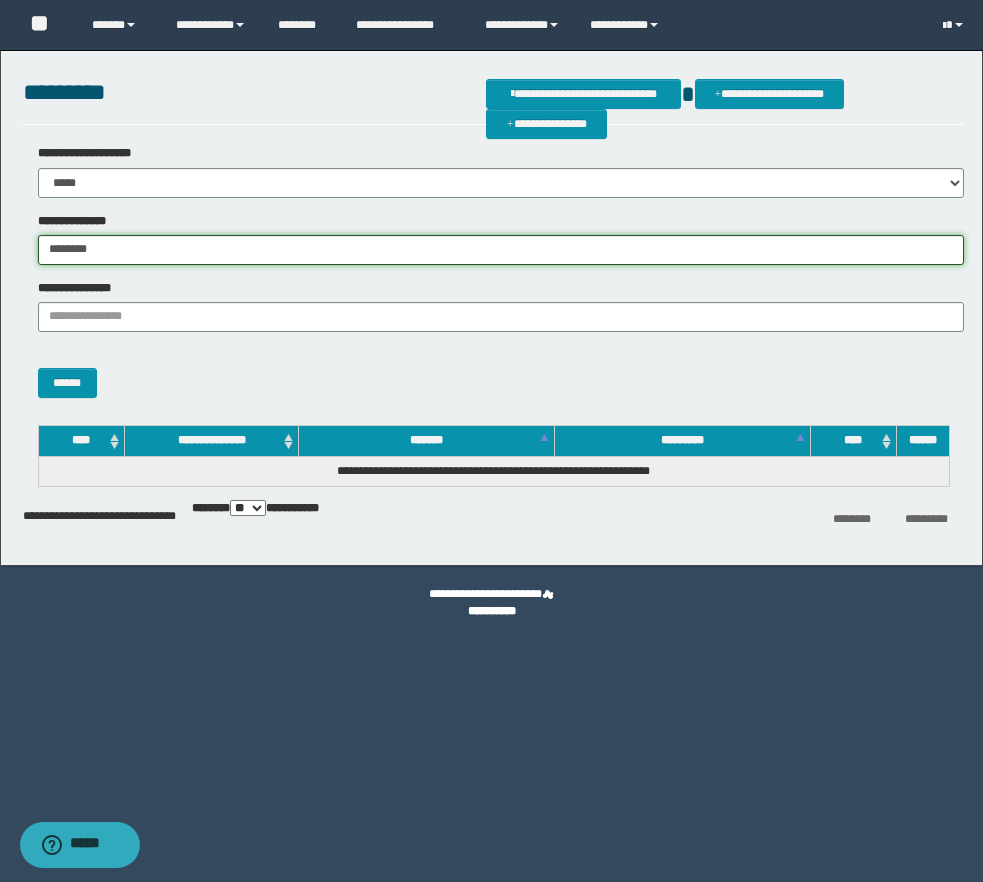 type on "********" 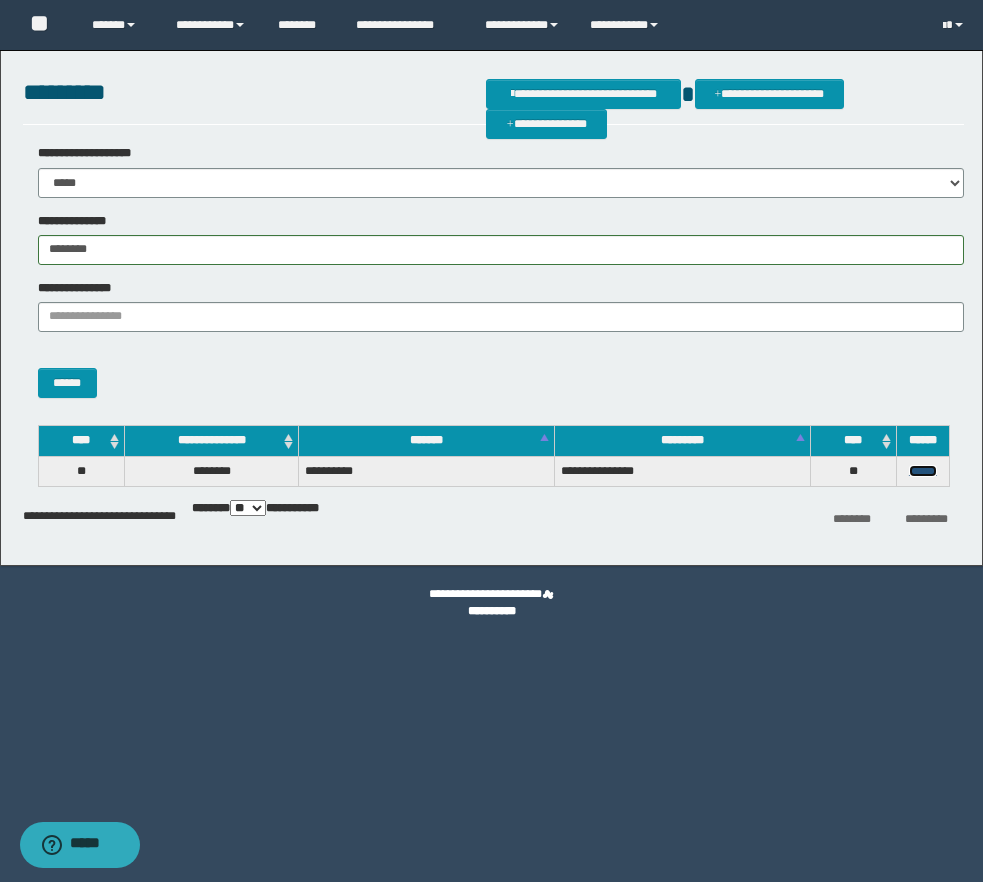 click on "******" at bounding box center [923, 471] 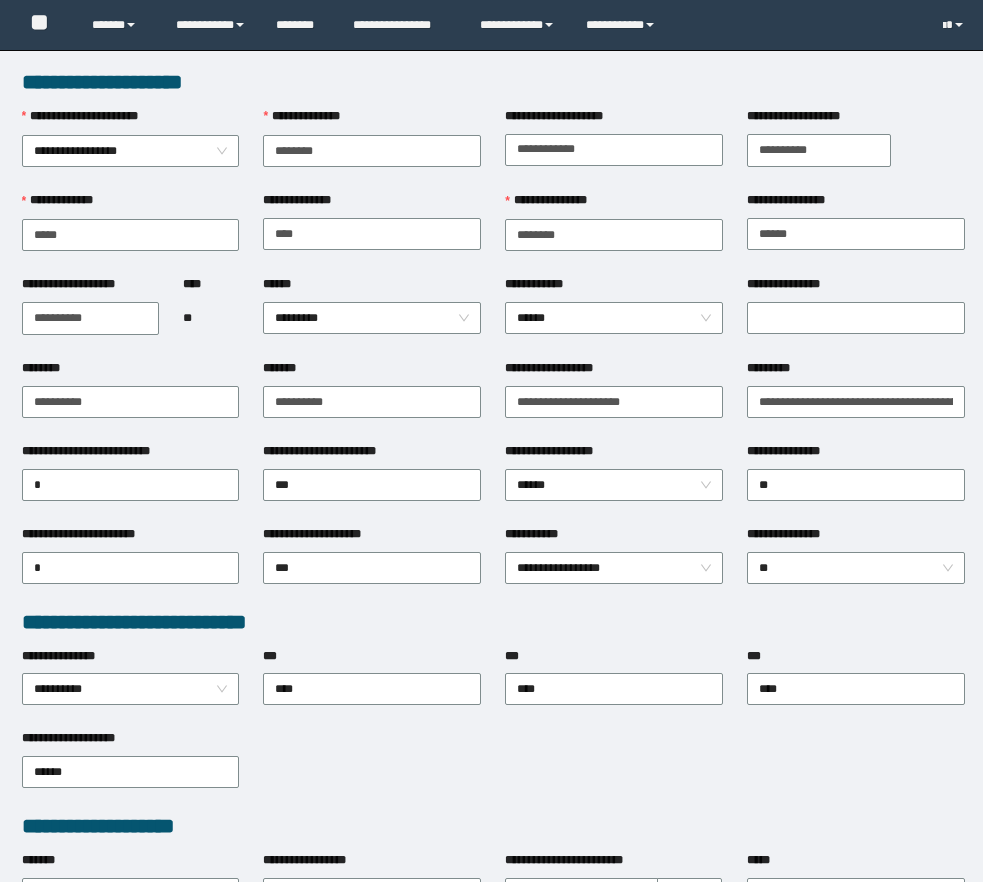scroll, scrollTop: 0, scrollLeft: 0, axis: both 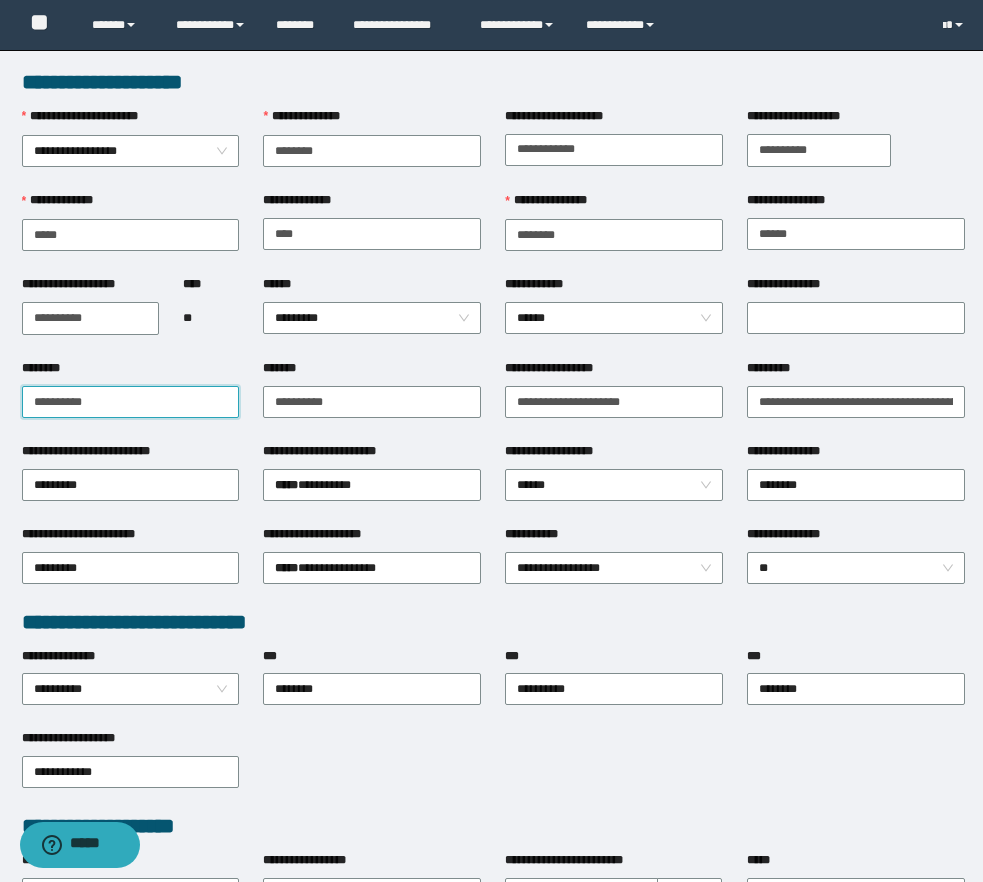 click on "**********" at bounding box center [131, 402] 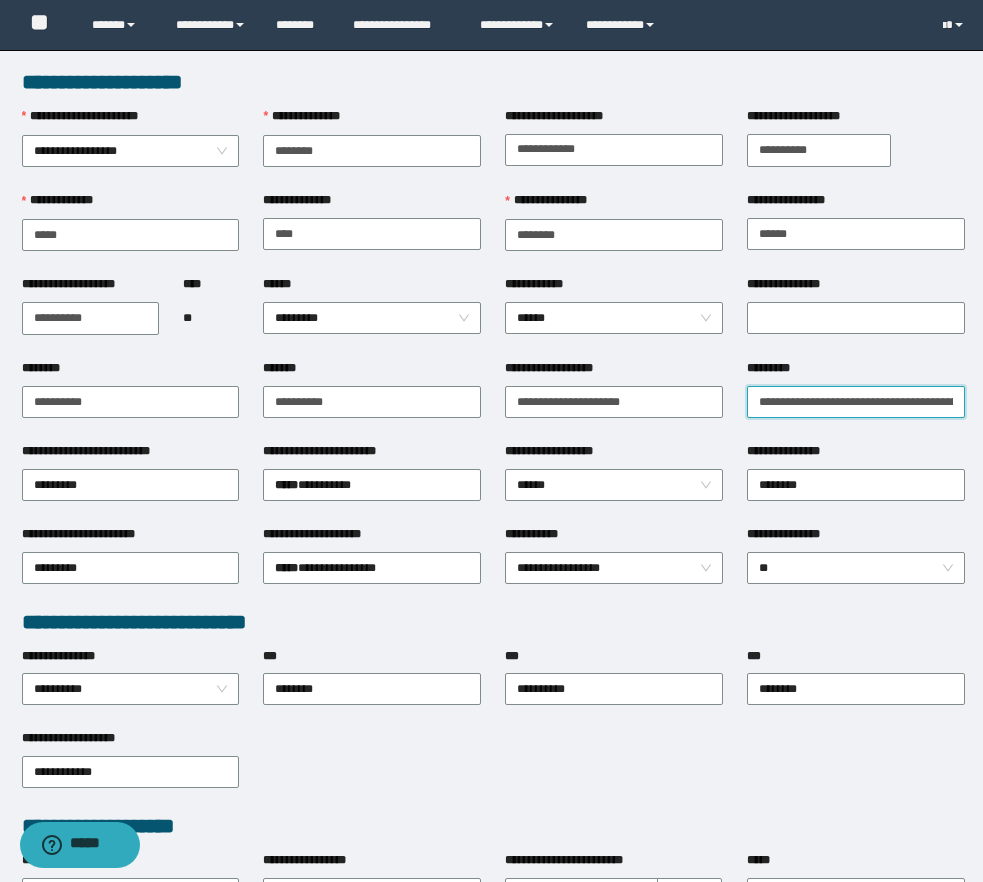 scroll, scrollTop: 0, scrollLeft: 202, axis: horizontal 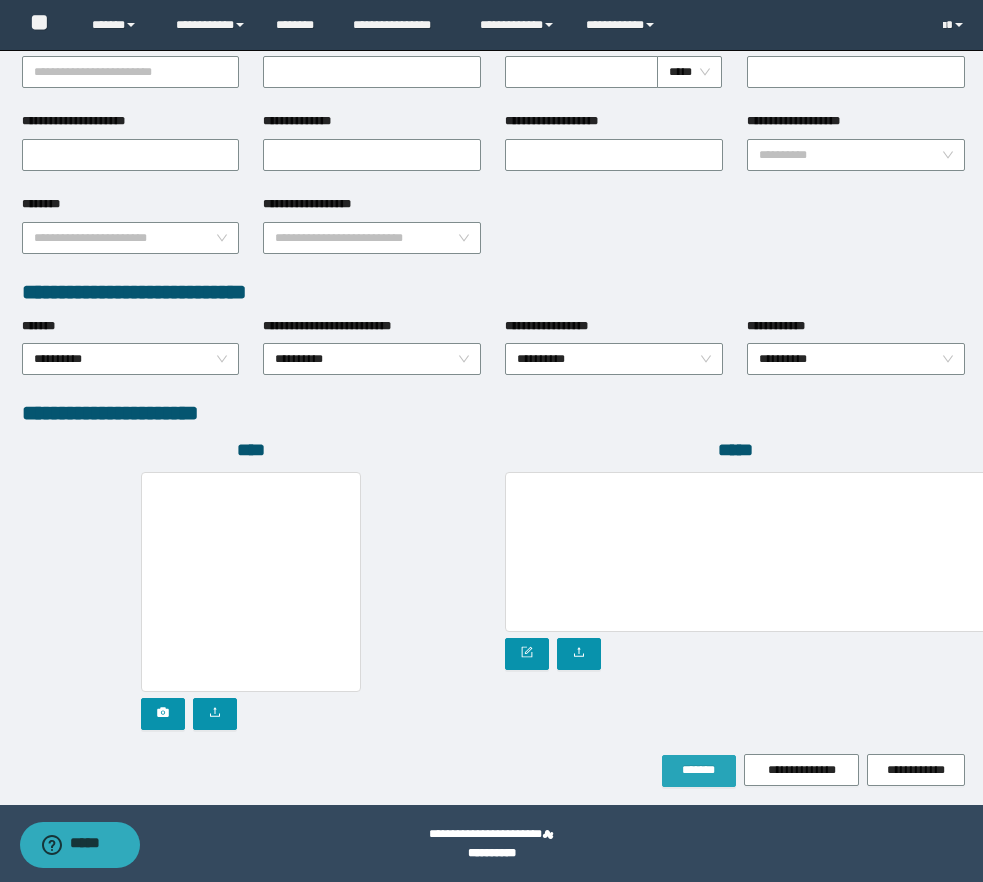 click on "*******" at bounding box center (699, 770) 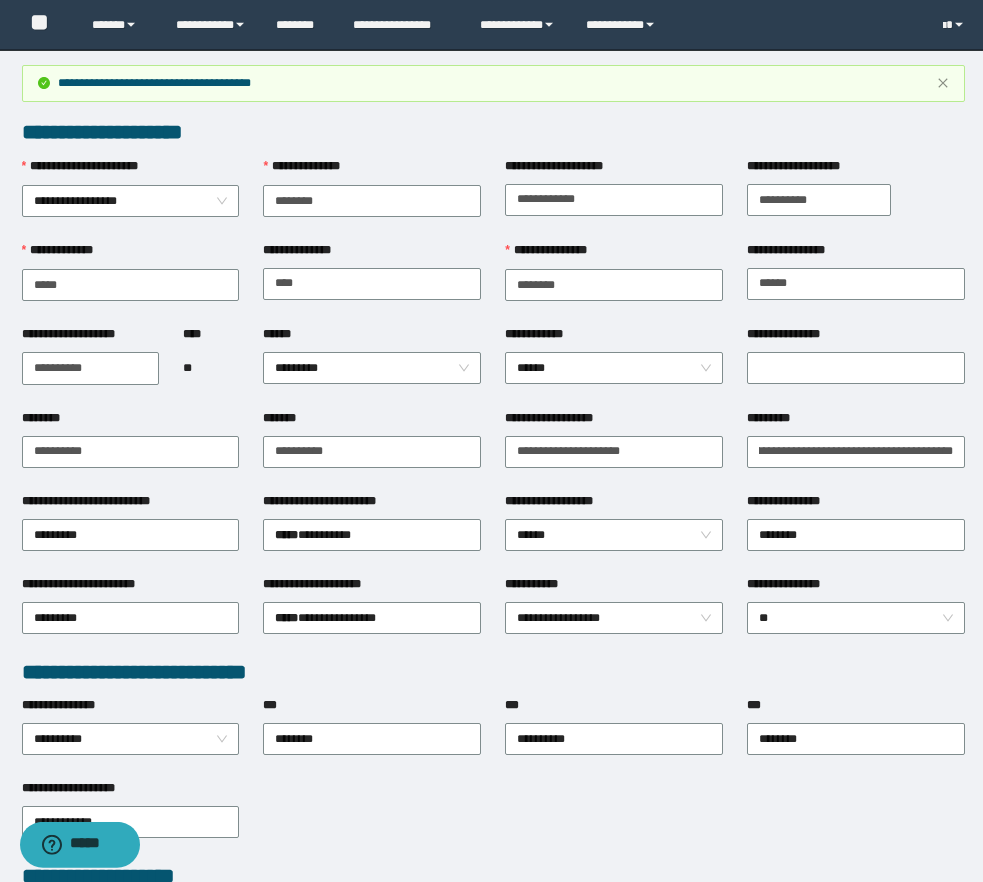 scroll, scrollTop: 52, scrollLeft: 0, axis: vertical 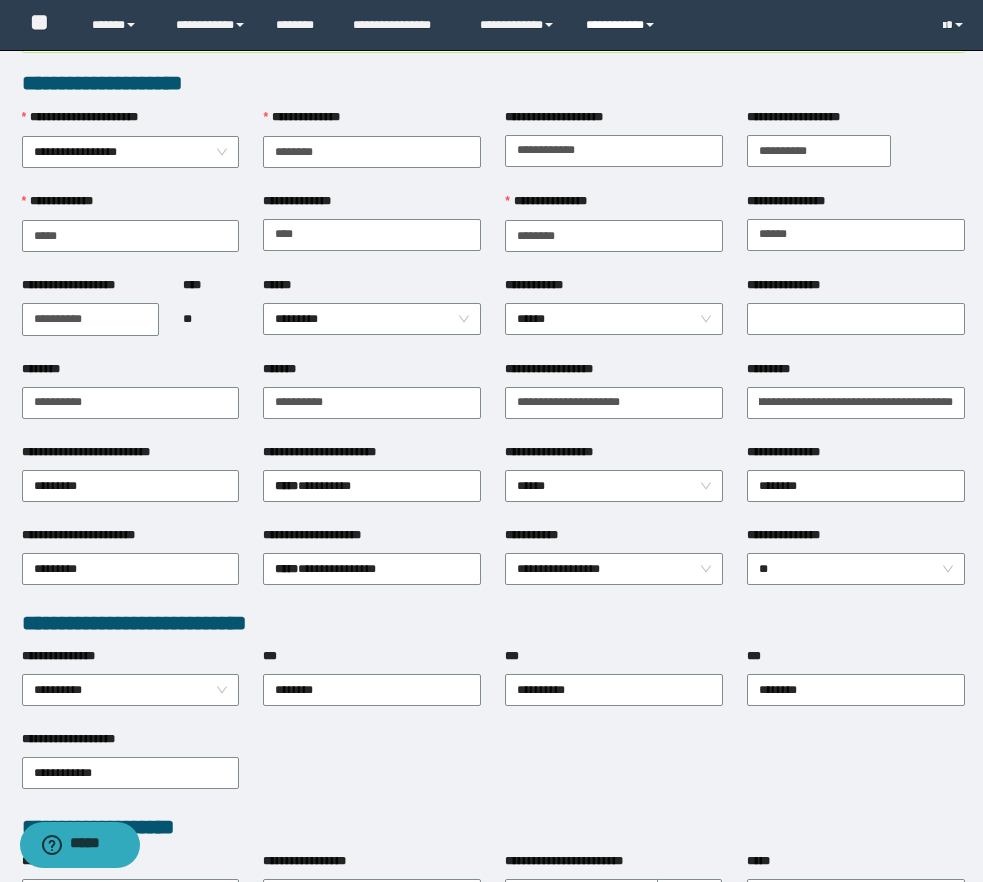 click on "**********" at bounding box center [623, 25] 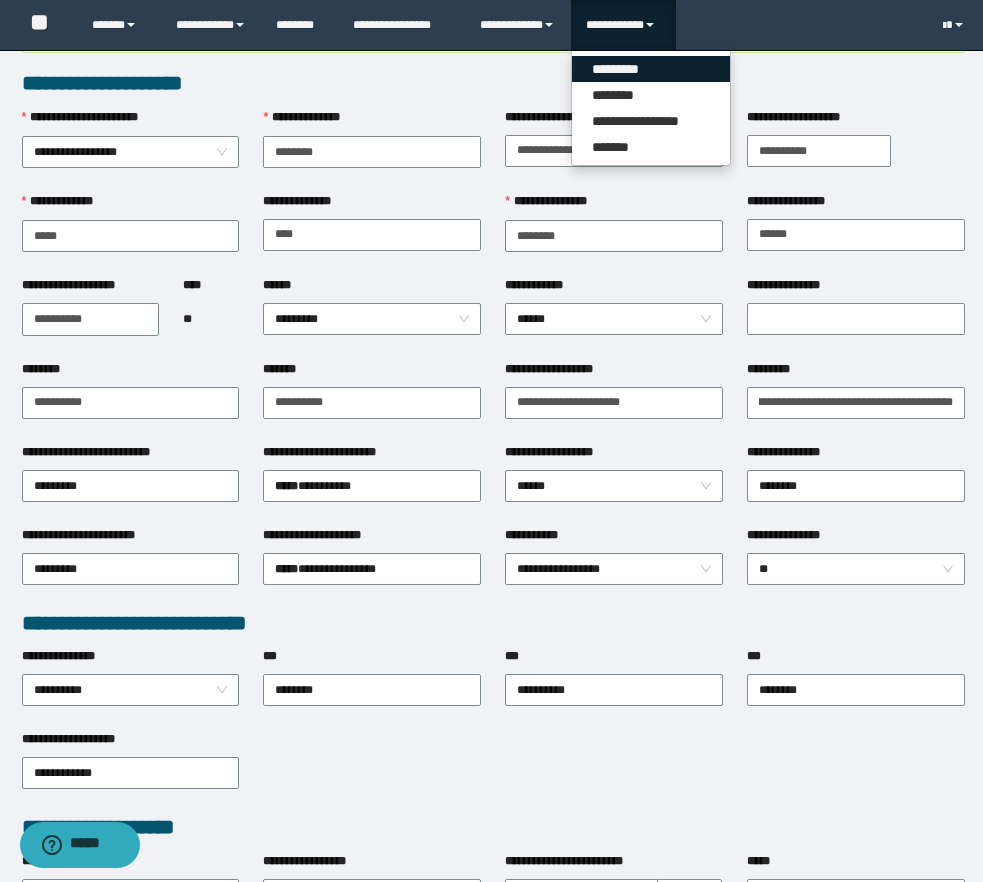 click on "*********" at bounding box center (651, 69) 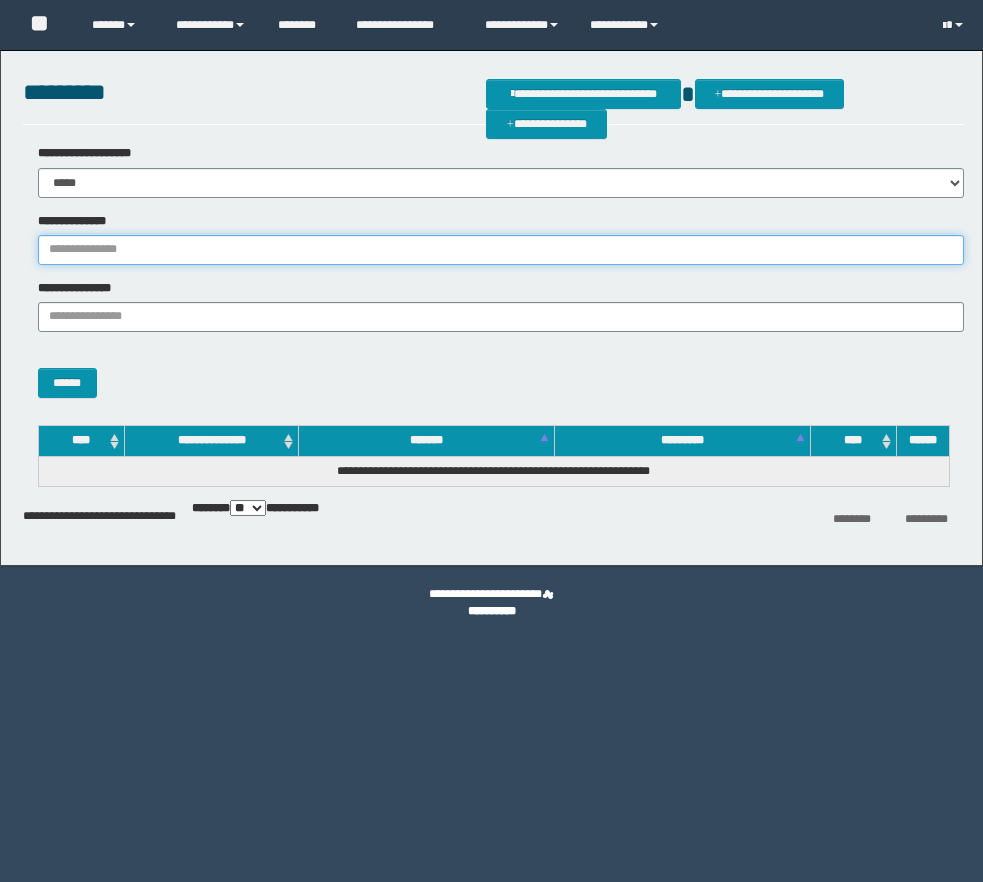 scroll, scrollTop: 0, scrollLeft: 0, axis: both 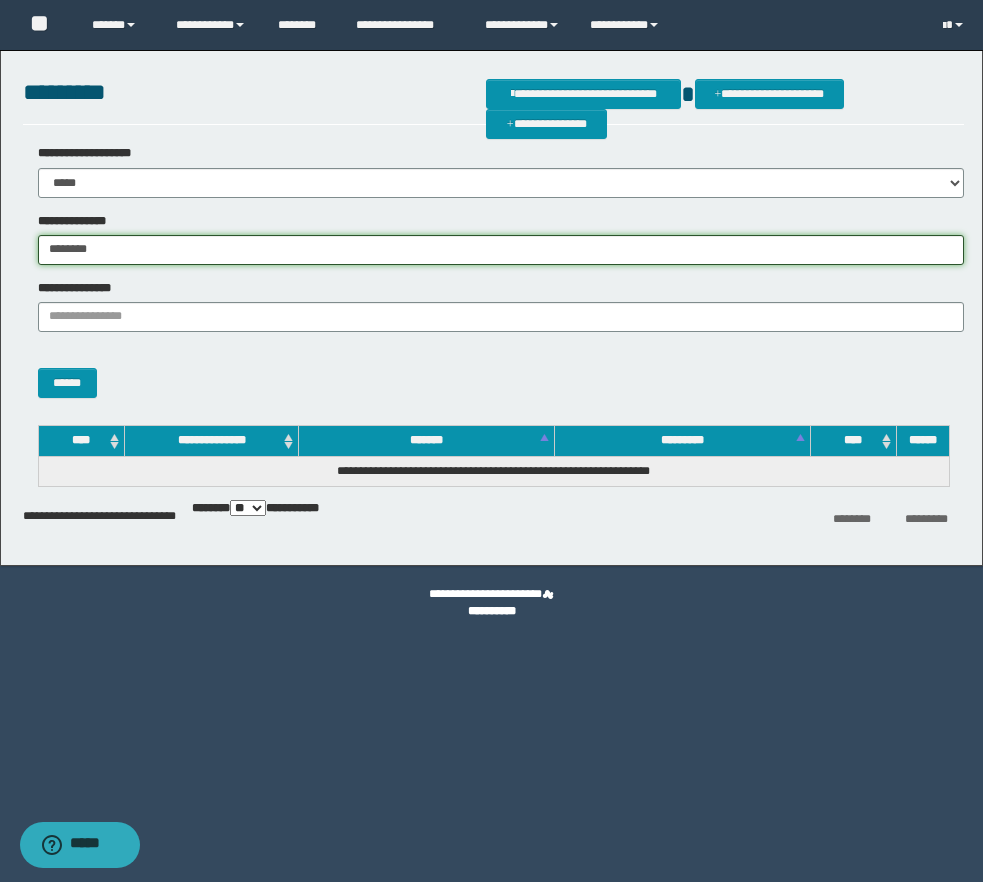 type on "********" 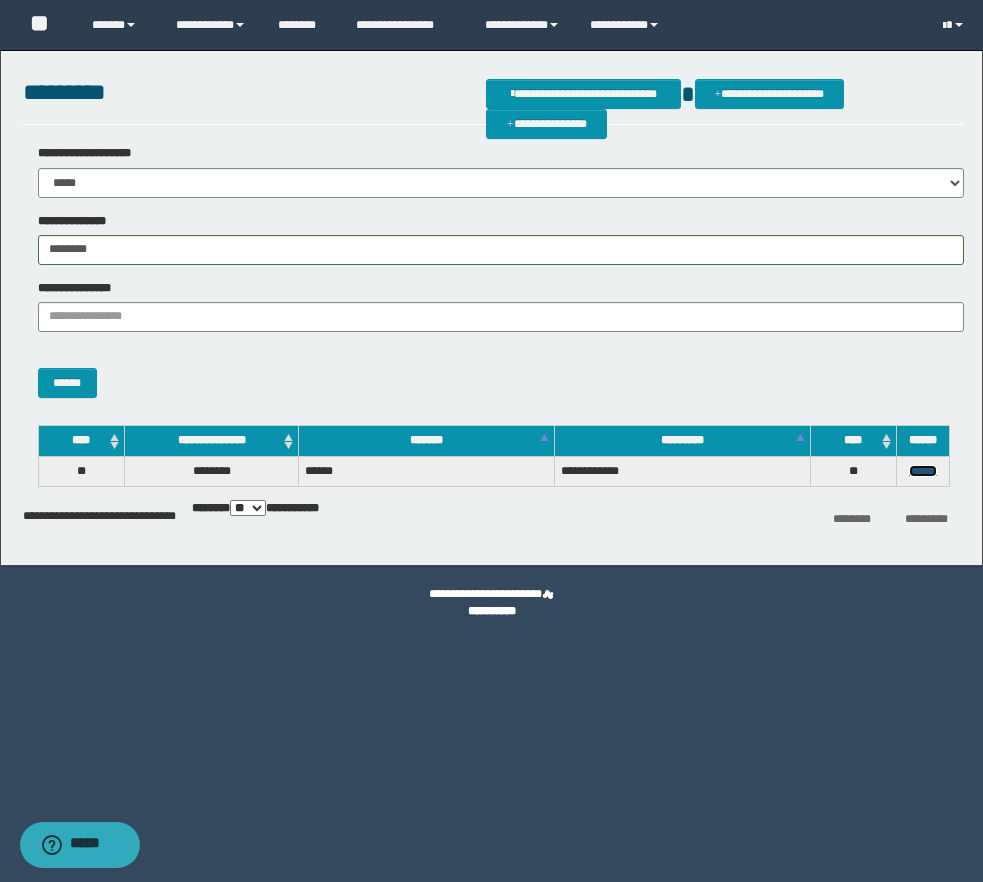 click on "******" at bounding box center [923, 471] 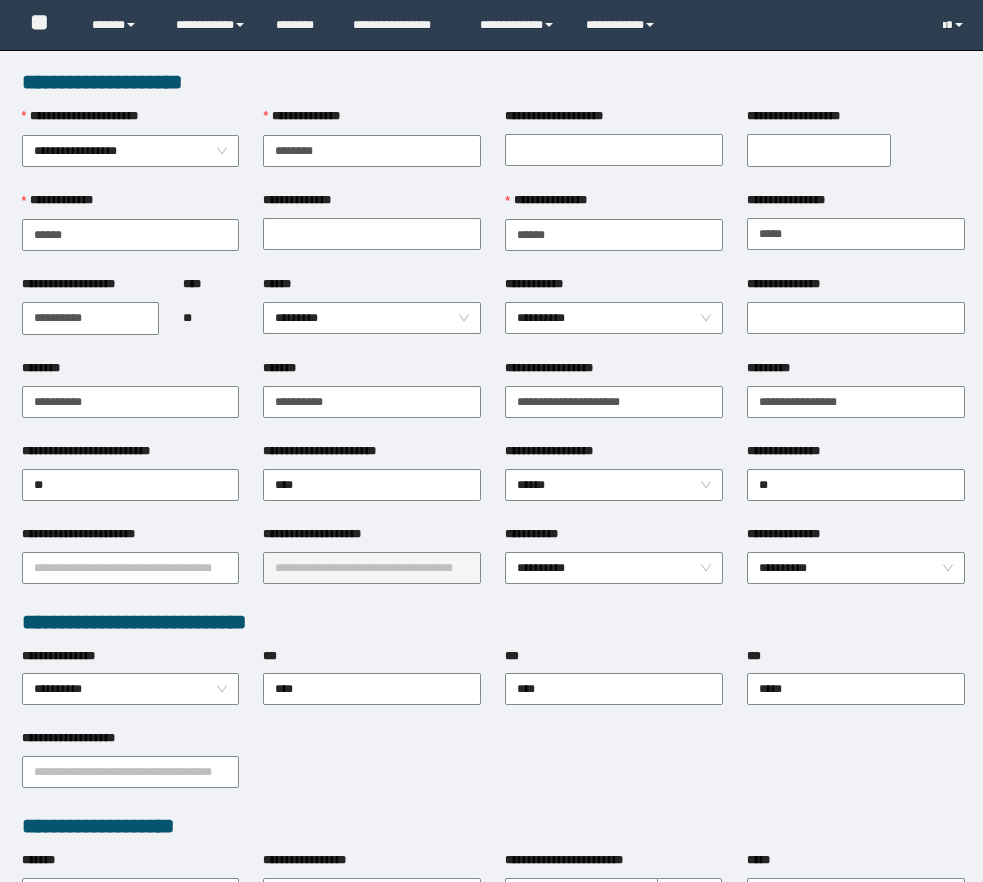 scroll, scrollTop: 0, scrollLeft: 0, axis: both 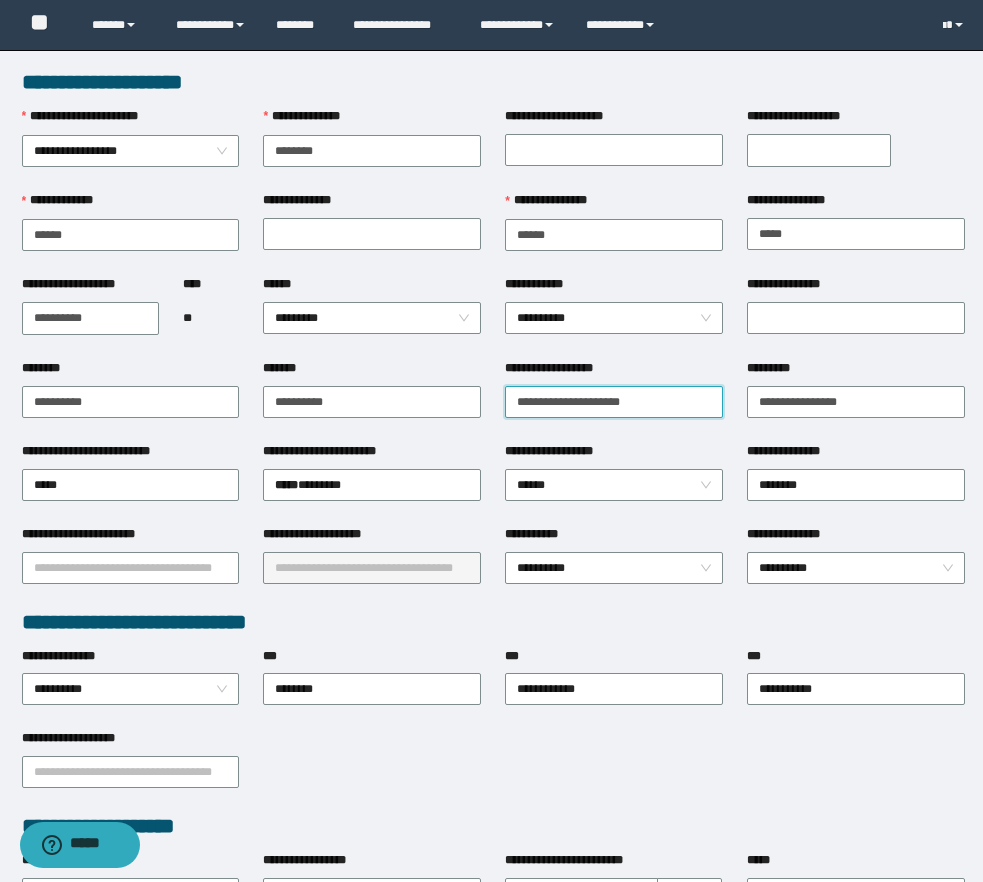 click on "**********" at bounding box center [614, 402] 